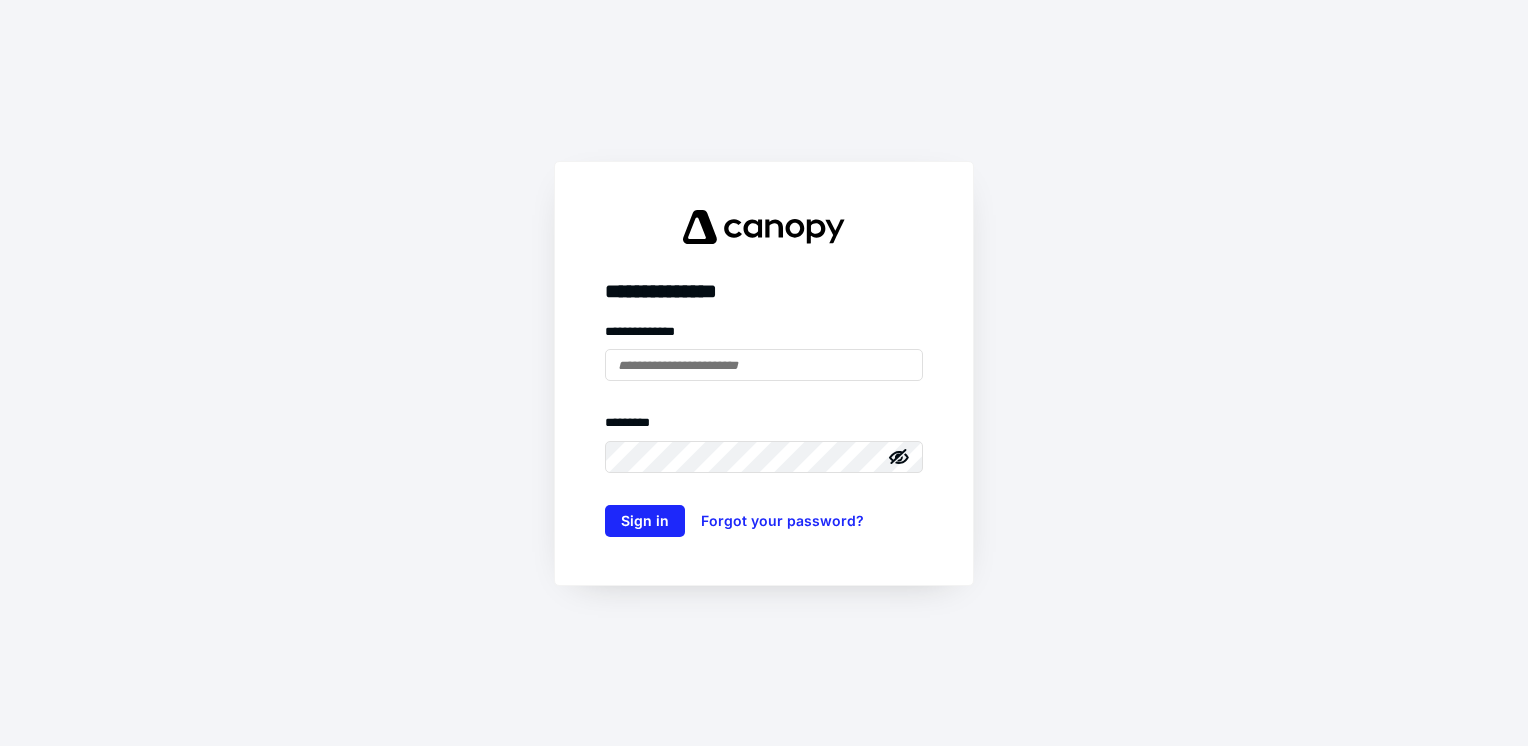 scroll, scrollTop: 0, scrollLeft: 0, axis: both 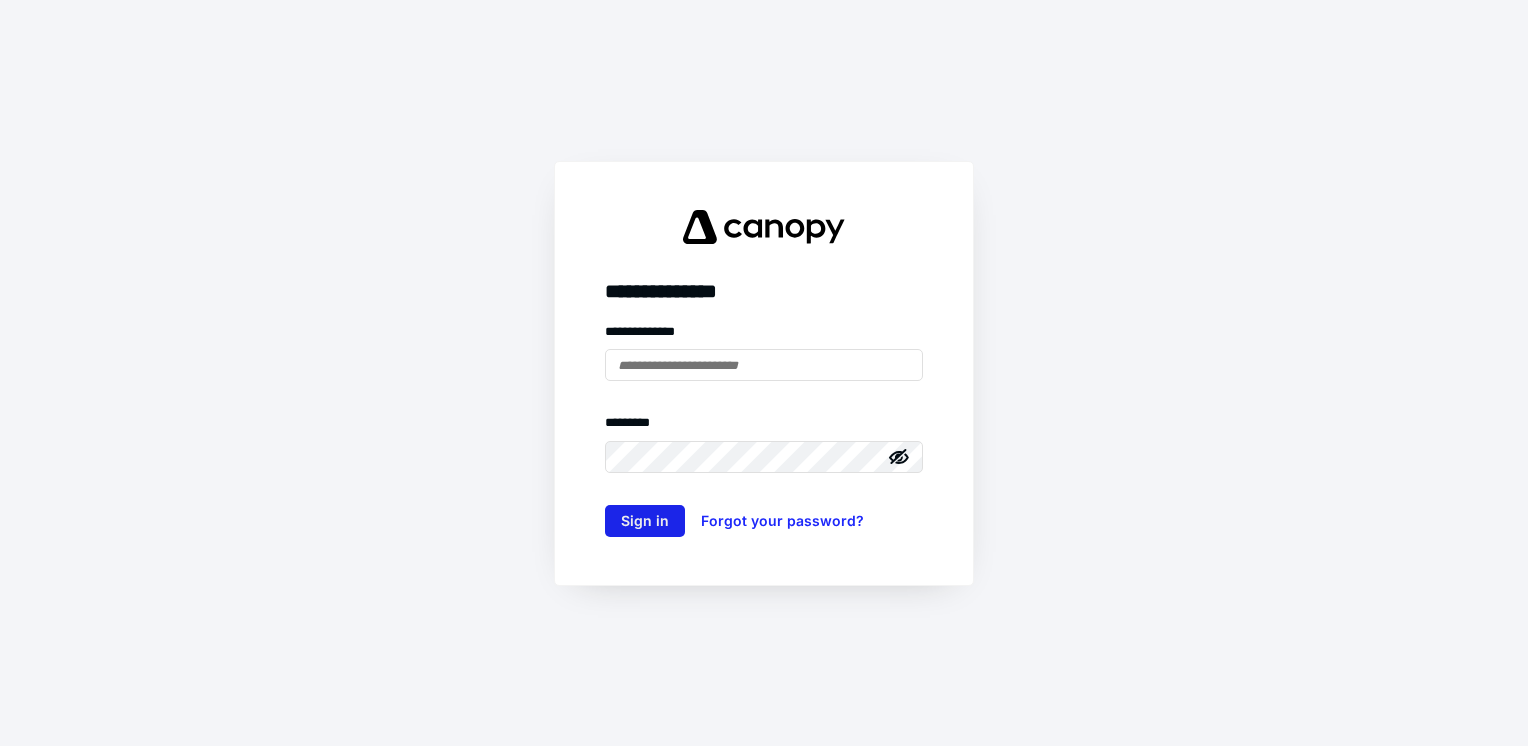 type on "**********" 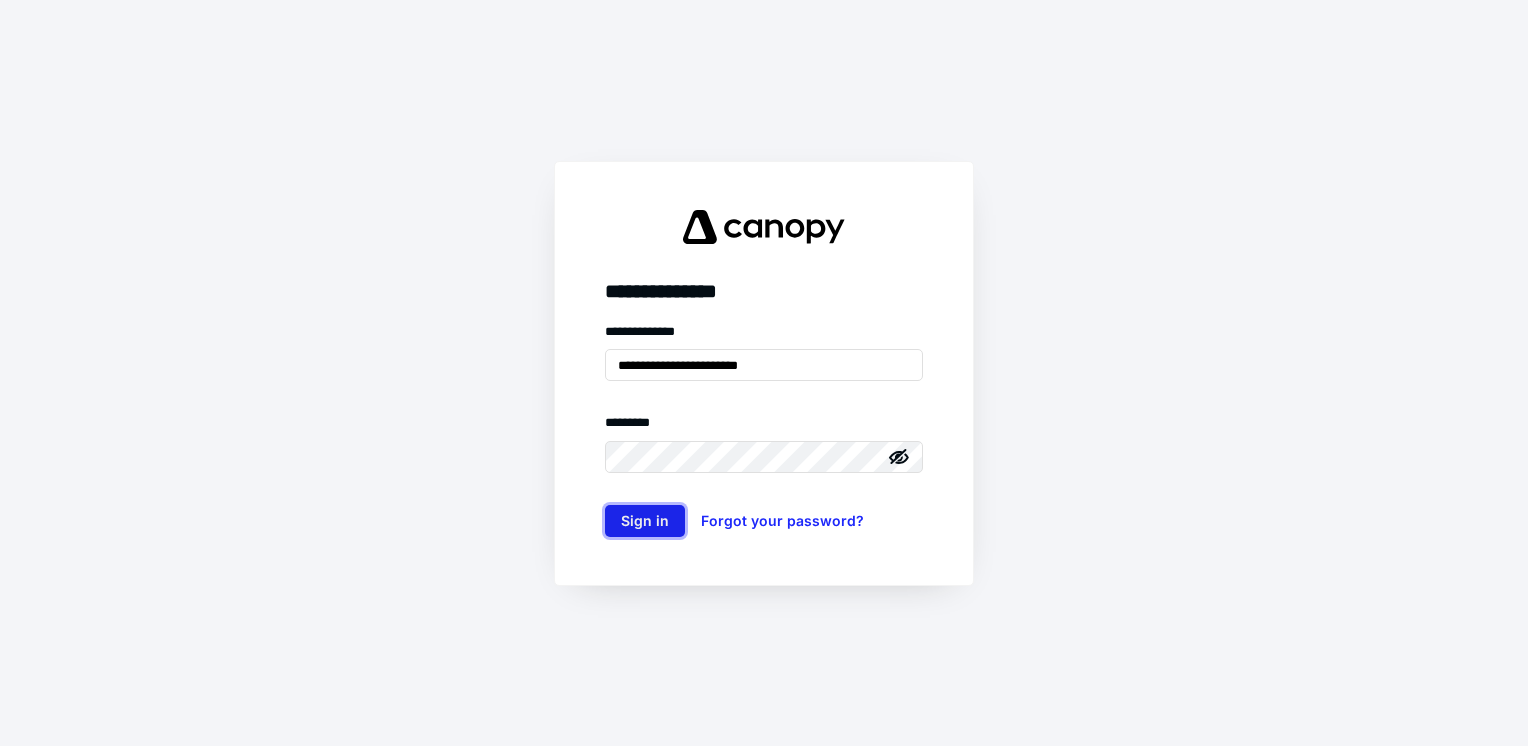 click on "Sign in" at bounding box center [645, 521] 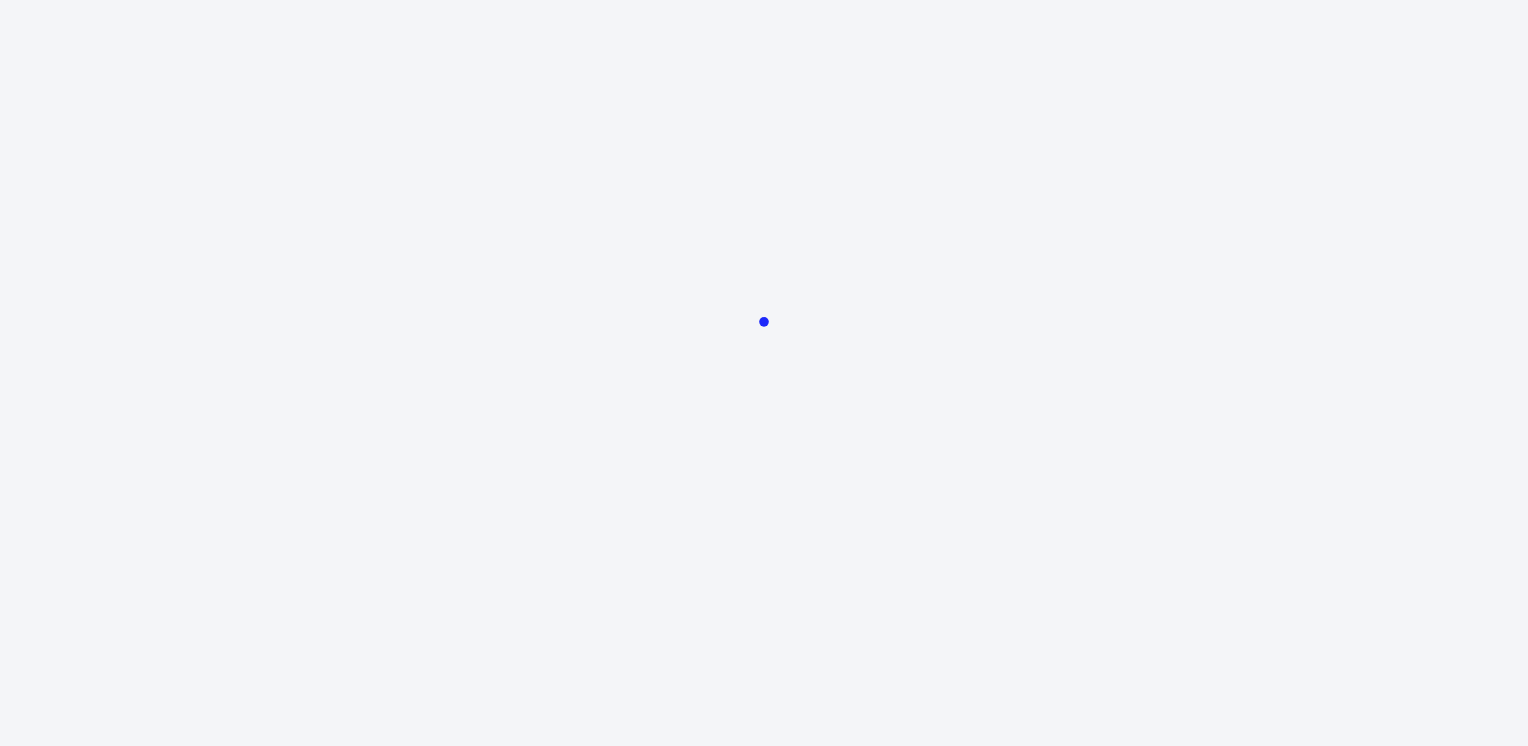 scroll, scrollTop: 0, scrollLeft: 0, axis: both 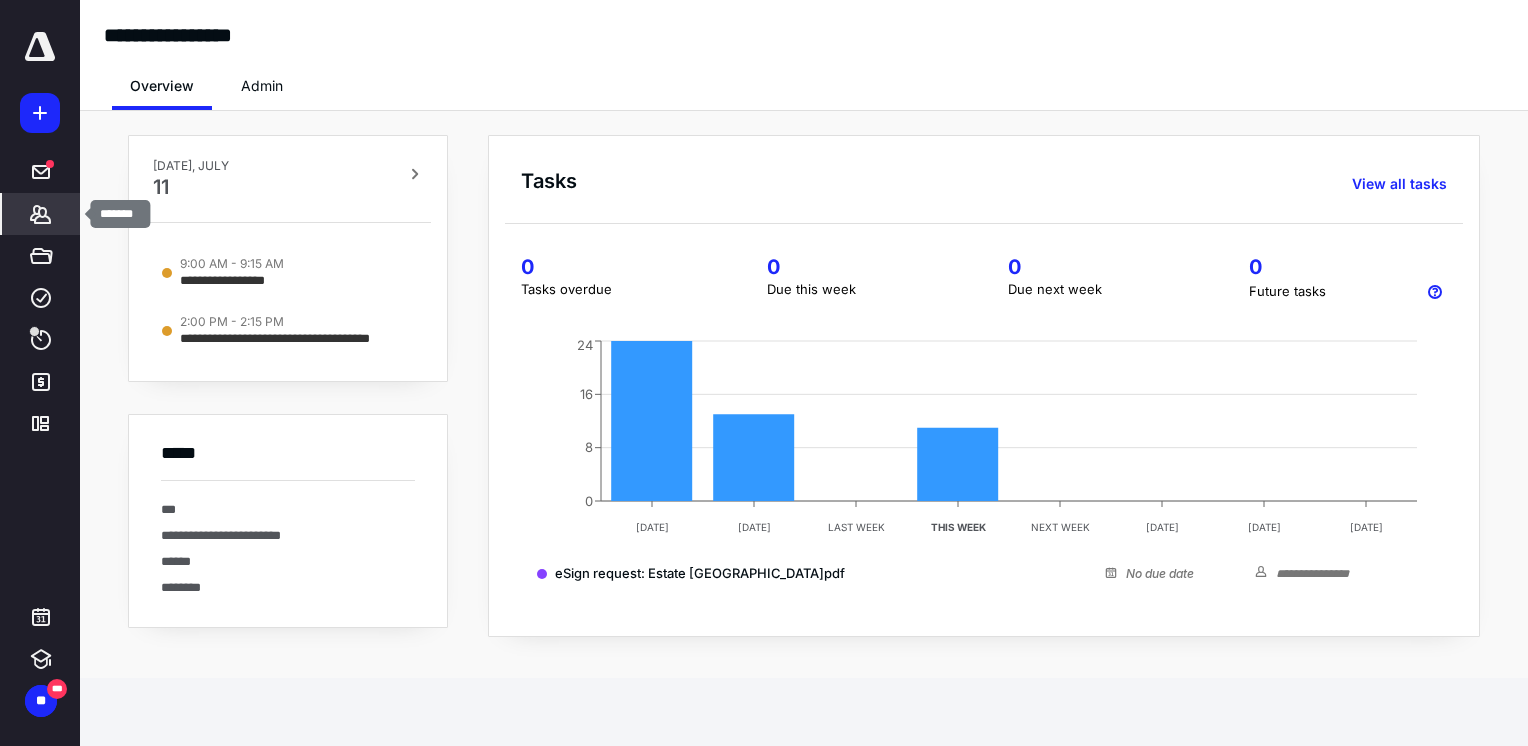 click 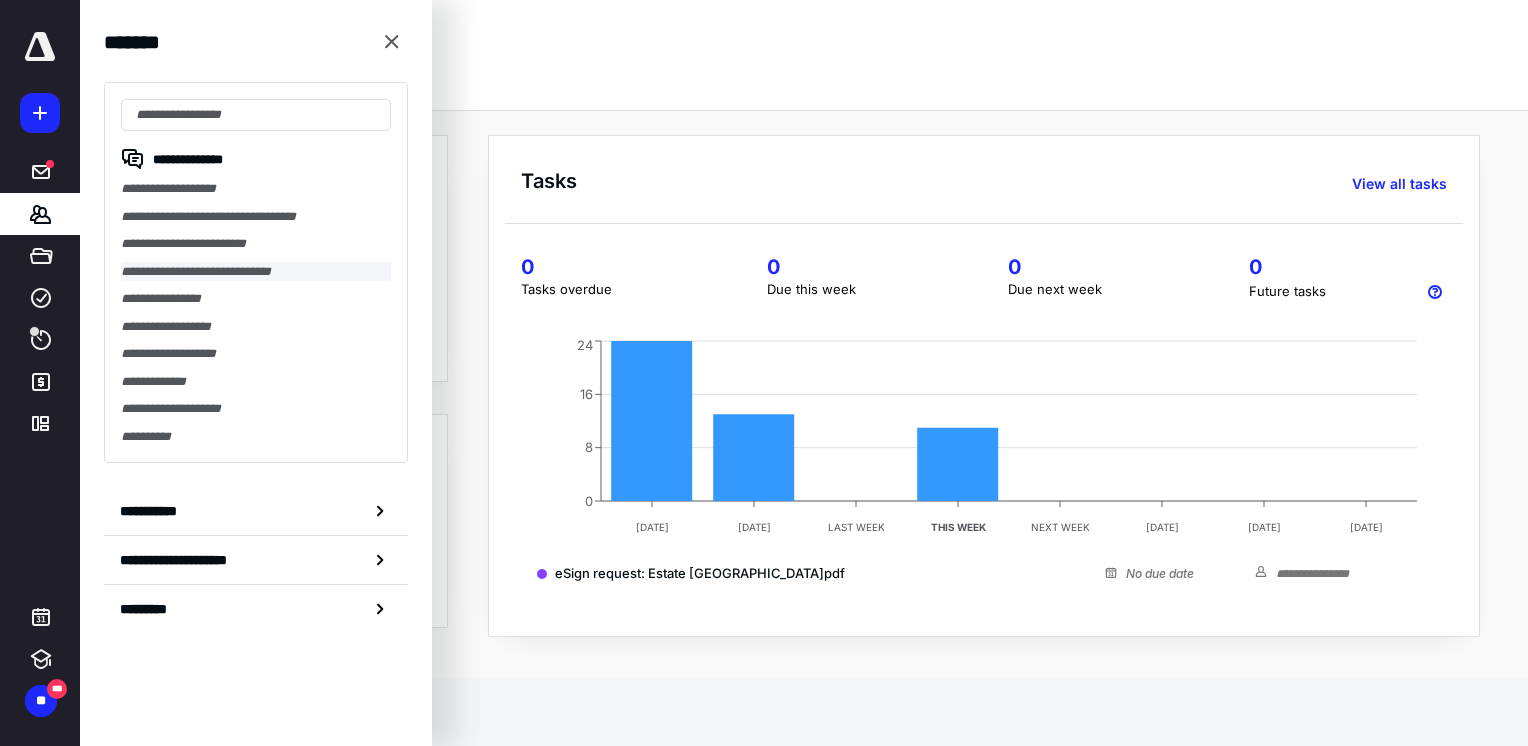 click on "**********" at bounding box center [256, 272] 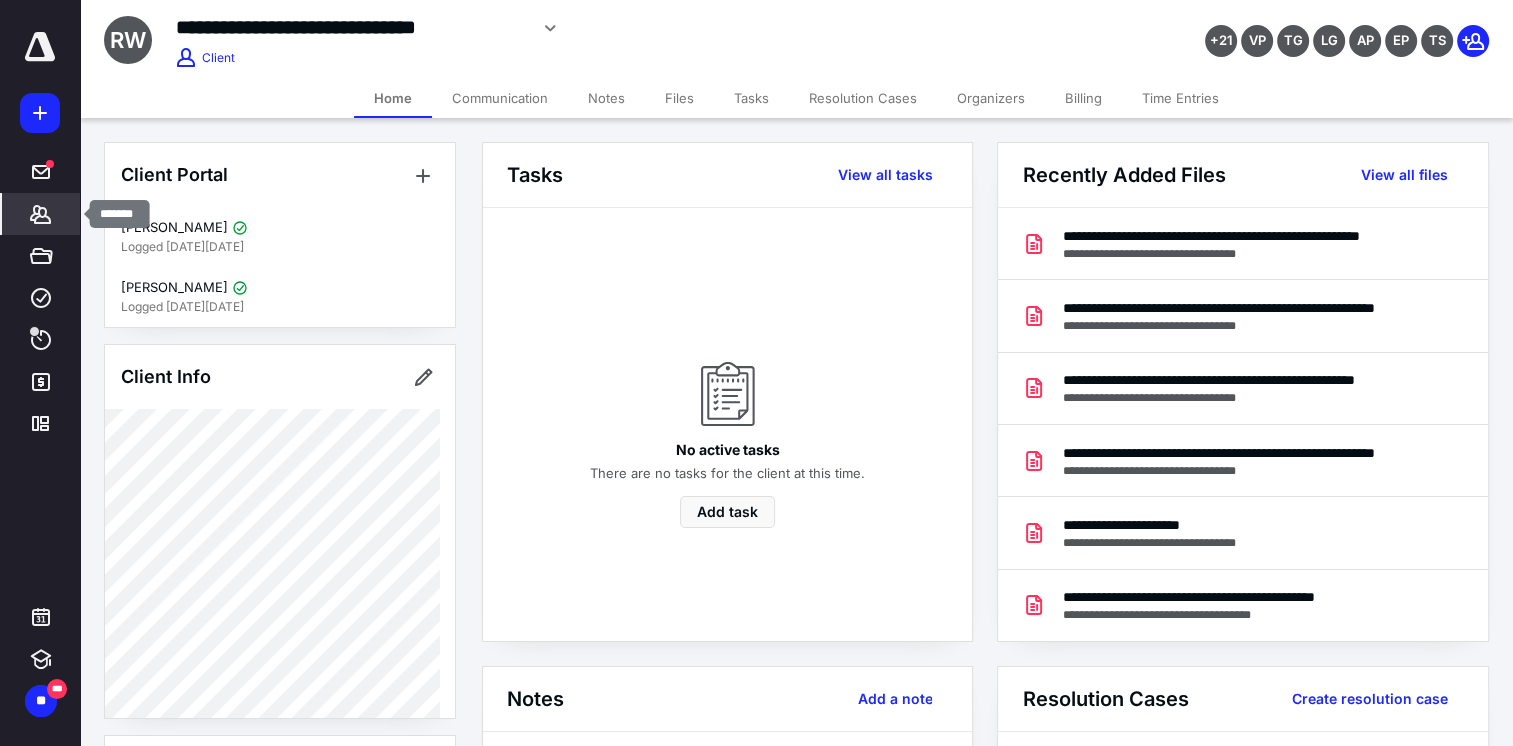 click on "*******" at bounding box center [41, 214] 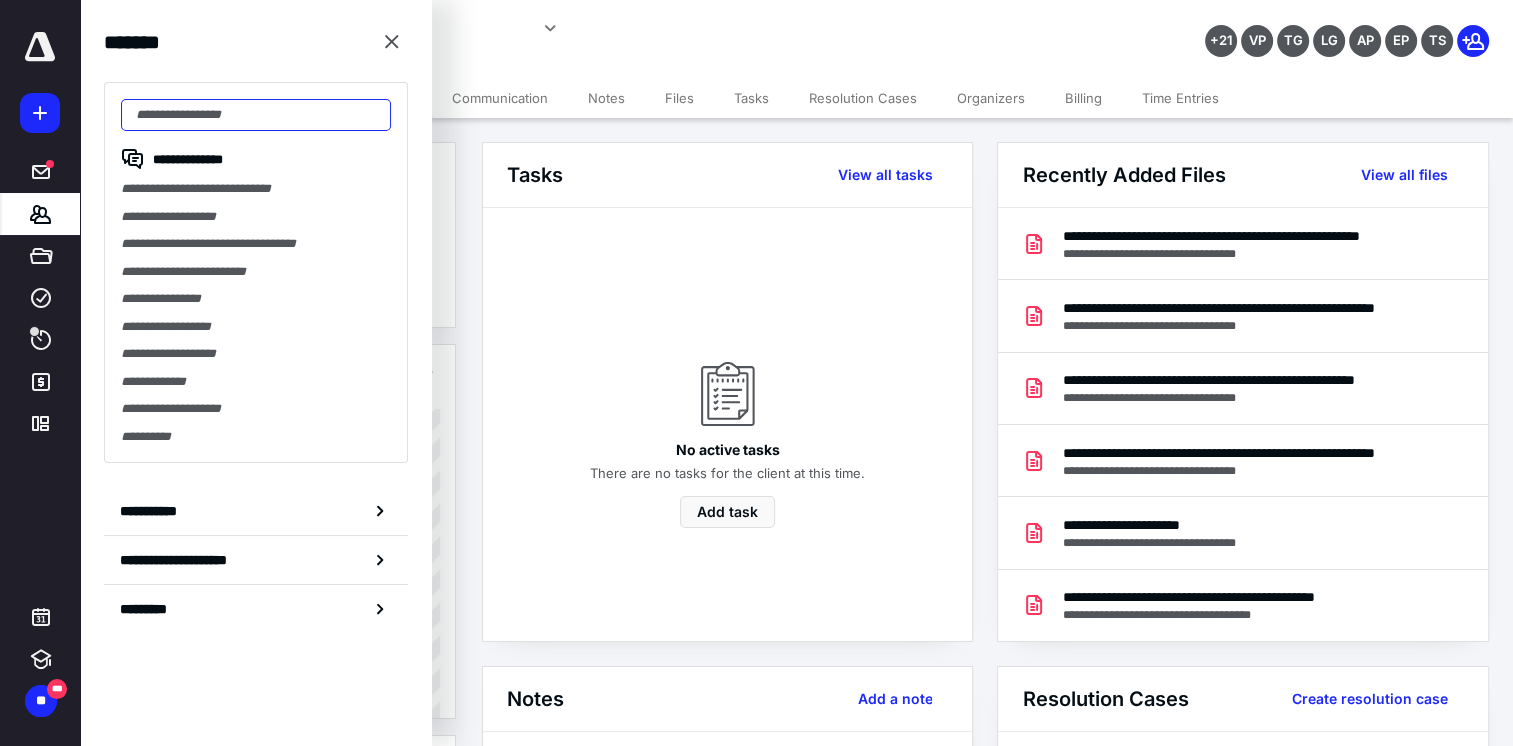 click at bounding box center [256, 115] 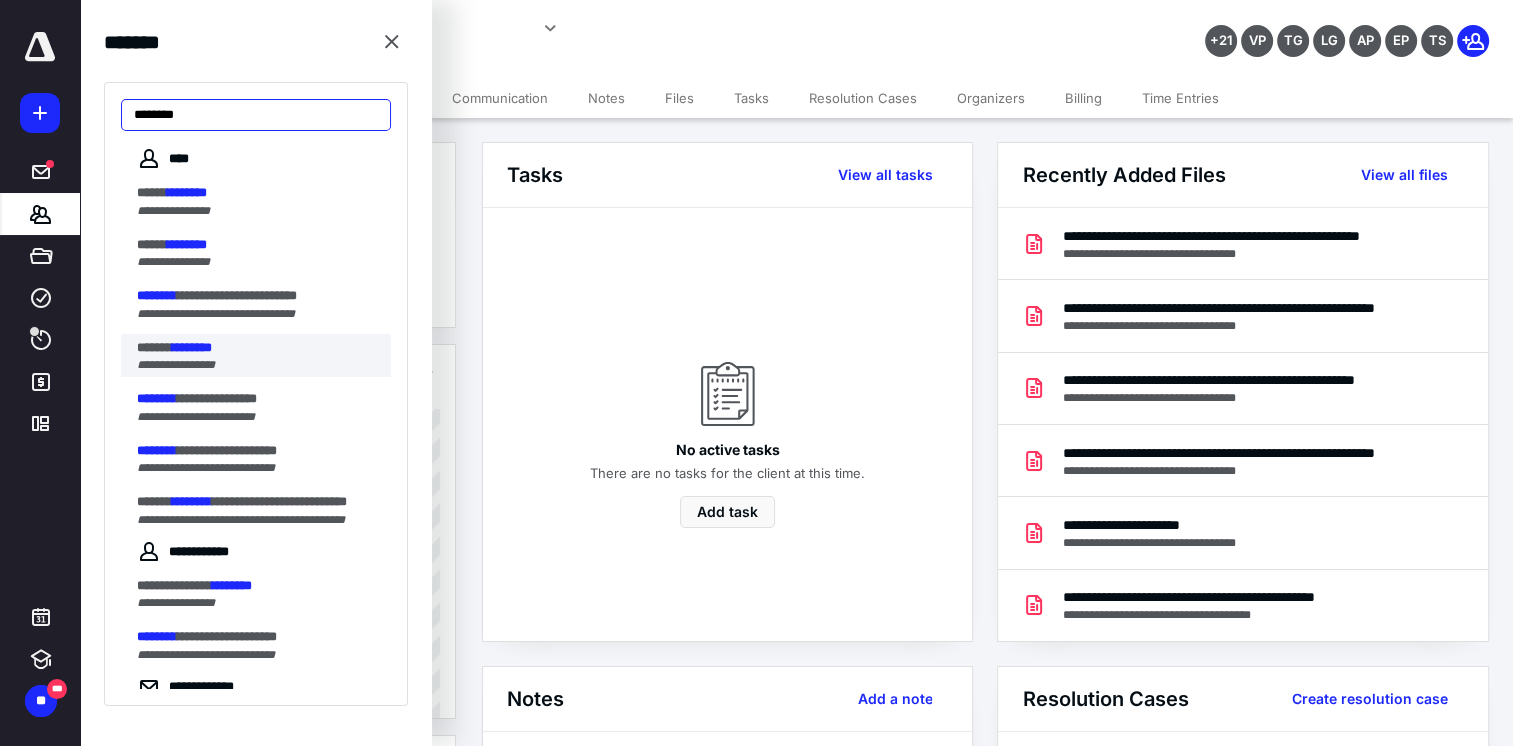 type on "********" 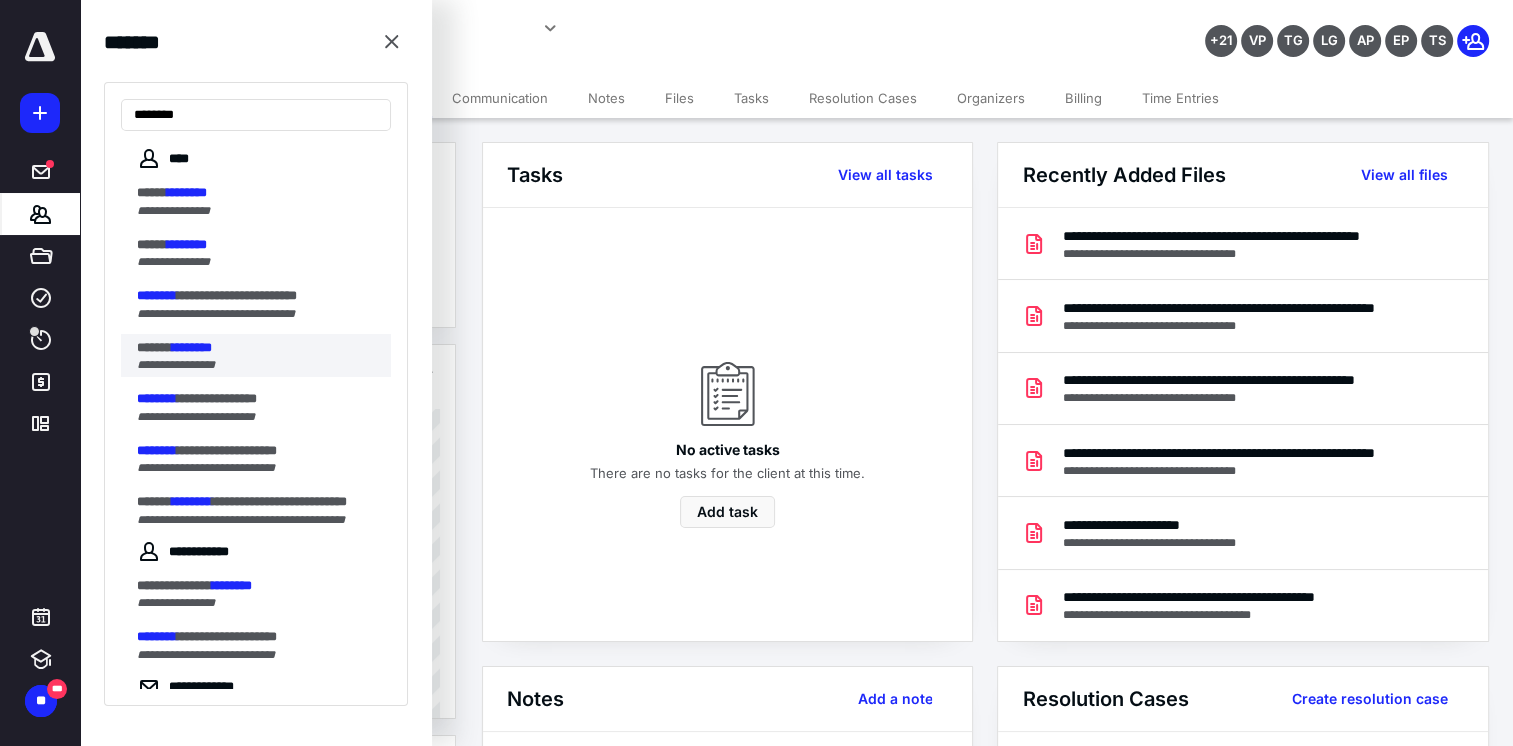 click on "**********" at bounding box center [176, 365] 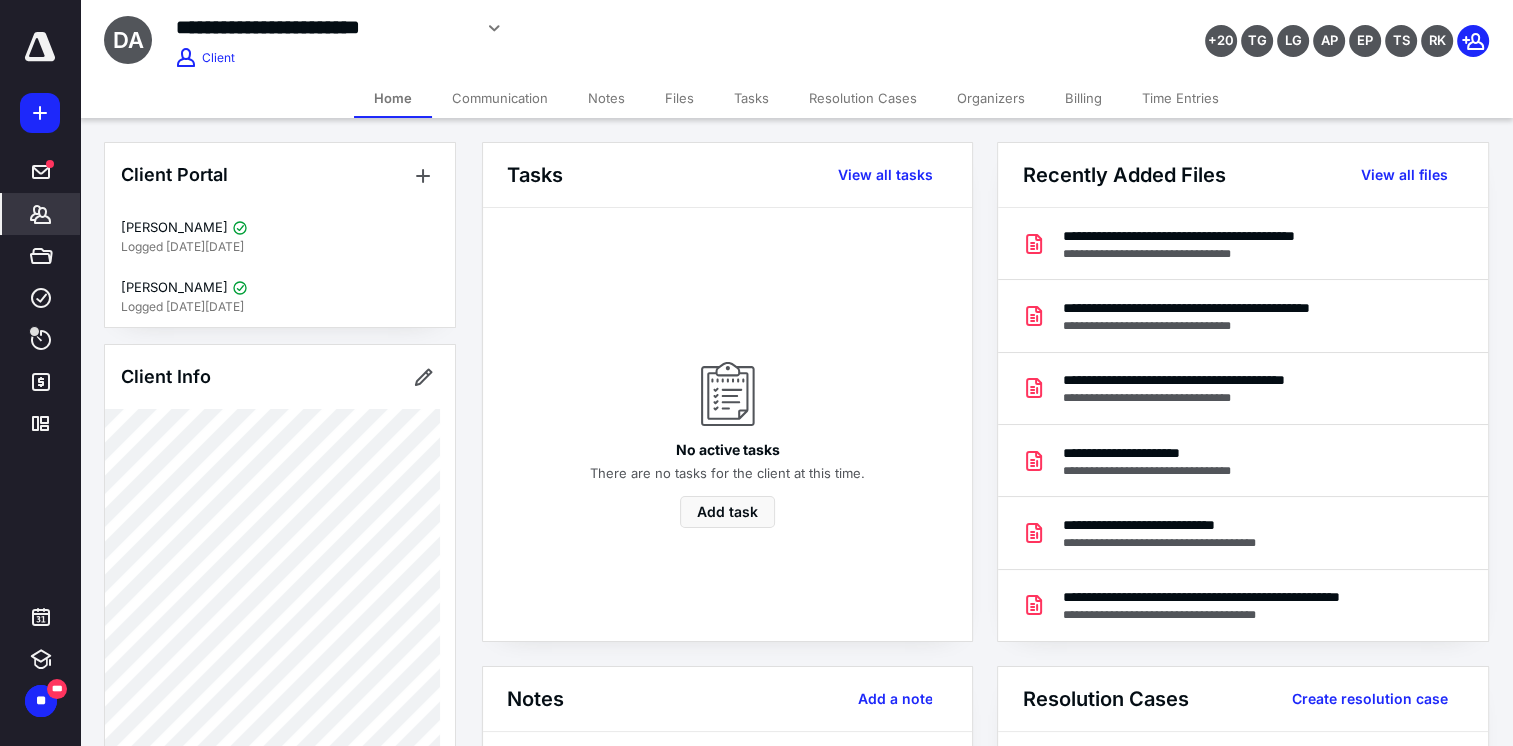 click on "Files" at bounding box center [679, 98] 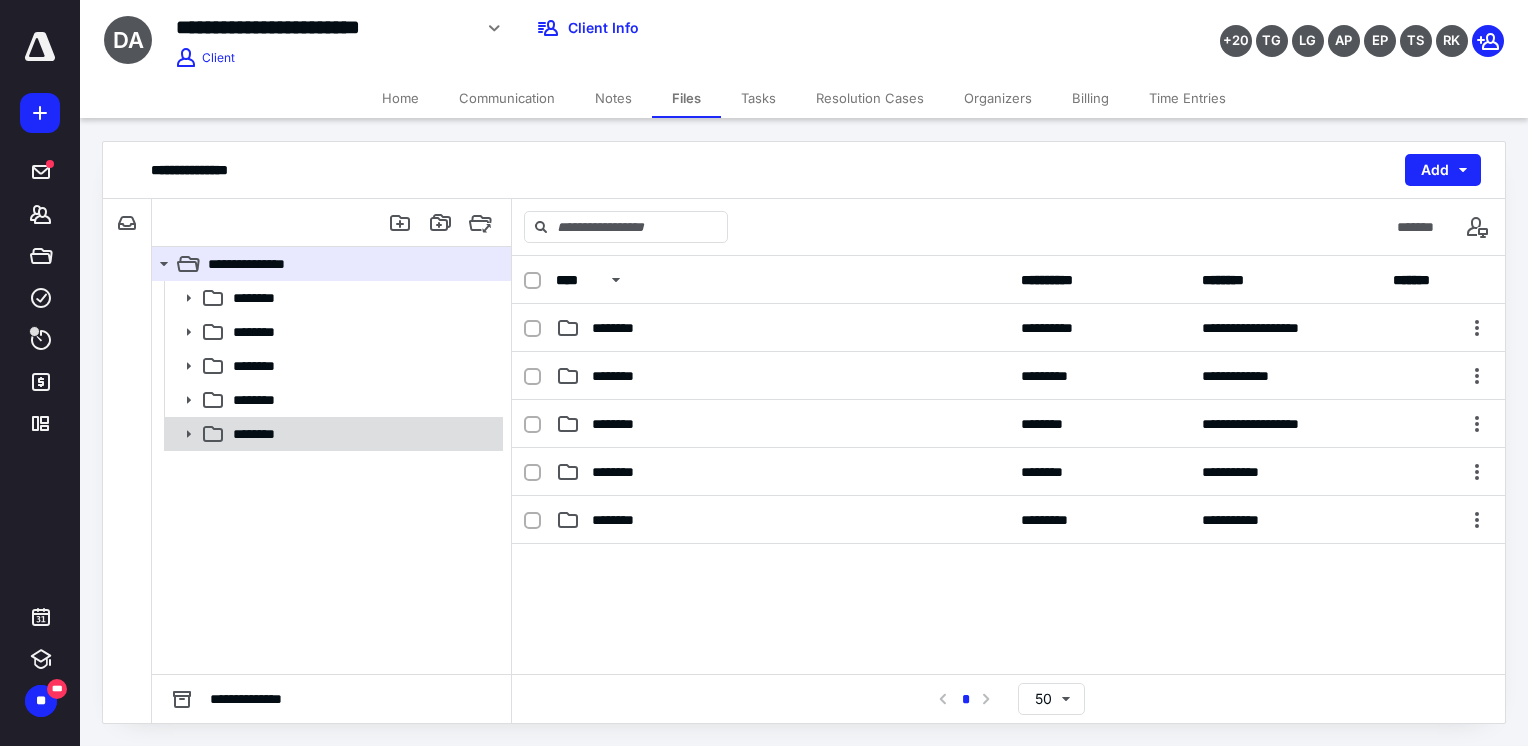 click 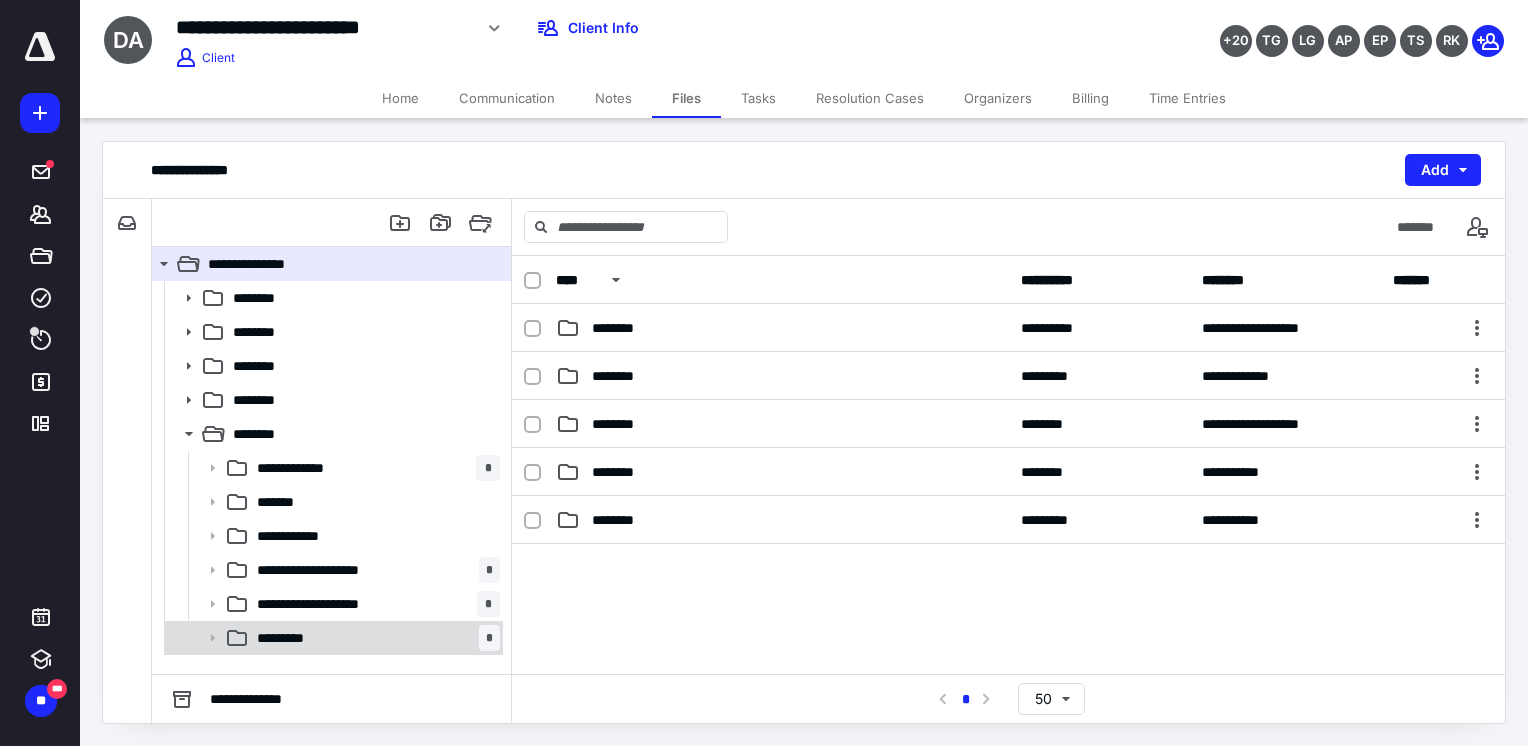 click 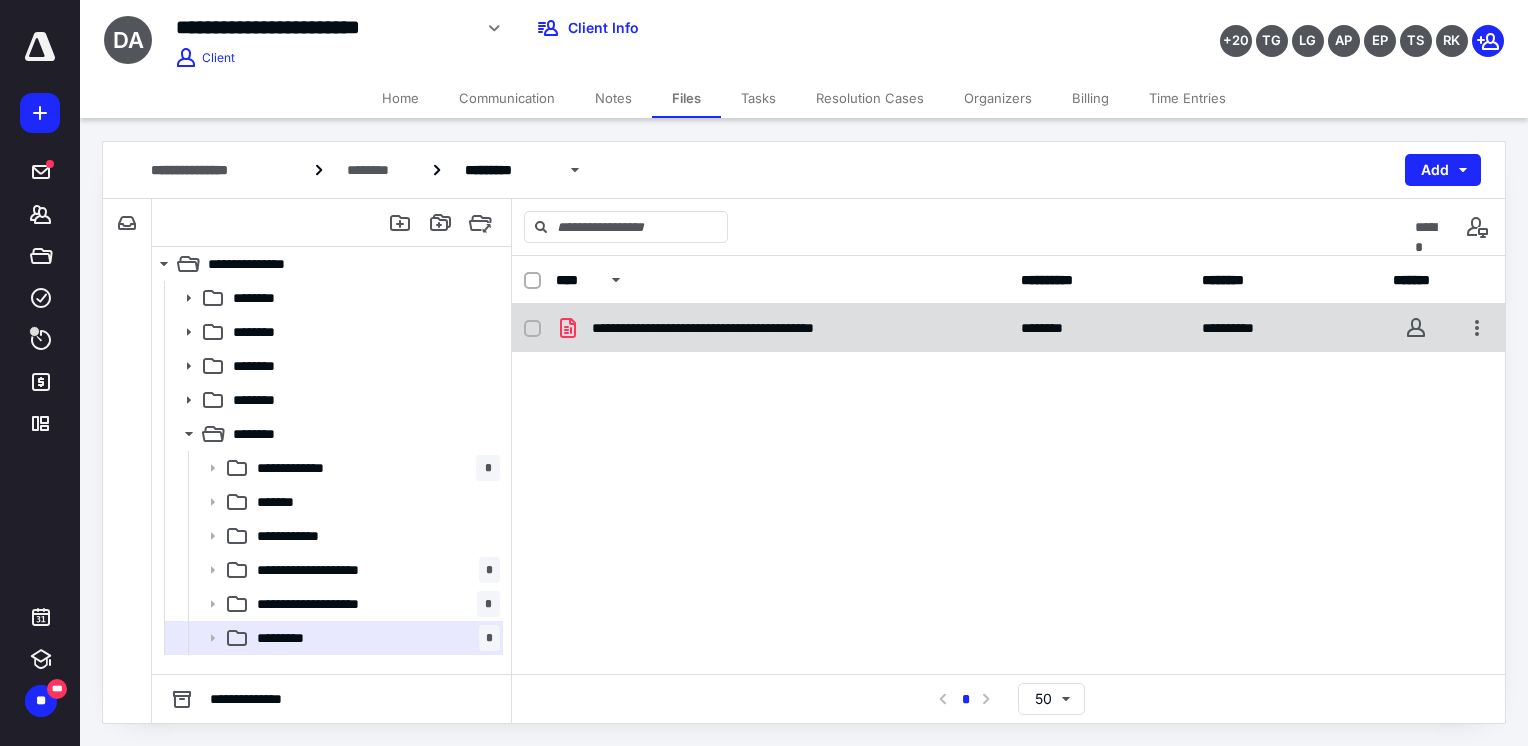 click on "**********" at bounding box center (774, 328) 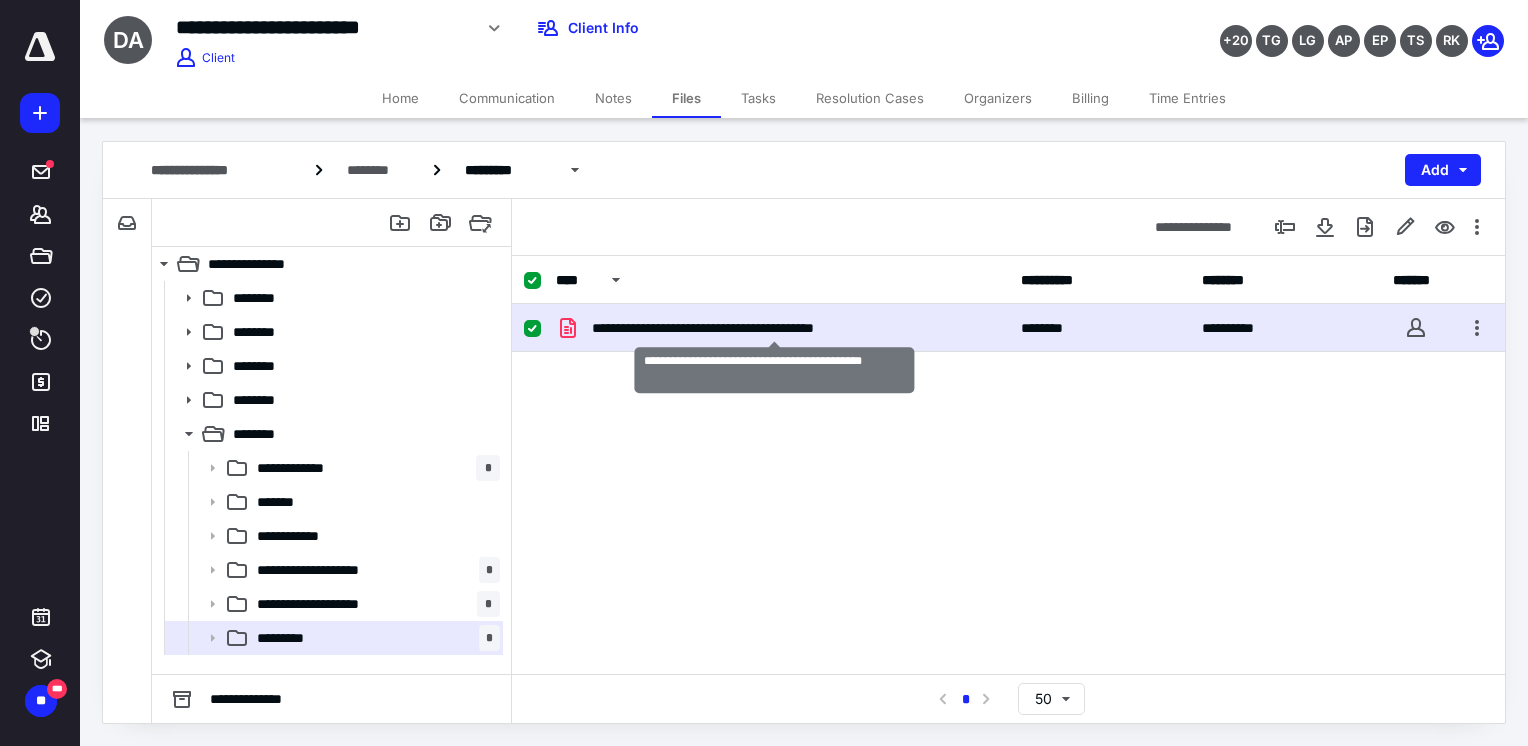 click on "**********" at bounding box center [774, 328] 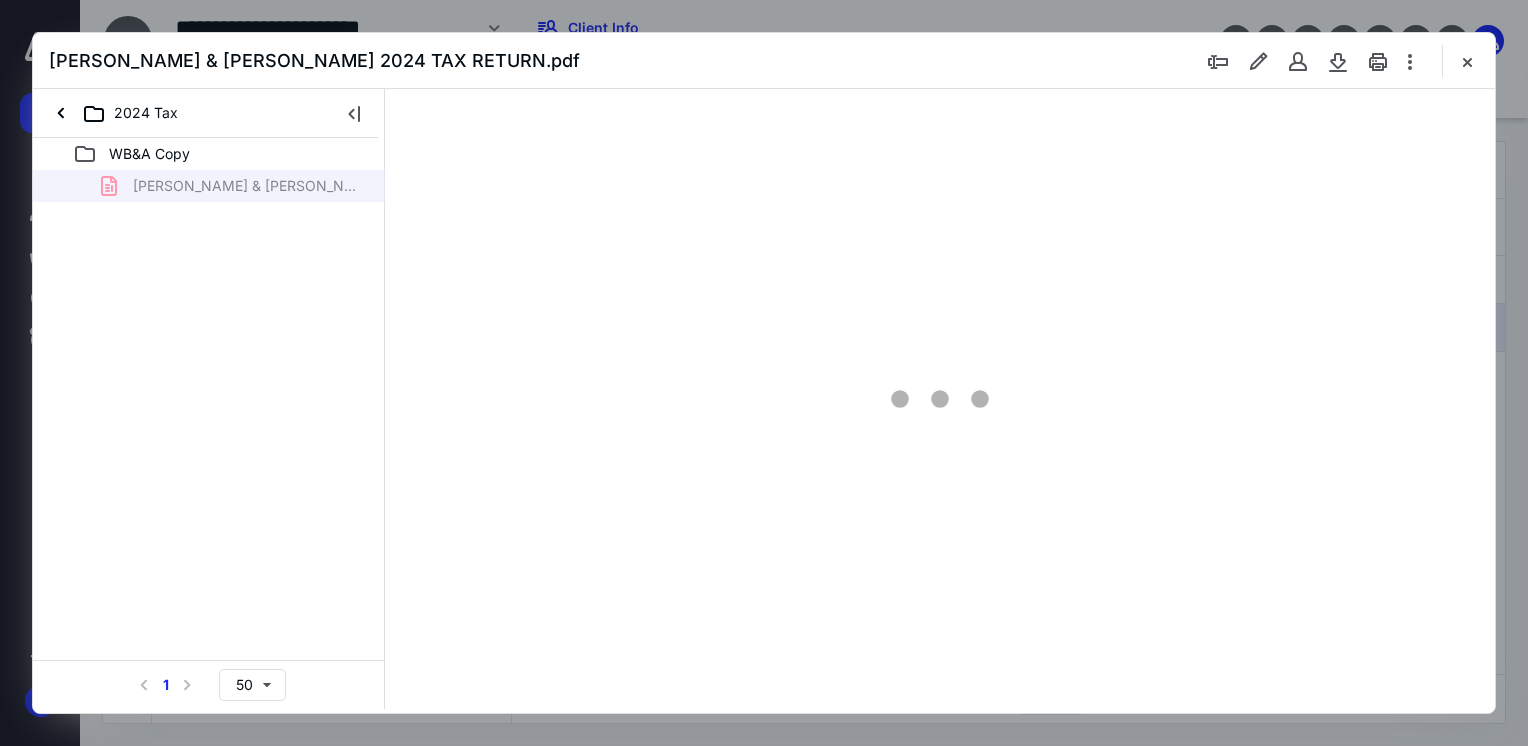 scroll, scrollTop: 0, scrollLeft: 0, axis: both 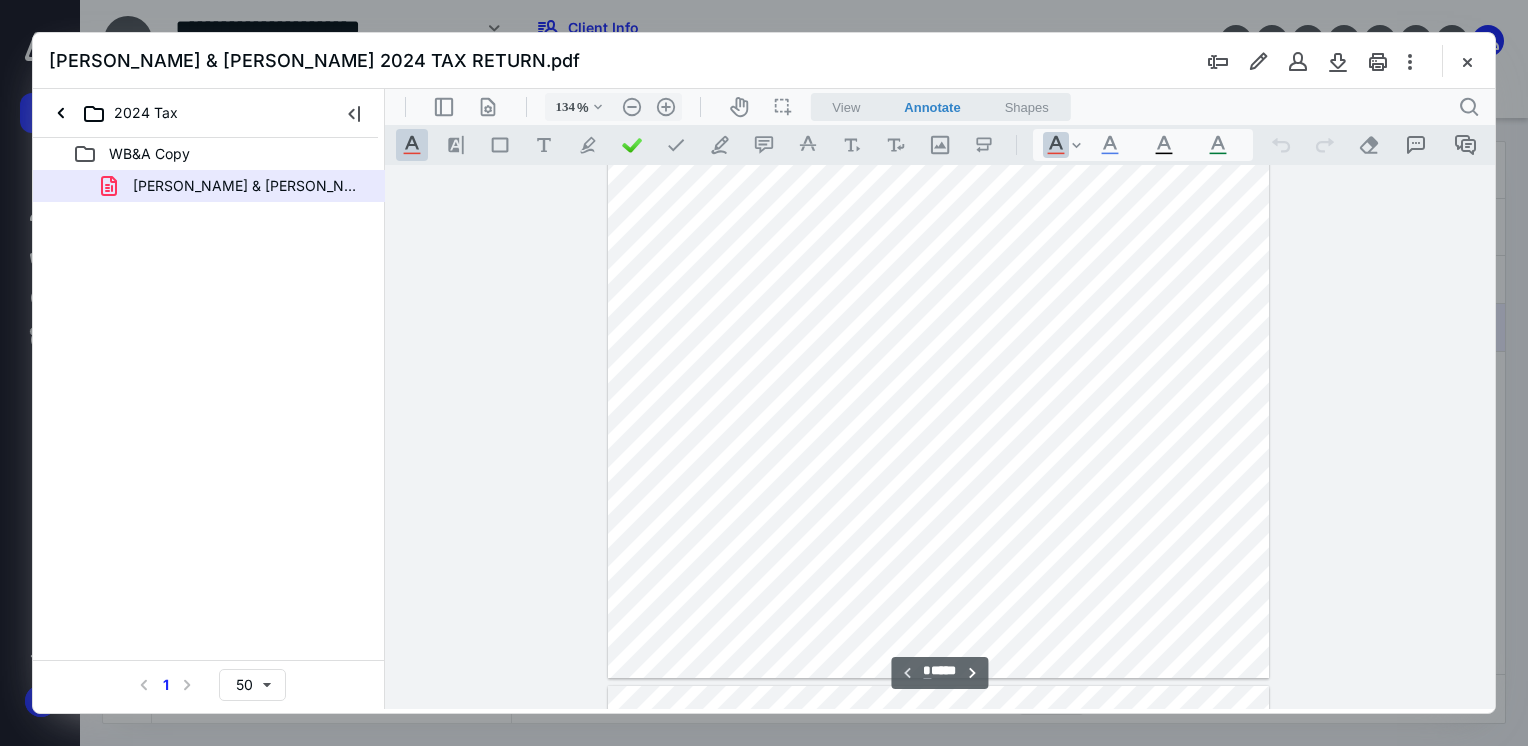 type on "159" 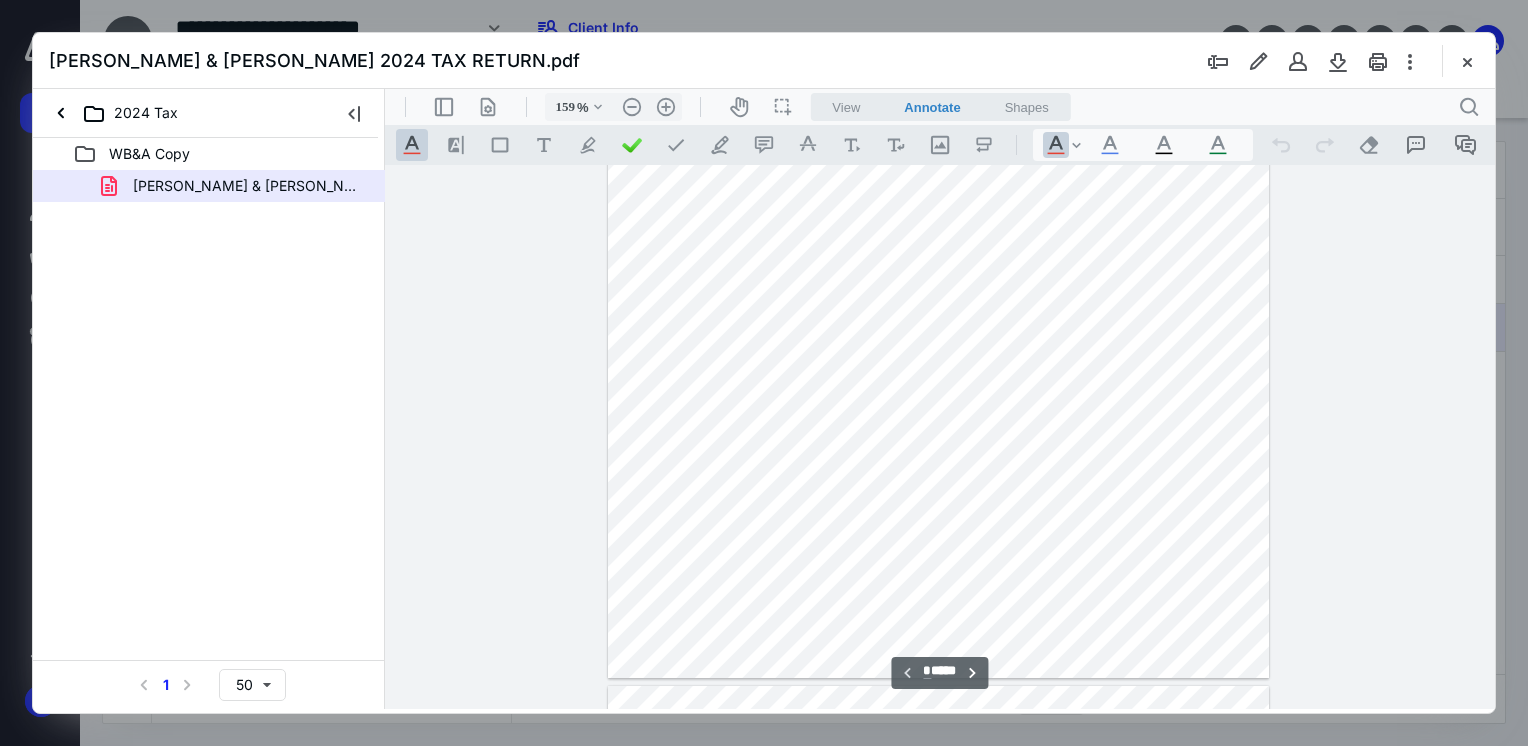 scroll, scrollTop: 683, scrollLeft: 0, axis: vertical 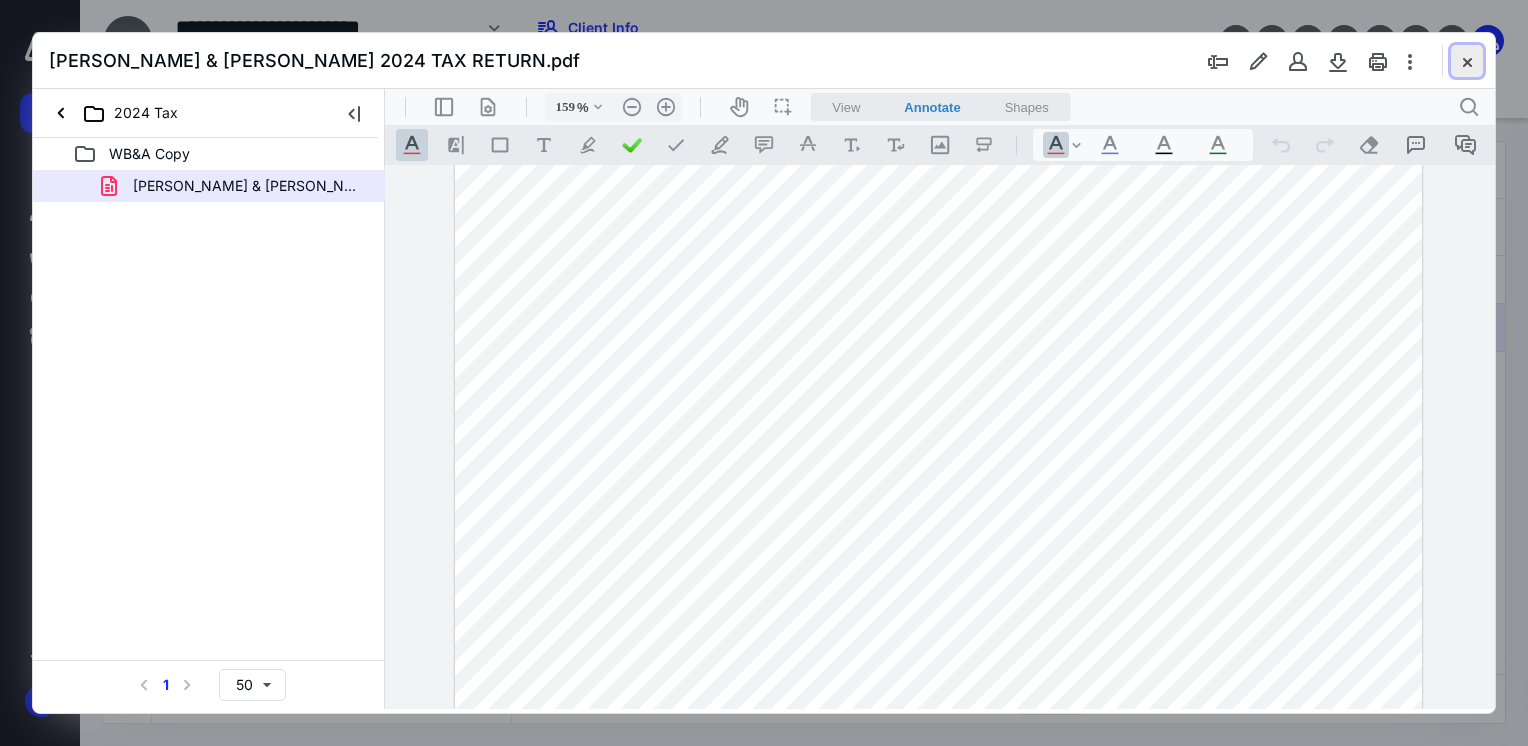 click at bounding box center [1467, 61] 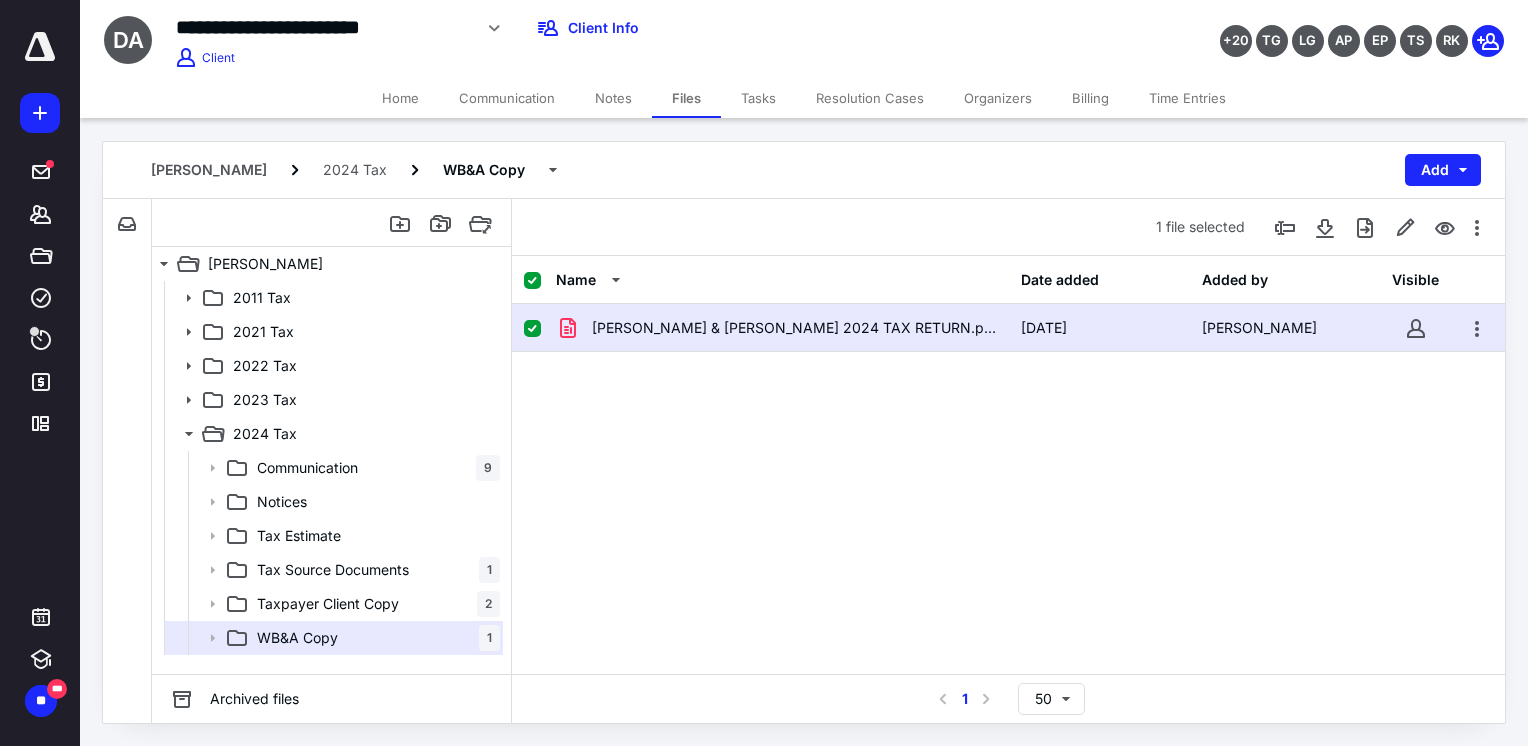 click on "Tasks" at bounding box center (758, 98) 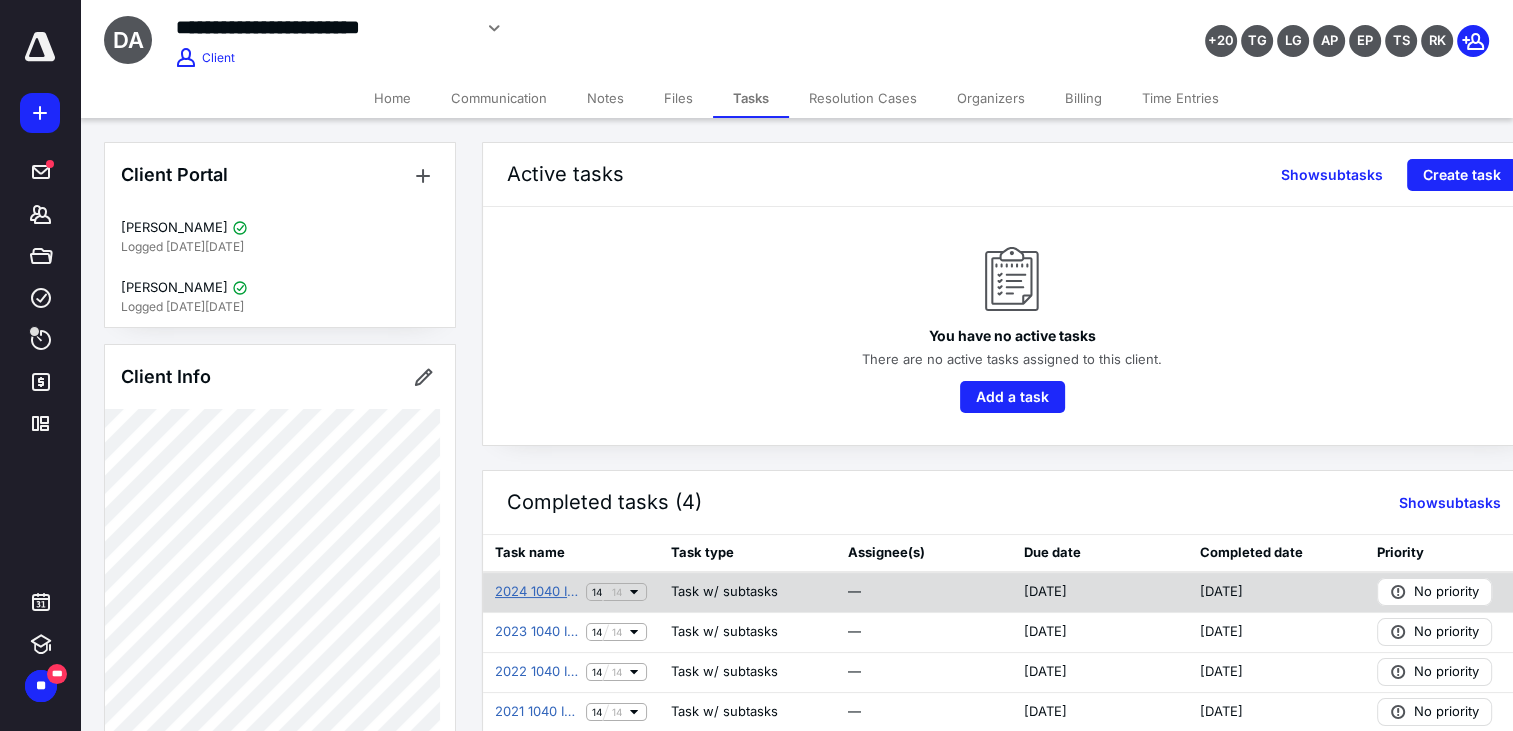 click on "2024 1040 Individual Income Tax Return" at bounding box center (536, 592) 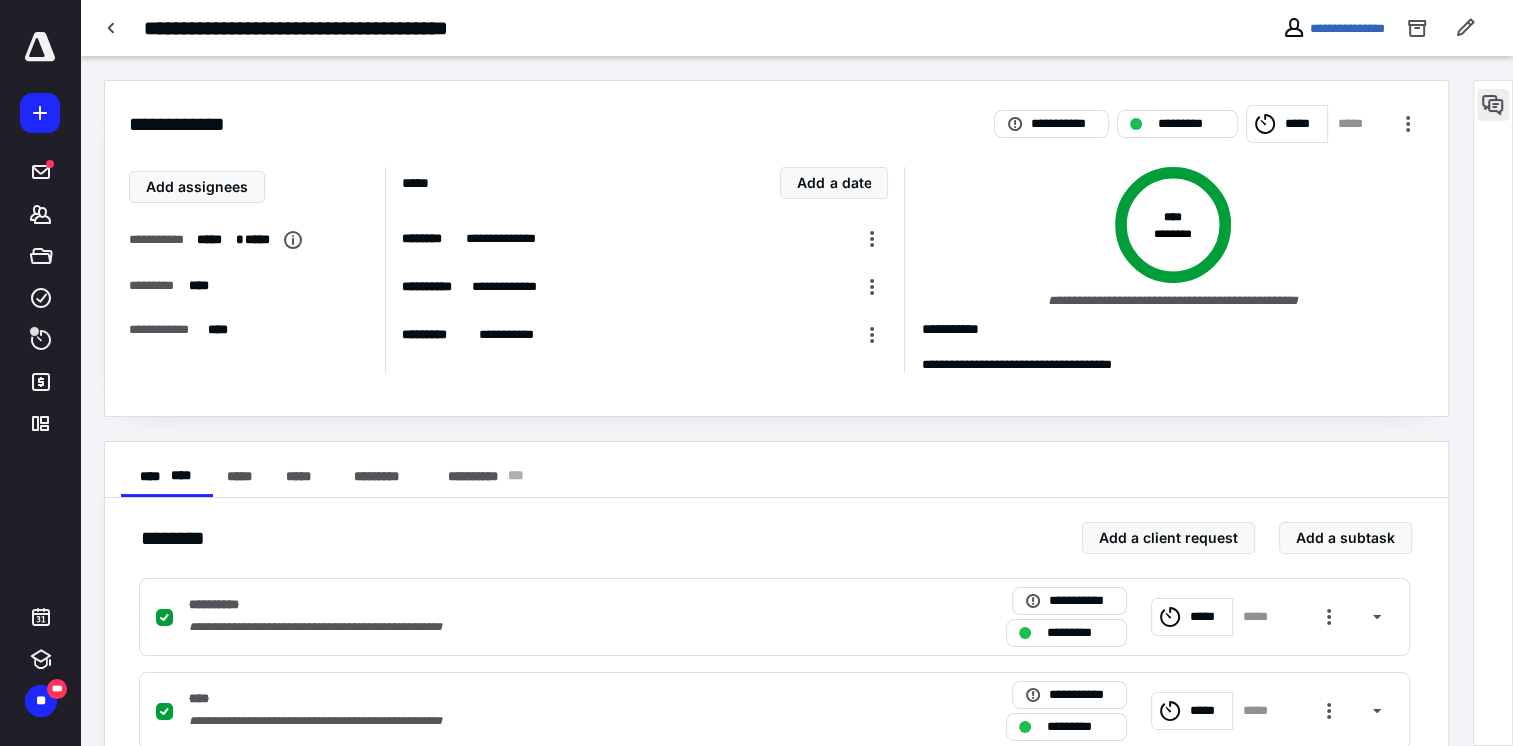 click at bounding box center (1493, 105) 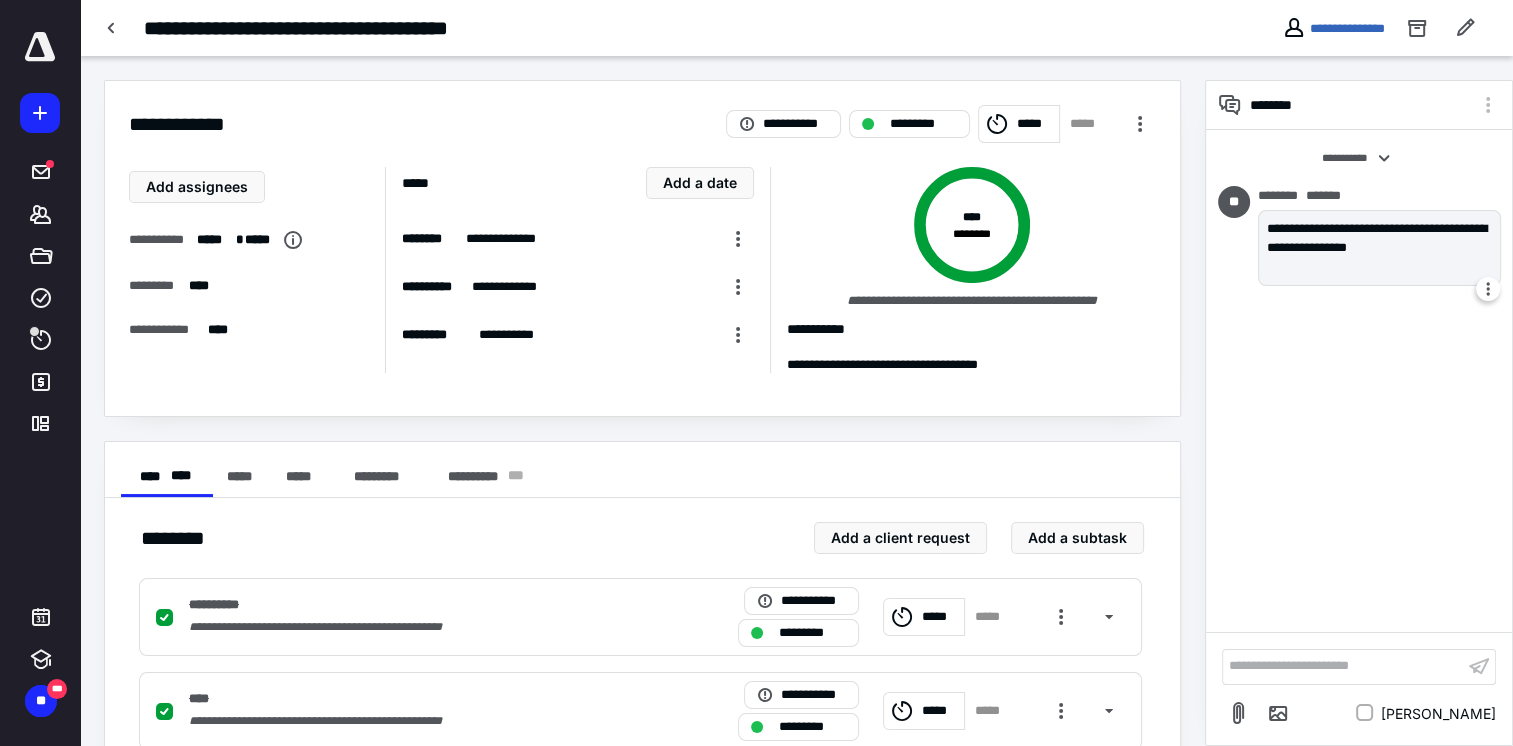 click on "**********" at bounding box center [1379, 248] 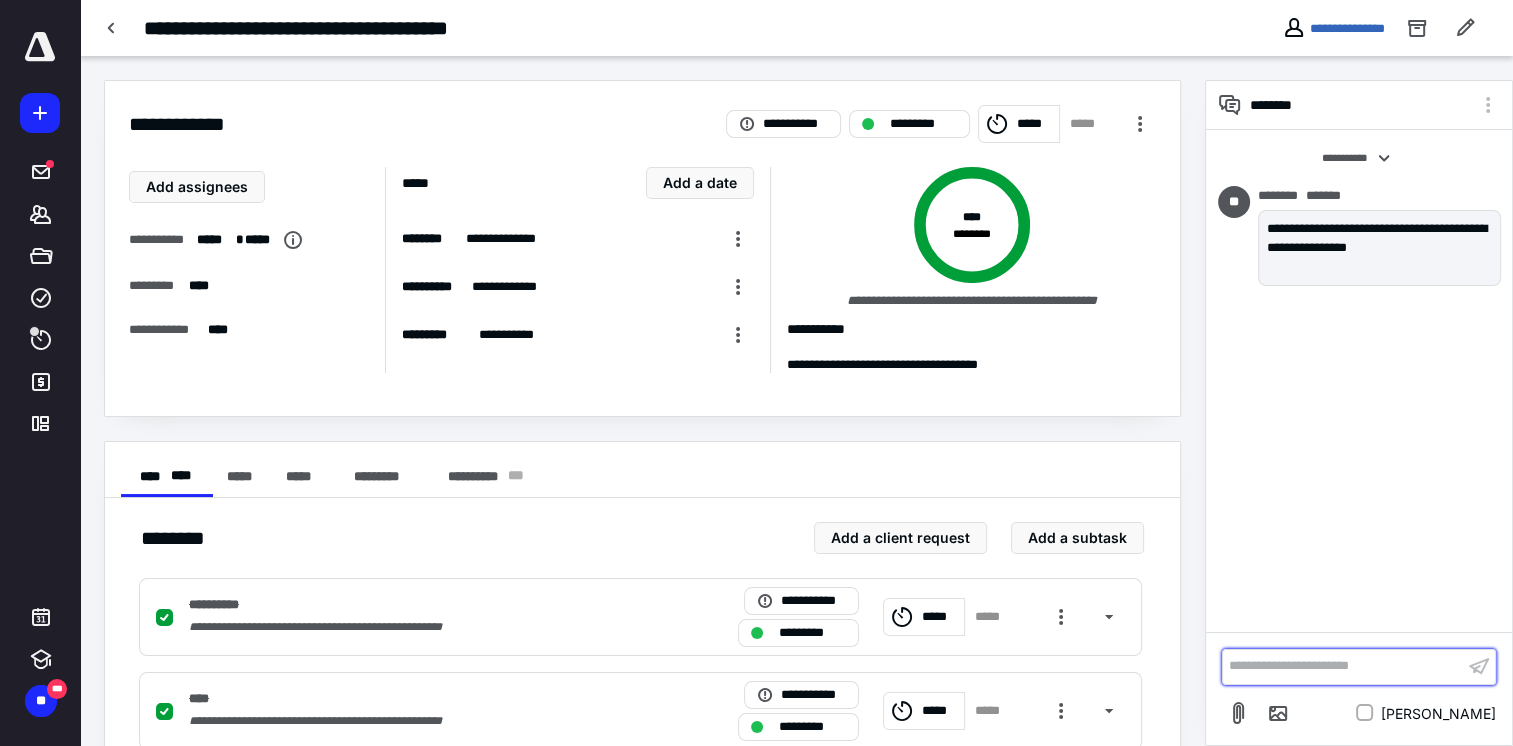click on "**********" at bounding box center (1343, 666) 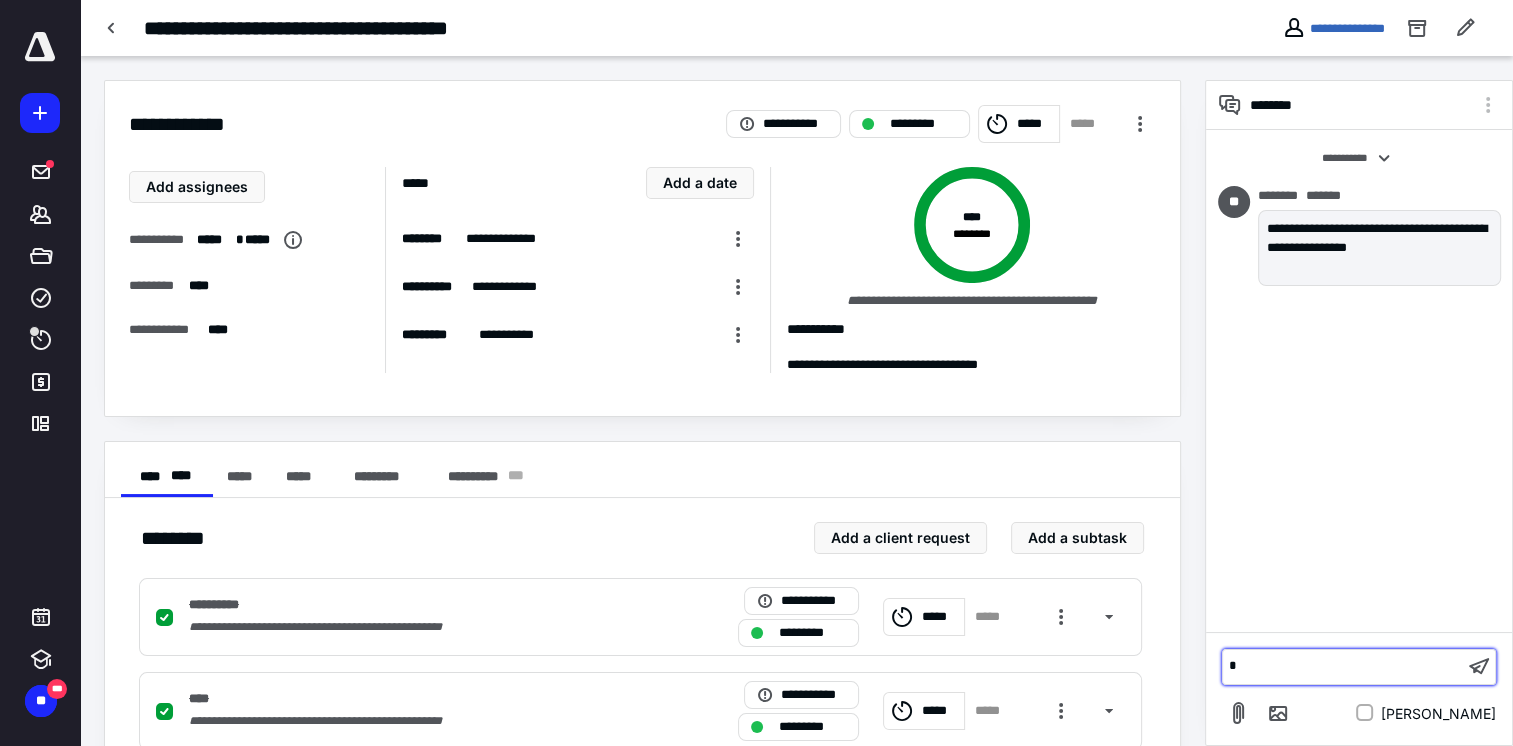 type 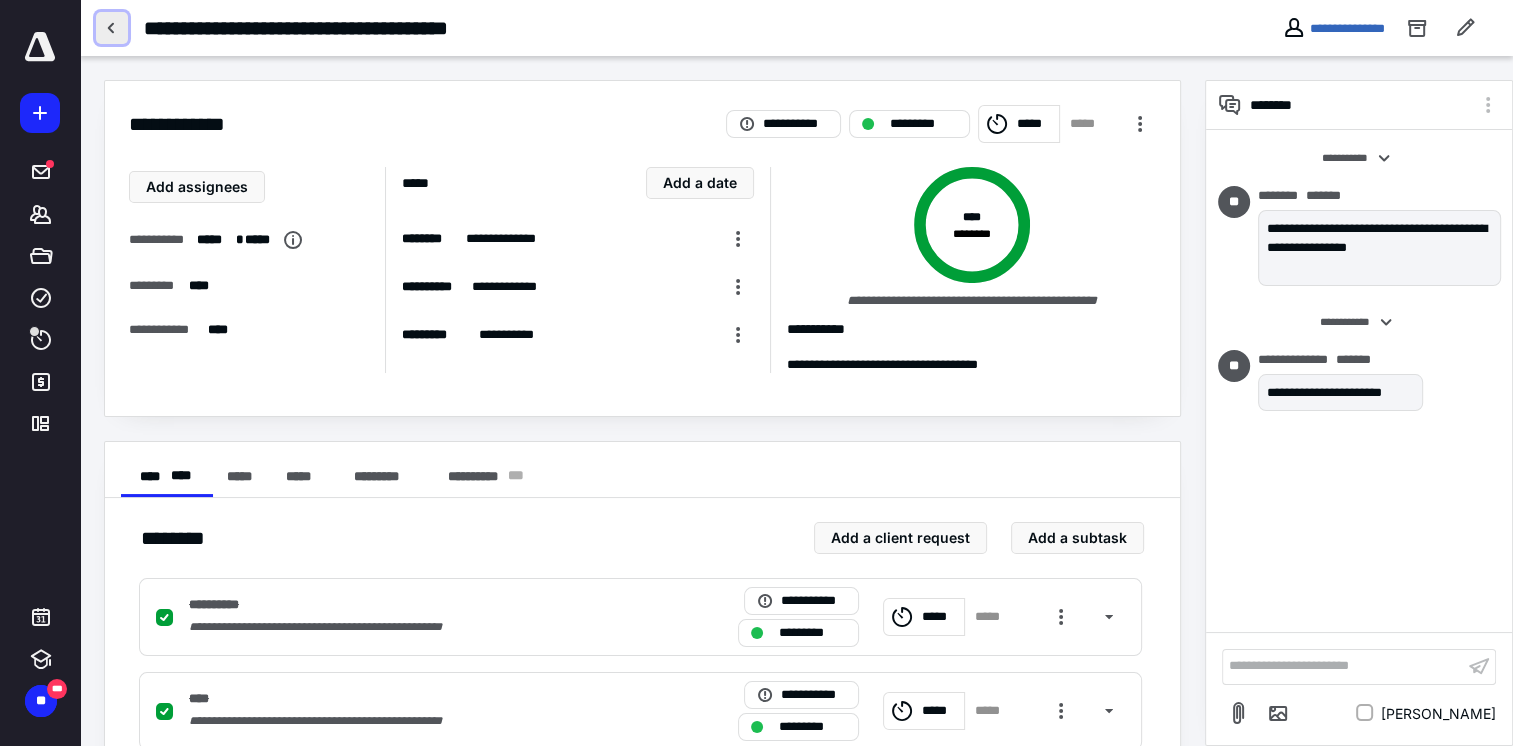 click at bounding box center [112, 28] 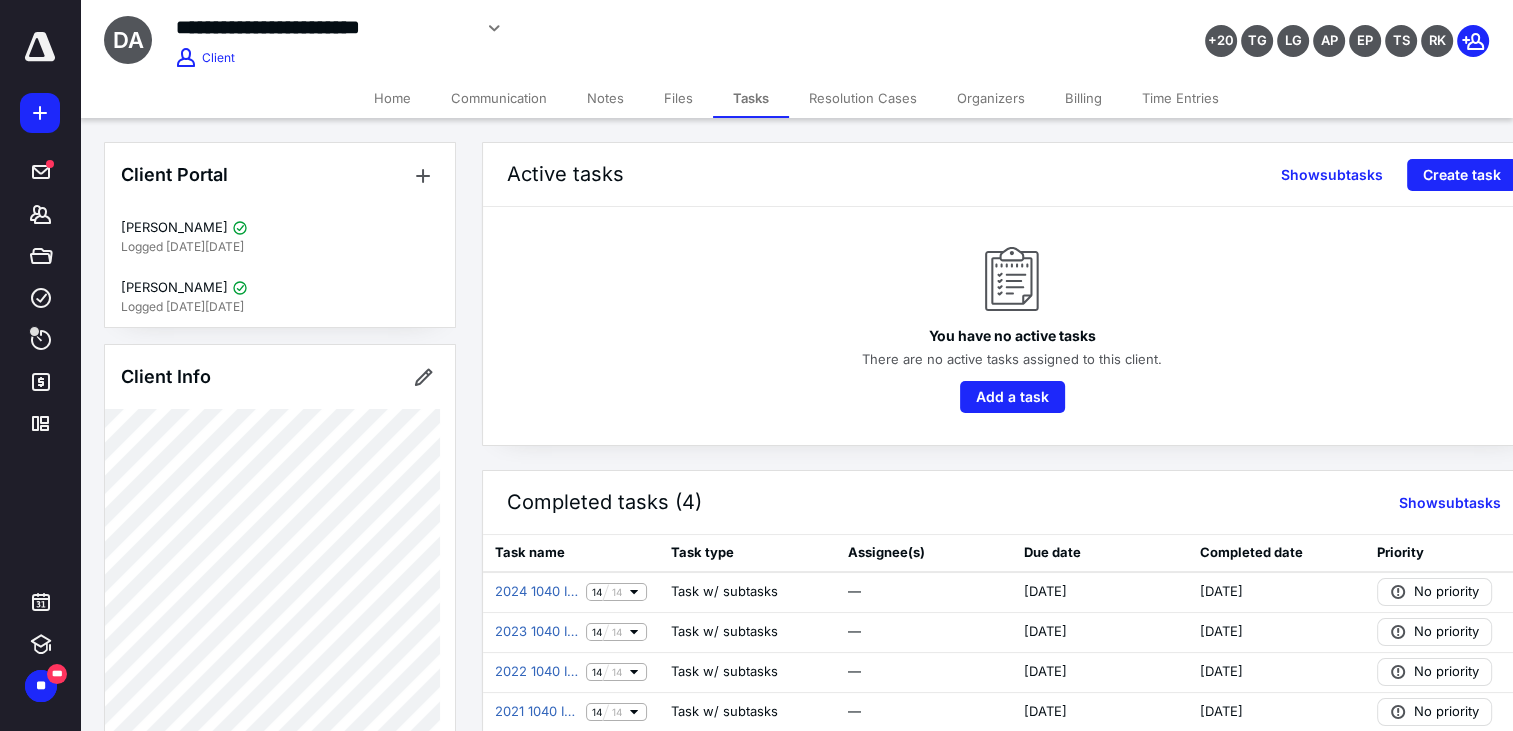click on "Files" at bounding box center [678, 98] 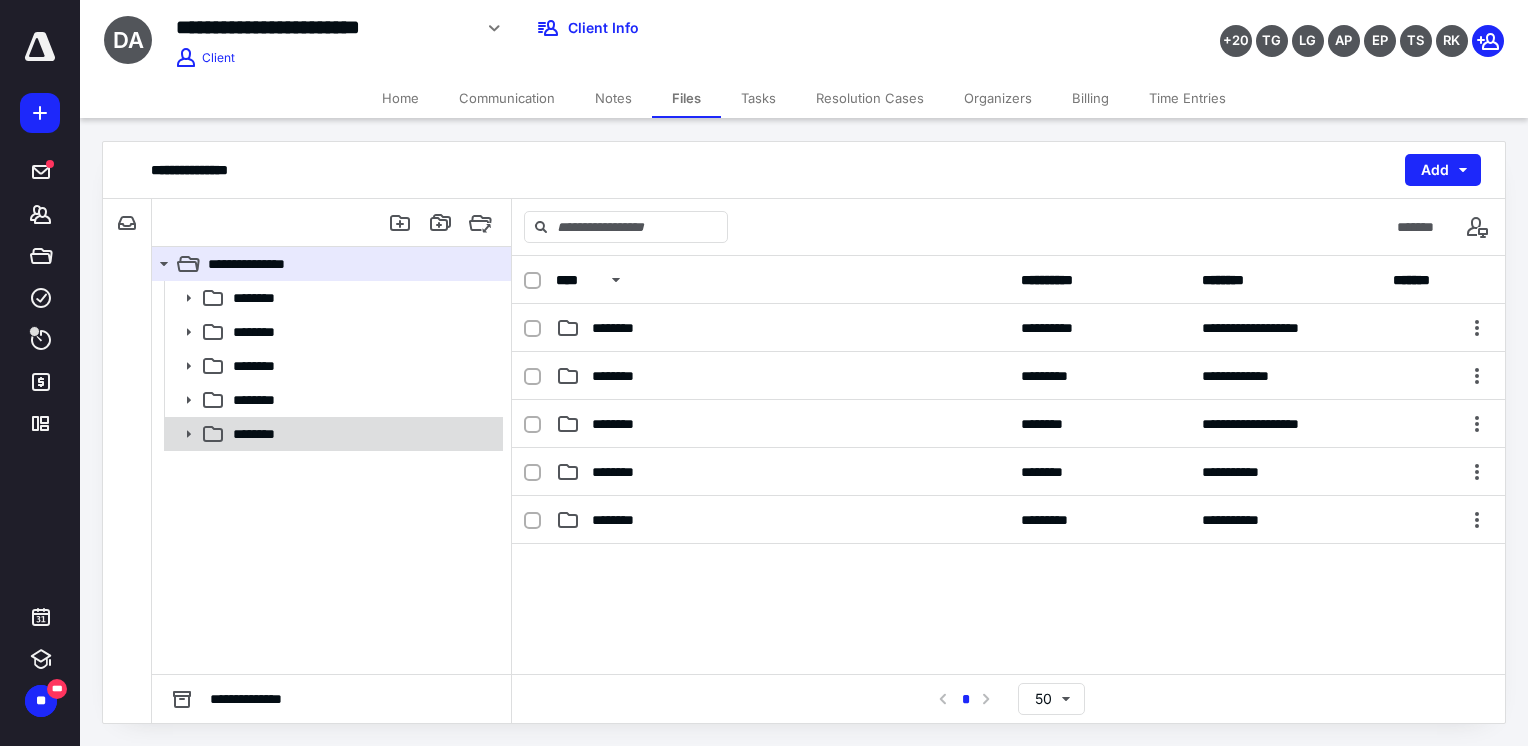 click on "********" at bounding box center (362, 434) 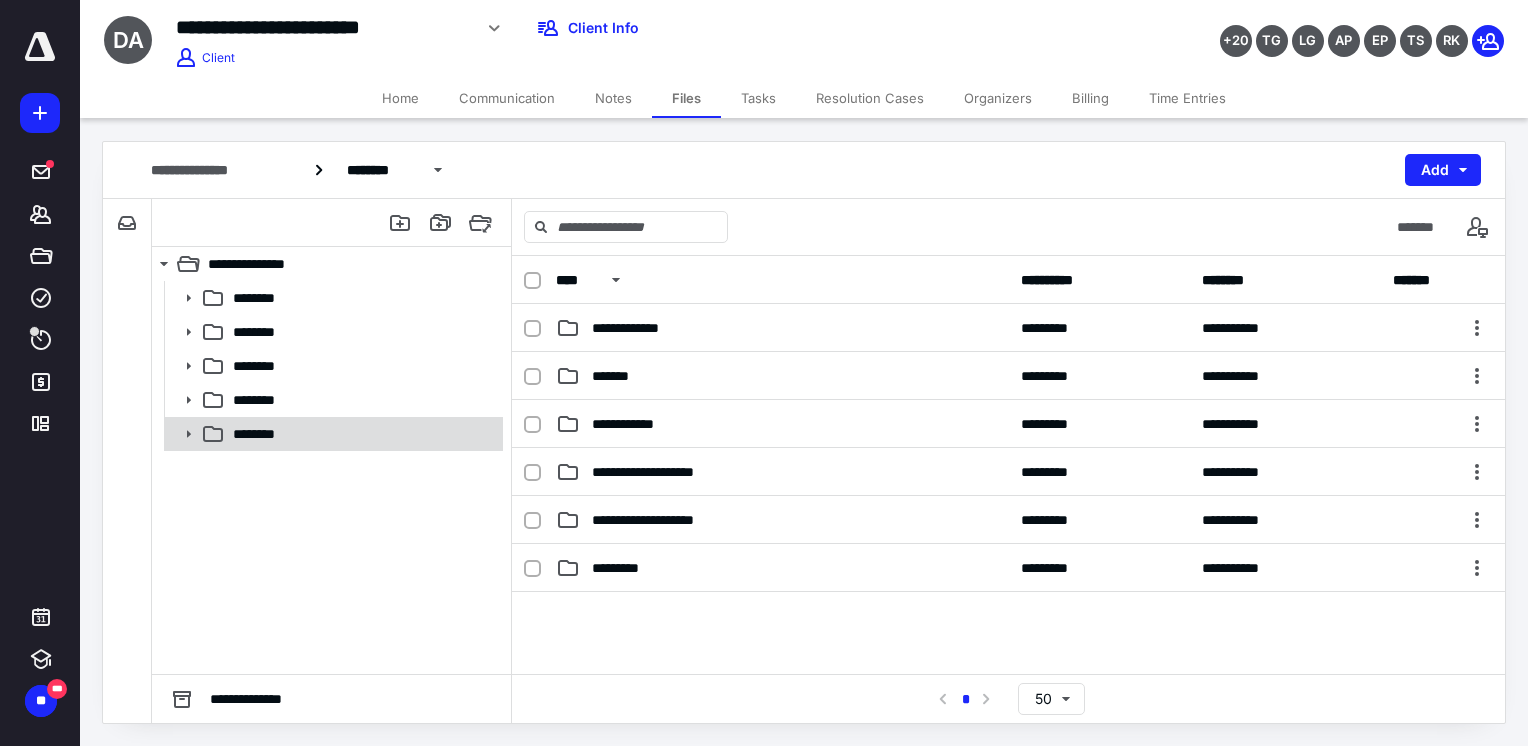 click 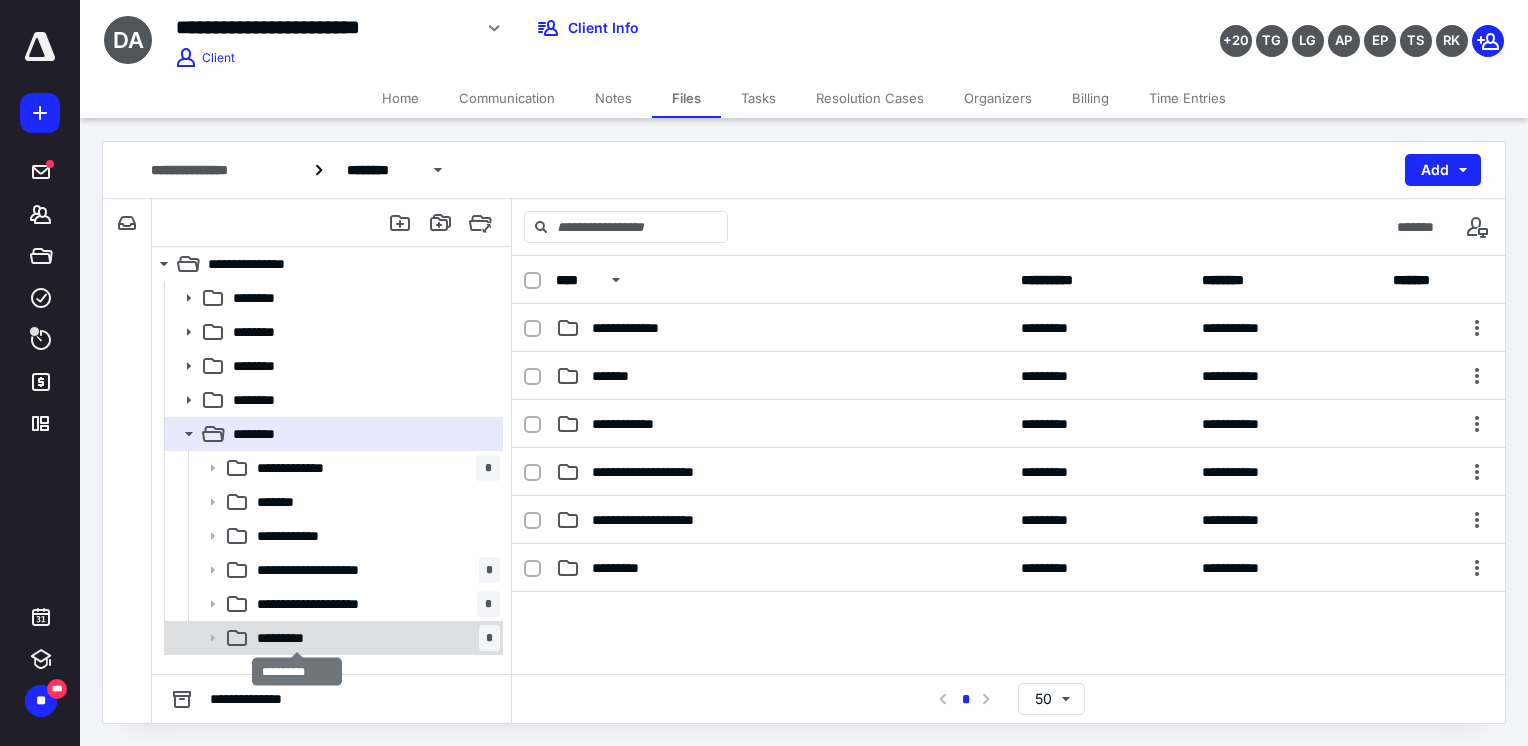 click on "*********" at bounding box center [297, 638] 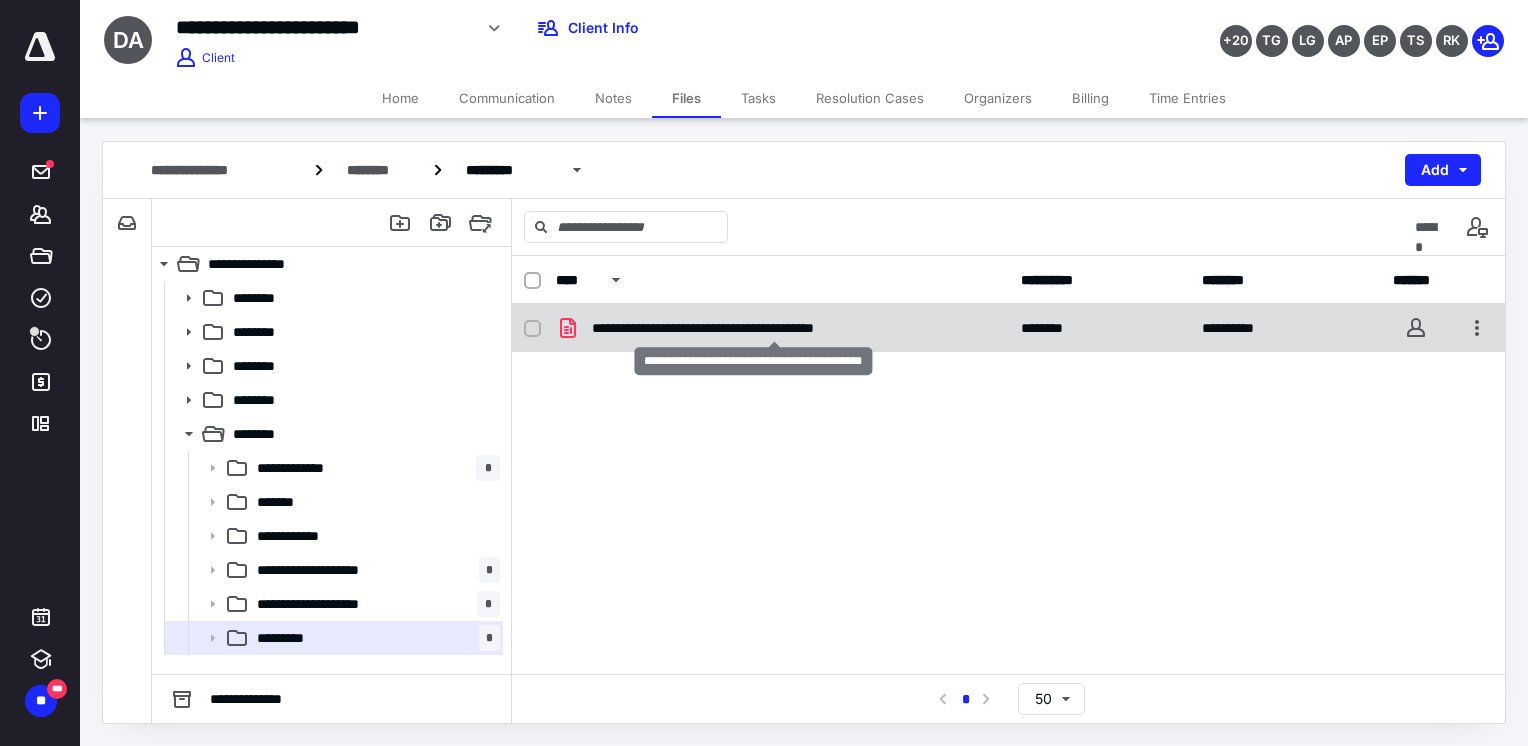 click on "**********" at bounding box center (774, 328) 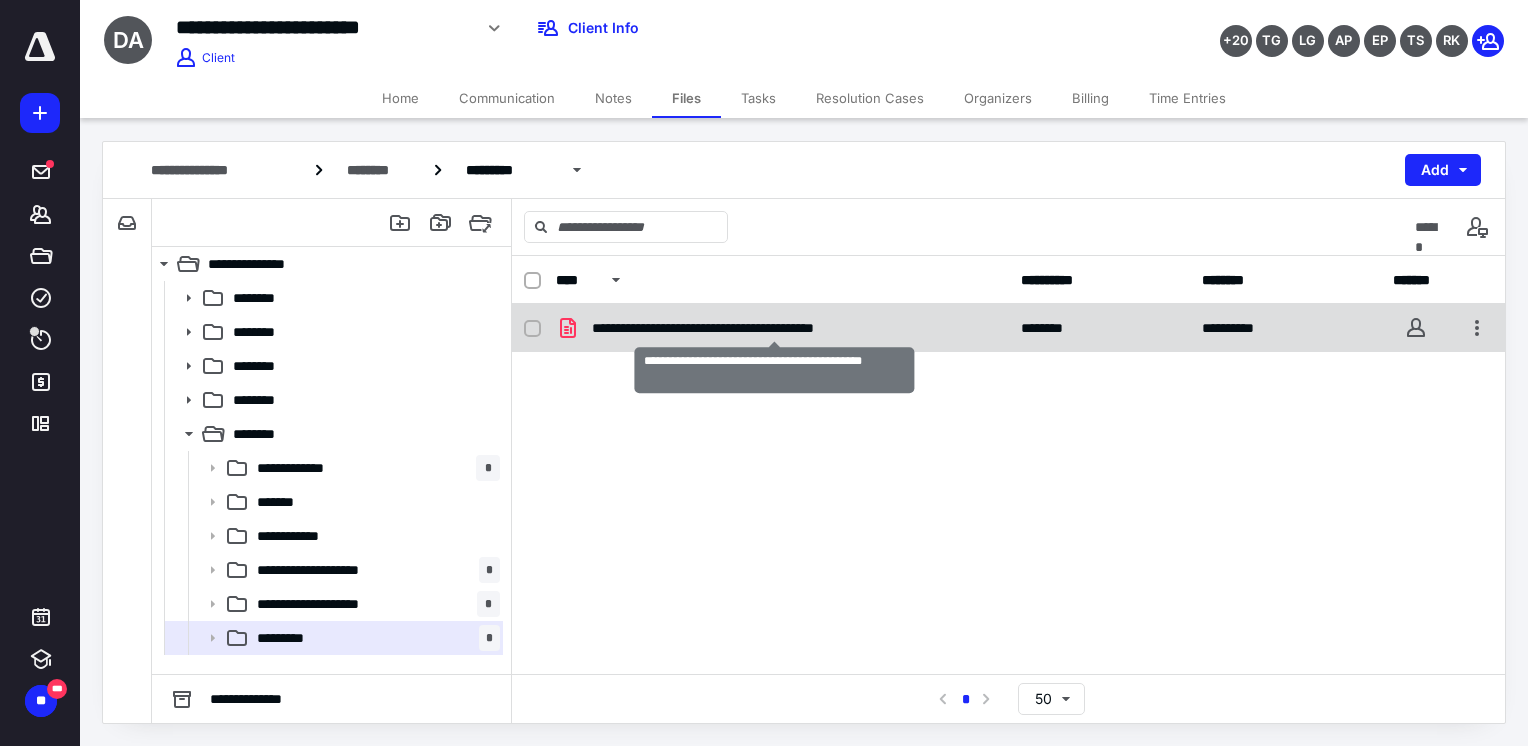 click on "**********" at bounding box center [774, 328] 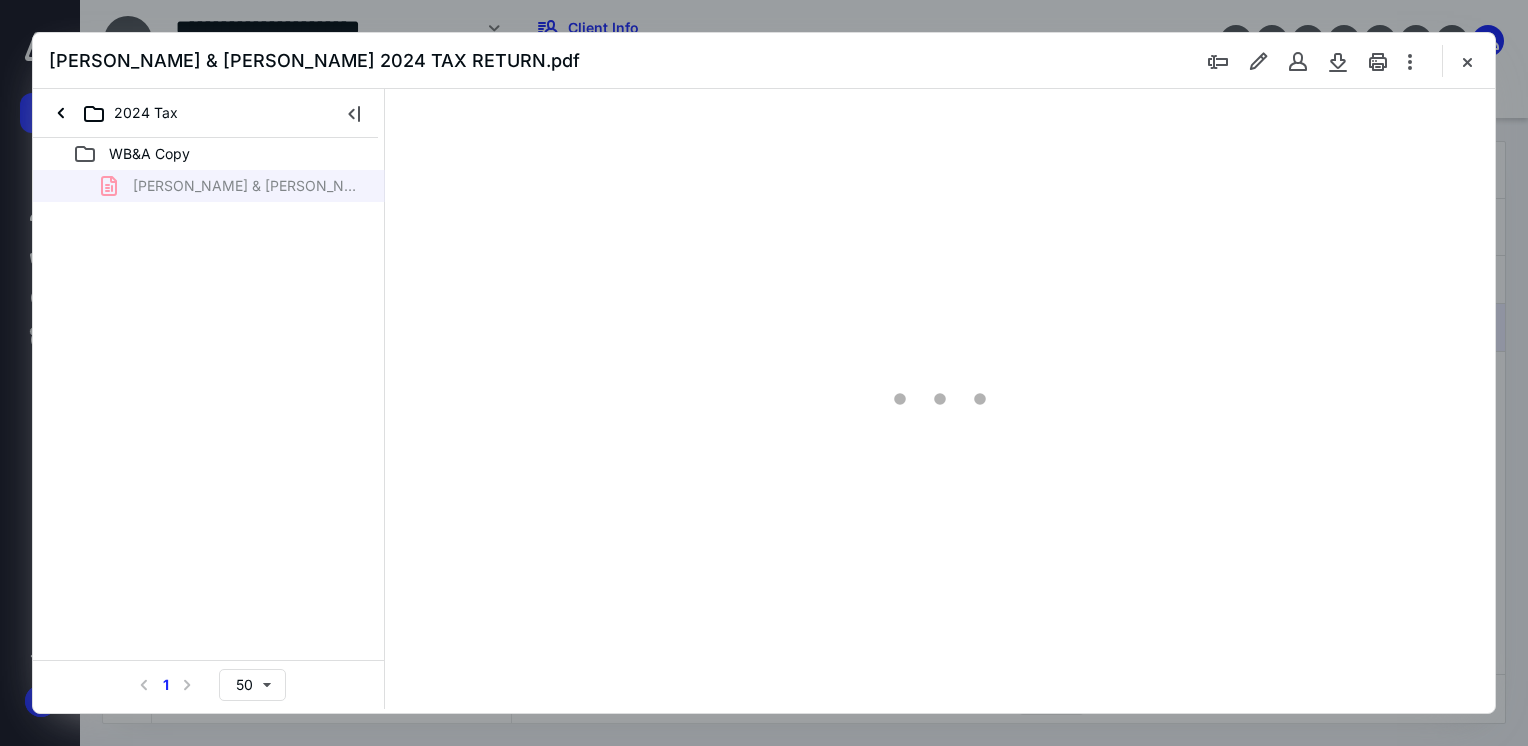 scroll, scrollTop: 0, scrollLeft: 0, axis: both 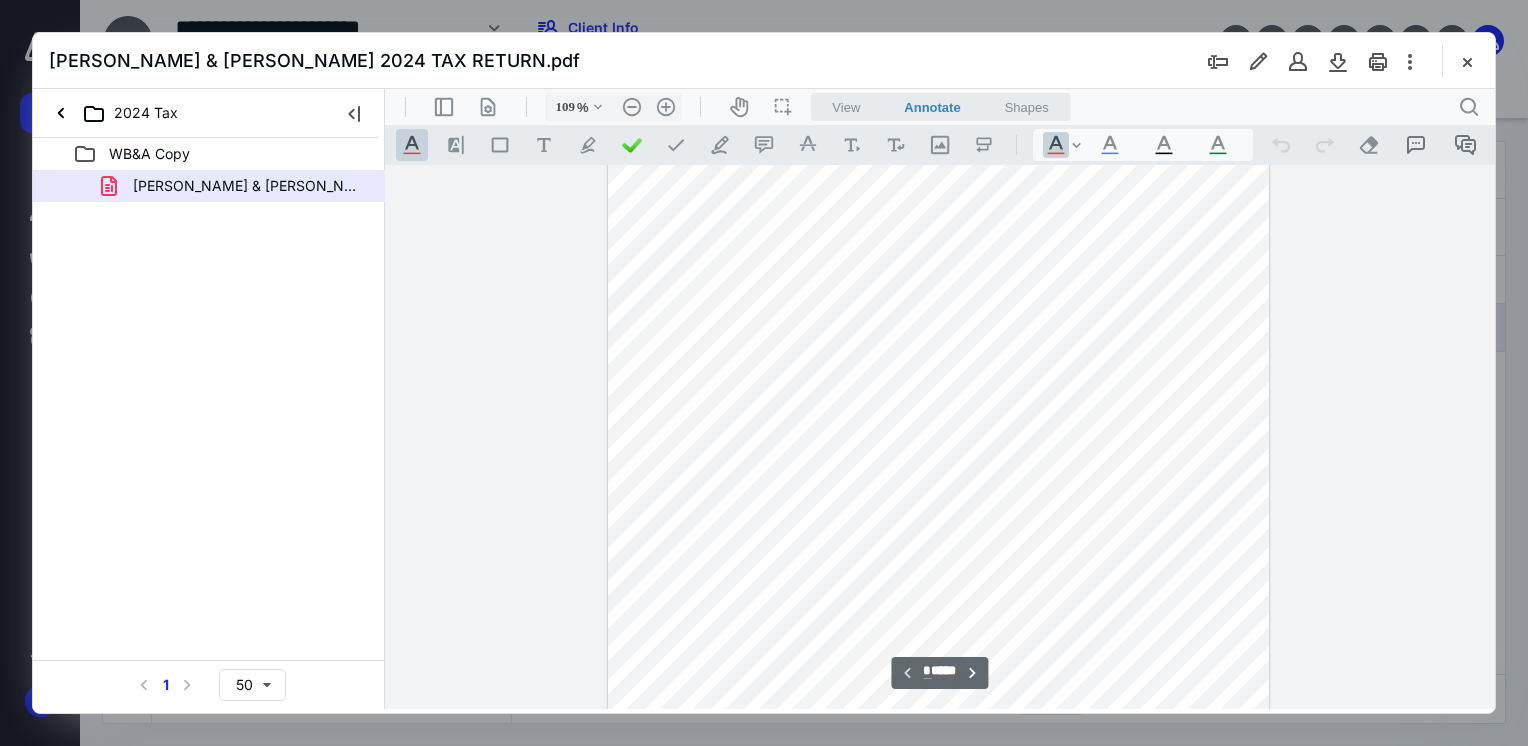type on "159" 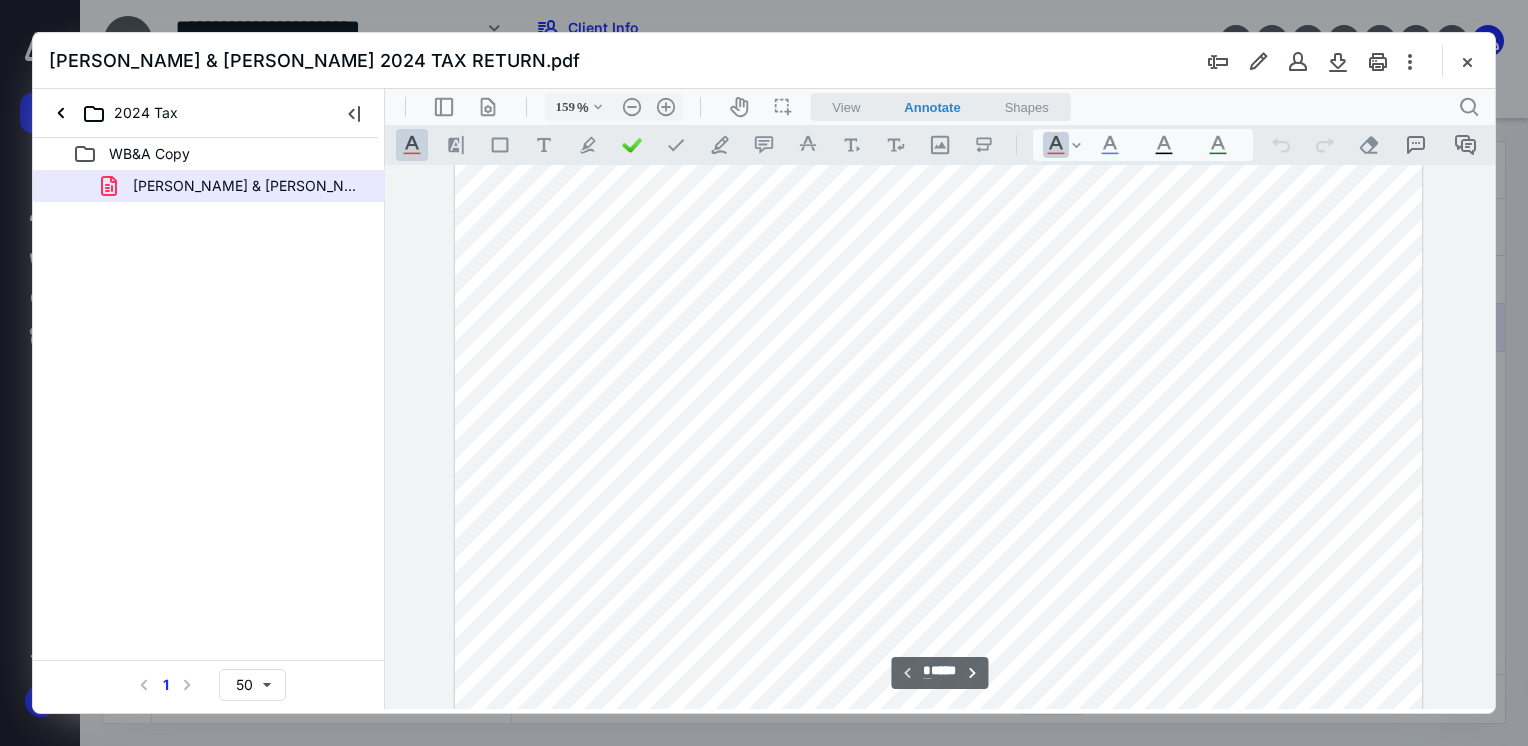 scroll, scrollTop: 700, scrollLeft: 0, axis: vertical 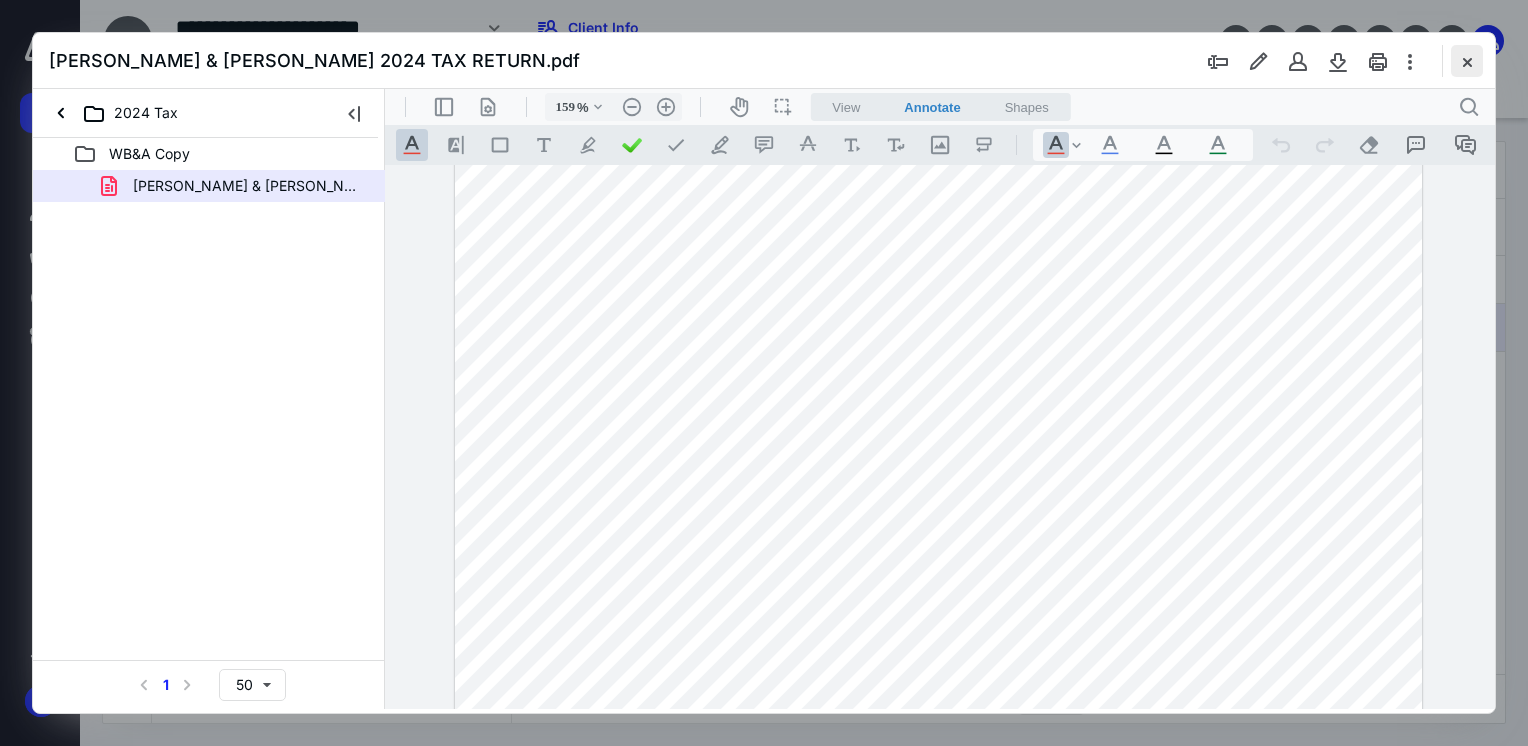 click at bounding box center [1467, 61] 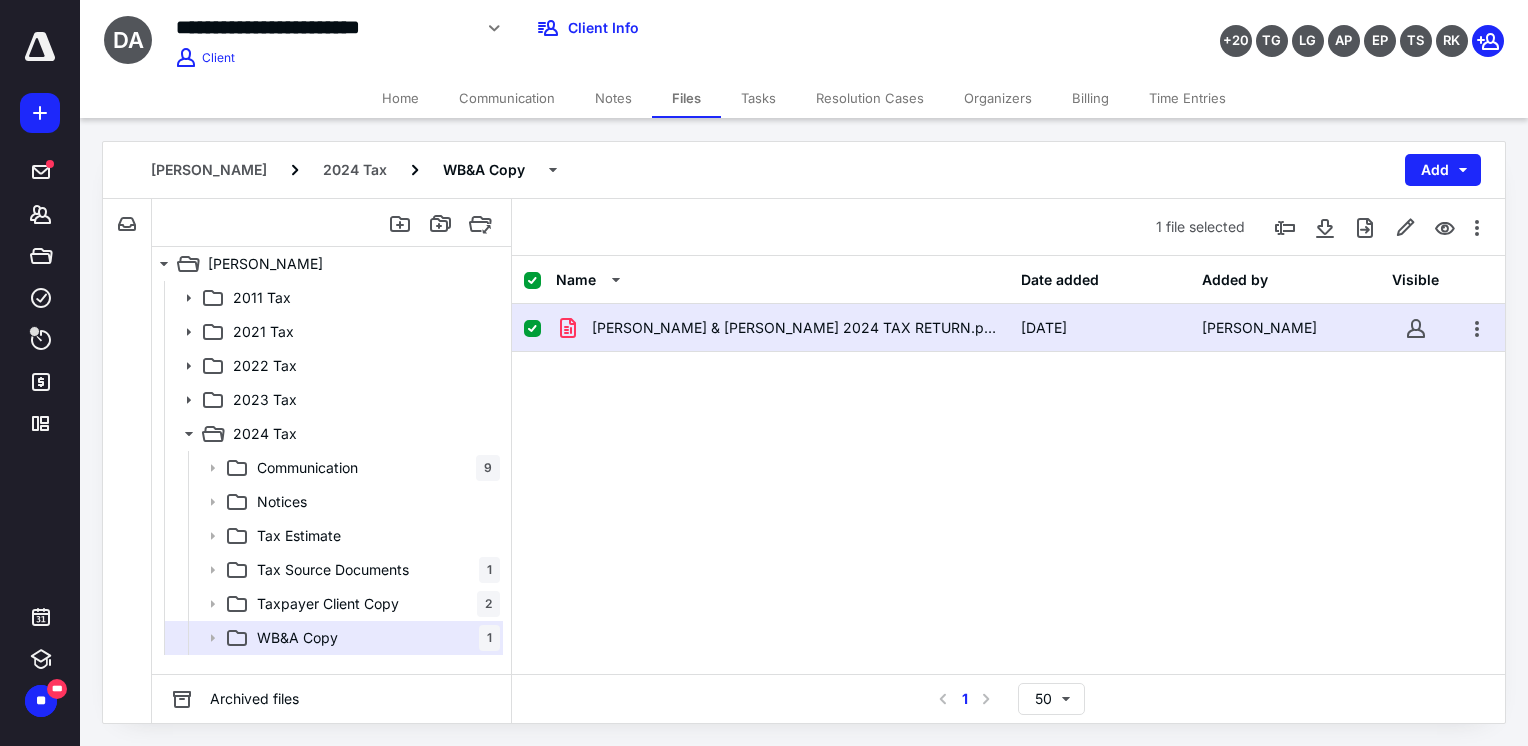 click on "Home" at bounding box center [400, 98] 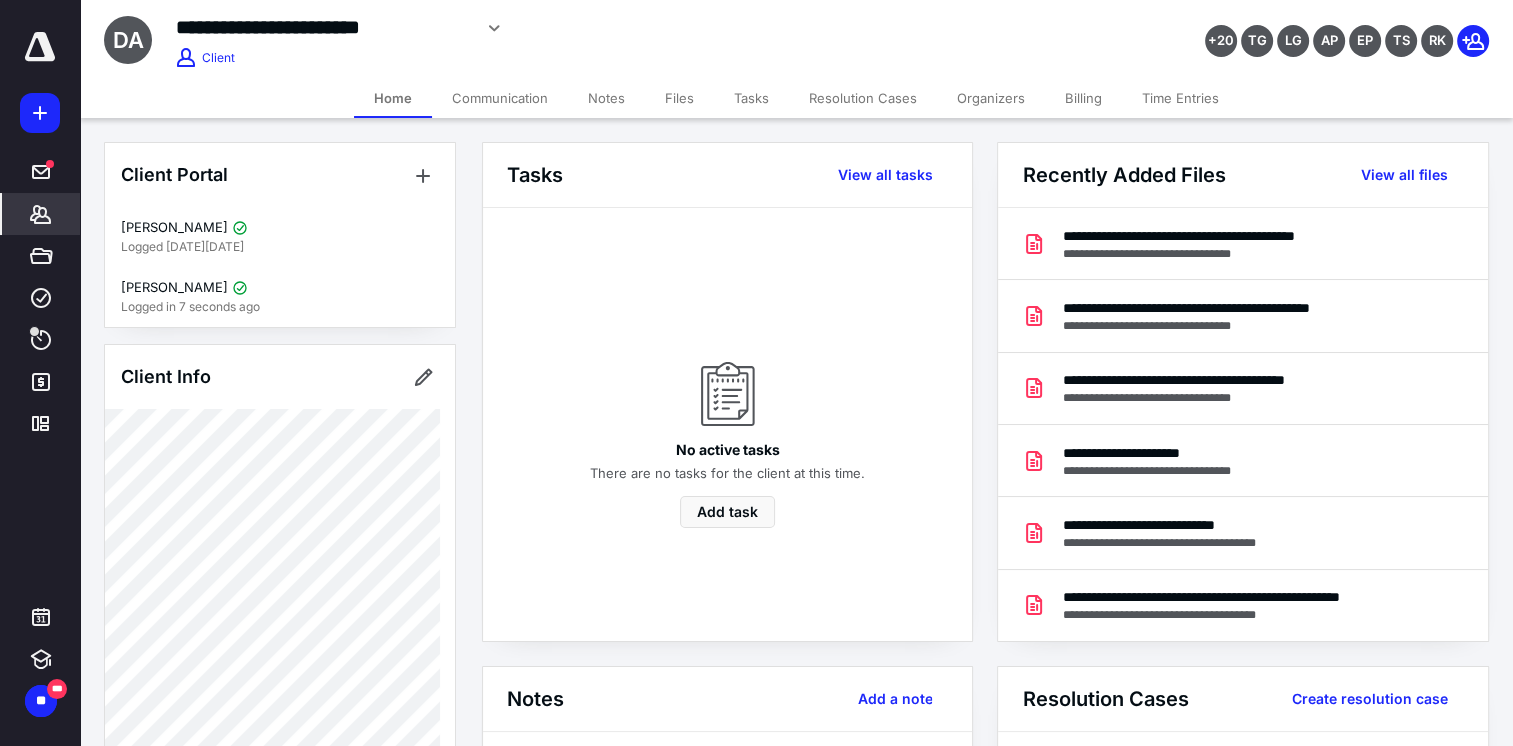 click on "Files" at bounding box center [679, 98] 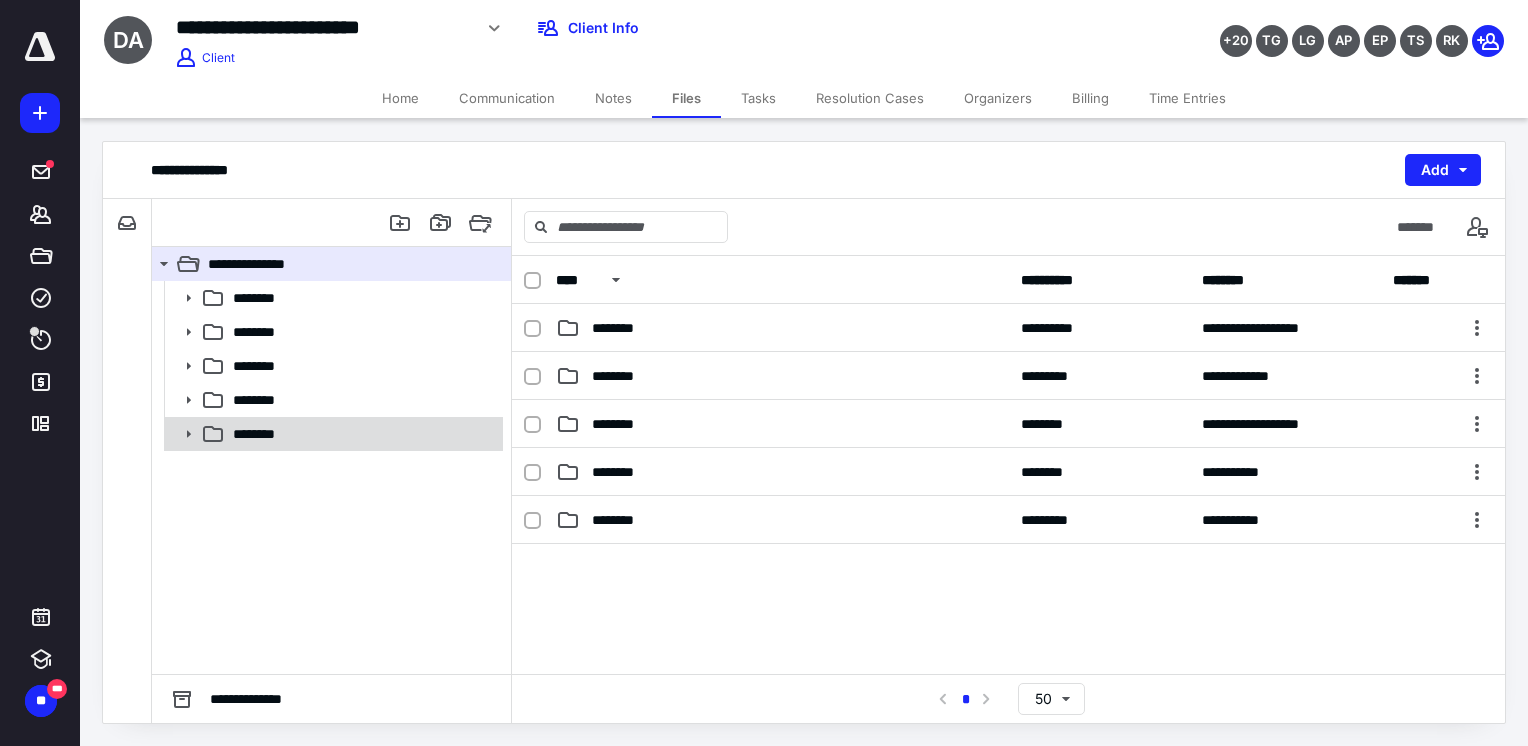 click 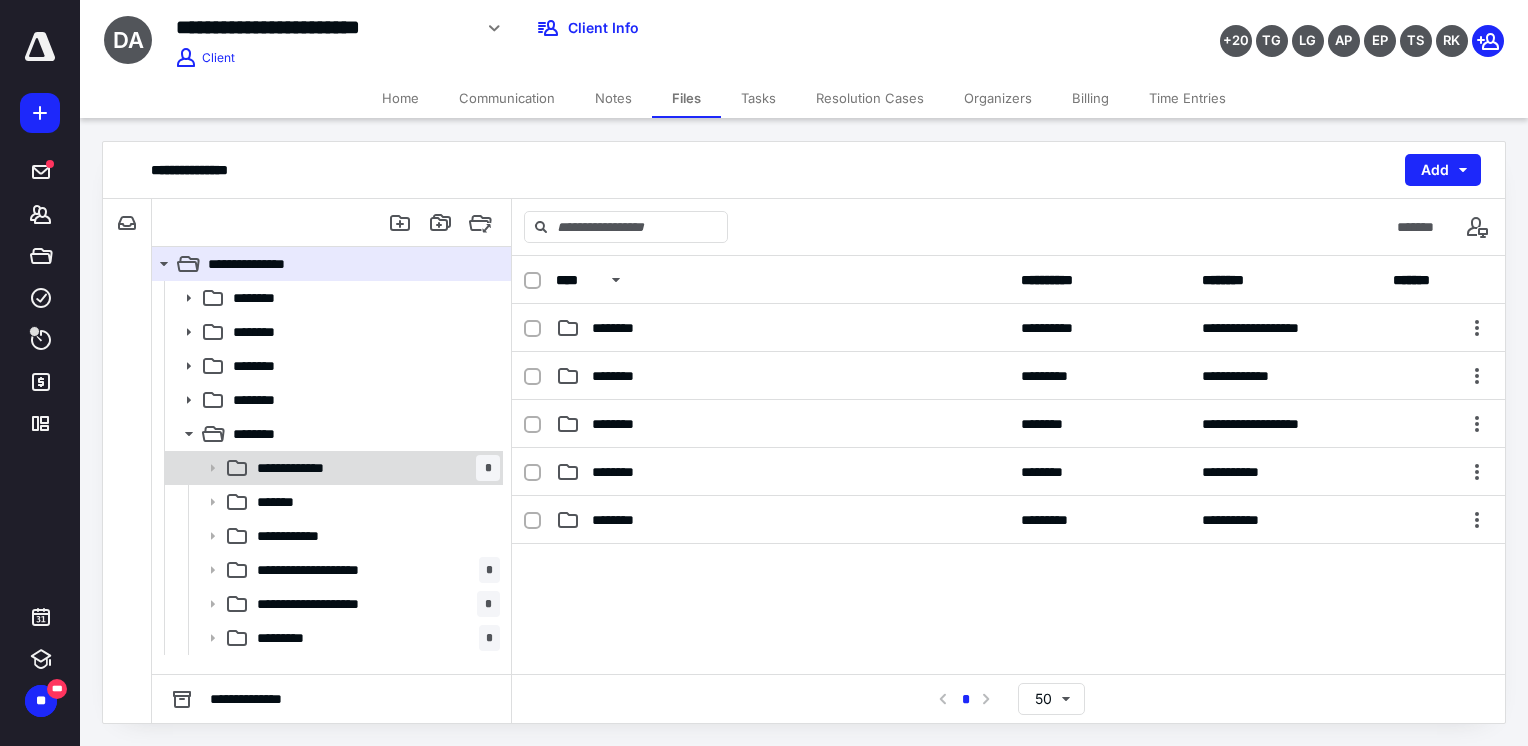 click on "**********" at bounding box center [309, 468] 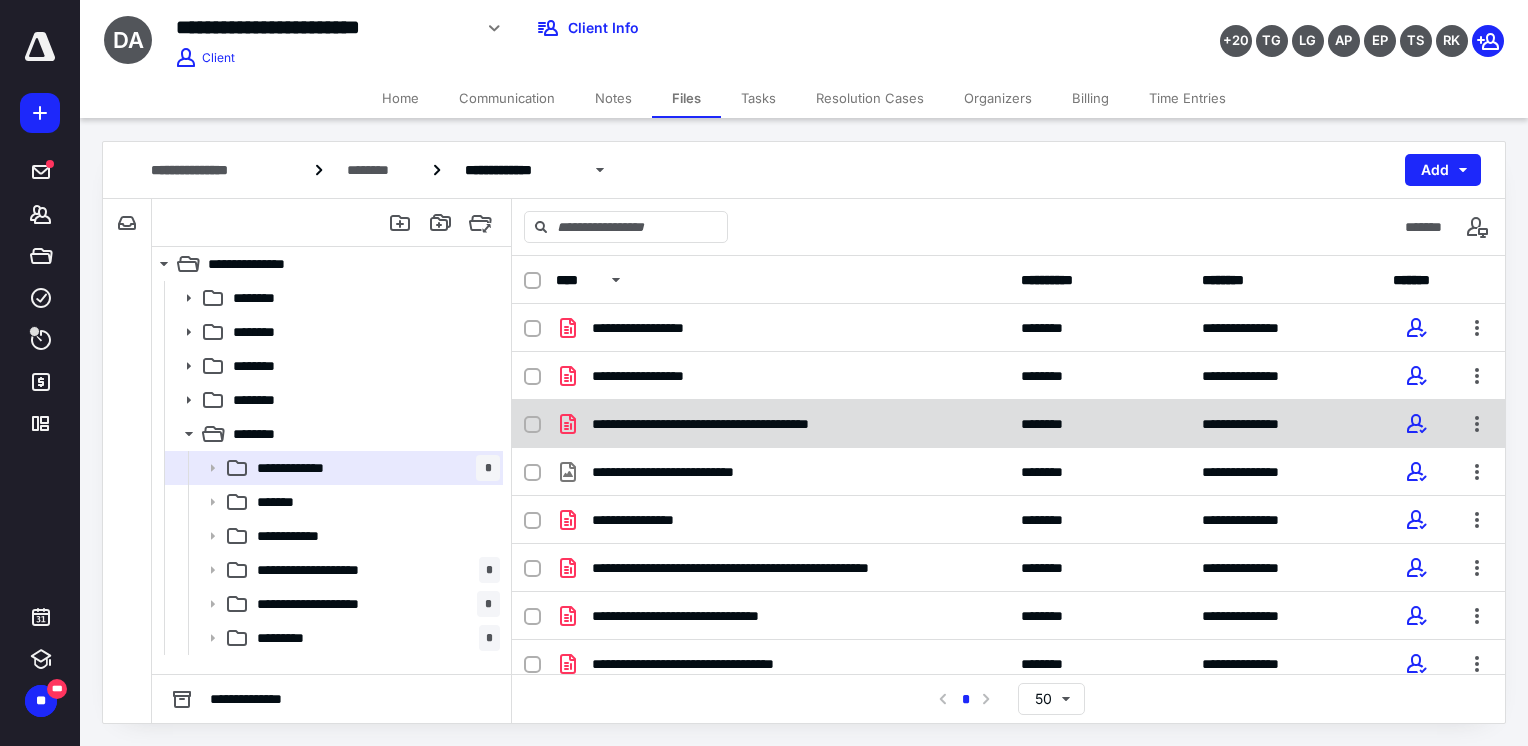 scroll, scrollTop: 59, scrollLeft: 0, axis: vertical 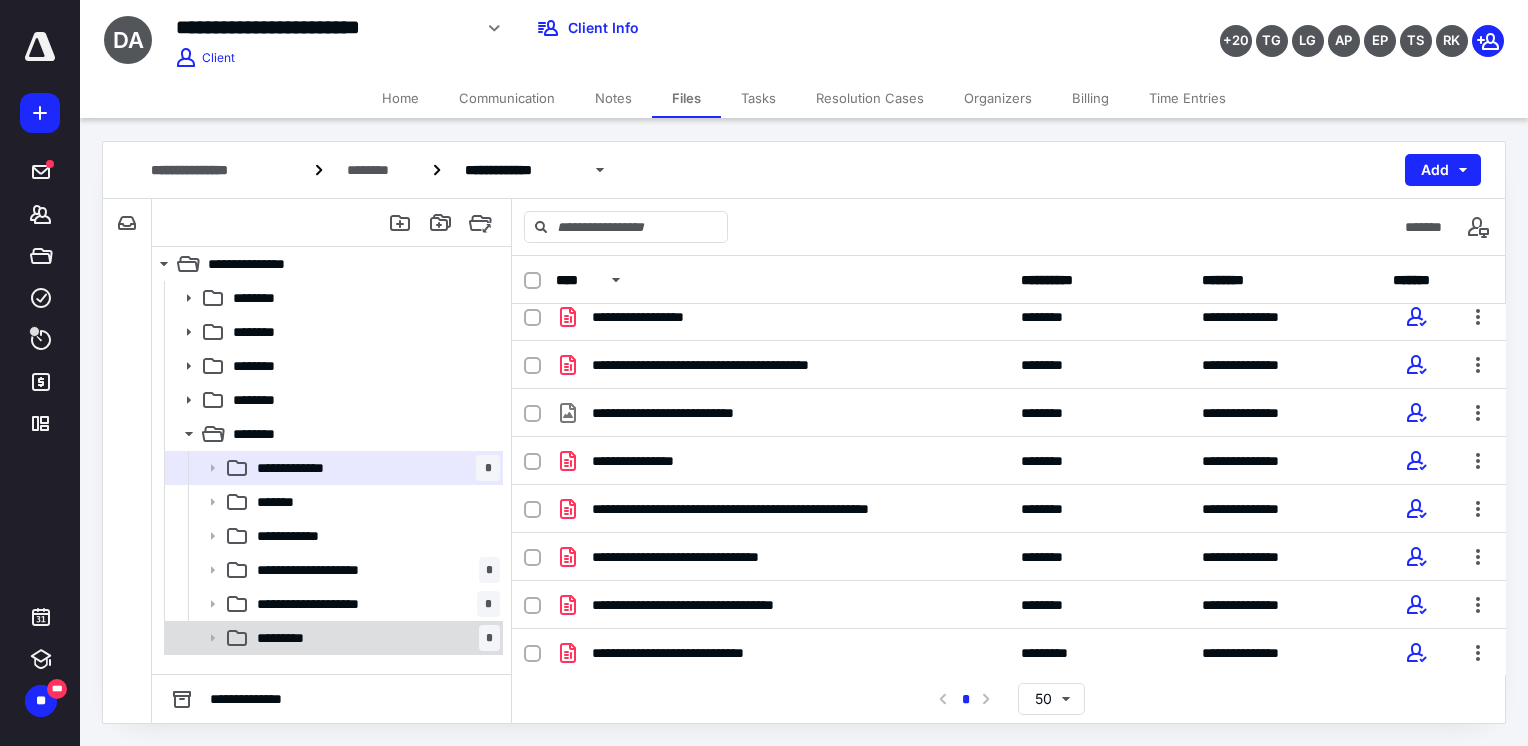 click on "*********" at bounding box center [297, 638] 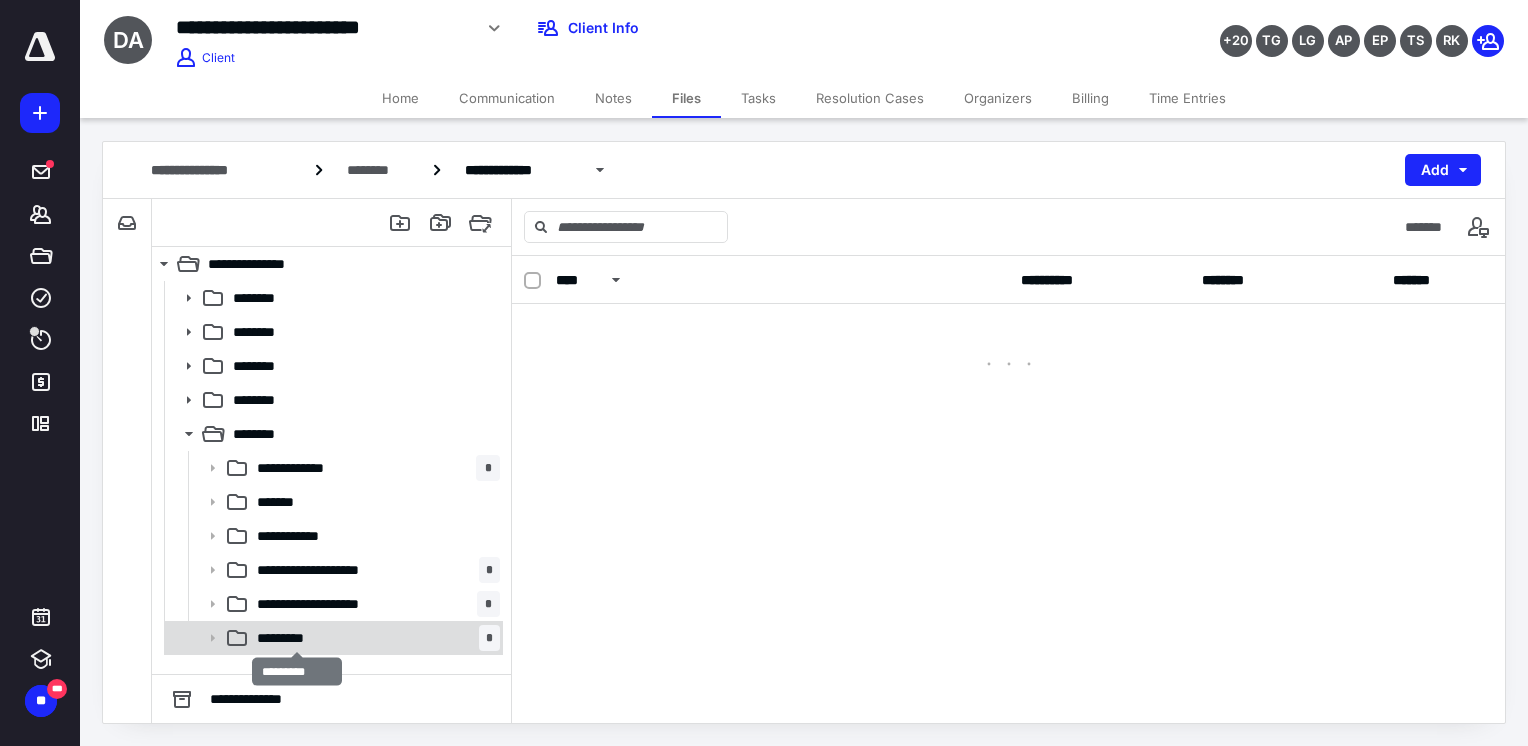 scroll, scrollTop: 0, scrollLeft: 0, axis: both 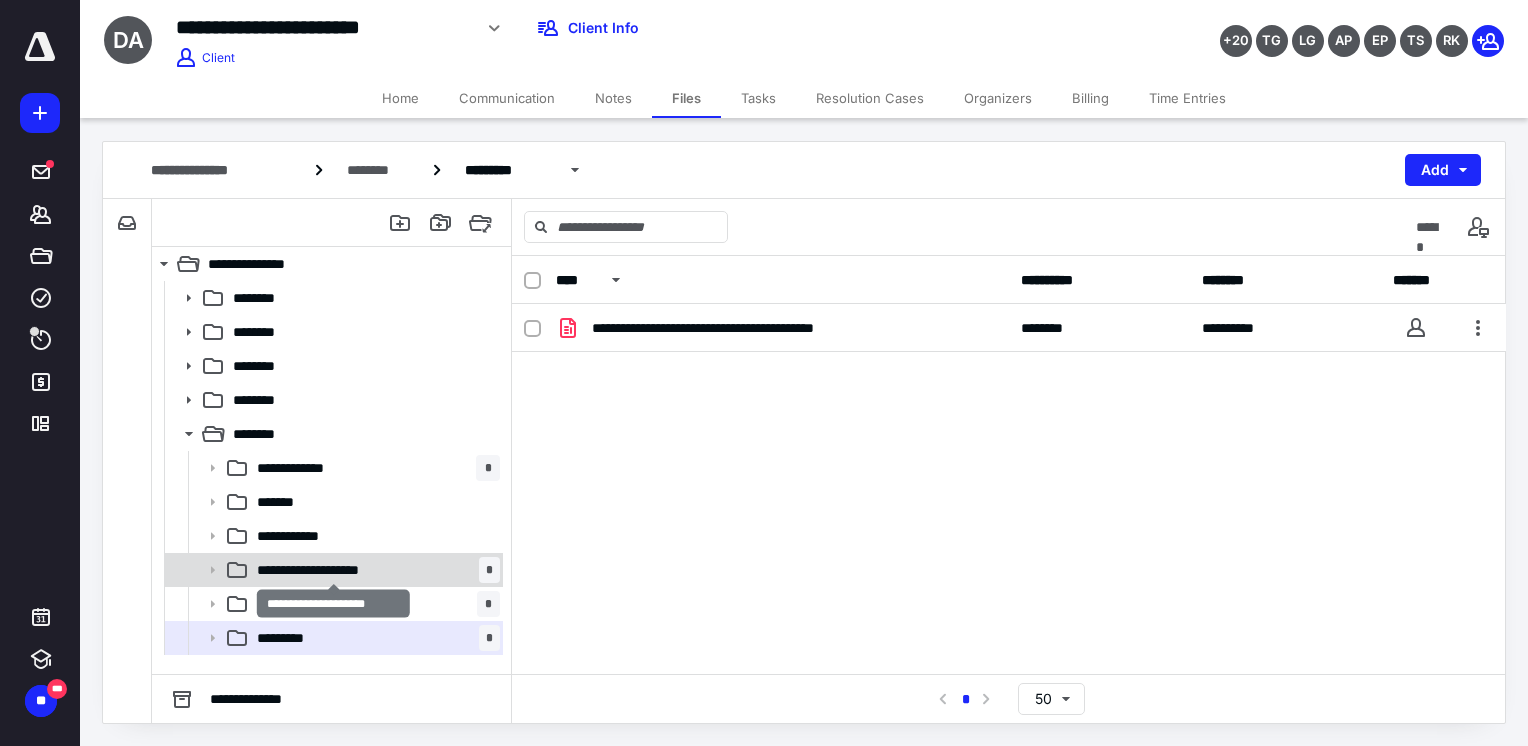click on "**********" at bounding box center [334, 570] 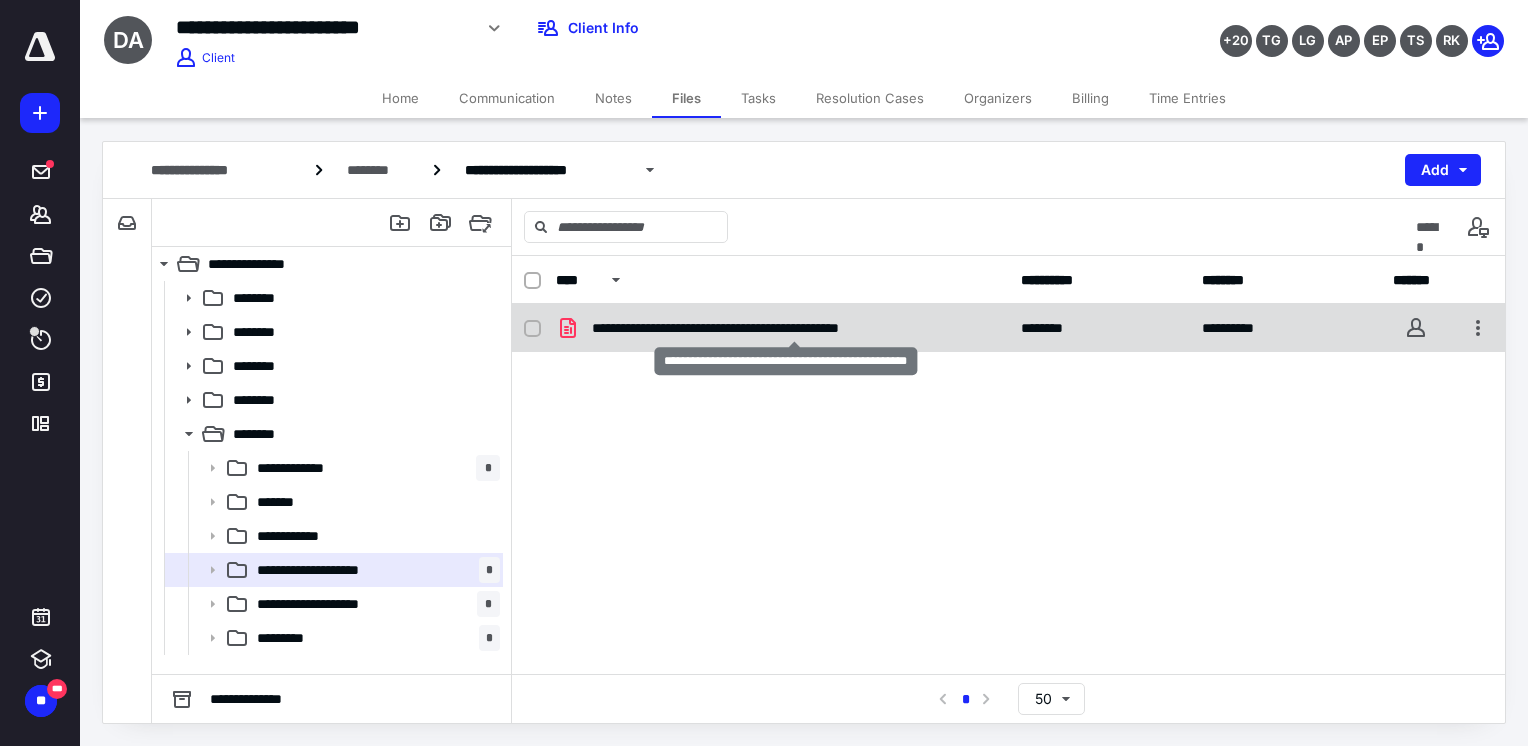click on "**********" at bounding box center [794, 328] 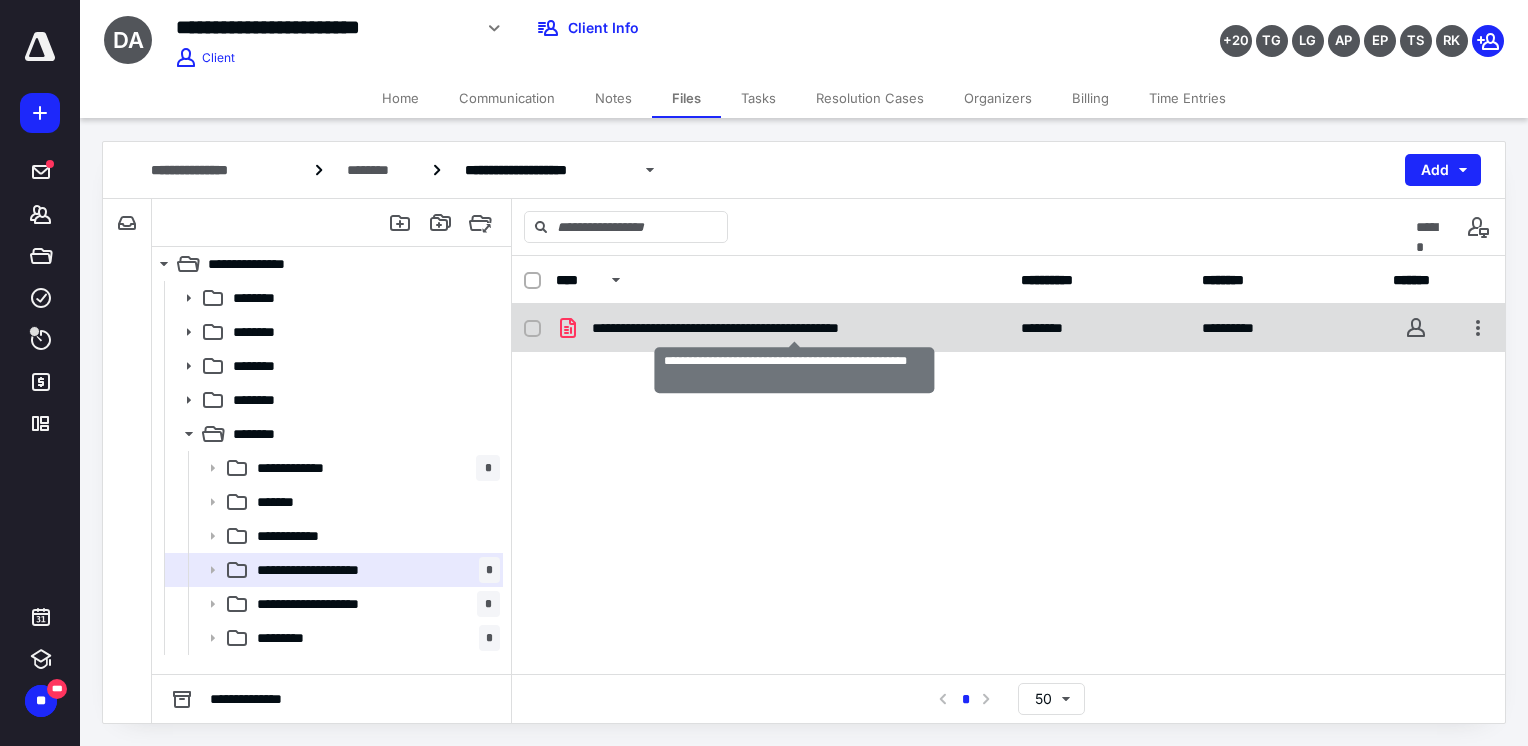 click on "**********" at bounding box center (794, 328) 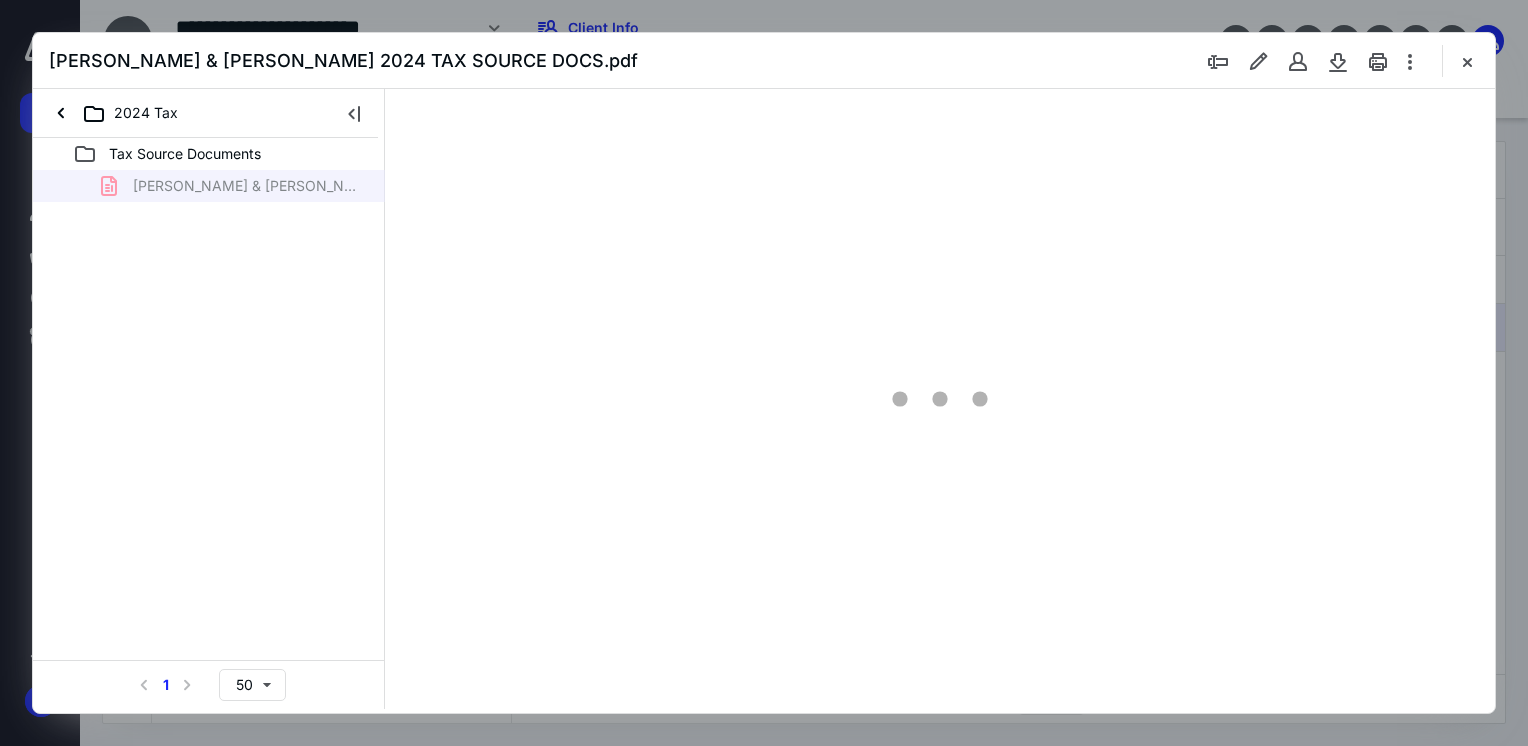 scroll, scrollTop: 0, scrollLeft: 0, axis: both 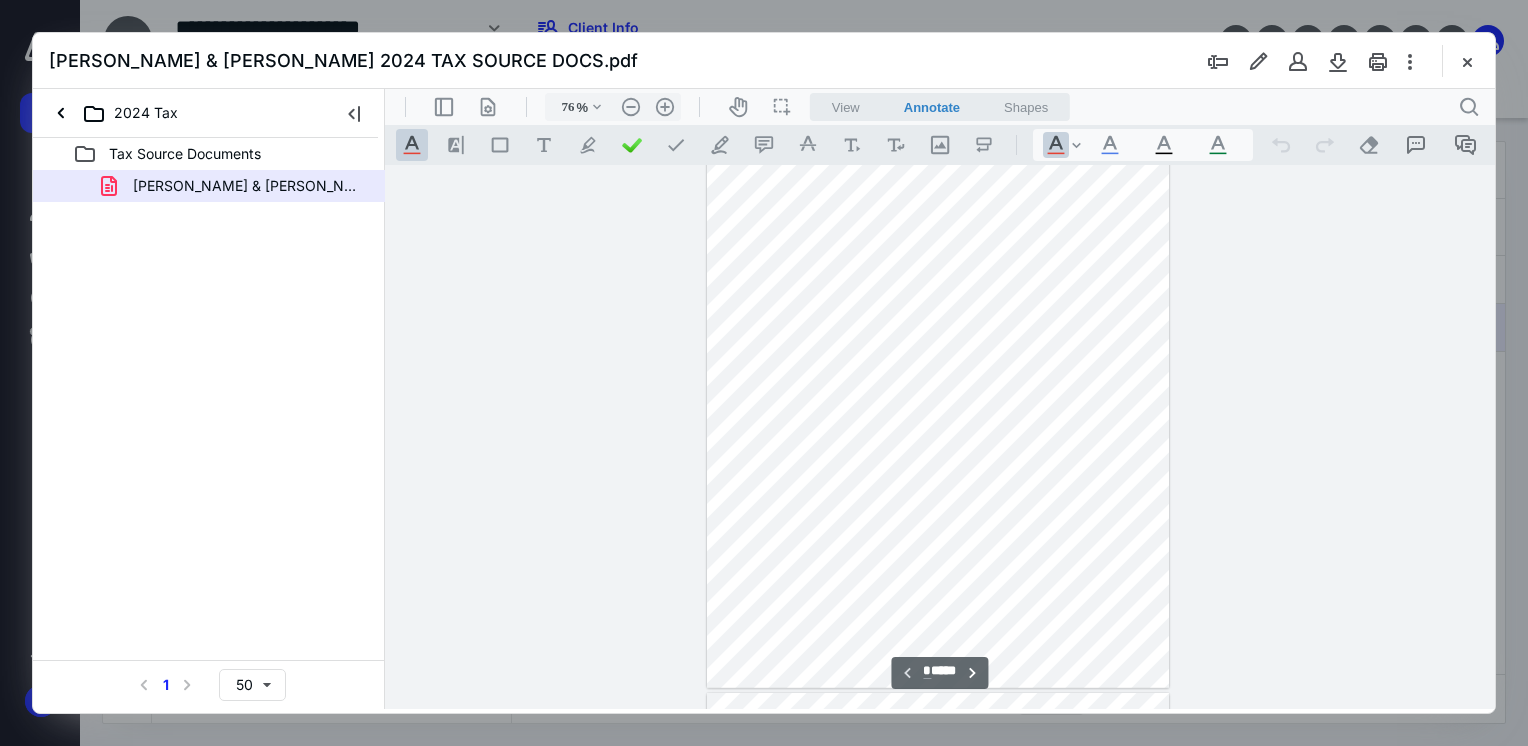 type on "84" 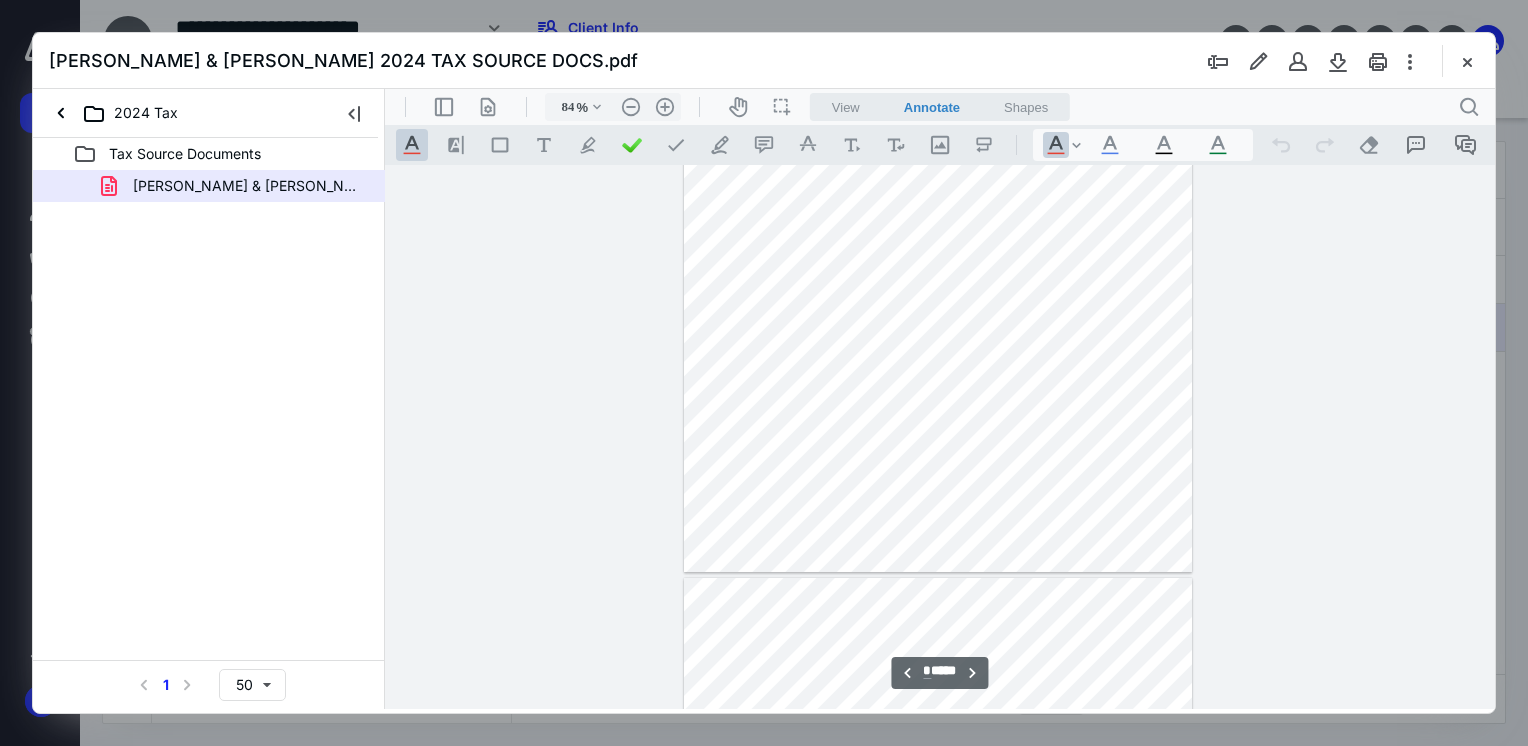 scroll, scrollTop: 3174, scrollLeft: 0, axis: vertical 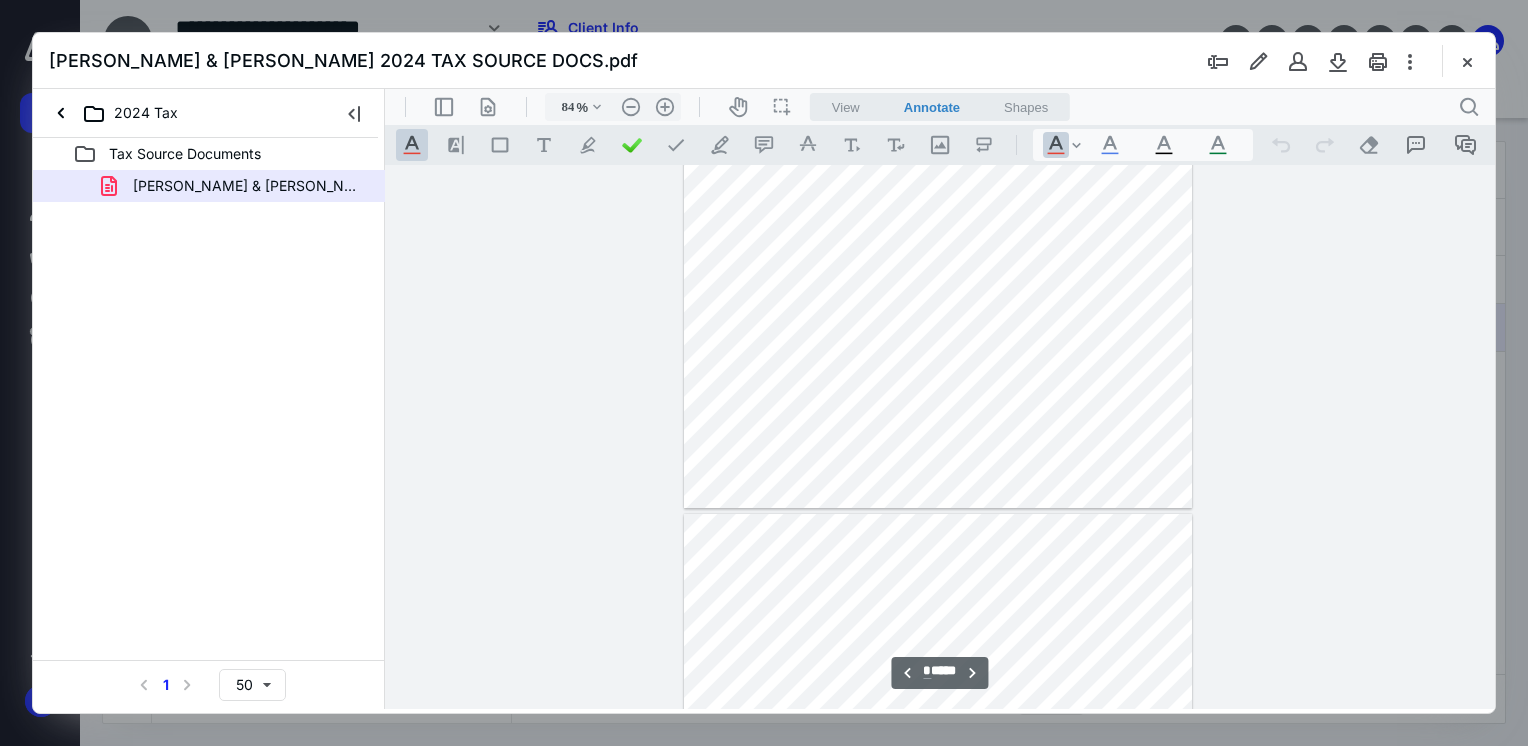type on "*" 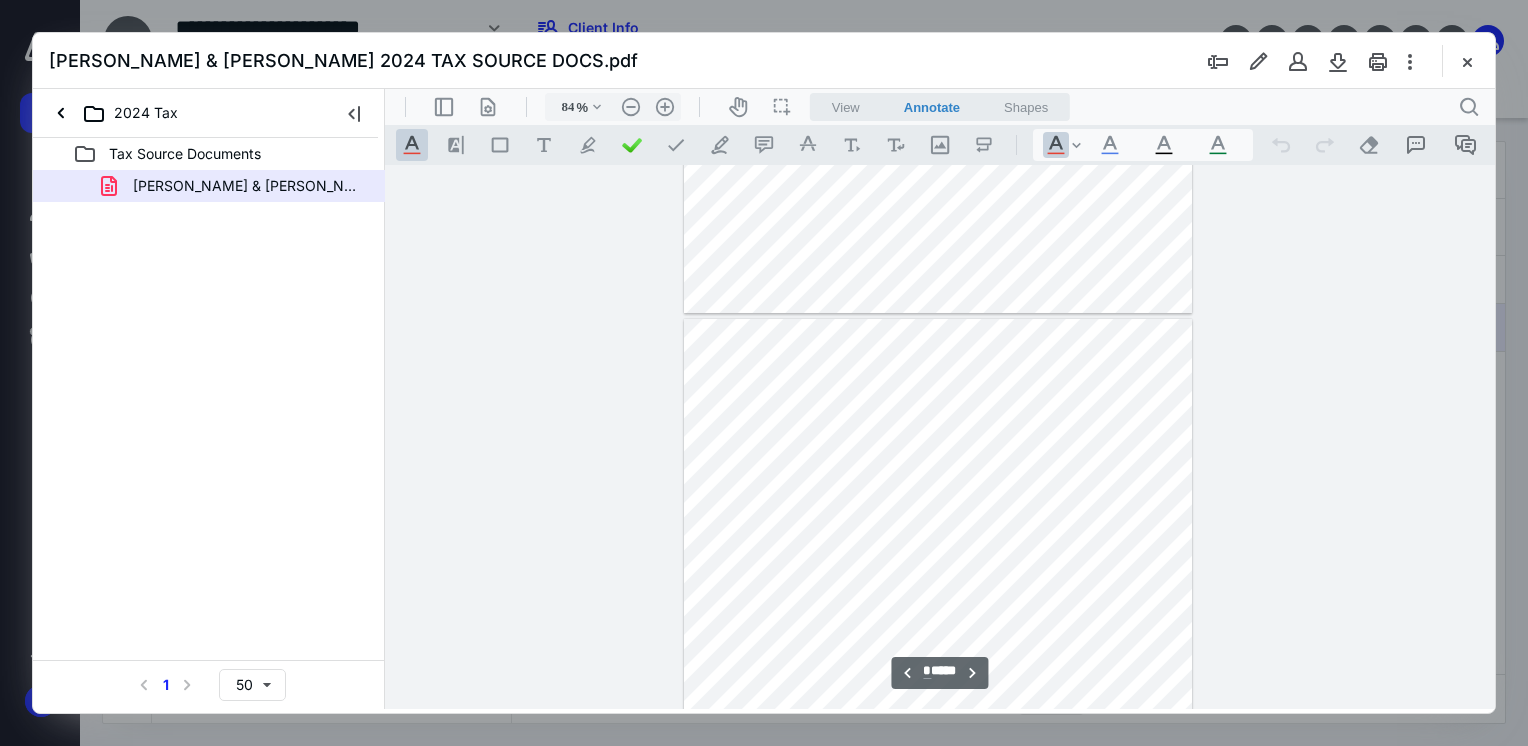 scroll, scrollTop: 3174, scrollLeft: 0, axis: vertical 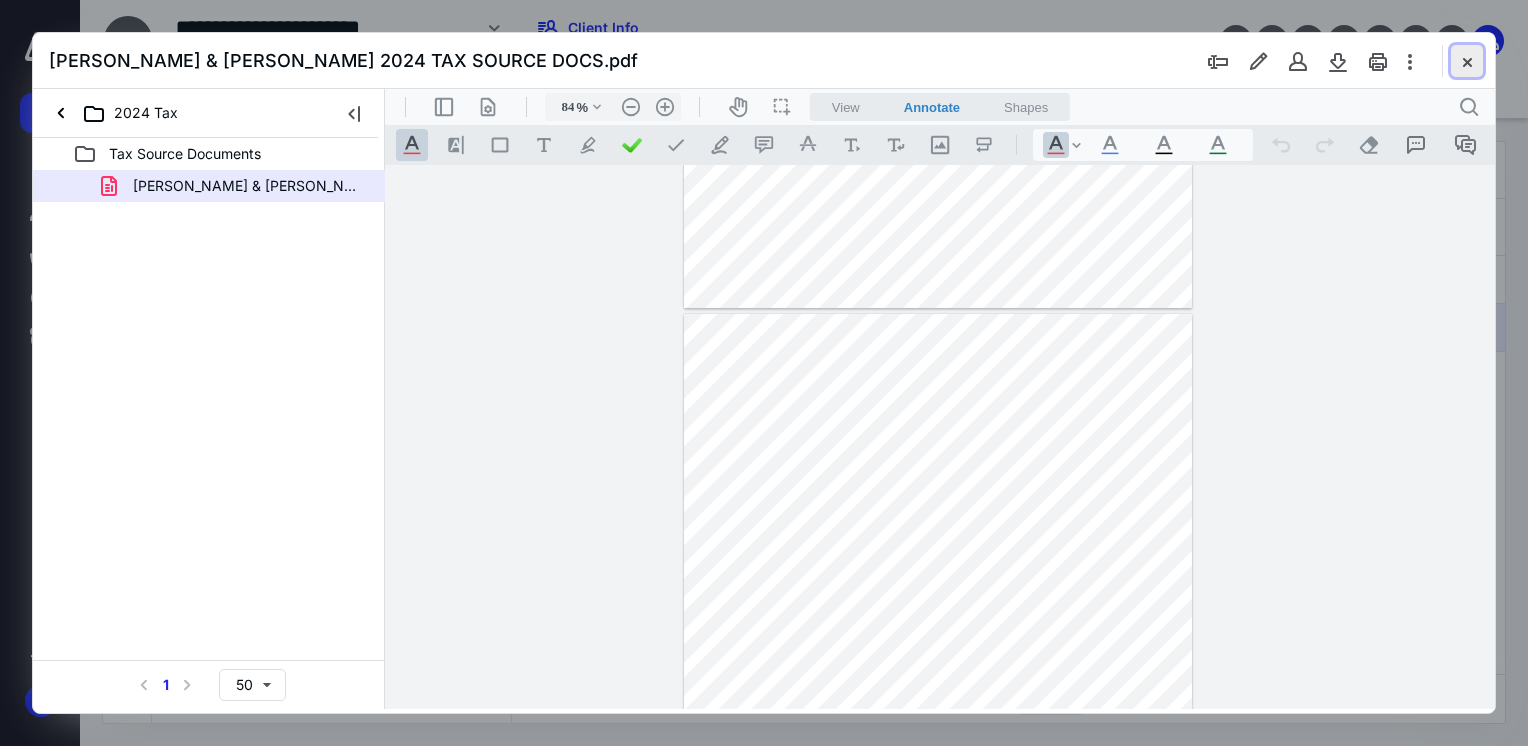 click at bounding box center (1467, 61) 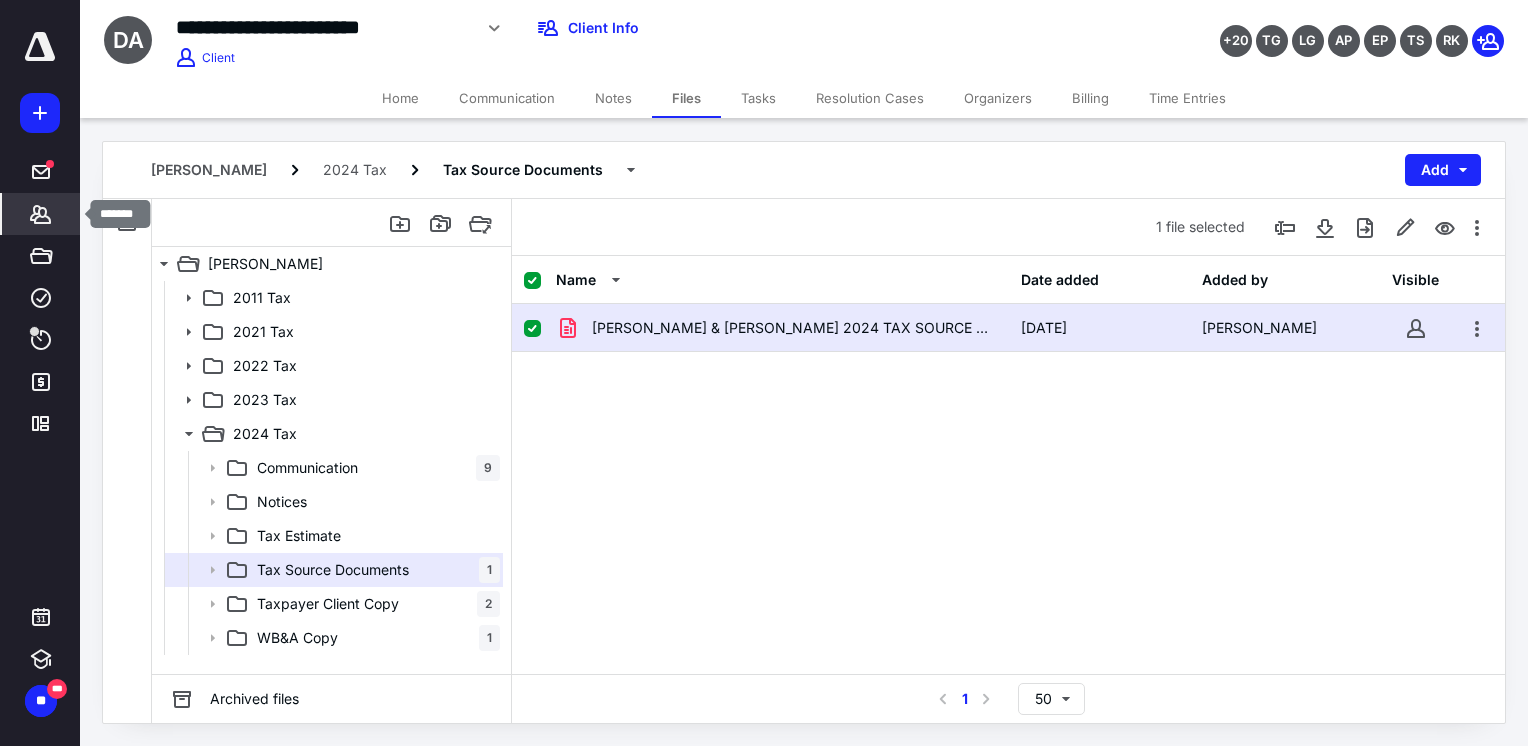 click on "*******" at bounding box center [41, 214] 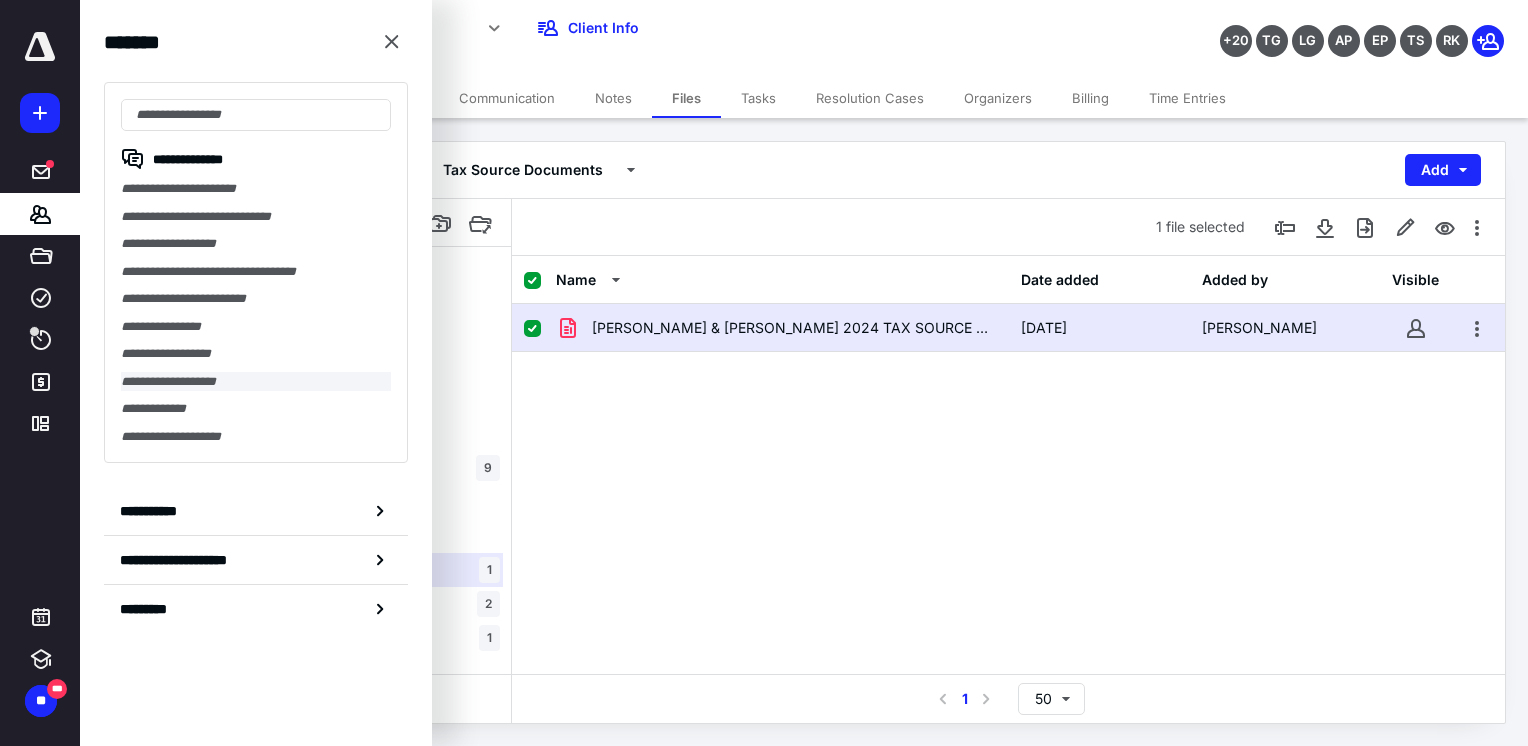 click on "**********" at bounding box center (256, 382) 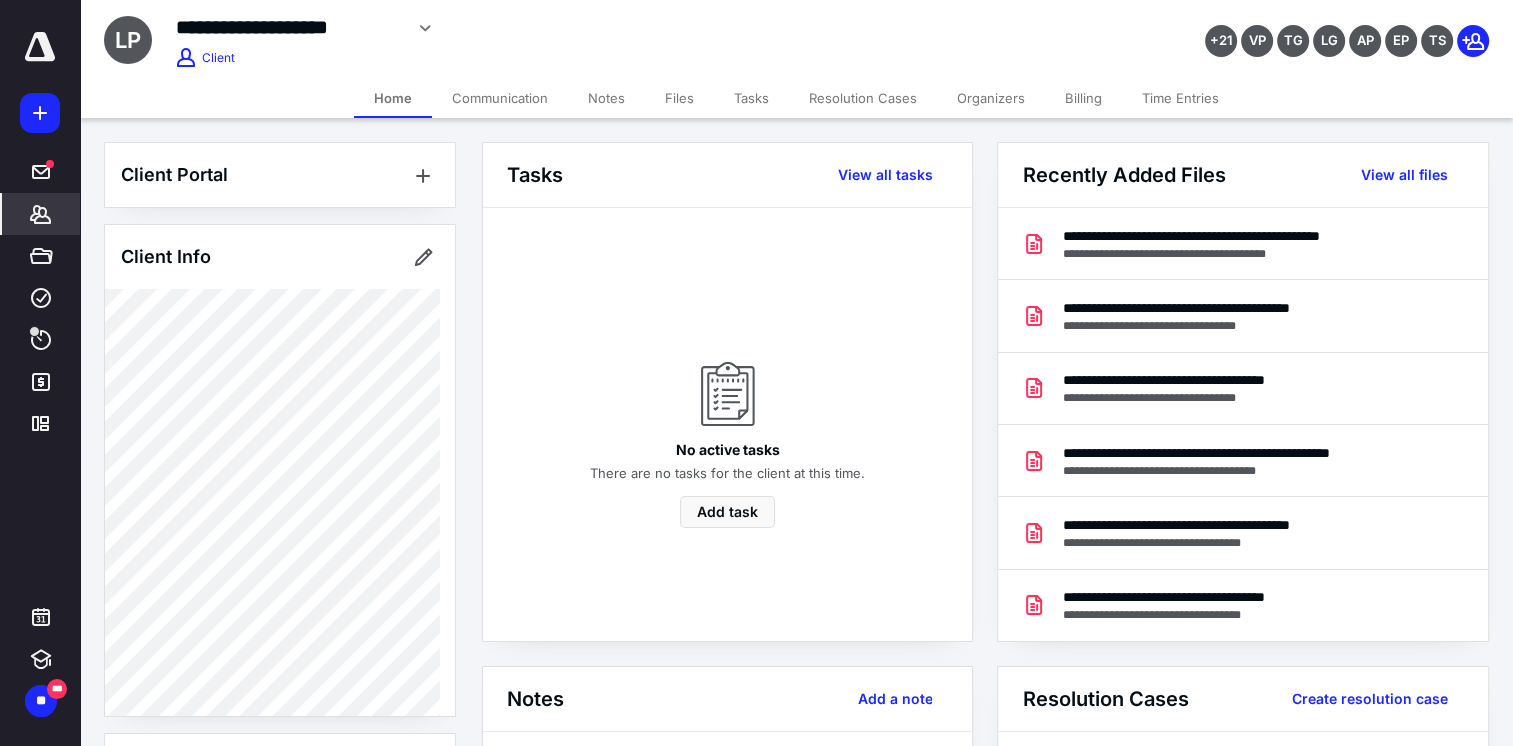 click on "Files" at bounding box center [679, 98] 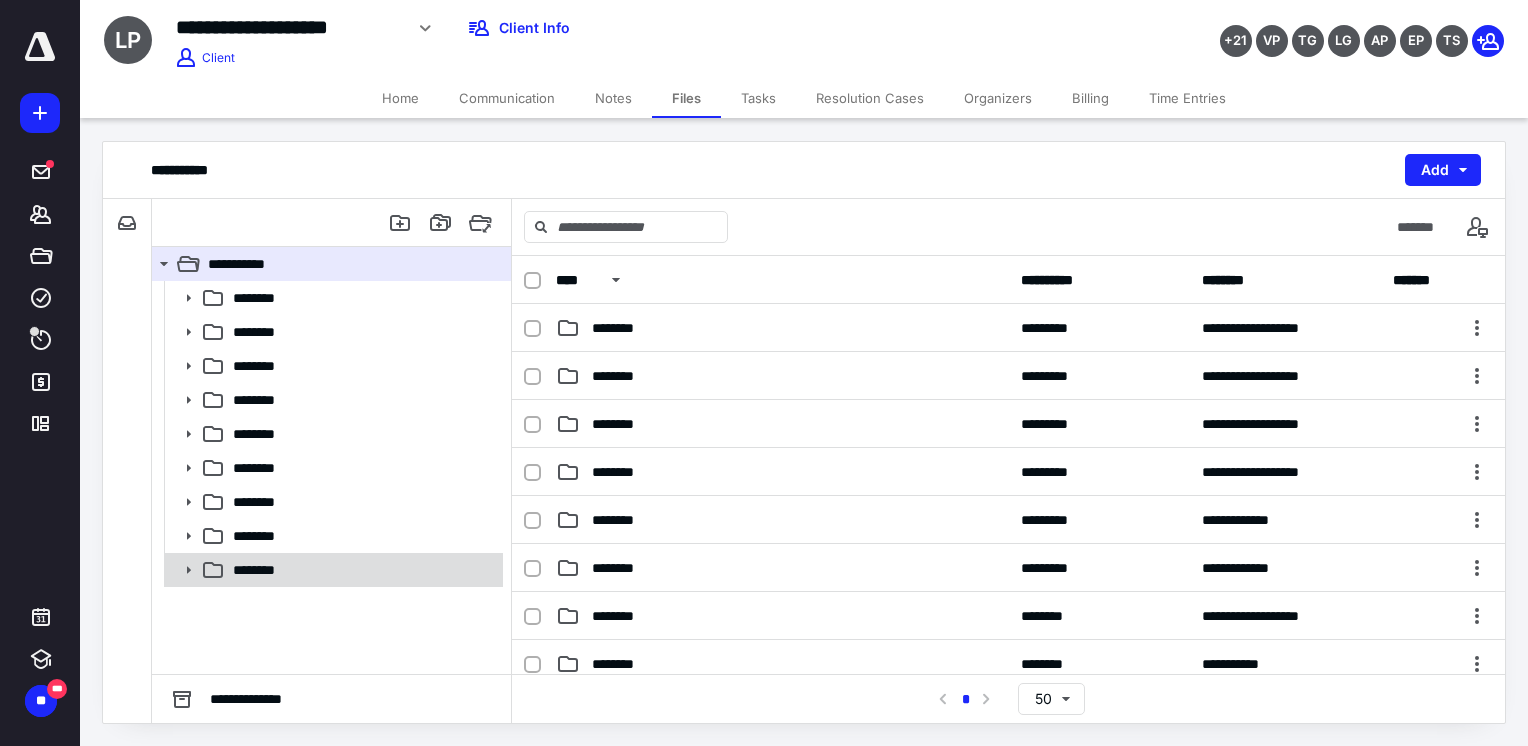 click 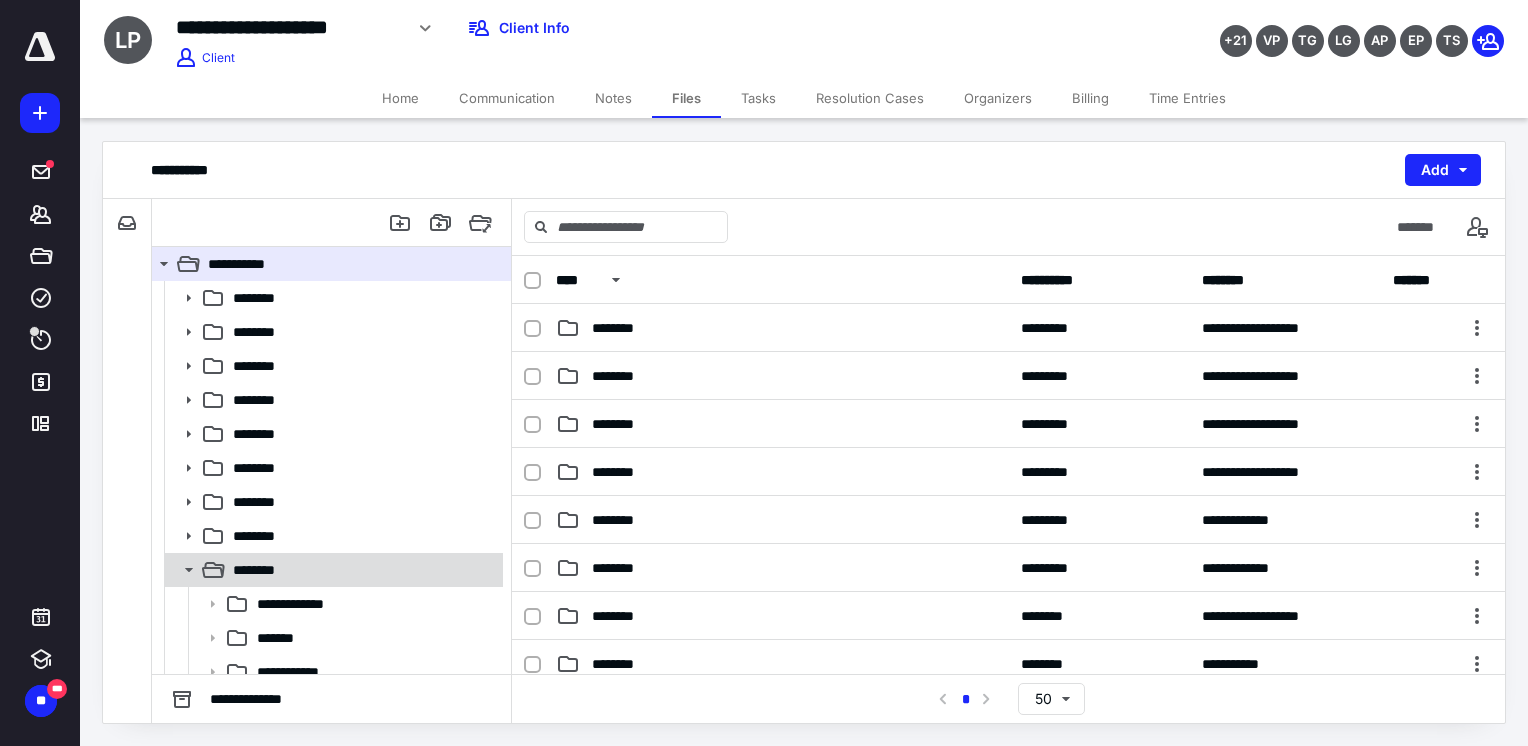 scroll, scrollTop: 115, scrollLeft: 0, axis: vertical 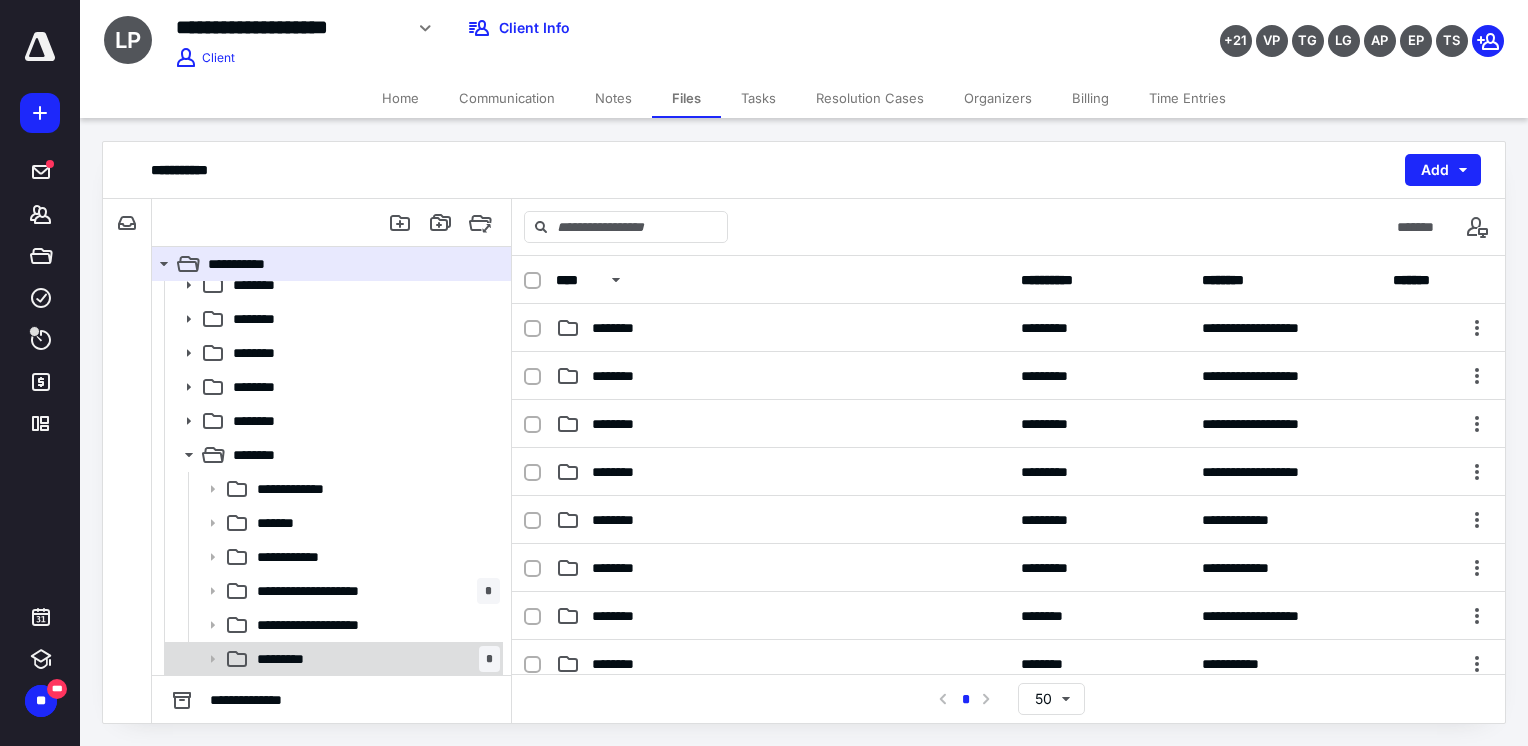click on "********* *" at bounding box center (374, 659) 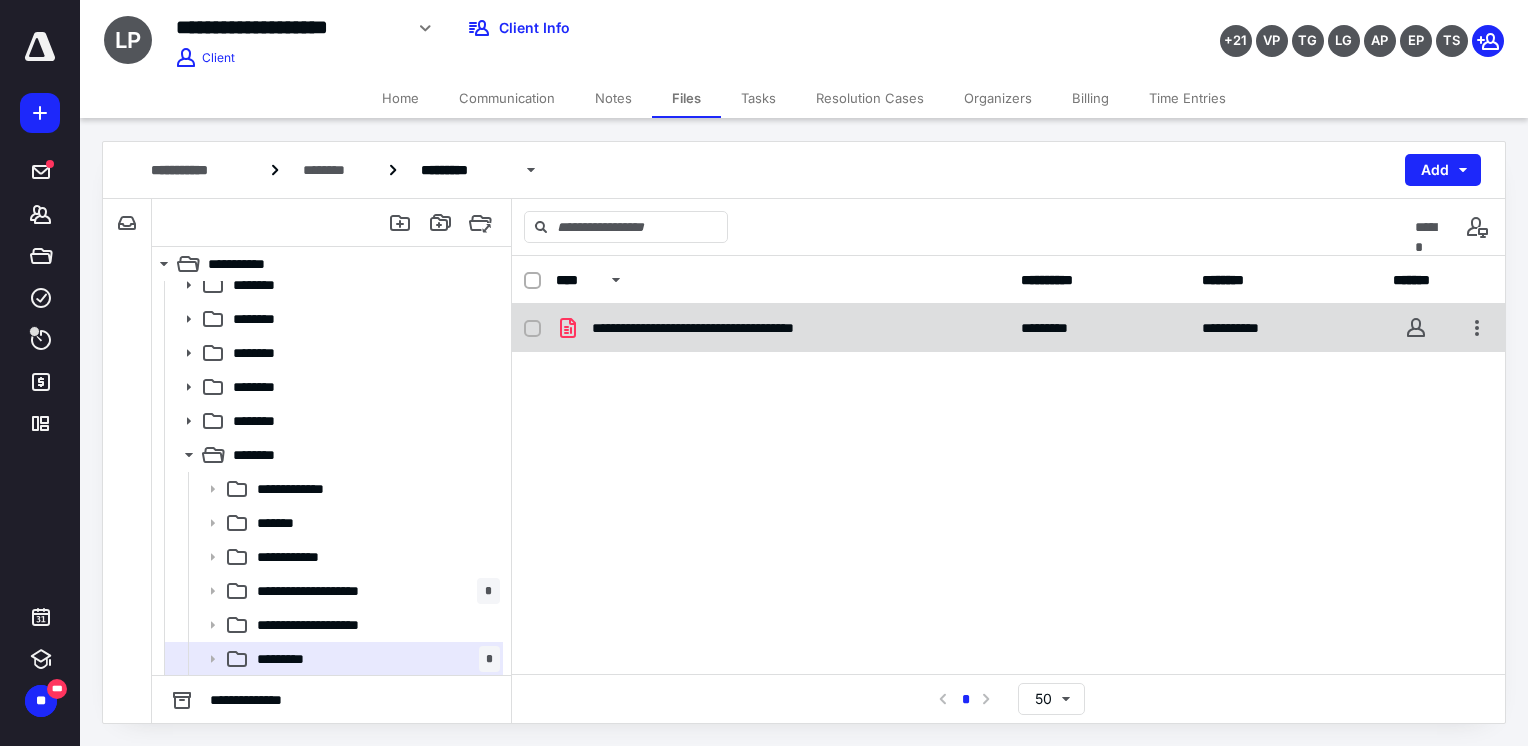 click on "**********" at bounding box center [782, 328] 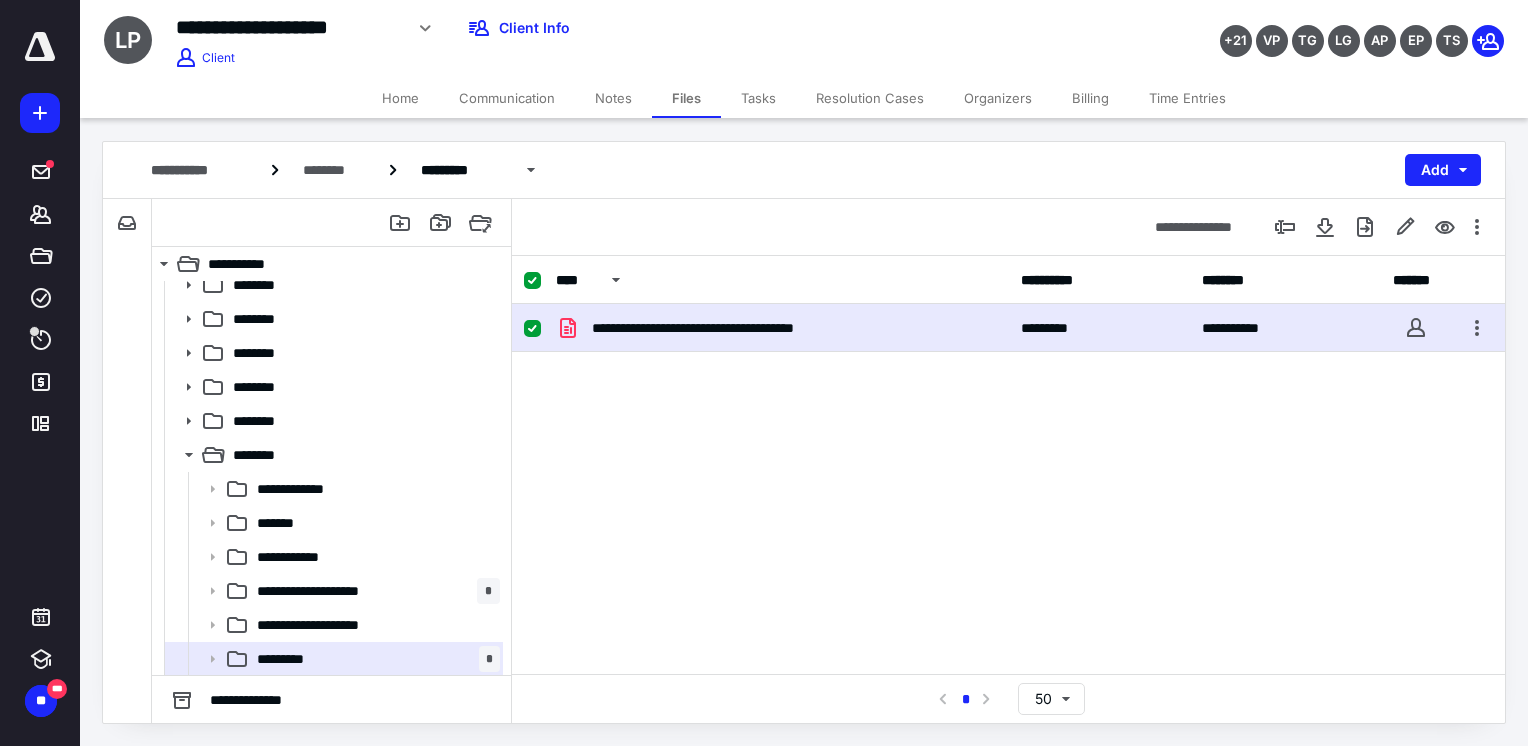 click on "**********" at bounding box center (782, 328) 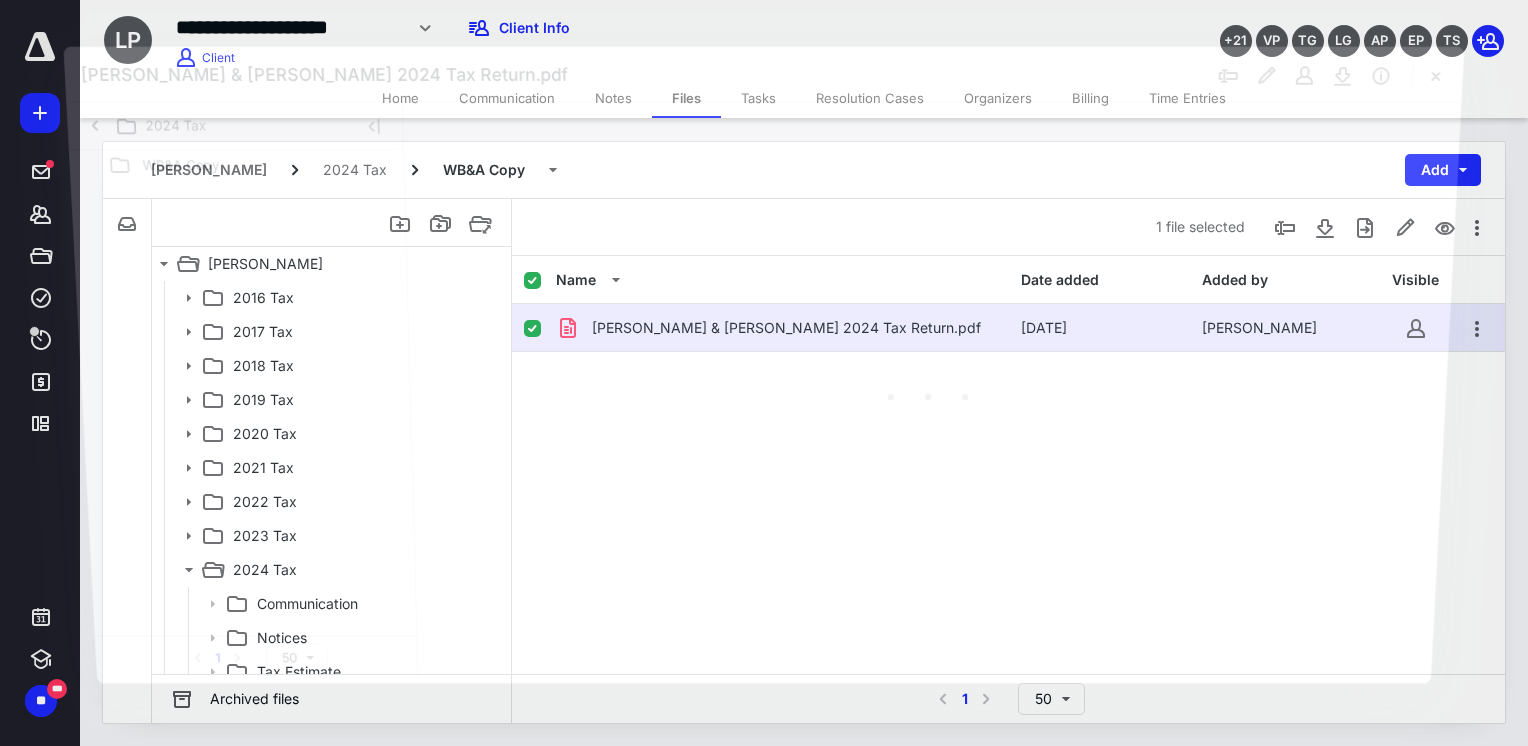 scroll, scrollTop: 115, scrollLeft: 0, axis: vertical 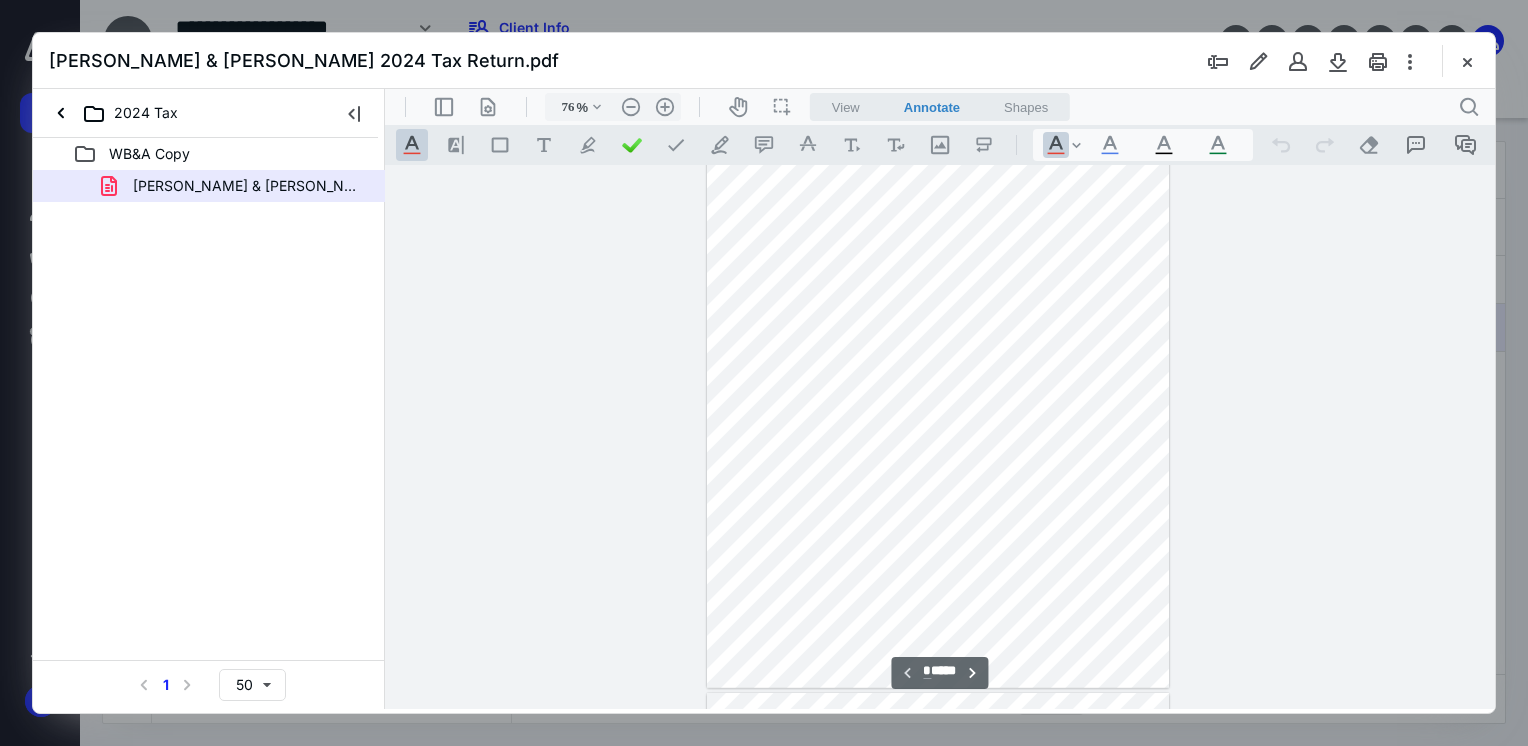 type on "84" 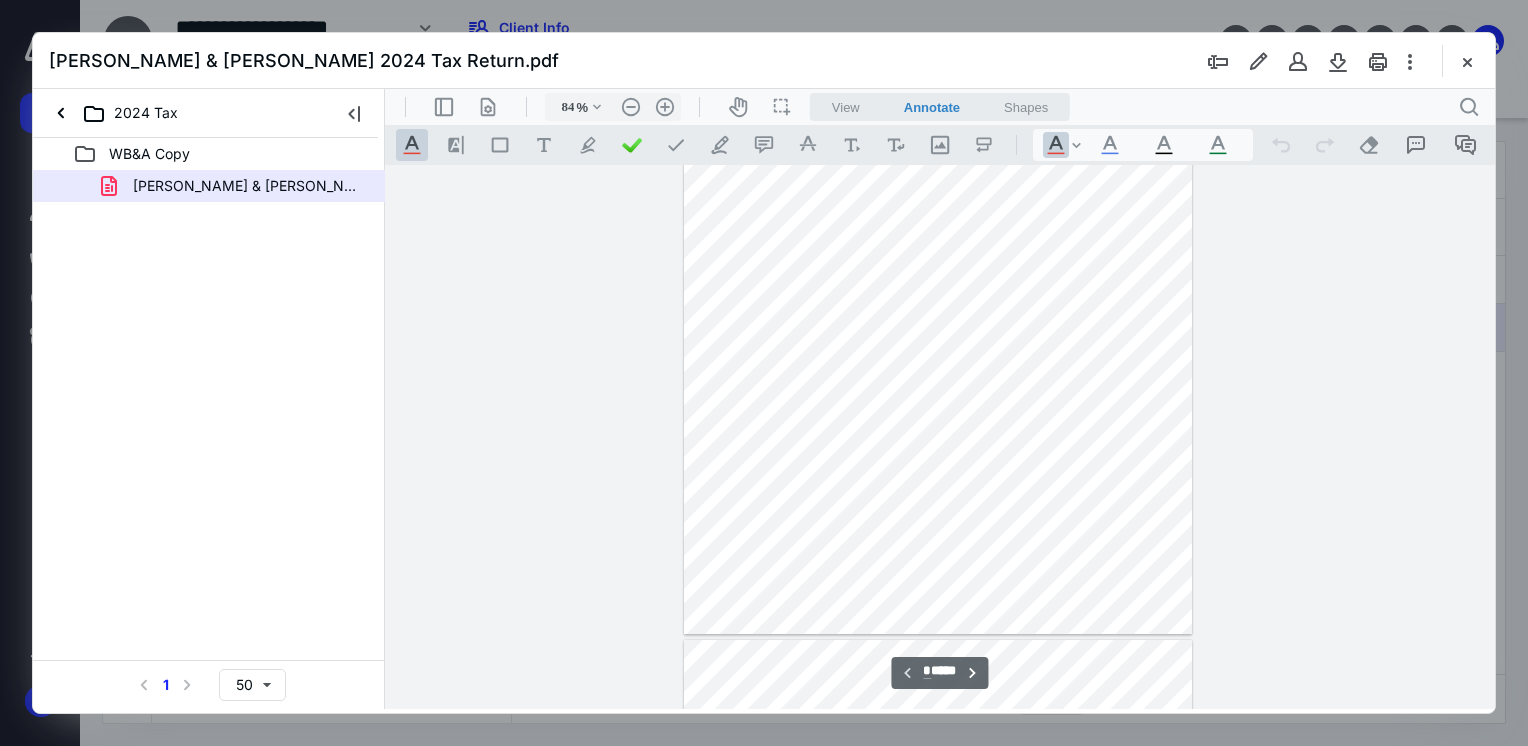 scroll, scrollTop: 0, scrollLeft: 0, axis: both 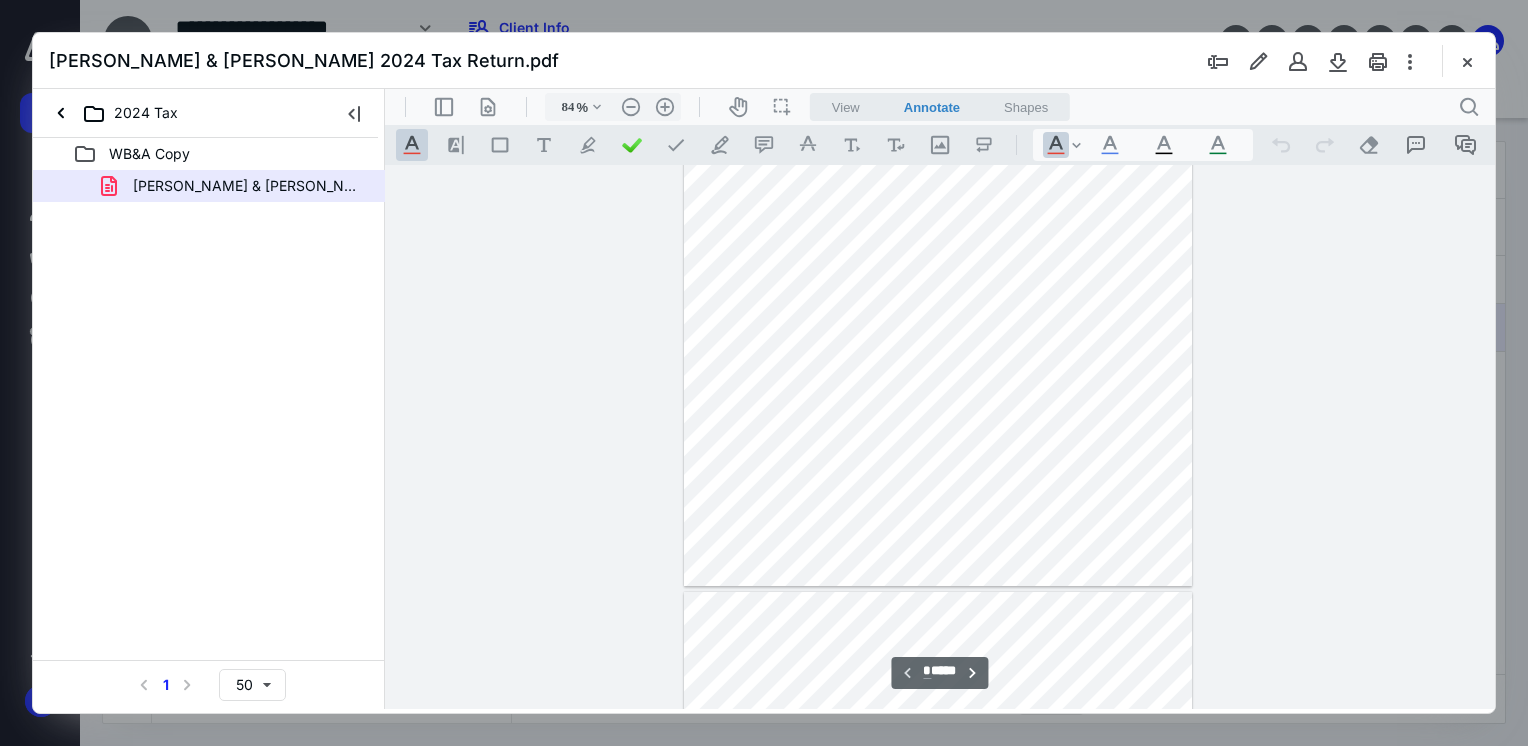type on "*" 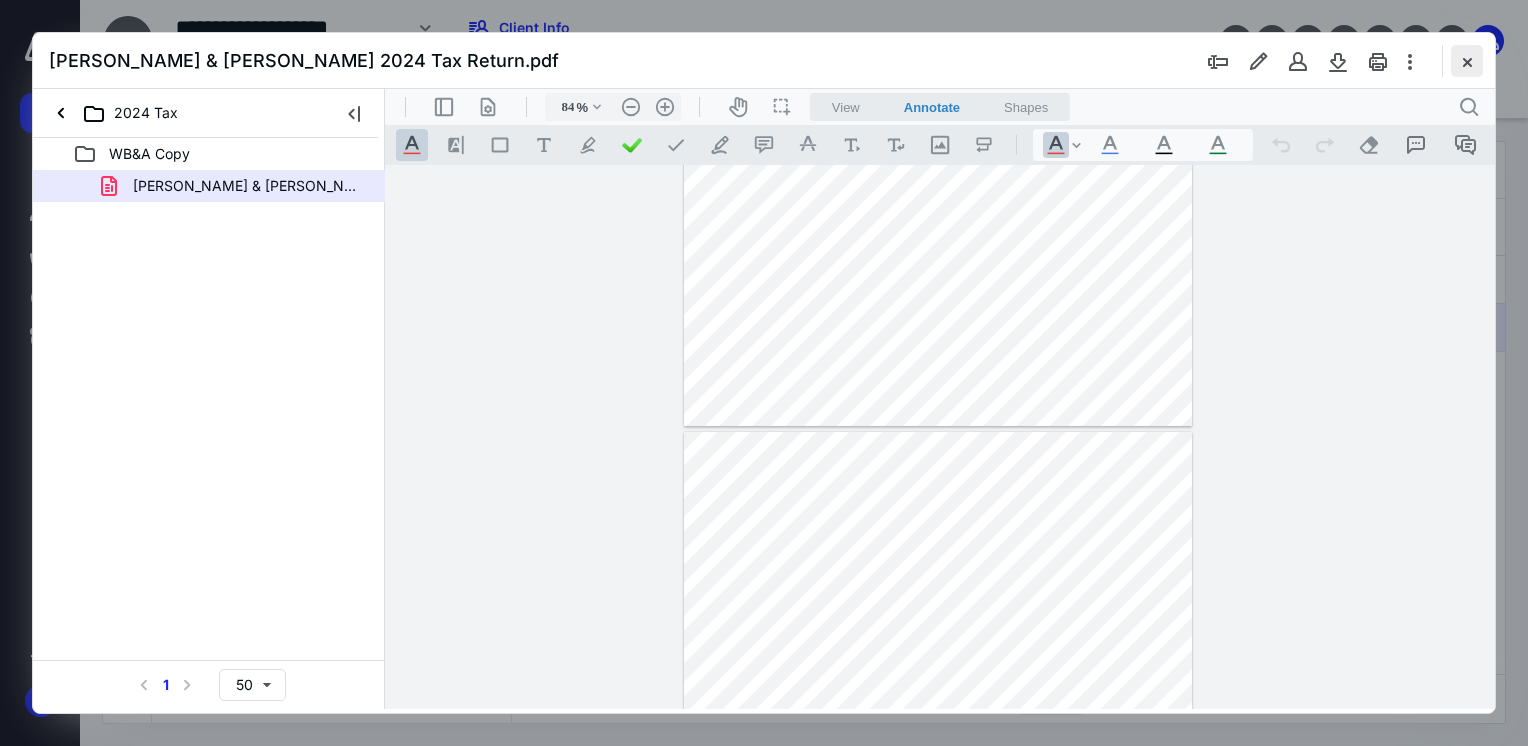 click at bounding box center (1467, 61) 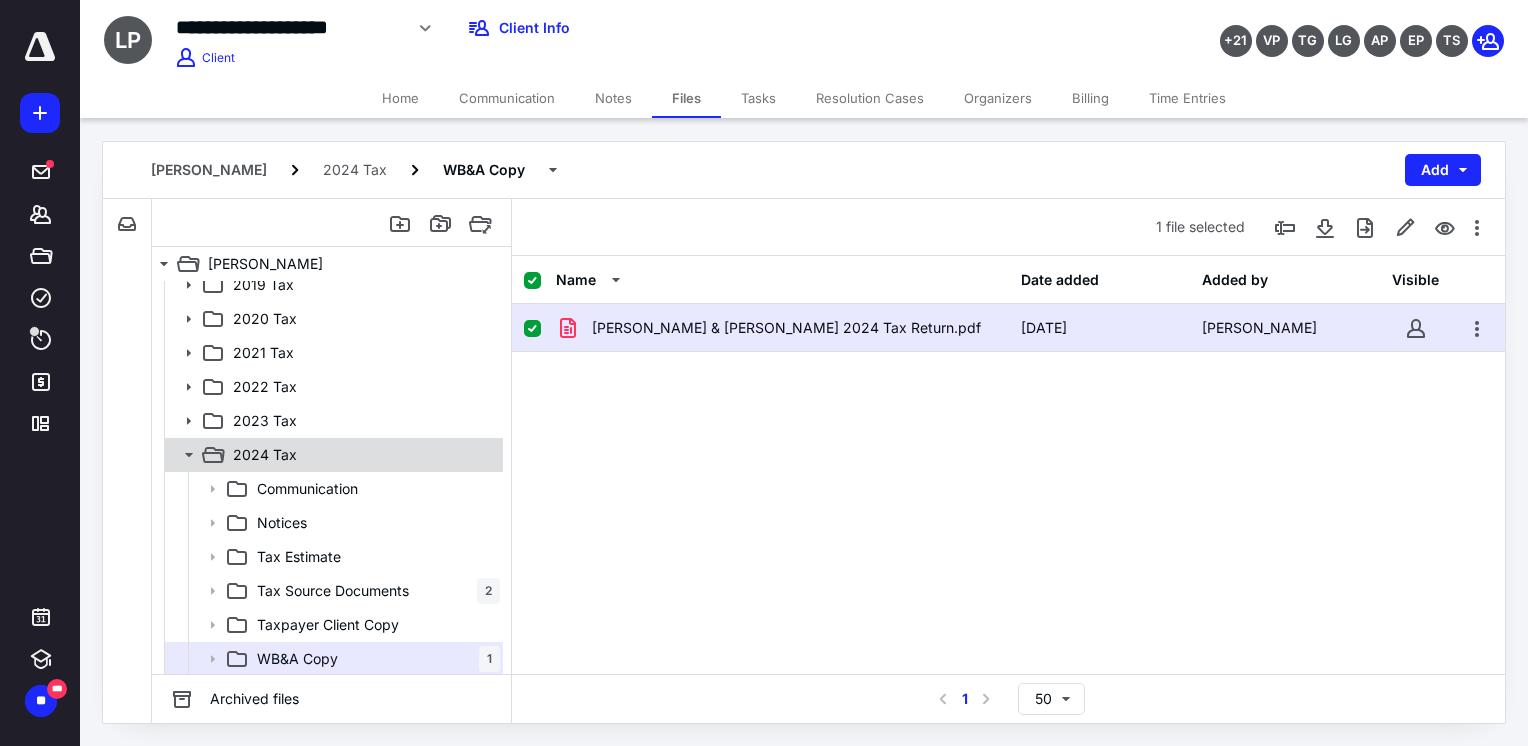 click 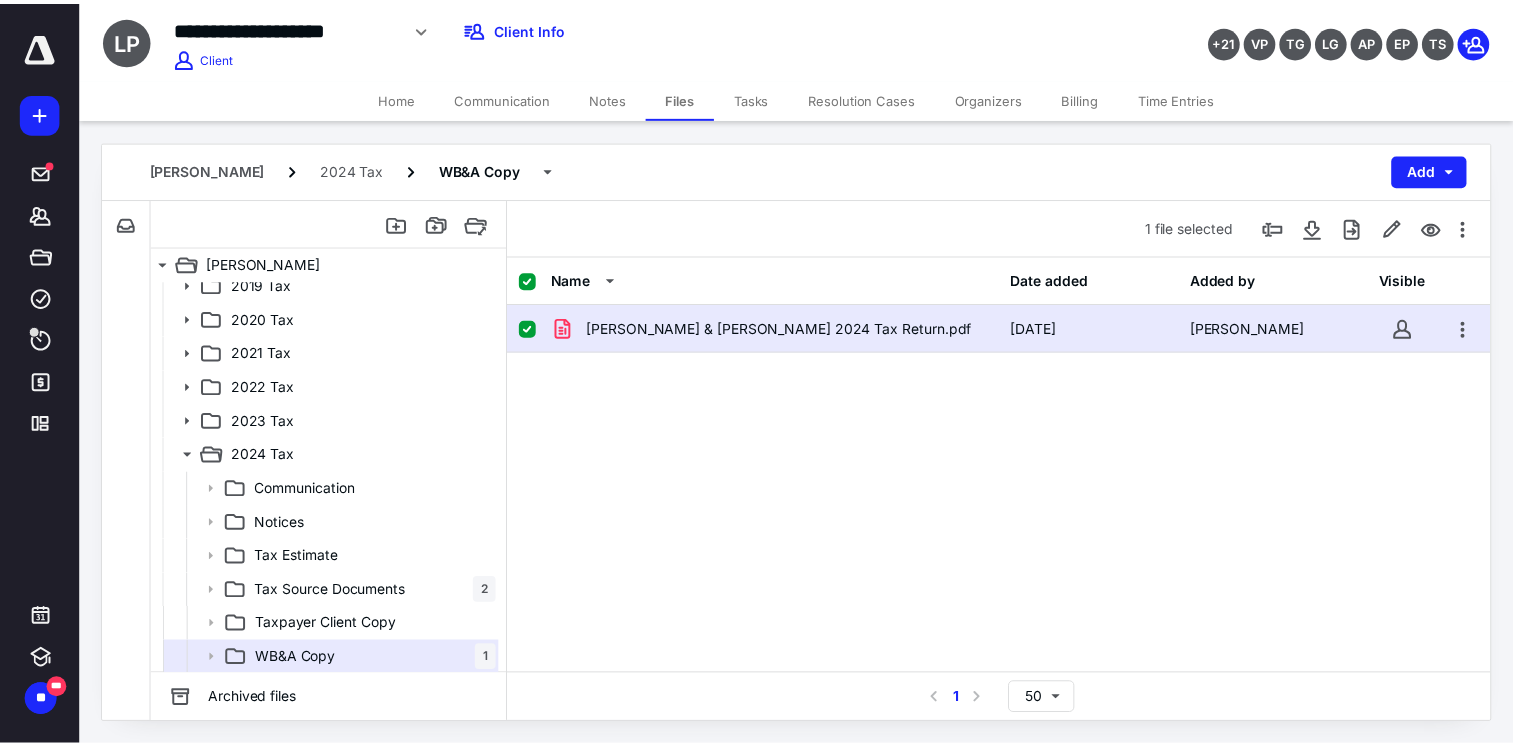scroll, scrollTop: 0, scrollLeft: 0, axis: both 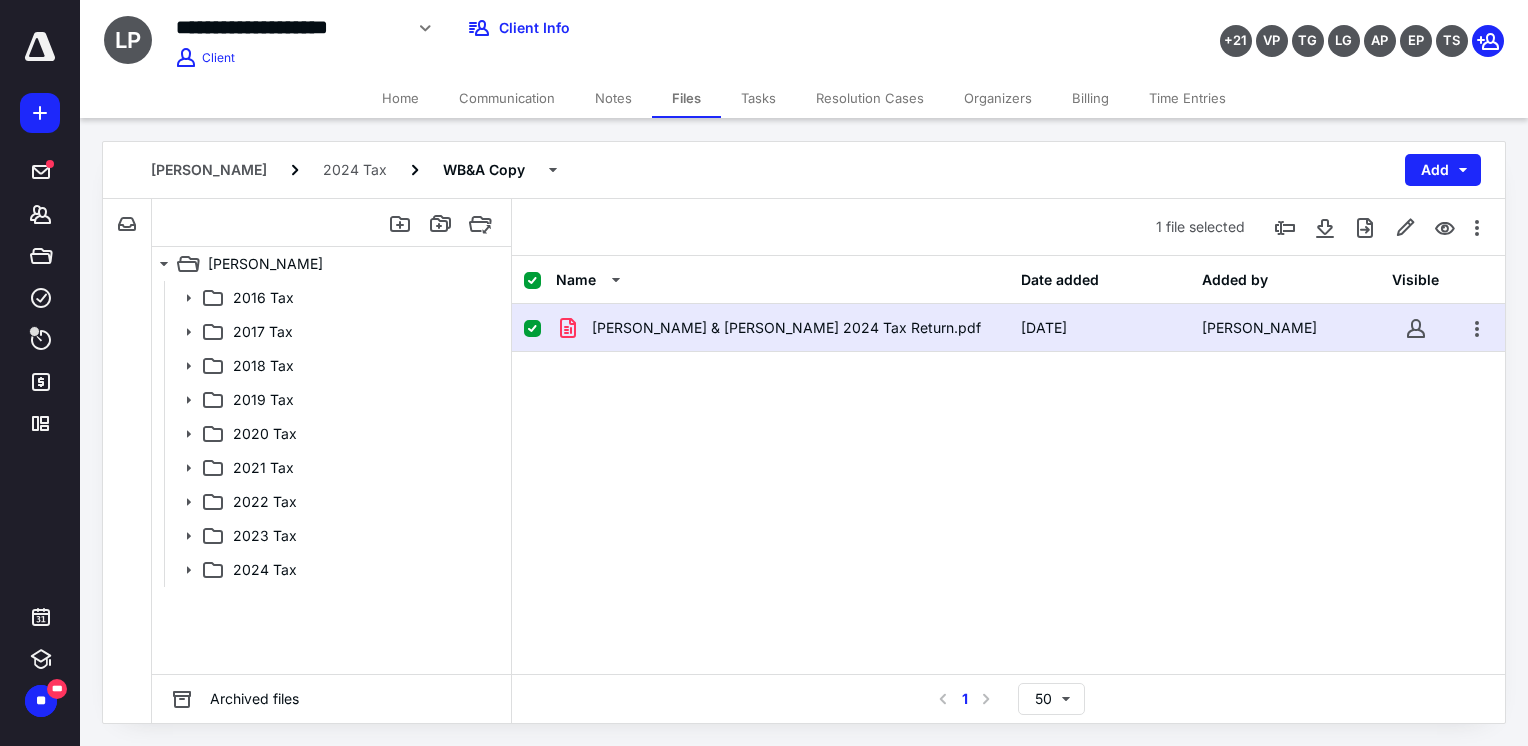 click on "Home" at bounding box center (400, 98) 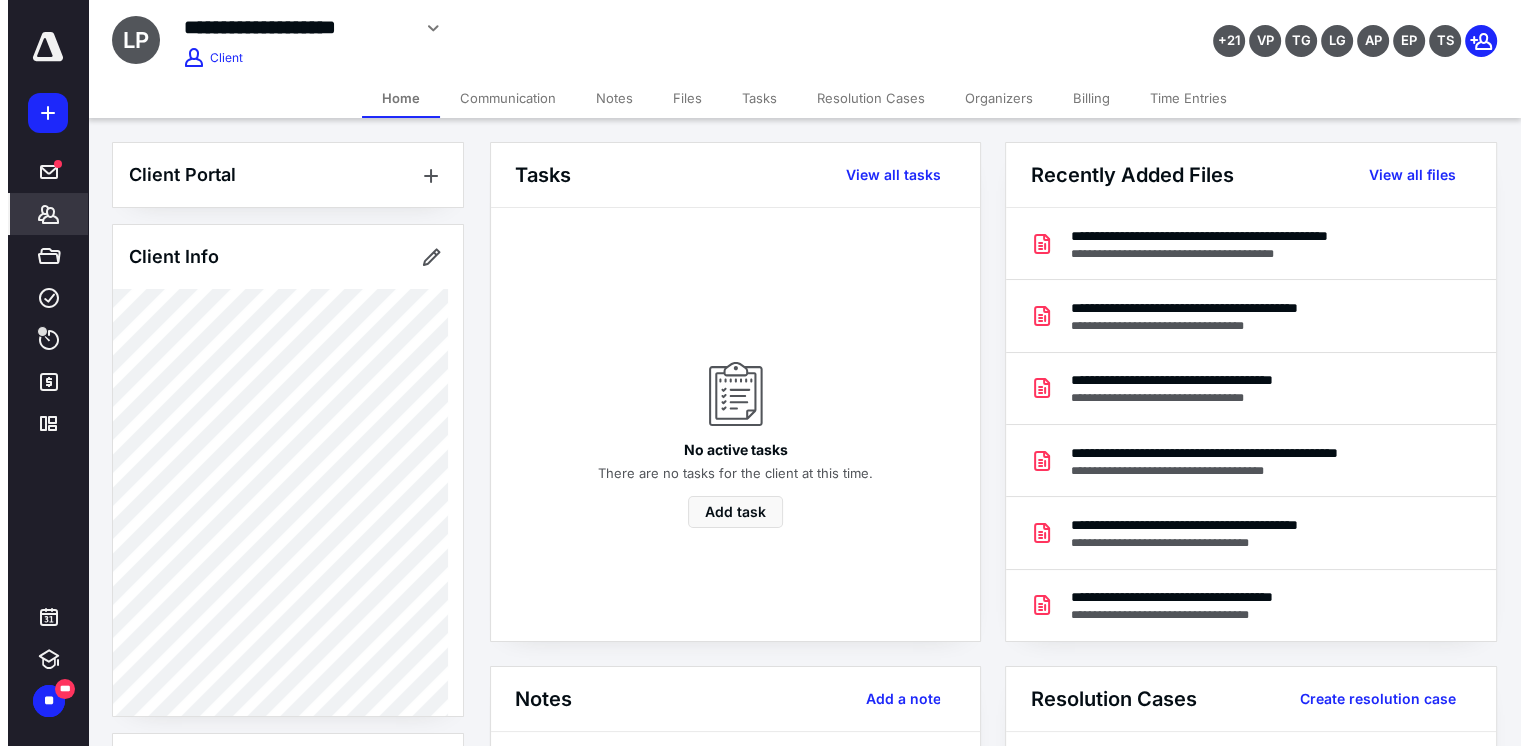 scroll, scrollTop: 4, scrollLeft: 0, axis: vertical 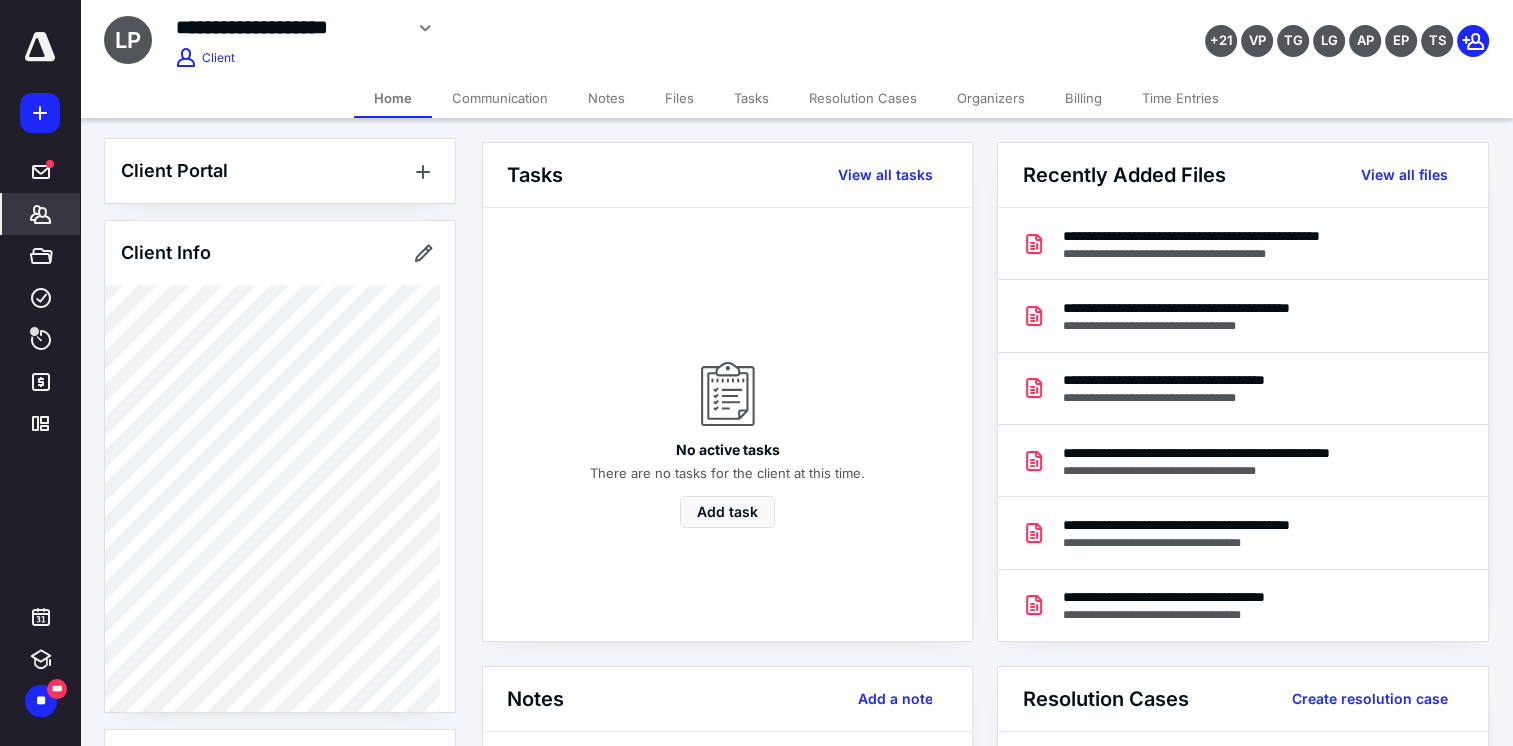 click 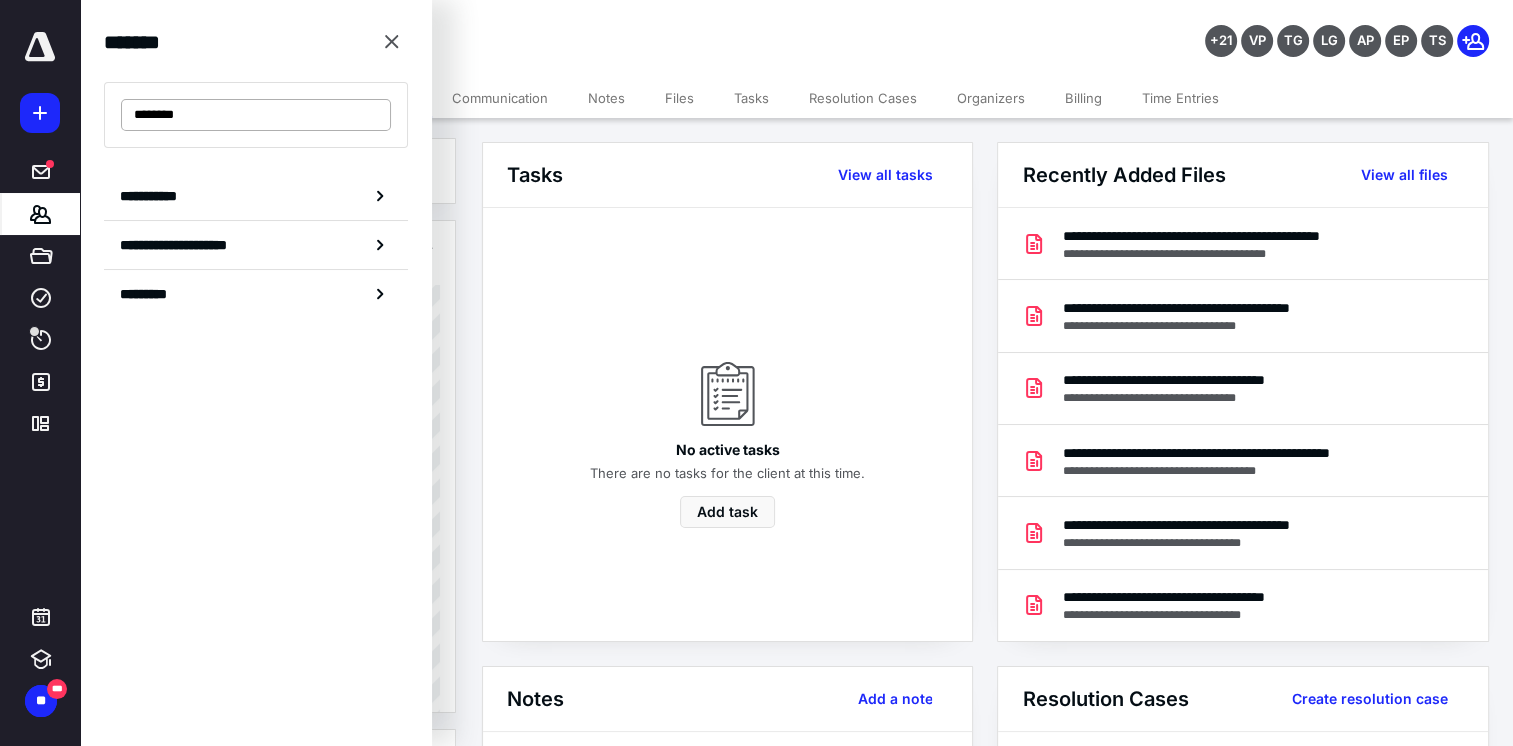 drag, startPoint x: 189, startPoint y: 114, endPoint x: 128, endPoint y: 115, distance: 61.008198 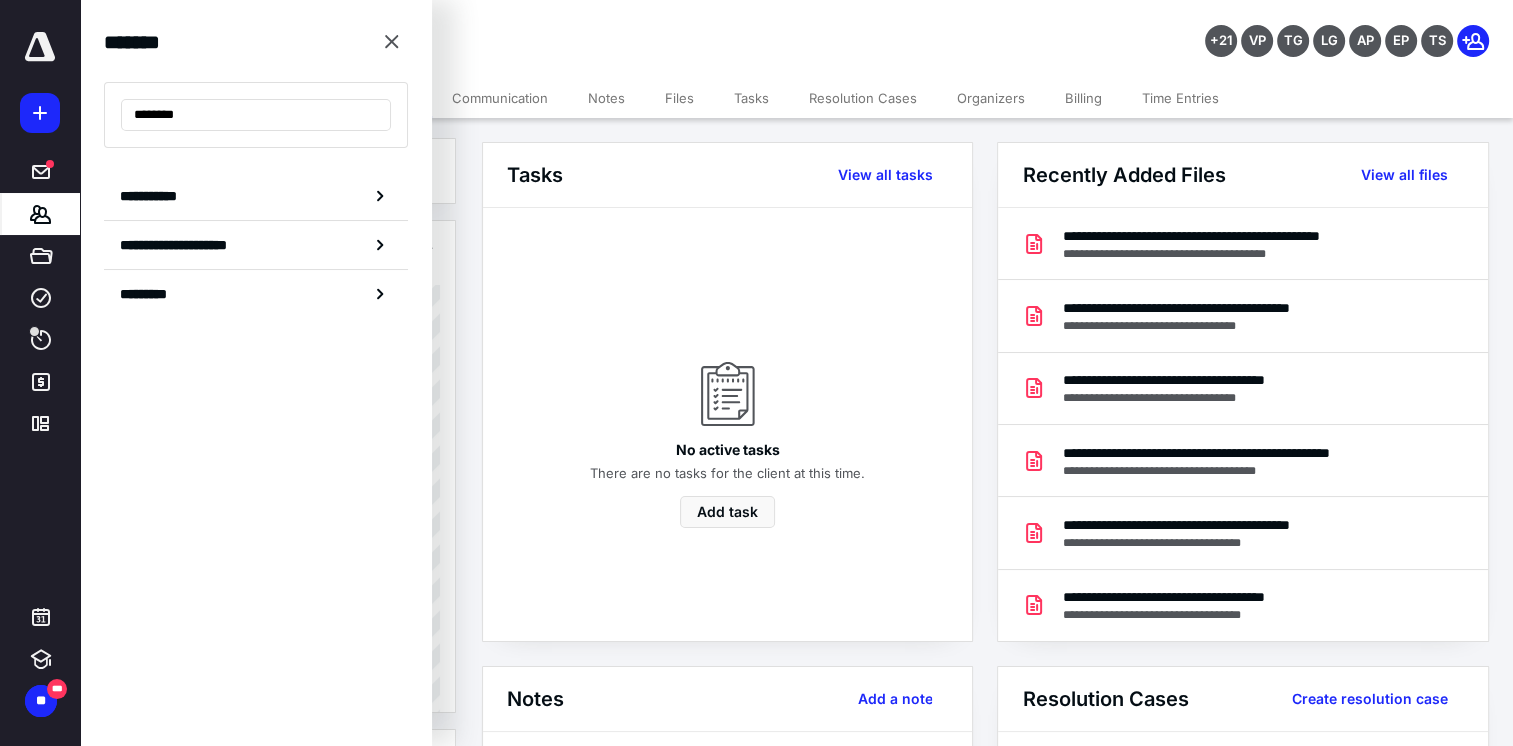 type on "********" 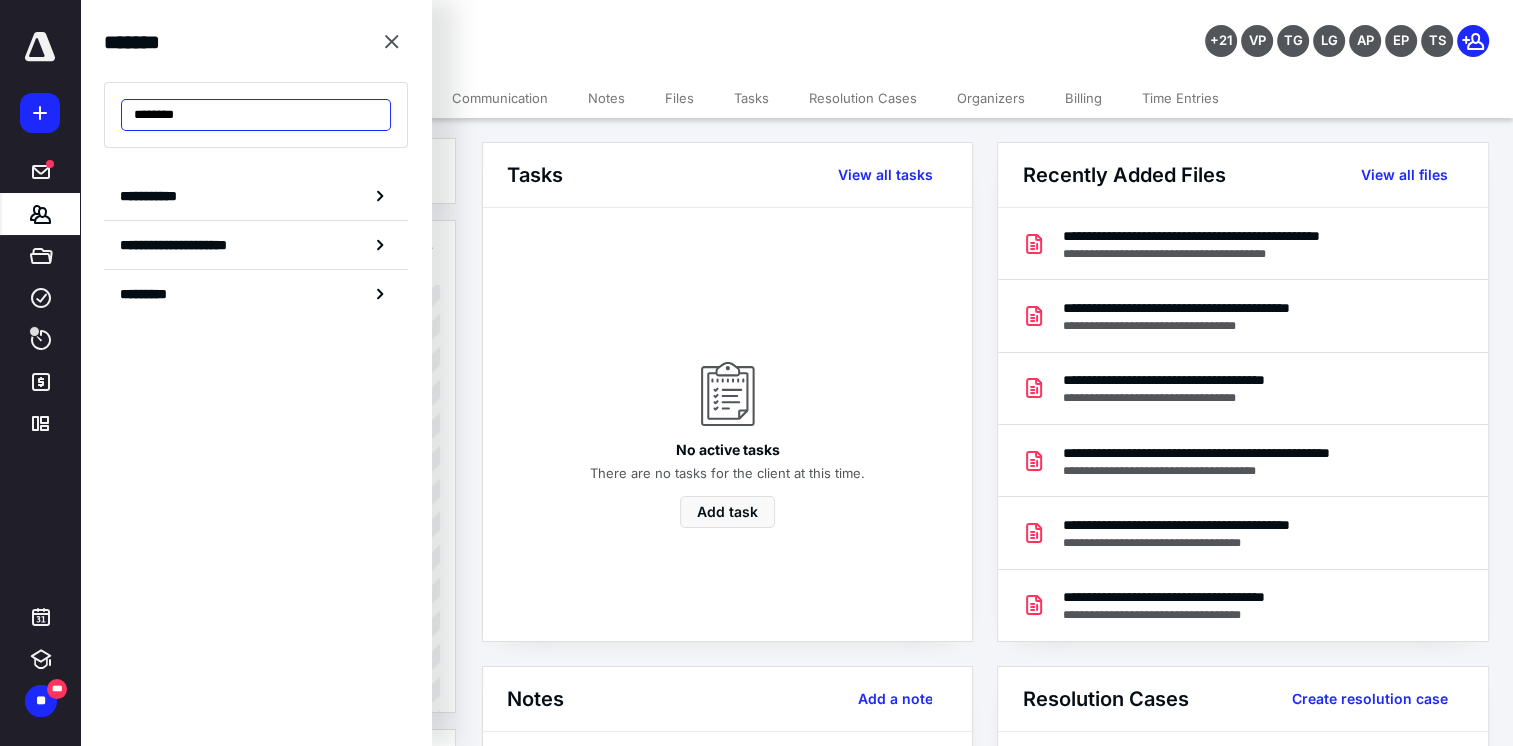 drag, startPoint x: 217, startPoint y: 109, endPoint x: -41, endPoint y: 90, distance: 258.69867 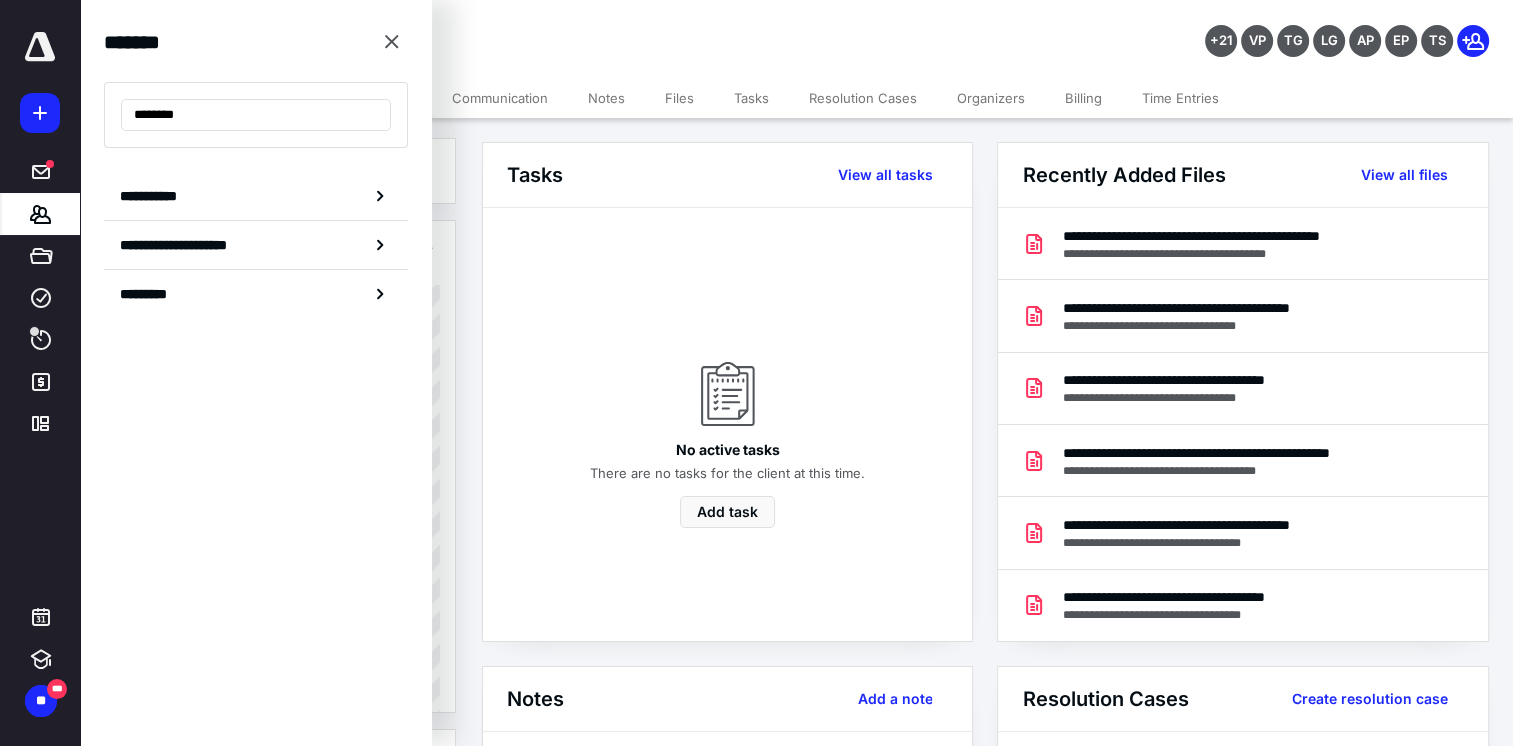 click on "**********" at bounding box center (756, 373) 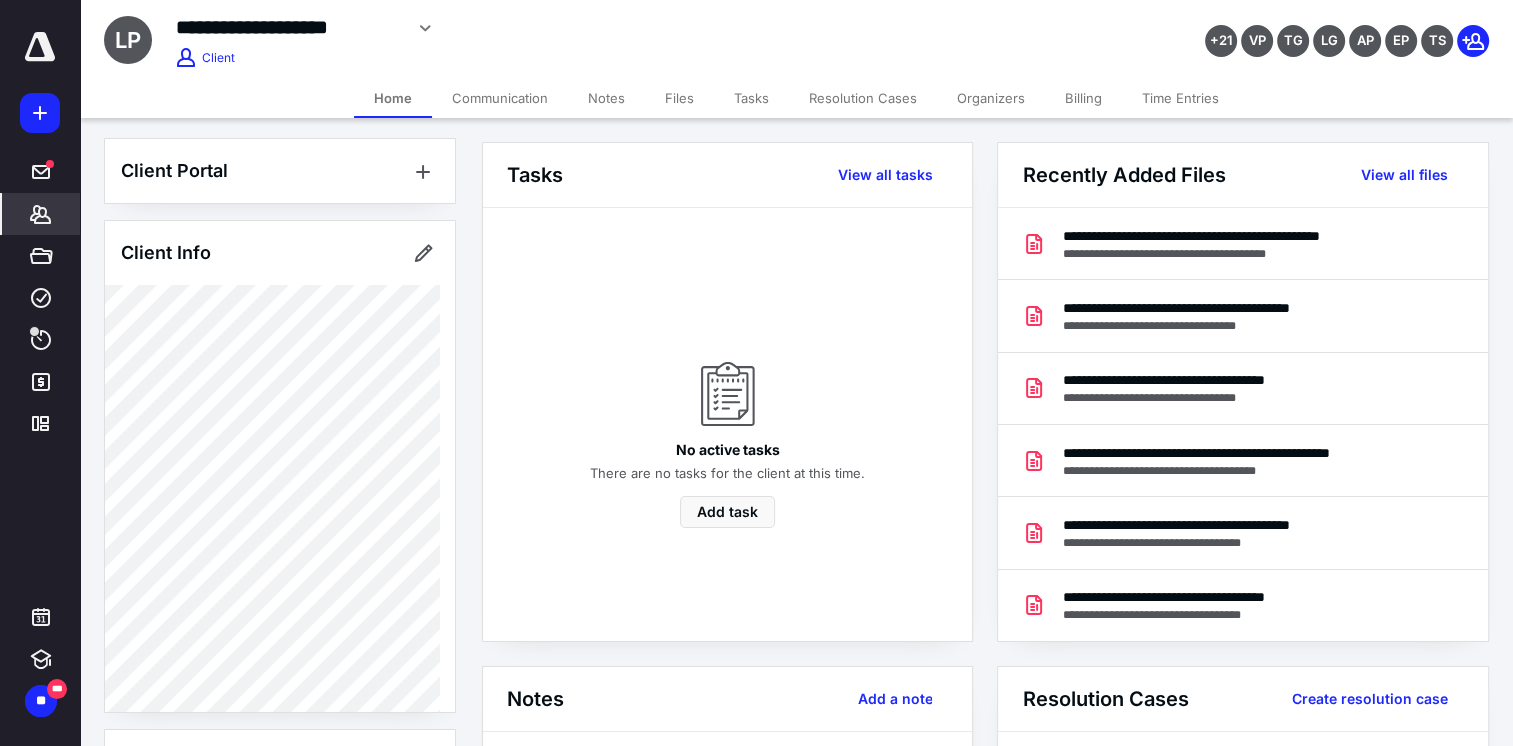 click 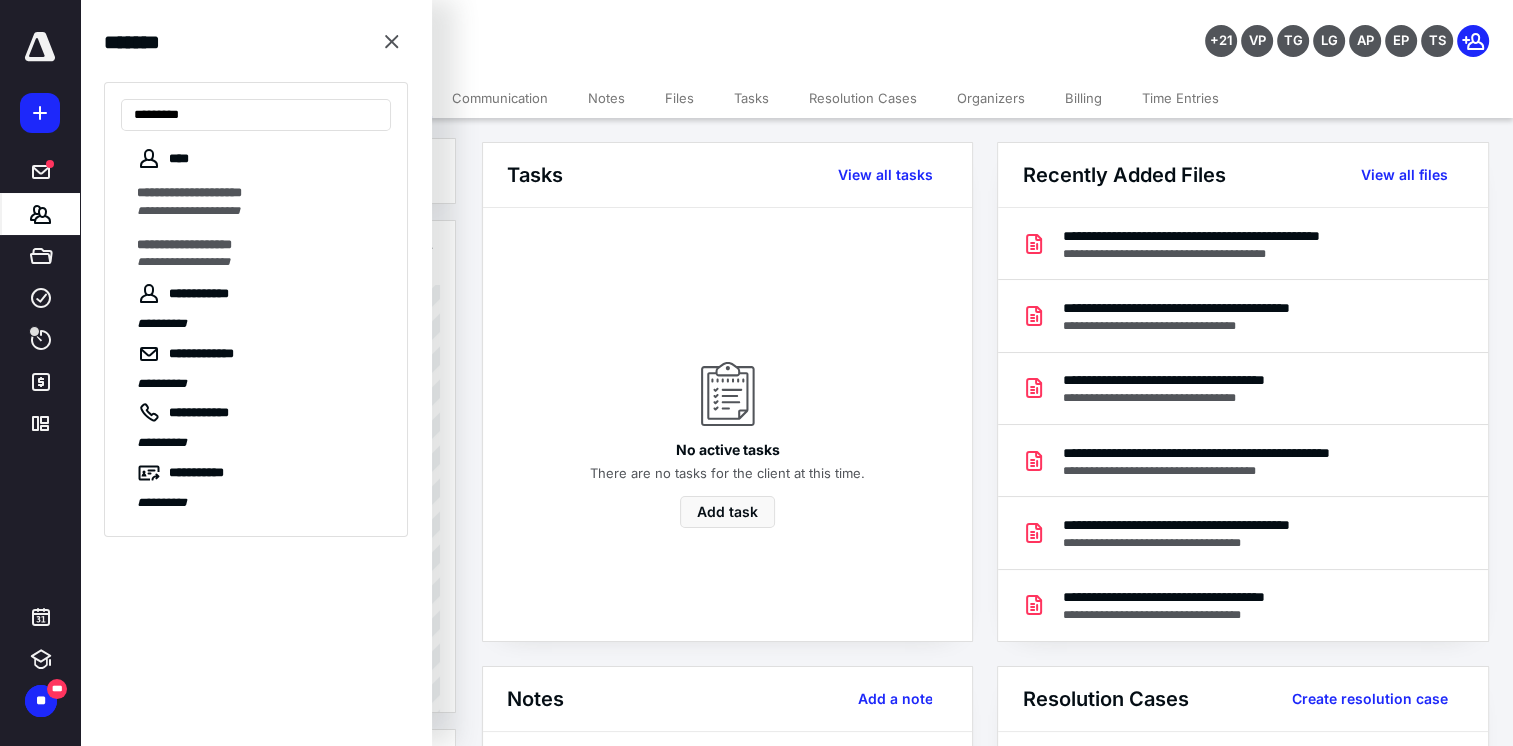 drag, startPoint x: 208, startPoint y: 111, endPoint x: 118, endPoint y: 111, distance: 90 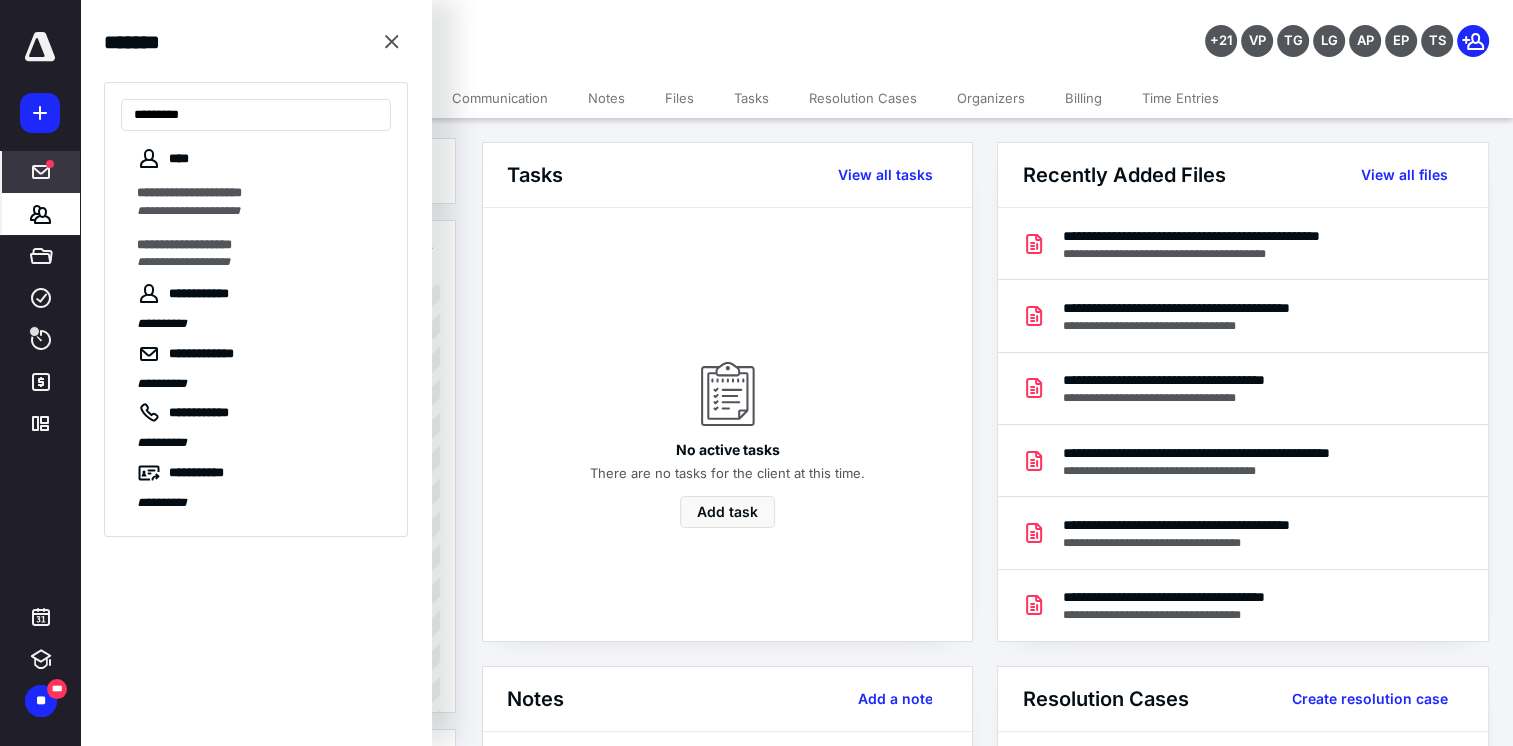 type on "*********" 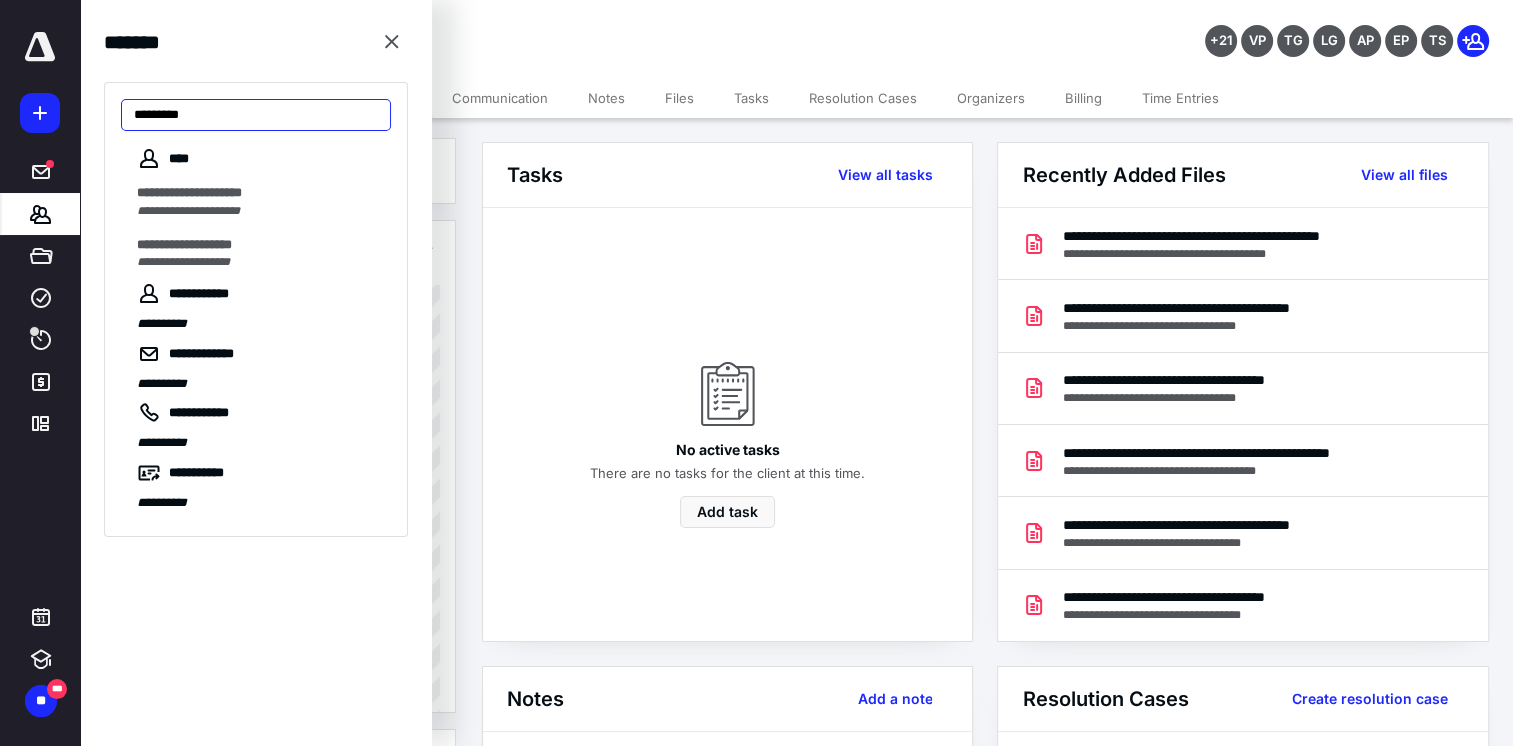click on "*********" at bounding box center (256, 115) 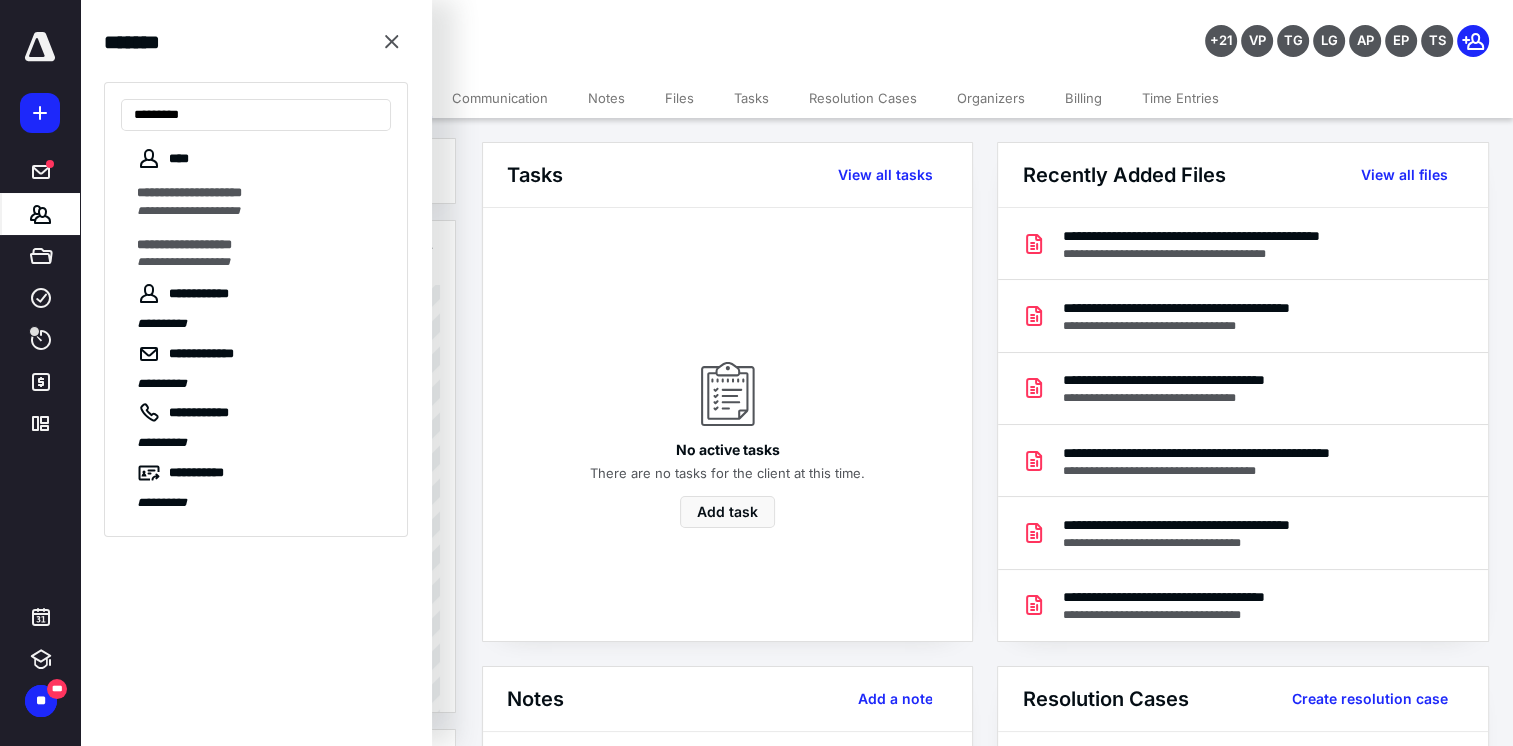 click on "**********" at bounding box center [756, 1650] 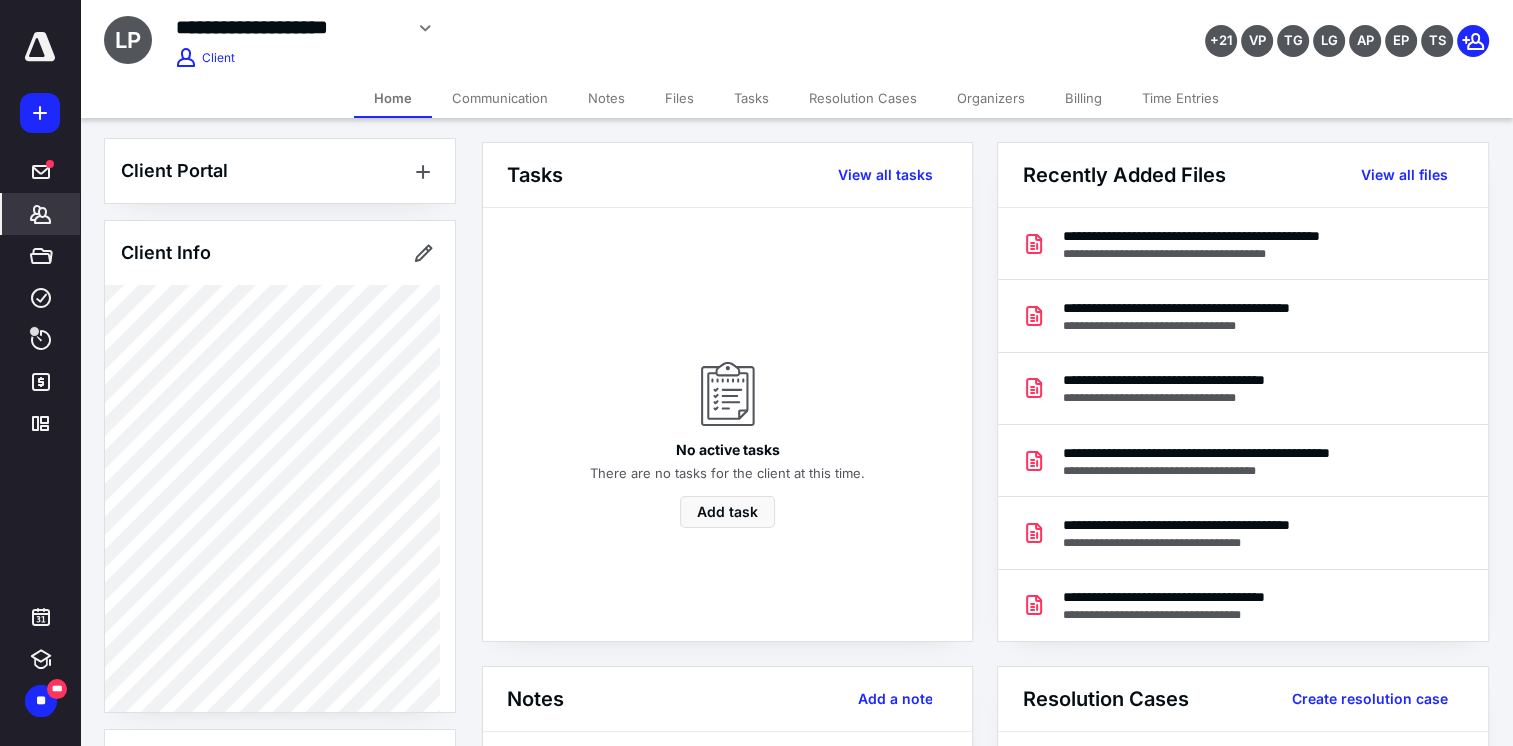 click 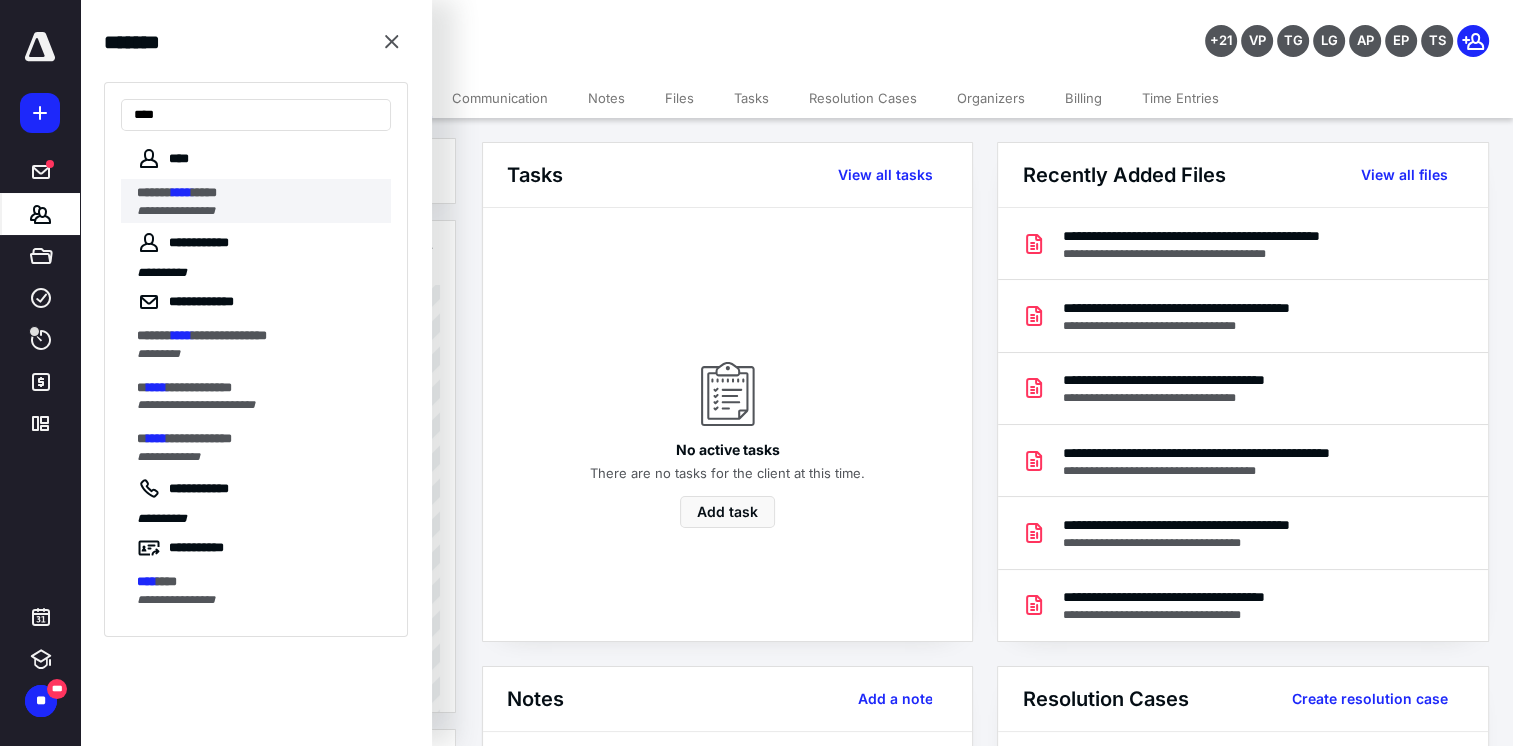 type on "****" 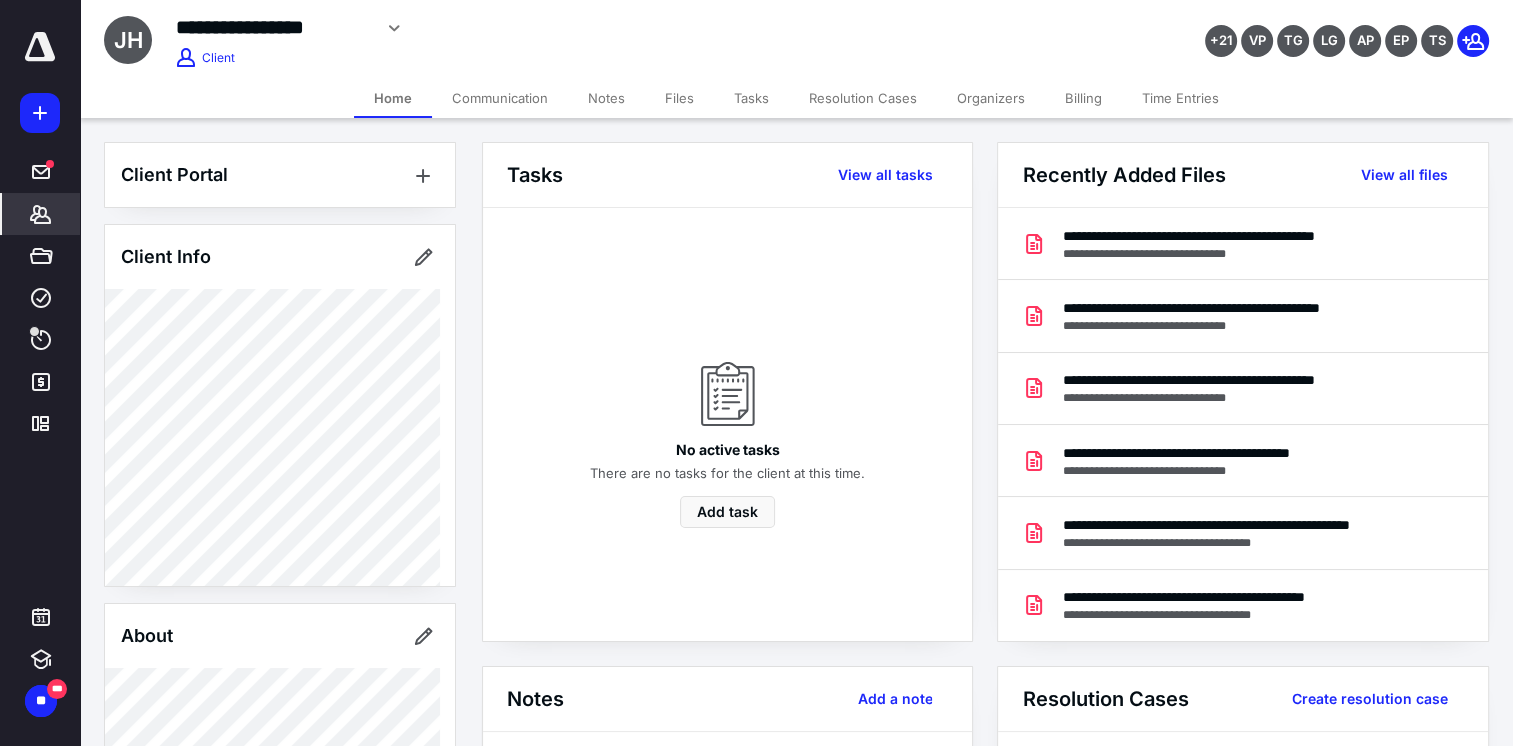 click on "Files" at bounding box center [679, 98] 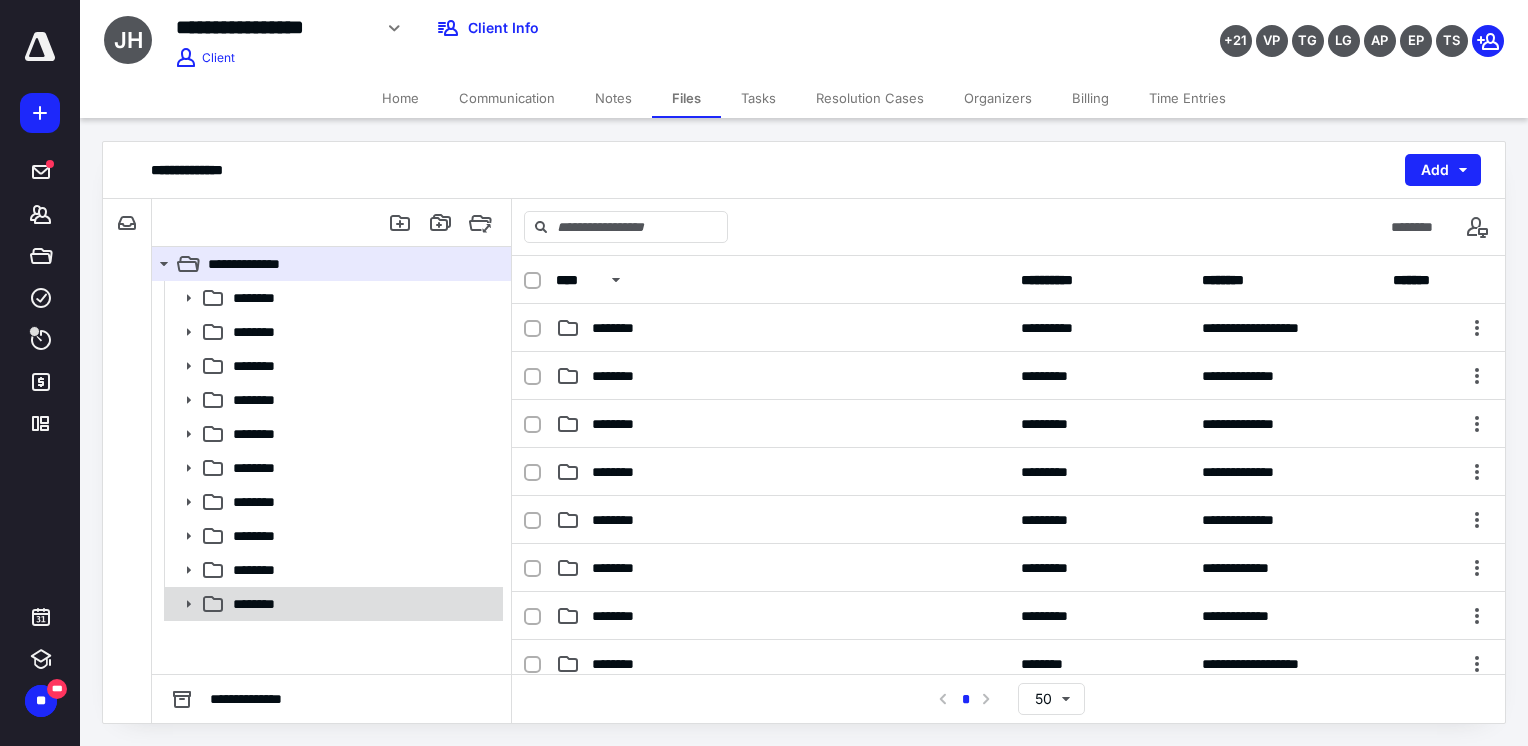 click 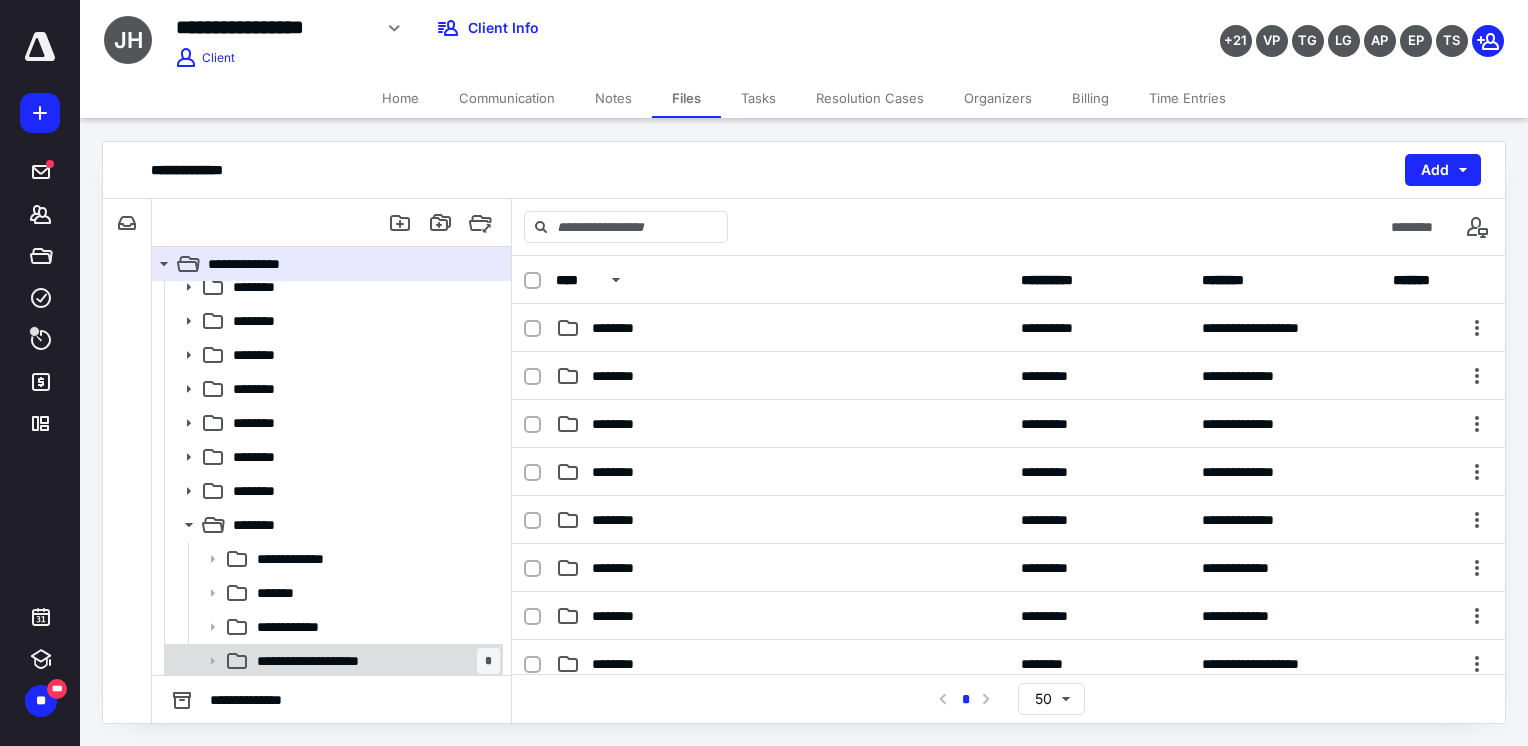 scroll, scrollTop: 149, scrollLeft: 0, axis: vertical 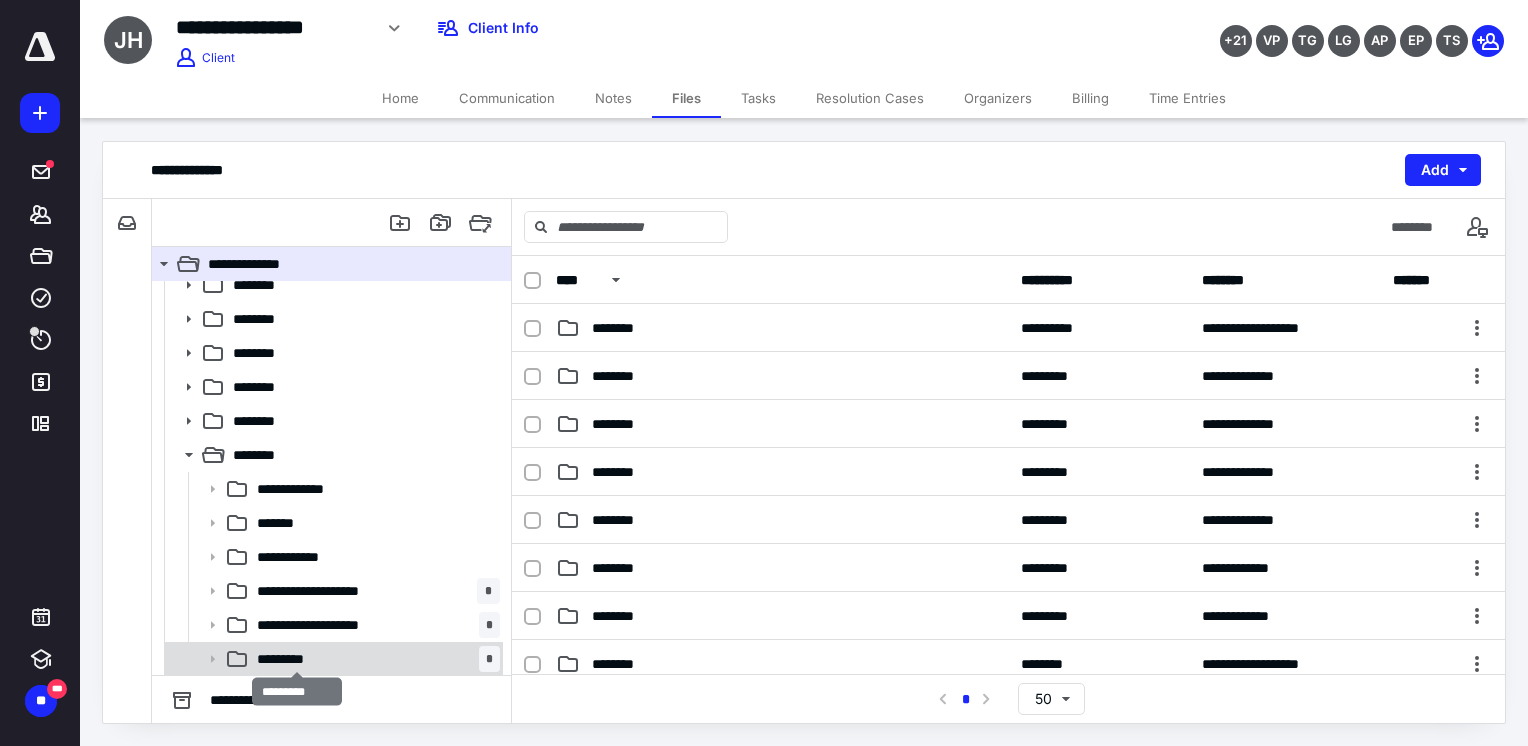 click on "*********" at bounding box center (297, 659) 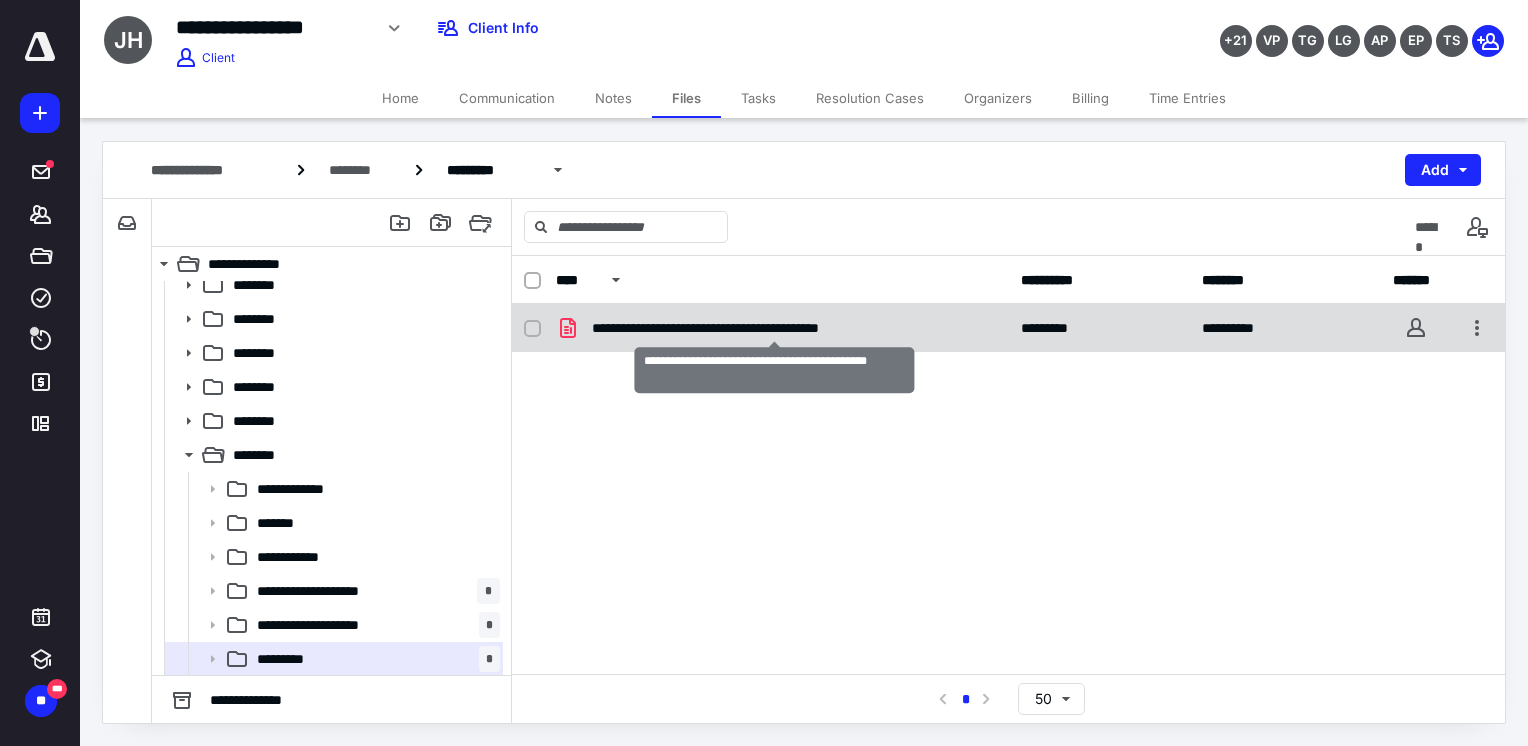 click on "**********" at bounding box center [775, 328] 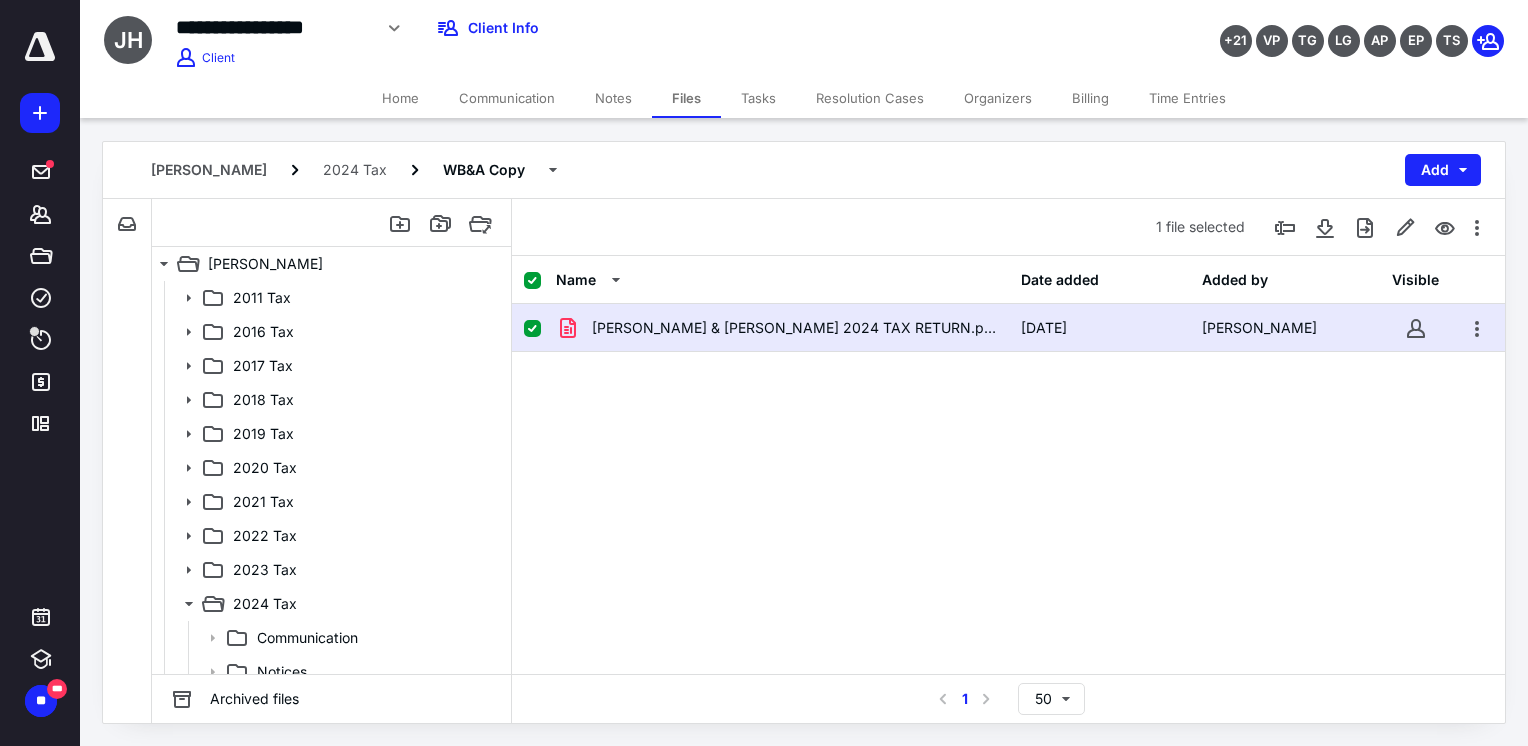 scroll, scrollTop: 149, scrollLeft: 0, axis: vertical 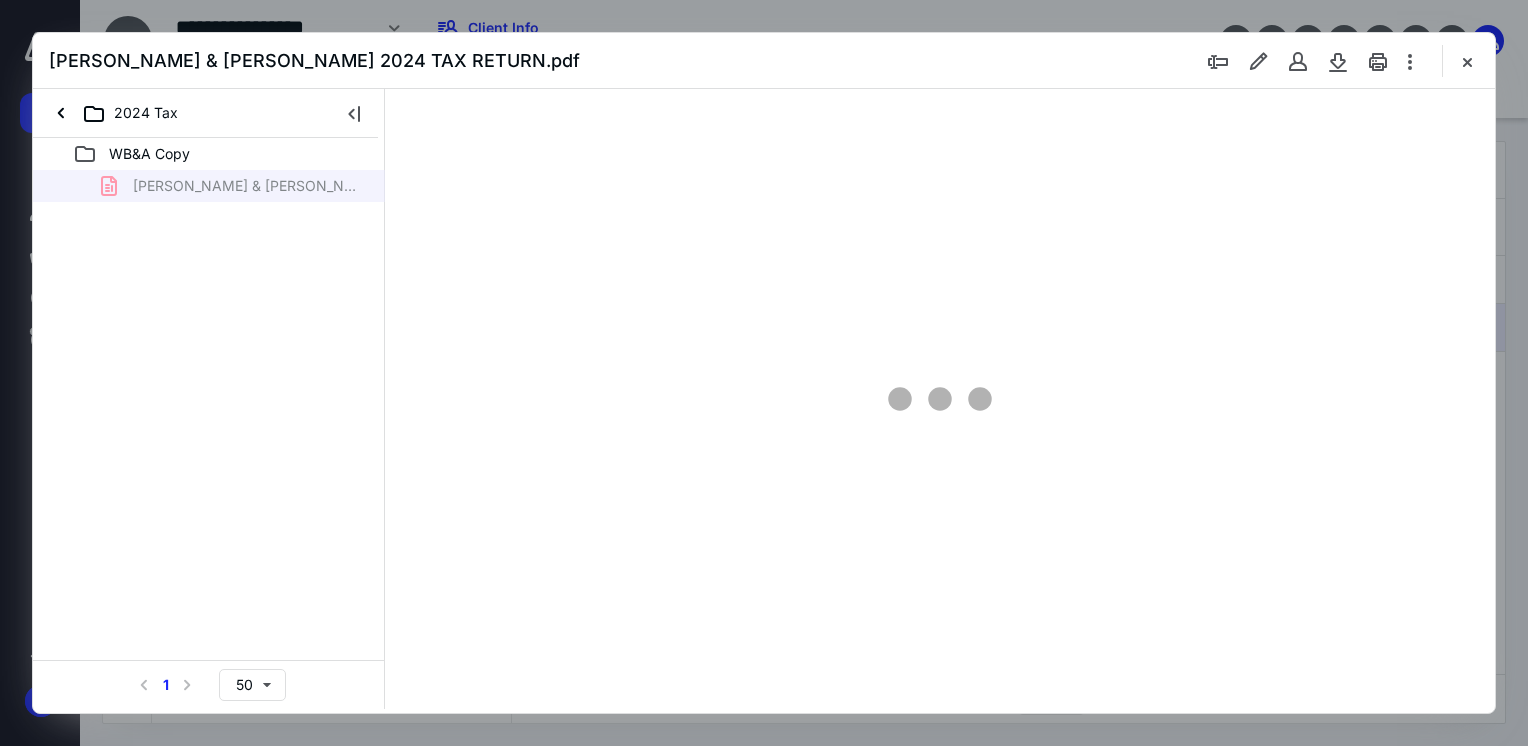 type on "69" 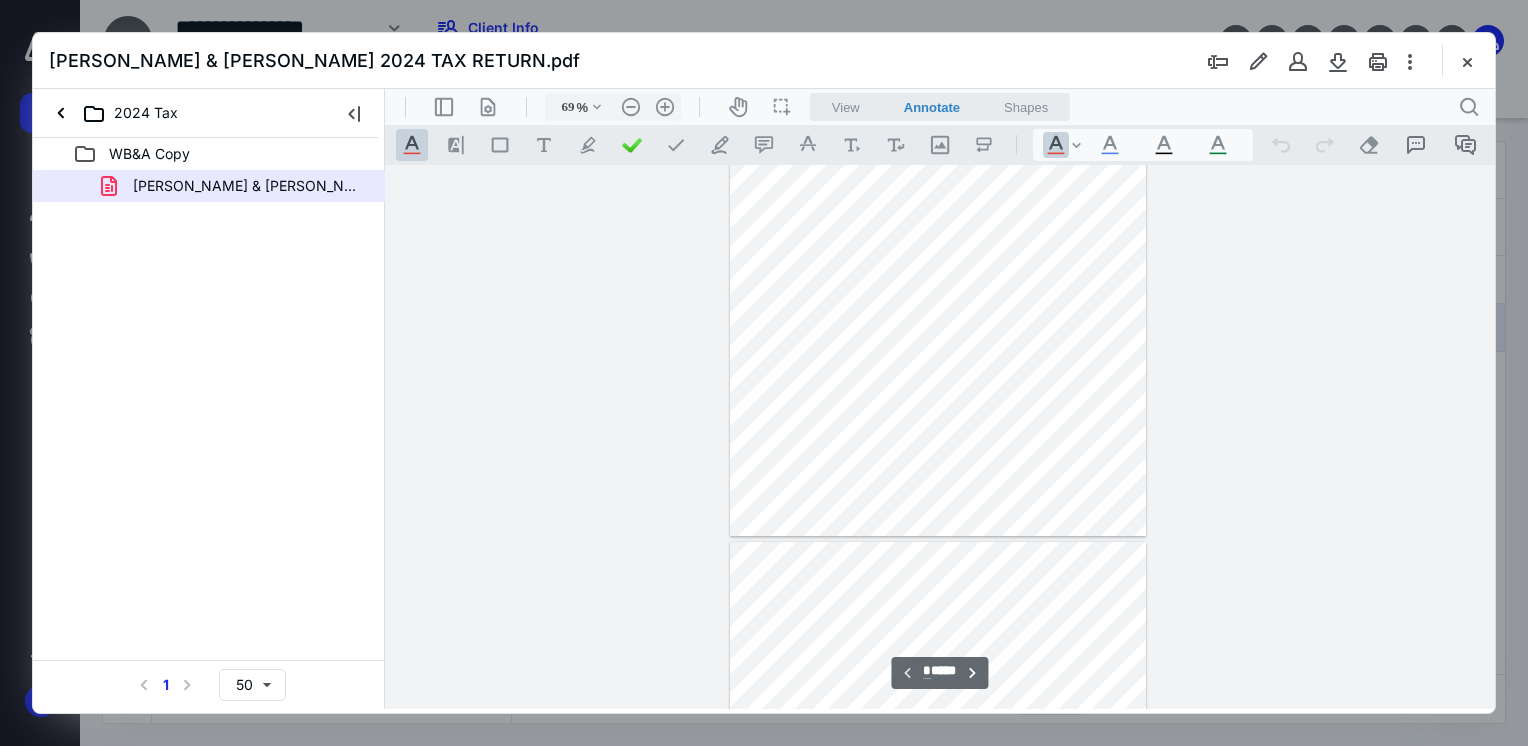 type on "*" 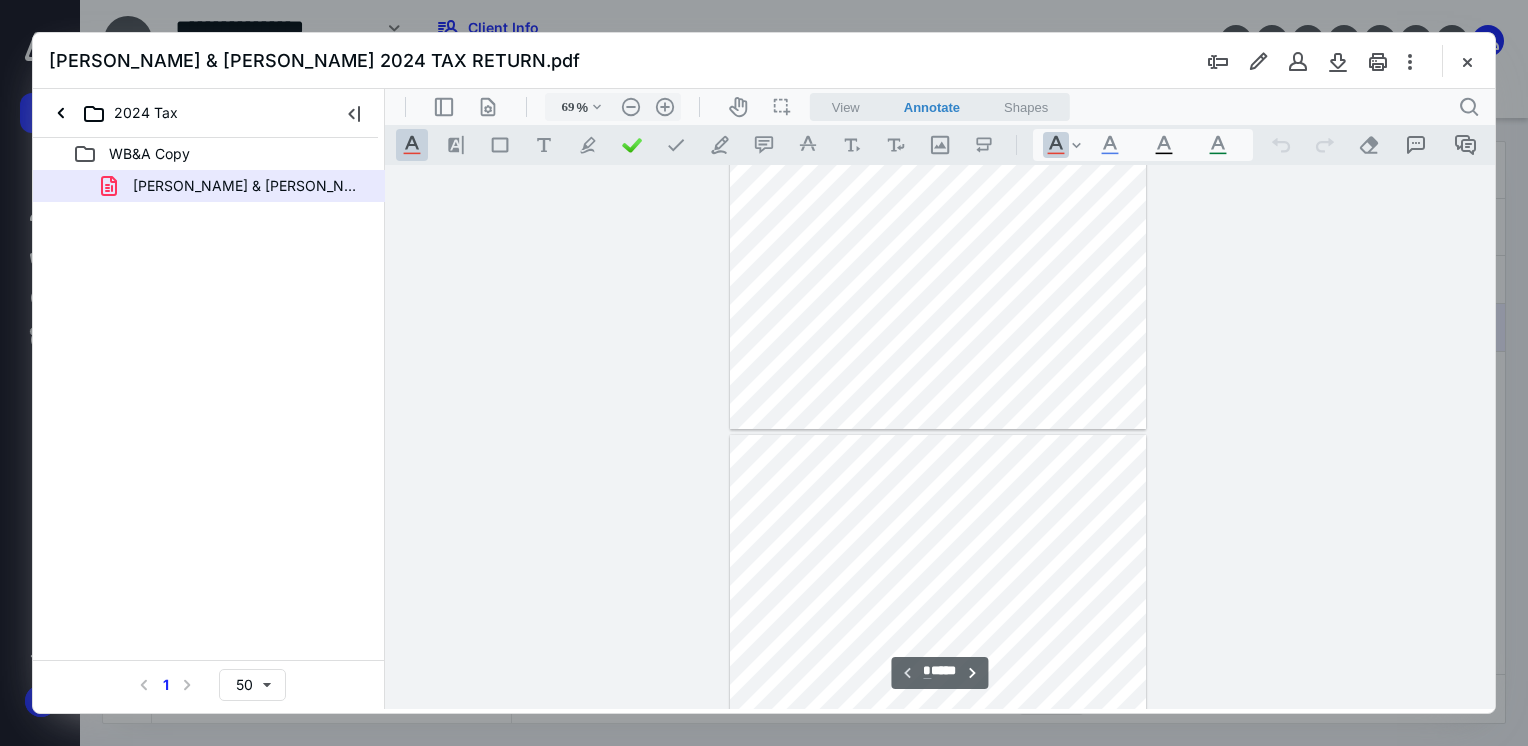 scroll, scrollTop: 279, scrollLeft: 0, axis: vertical 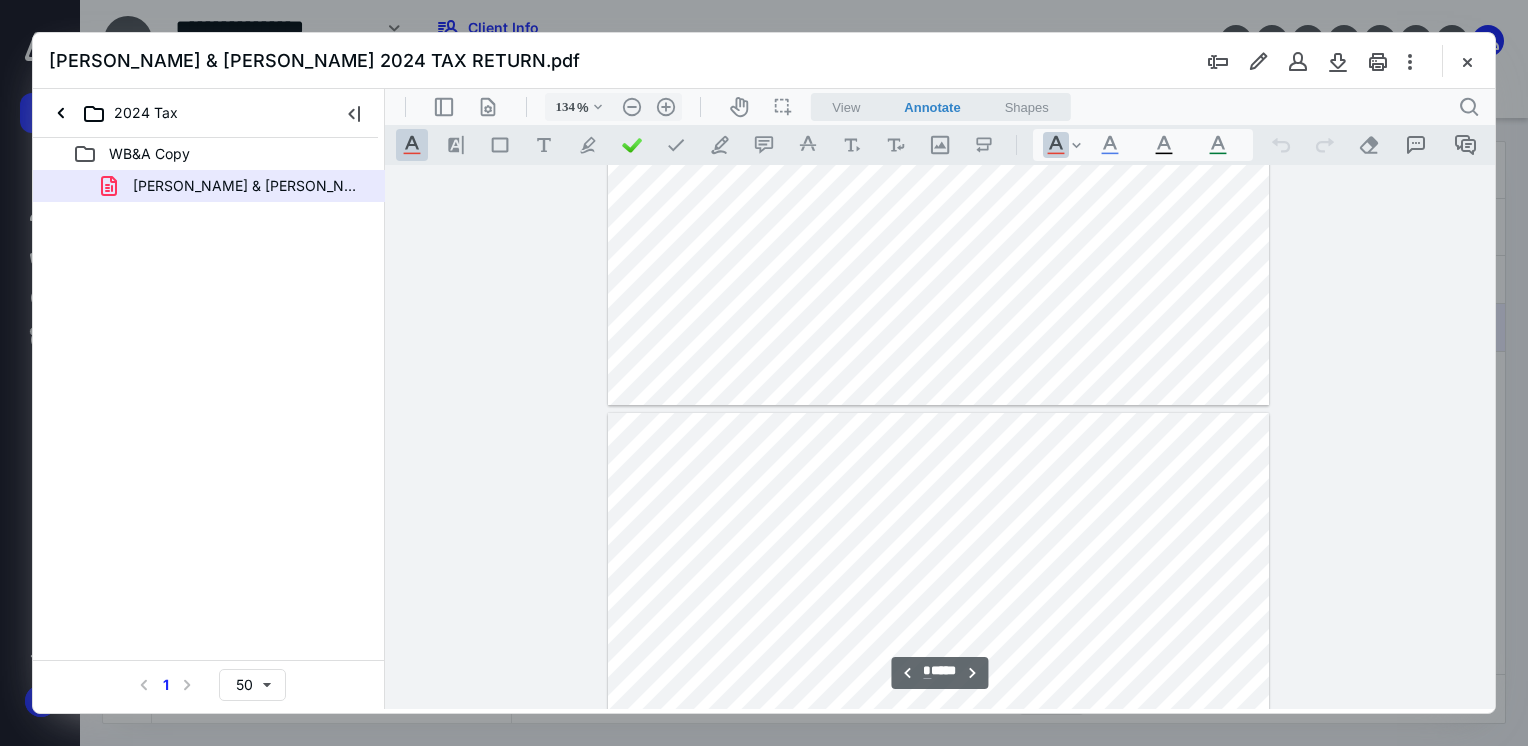 type on "159" 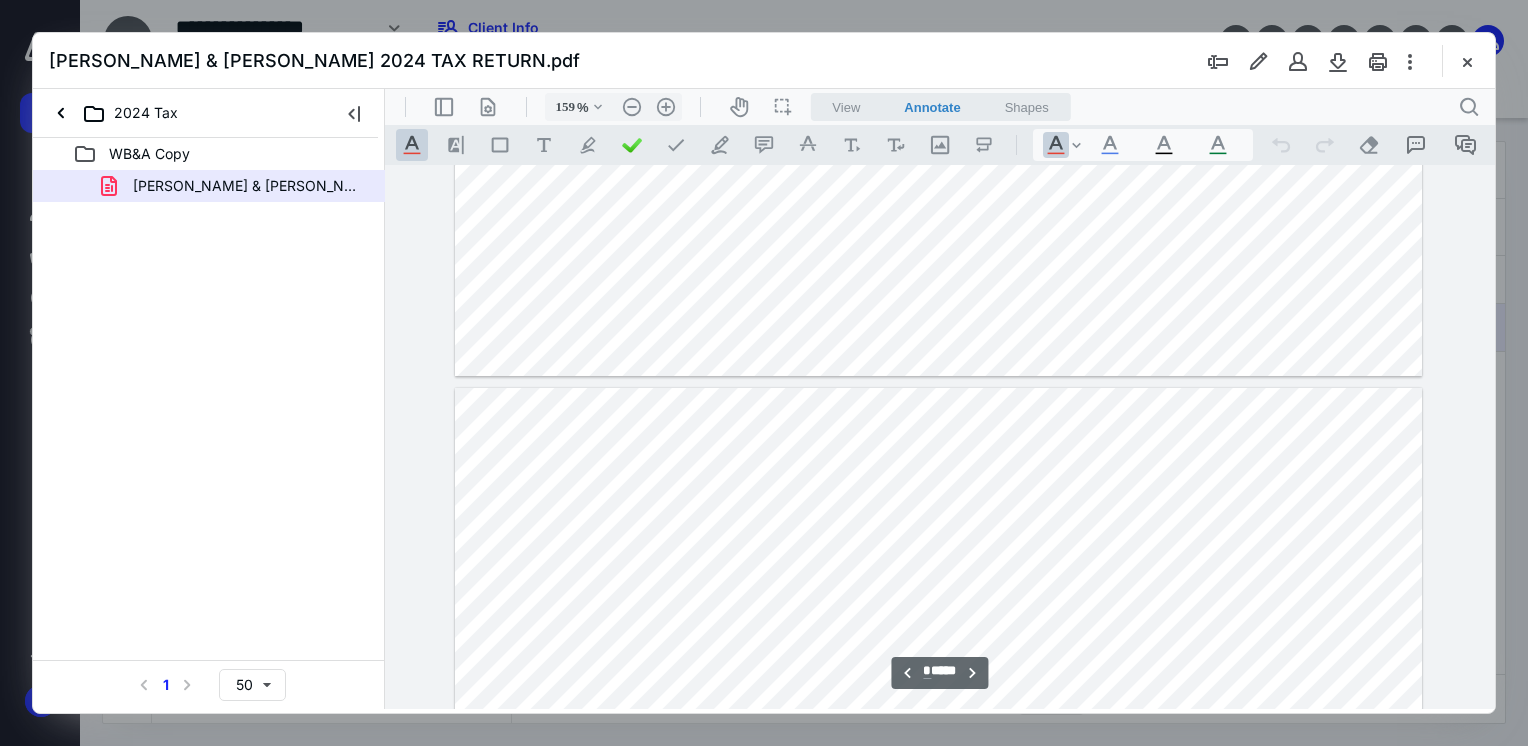 type on "*" 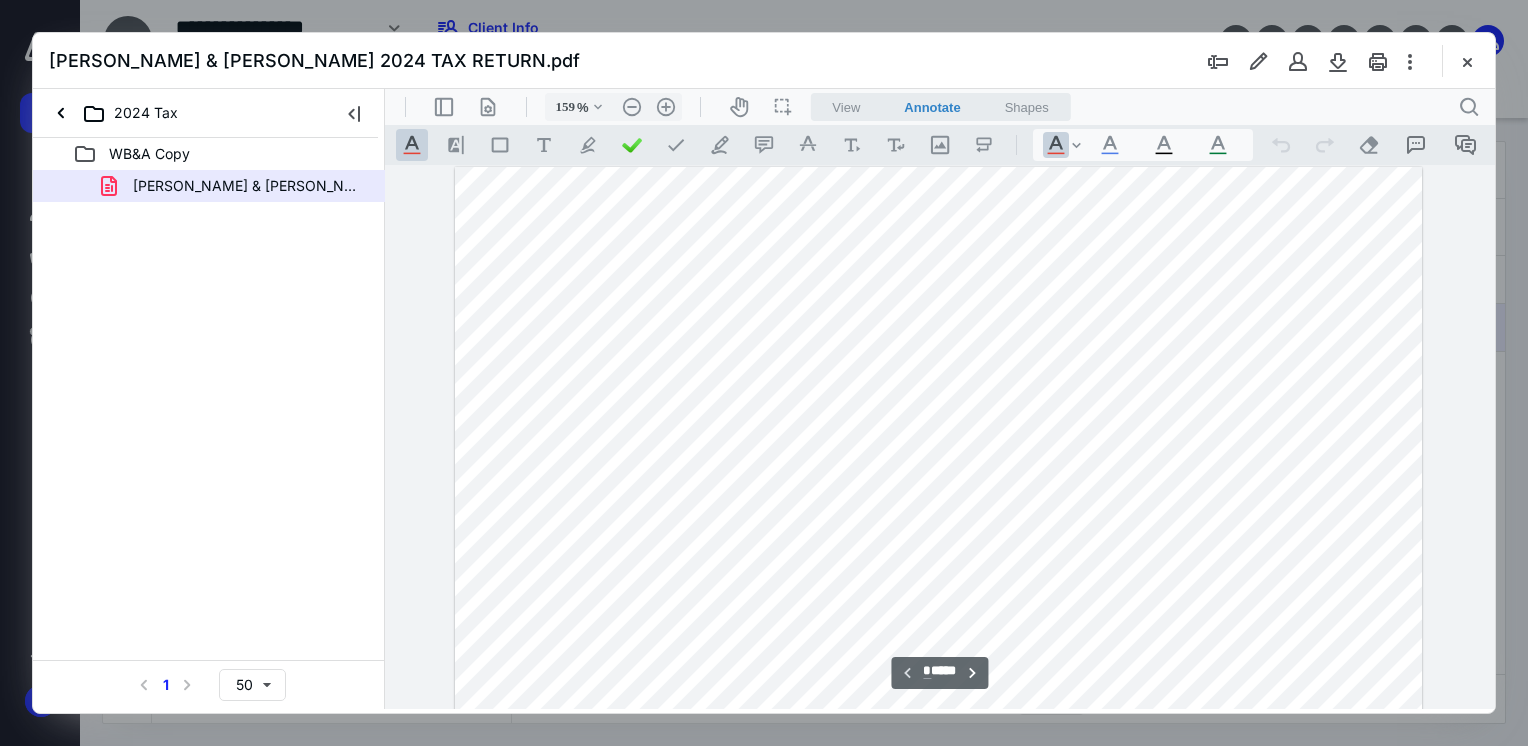 scroll, scrollTop: 0, scrollLeft: 0, axis: both 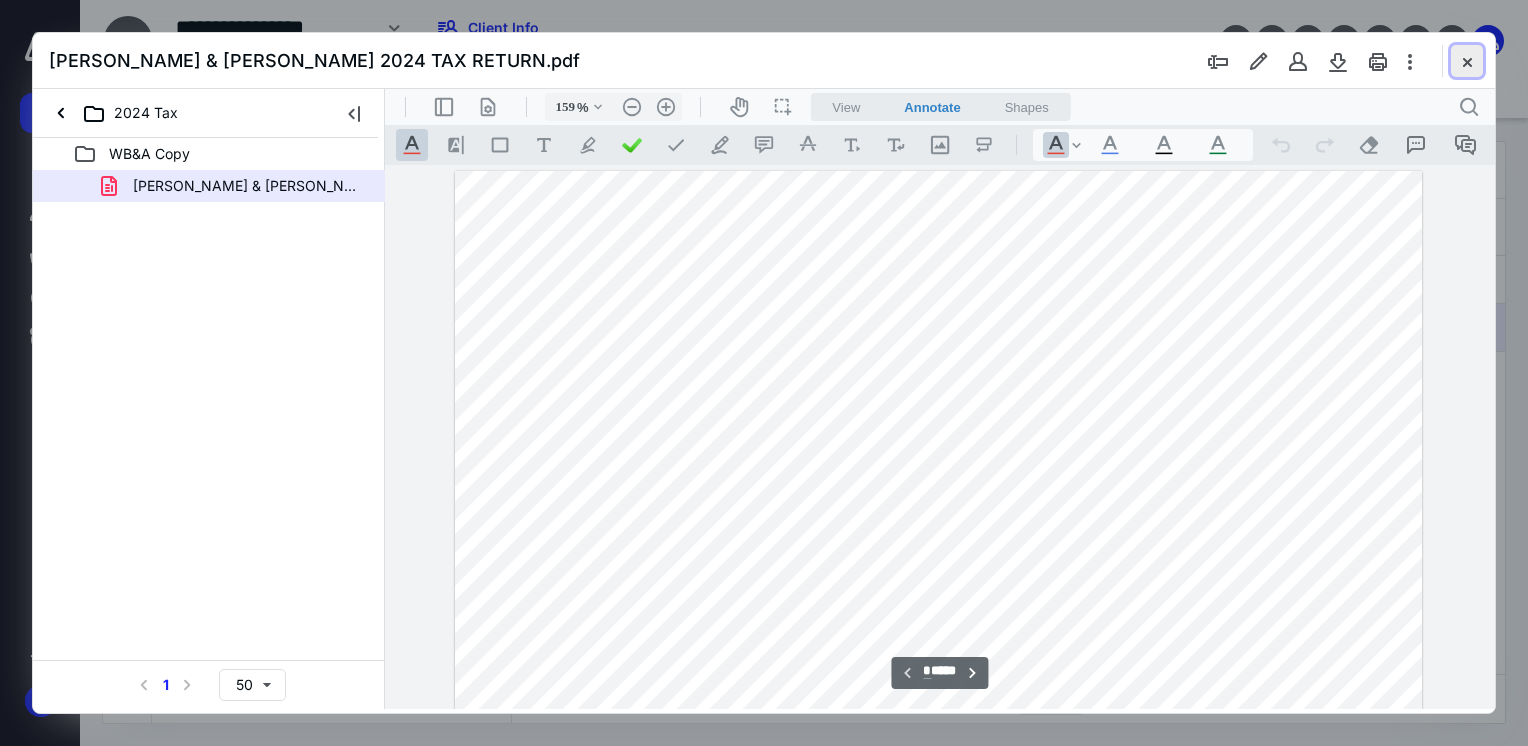 click at bounding box center (1467, 61) 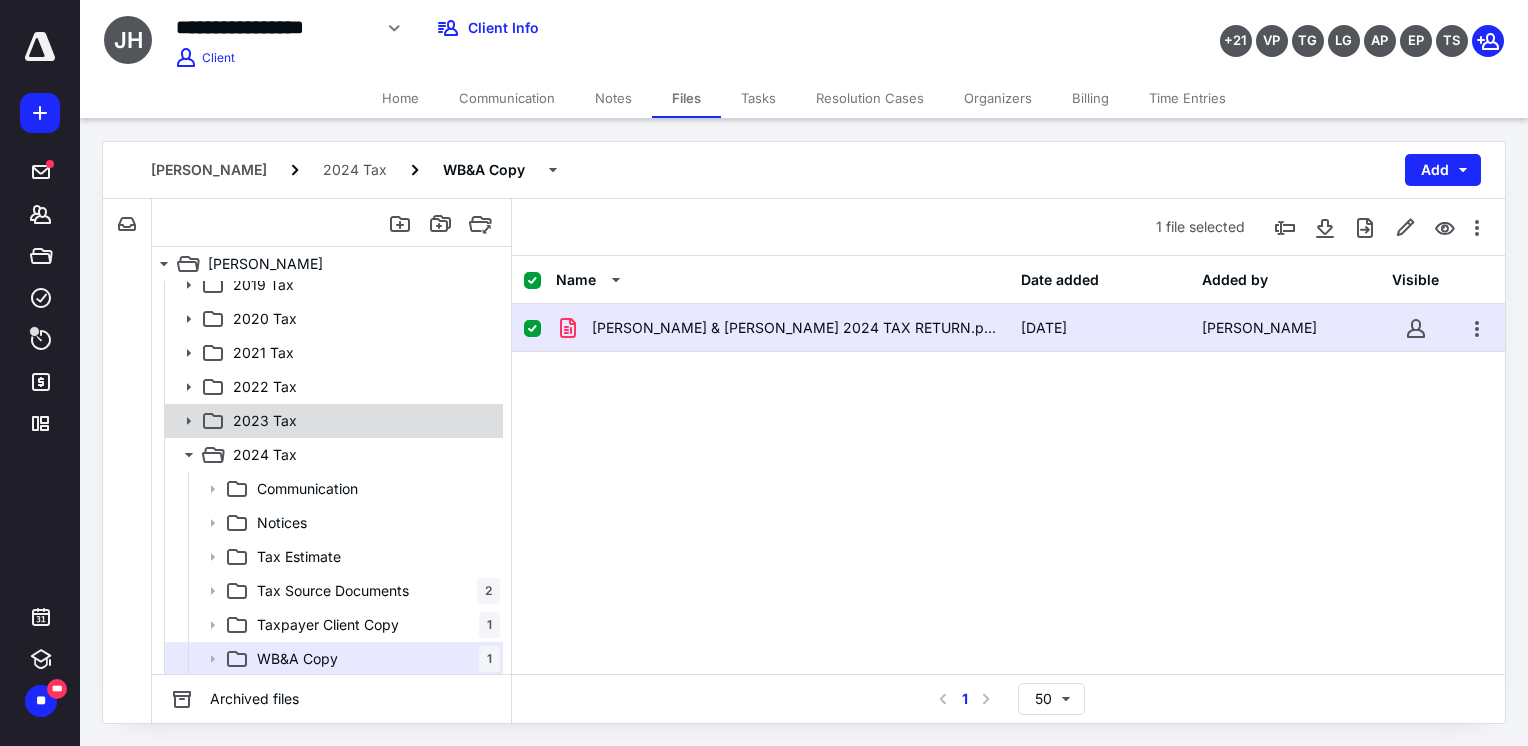 click 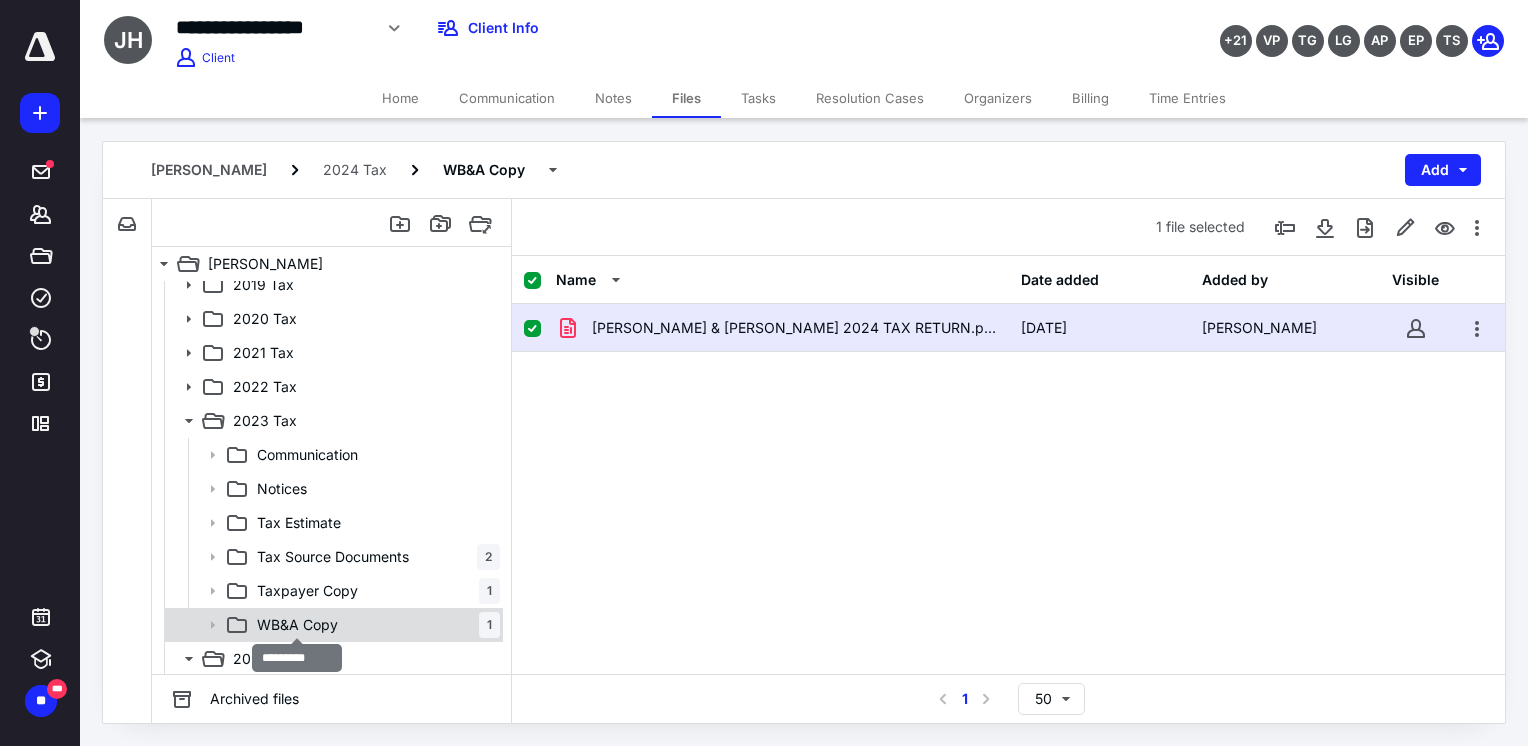 click on "WB&A Copy" at bounding box center (297, 625) 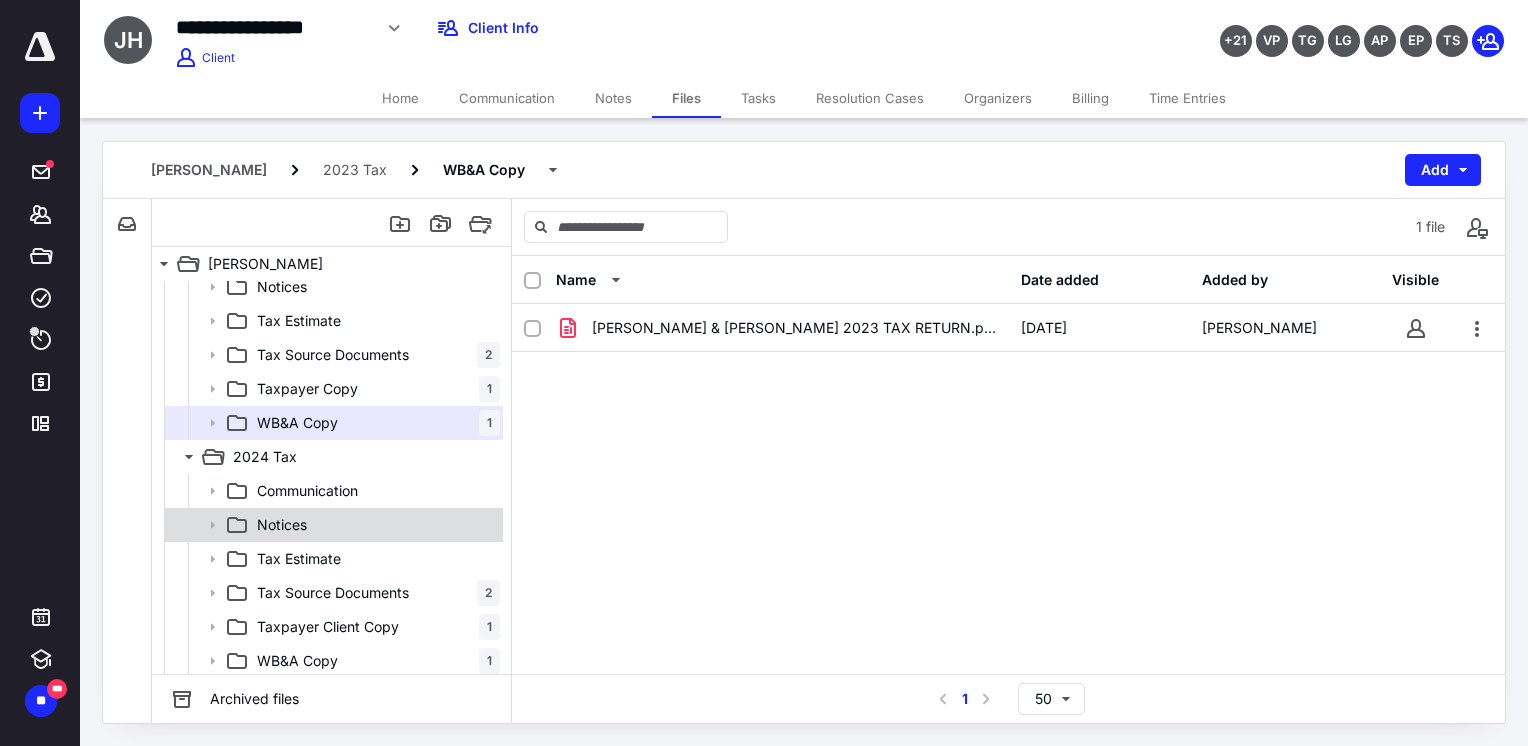 scroll, scrollTop: 353, scrollLeft: 0, axis: vertical 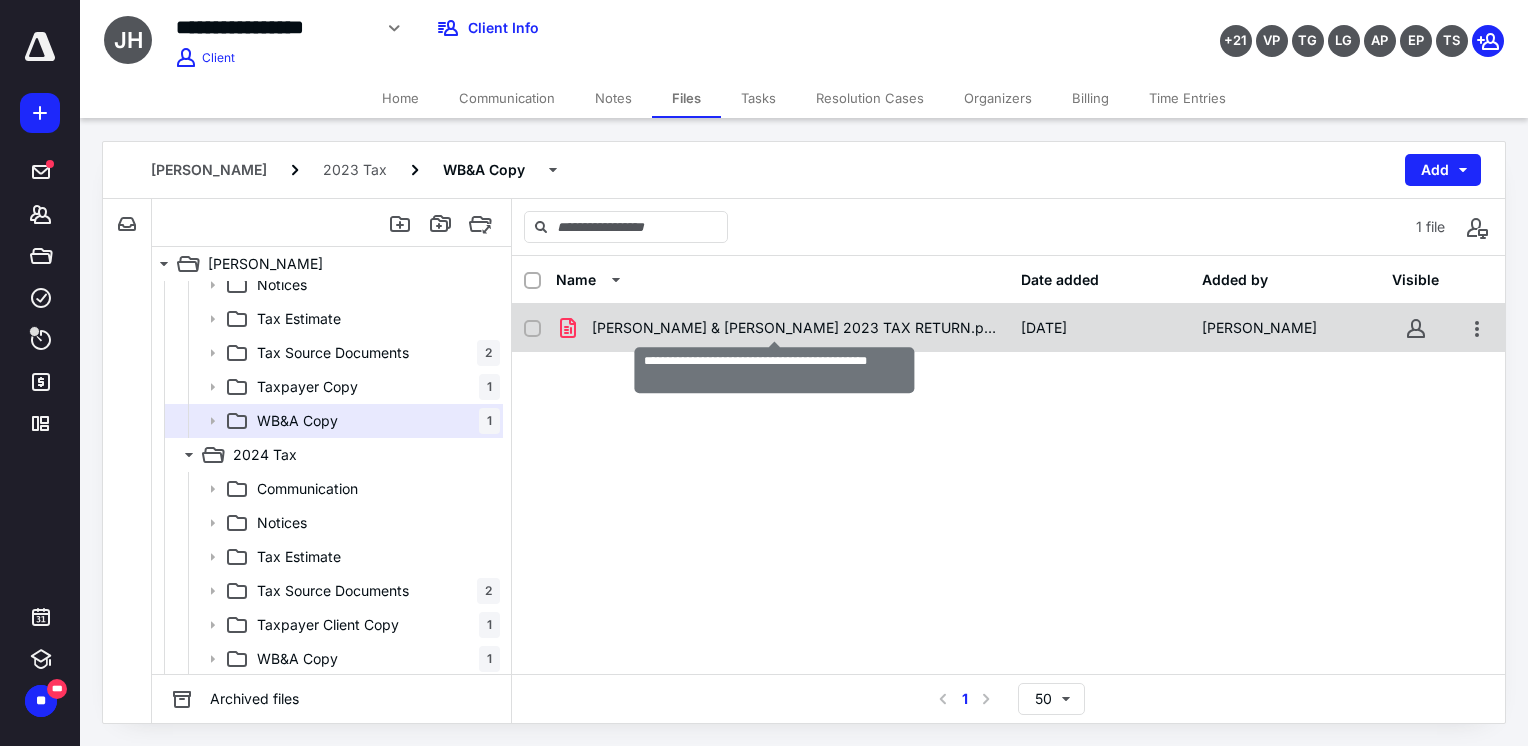 click on "[PERSON_NAME] & [PERSON_NAME] 2023 TAX RETURN.pdf" at bounding box center (794, 328) 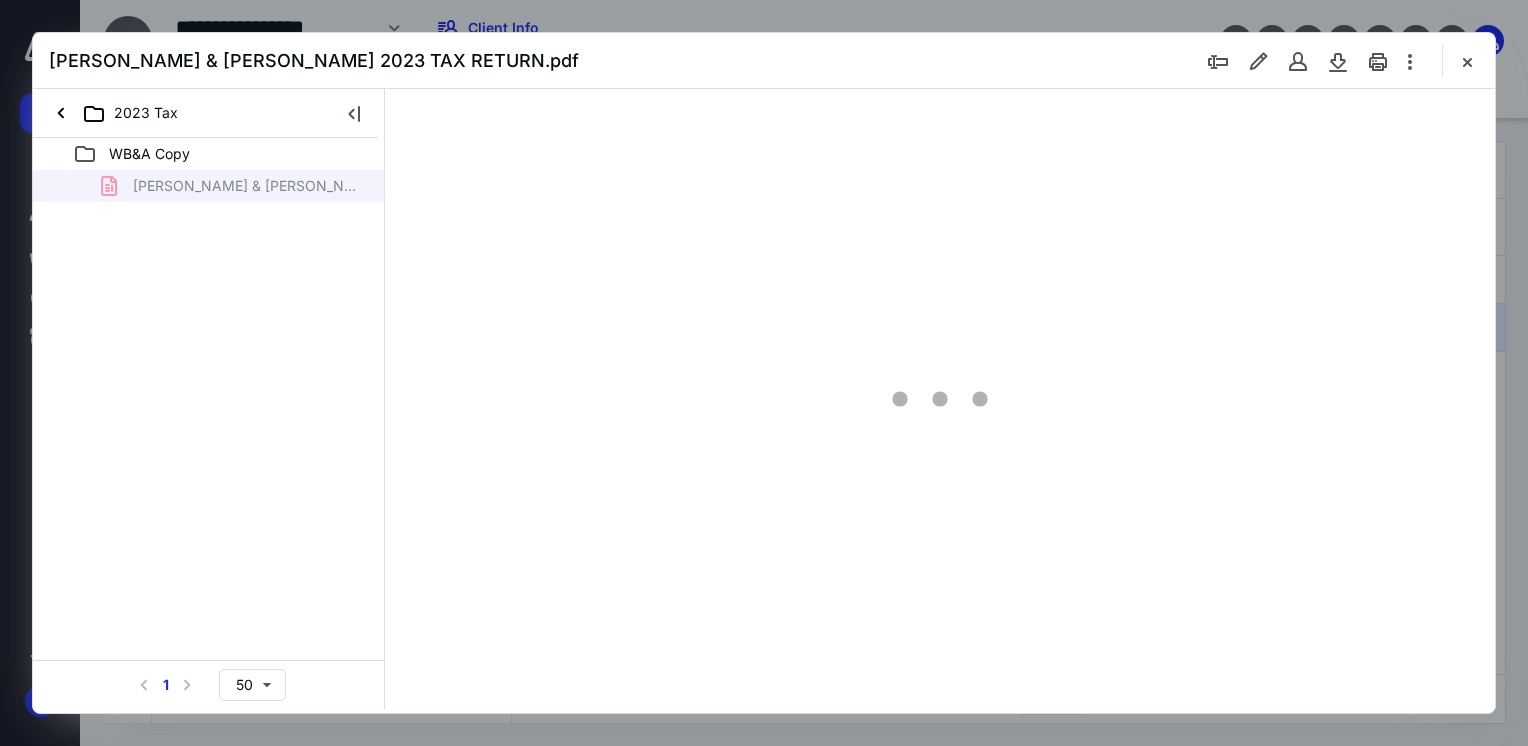 scroll, scrollTop: 0, scrollLeft: 0, axis: both 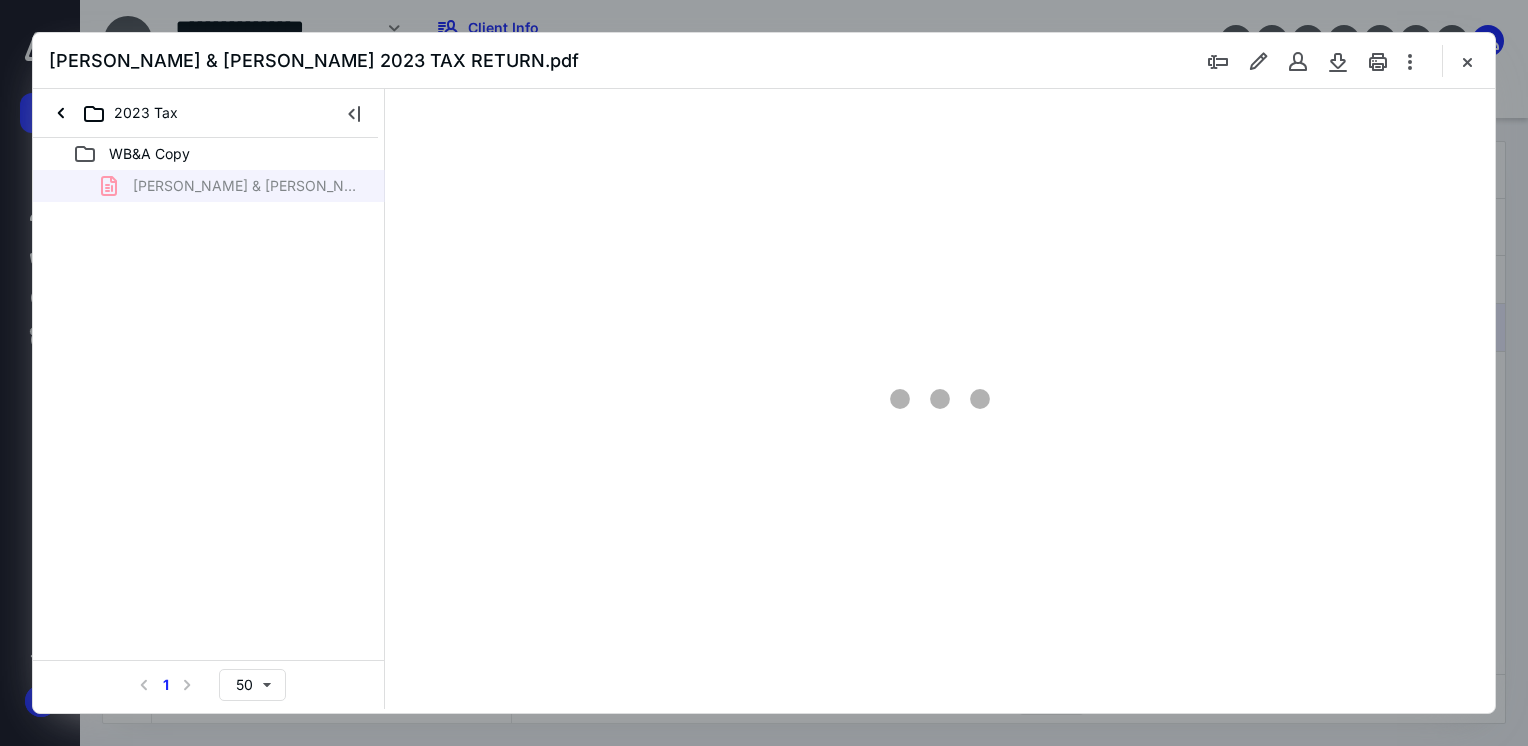 type on "69" 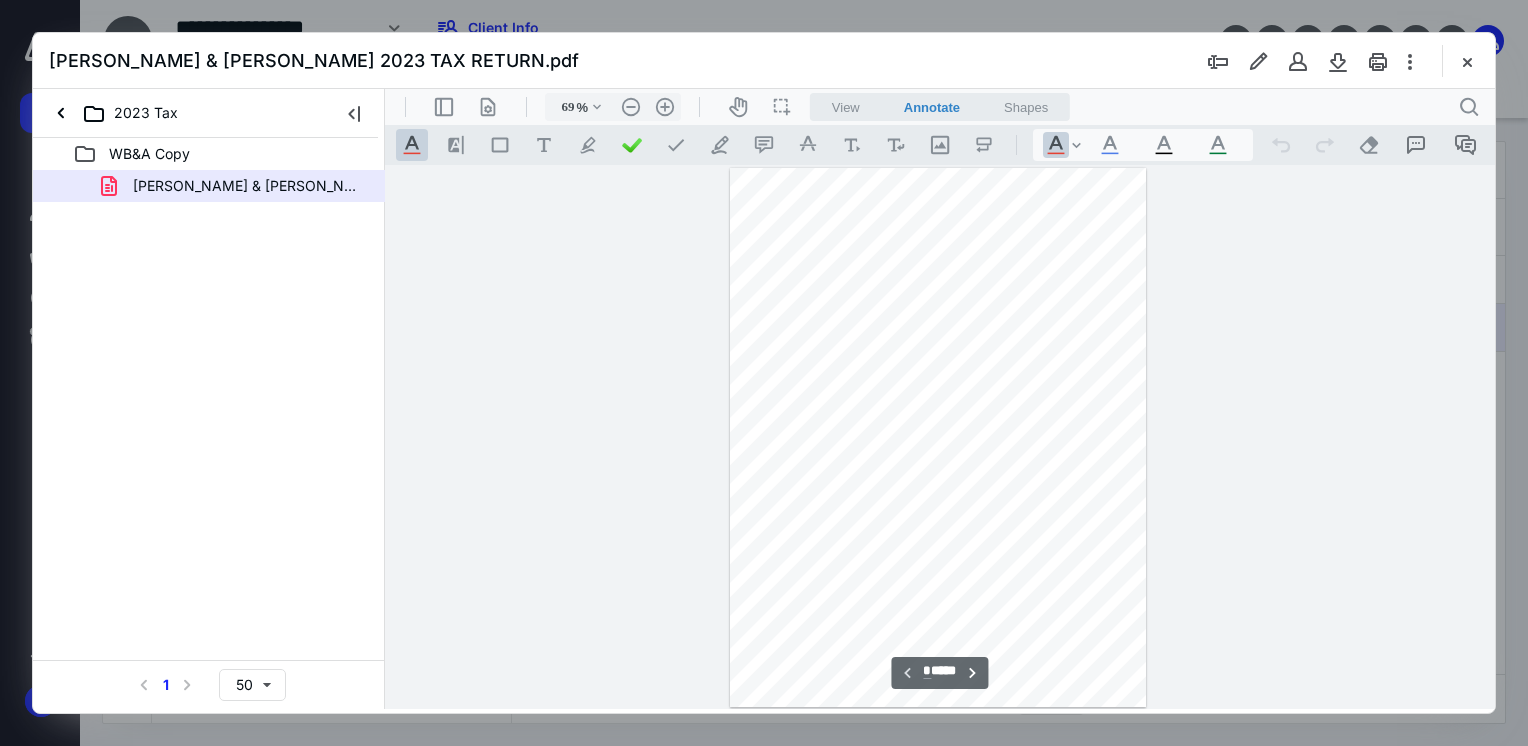 scroll, scrollTop: 79, scrollLeft: 0, axis: vertical 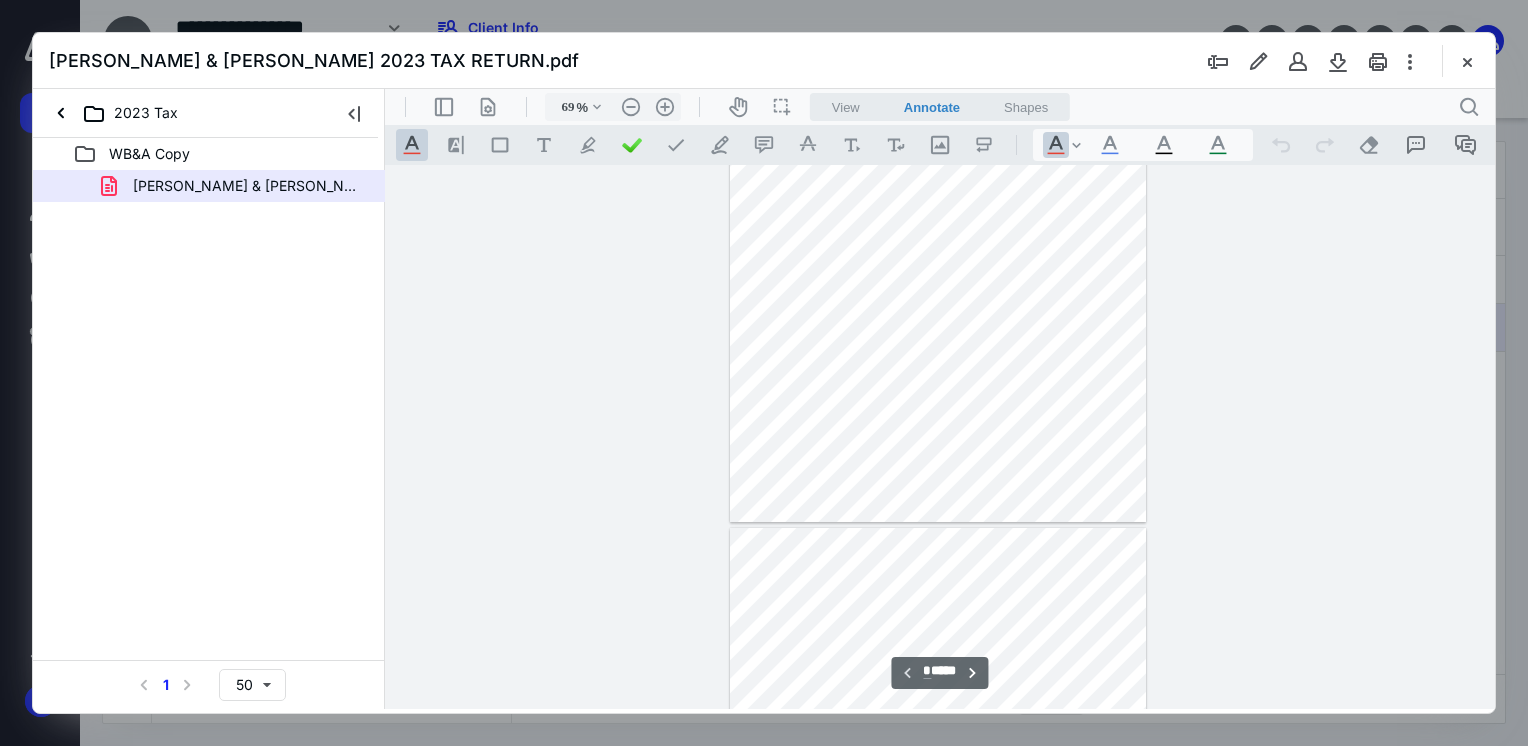 type on "*" 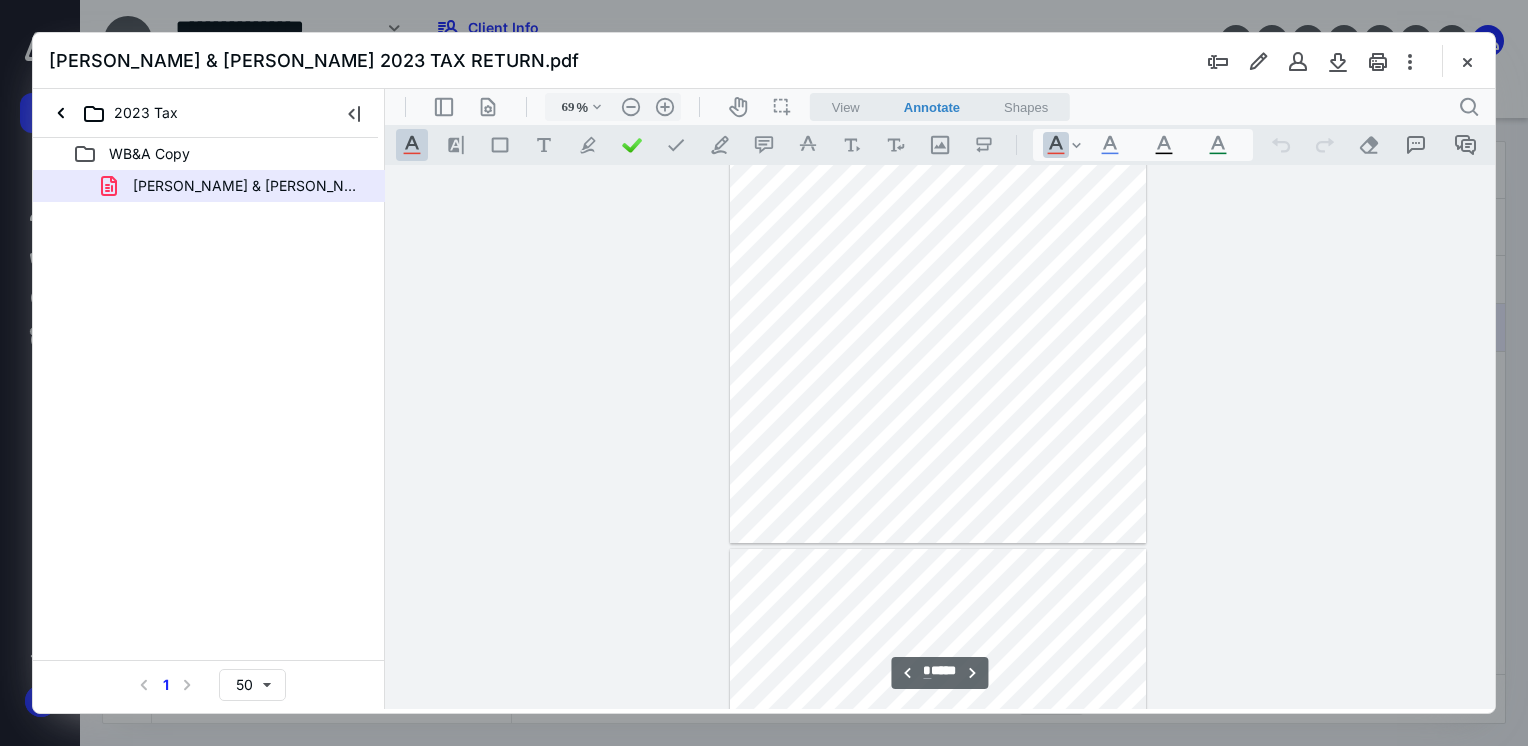 scroll, scrollTop: 679, scrollLeft: 0, axis: vertical 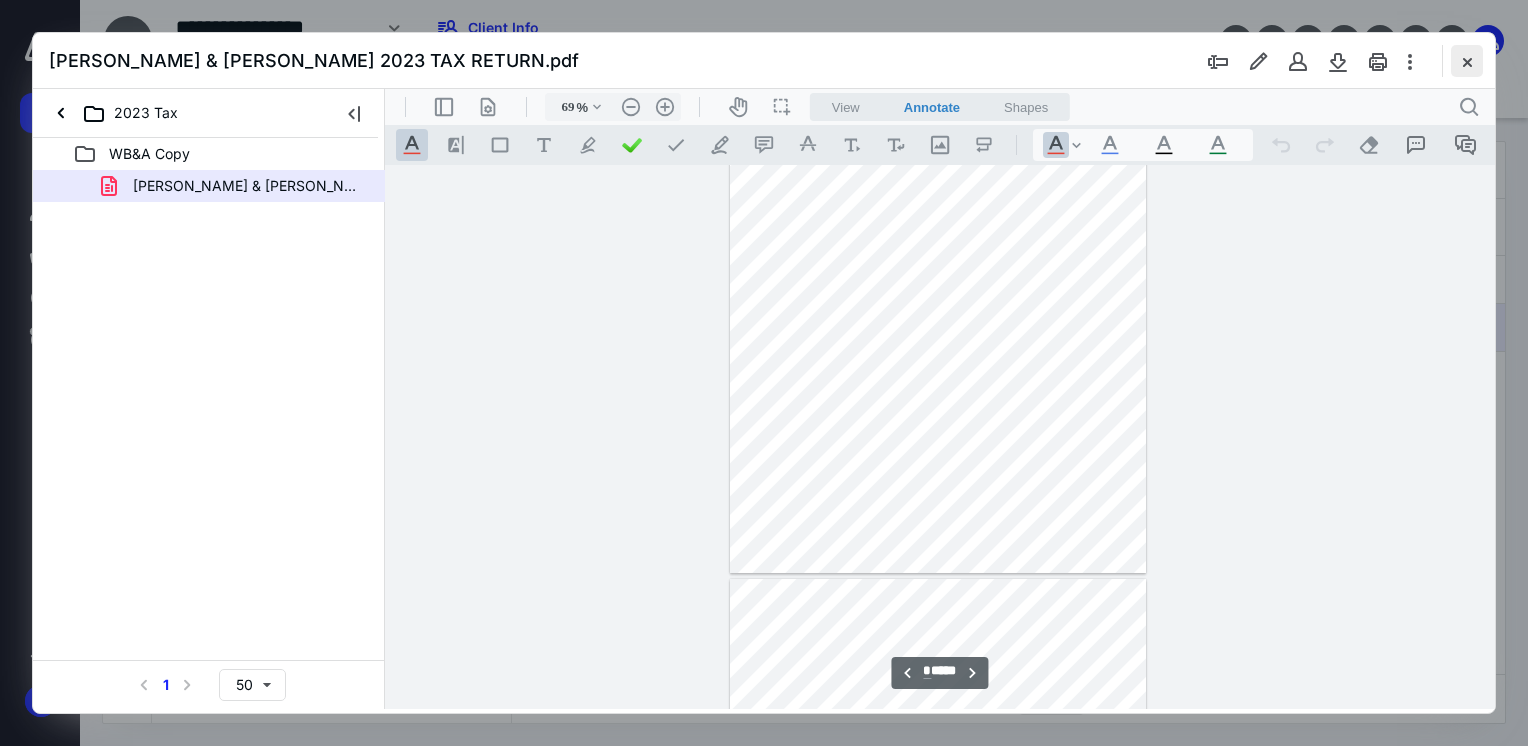 click at bounding box center [1467, 61] 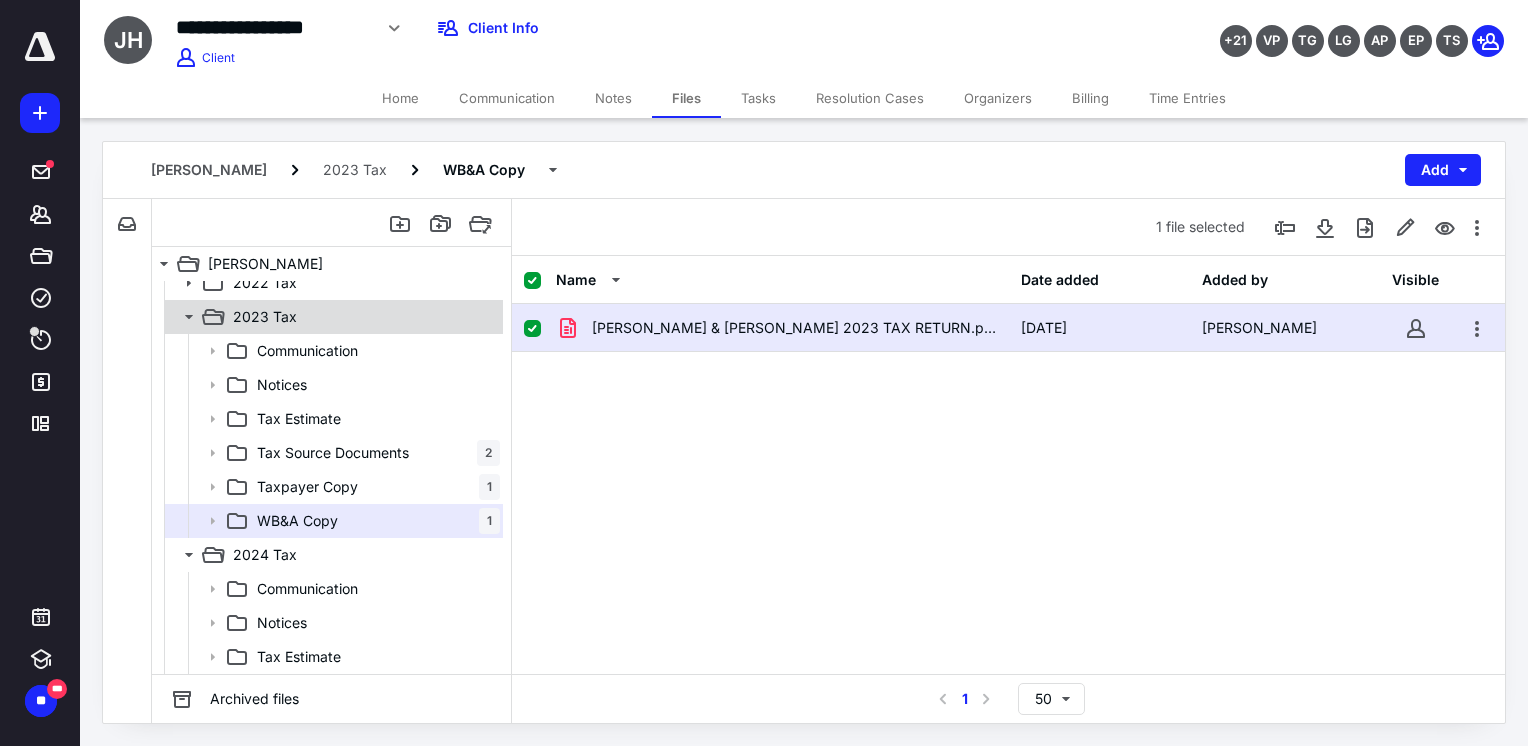 click 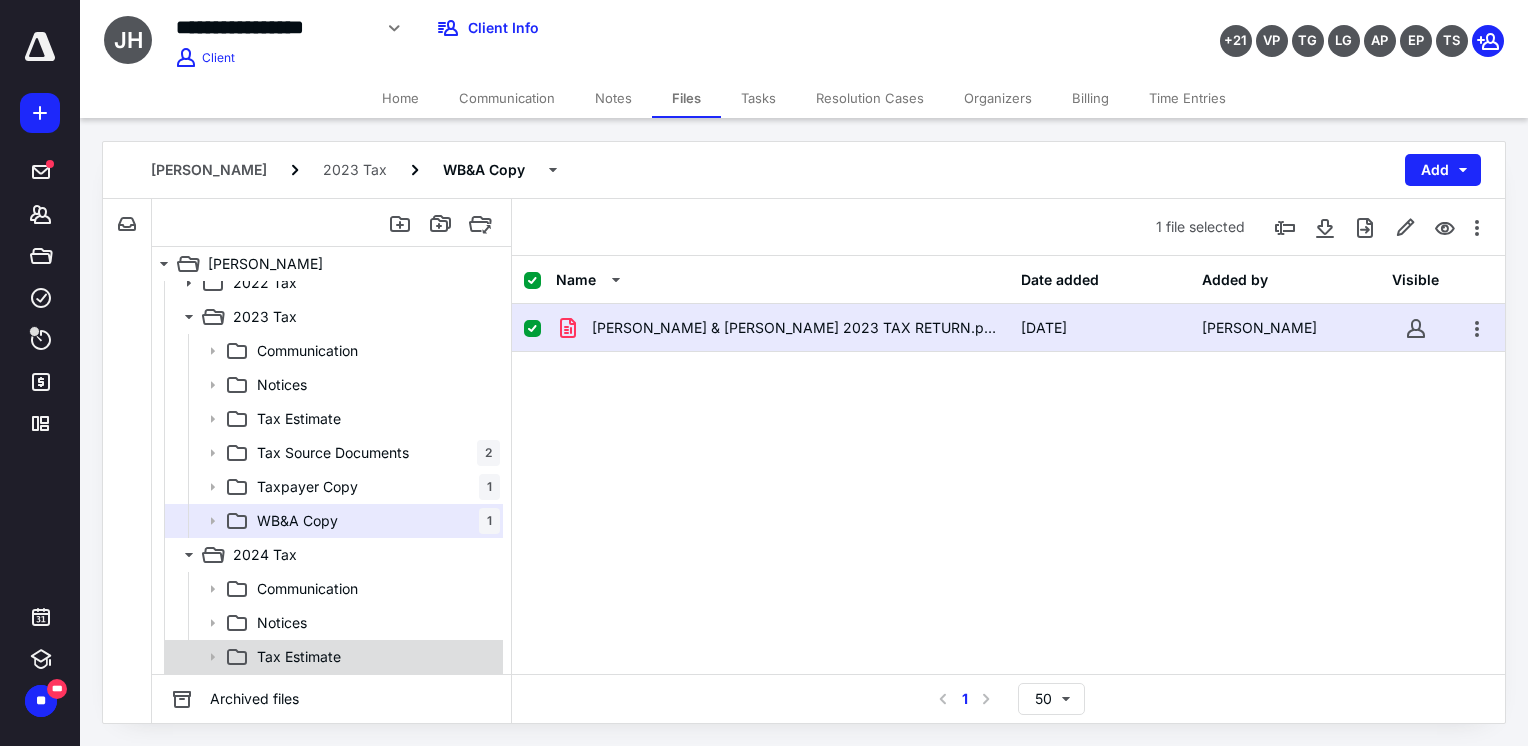 scroll, scrollTop: 149, scrollLeft: 0, axis: vertical 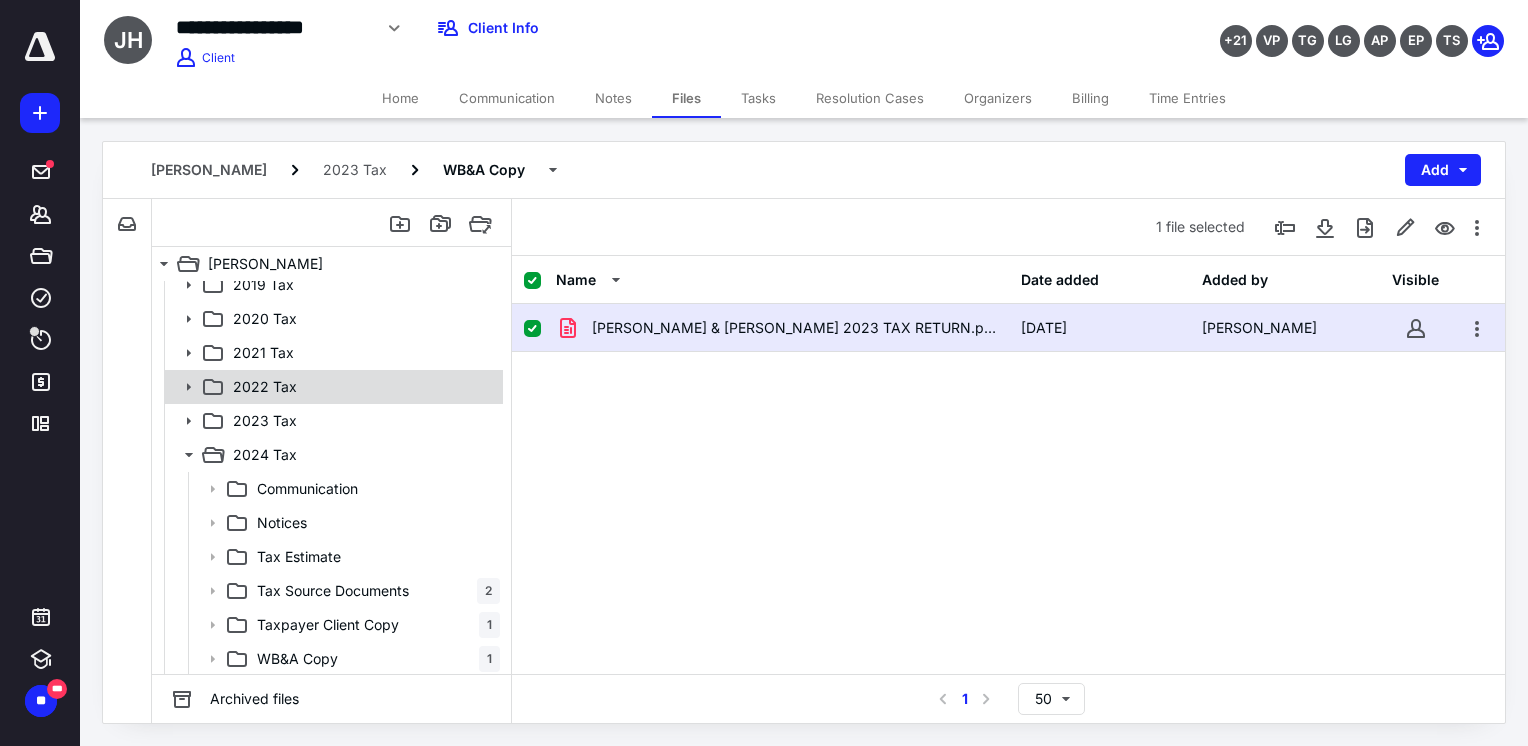 click 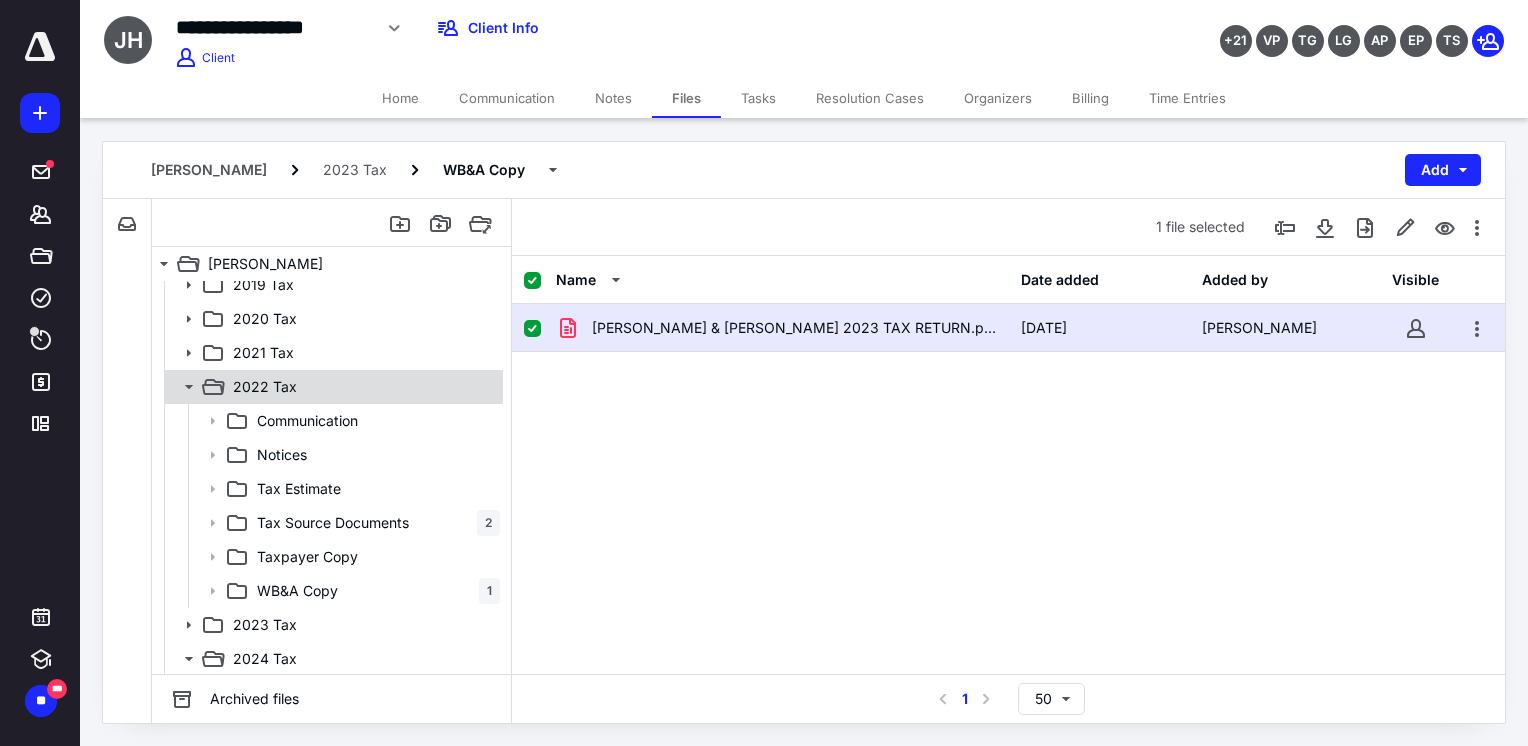 click 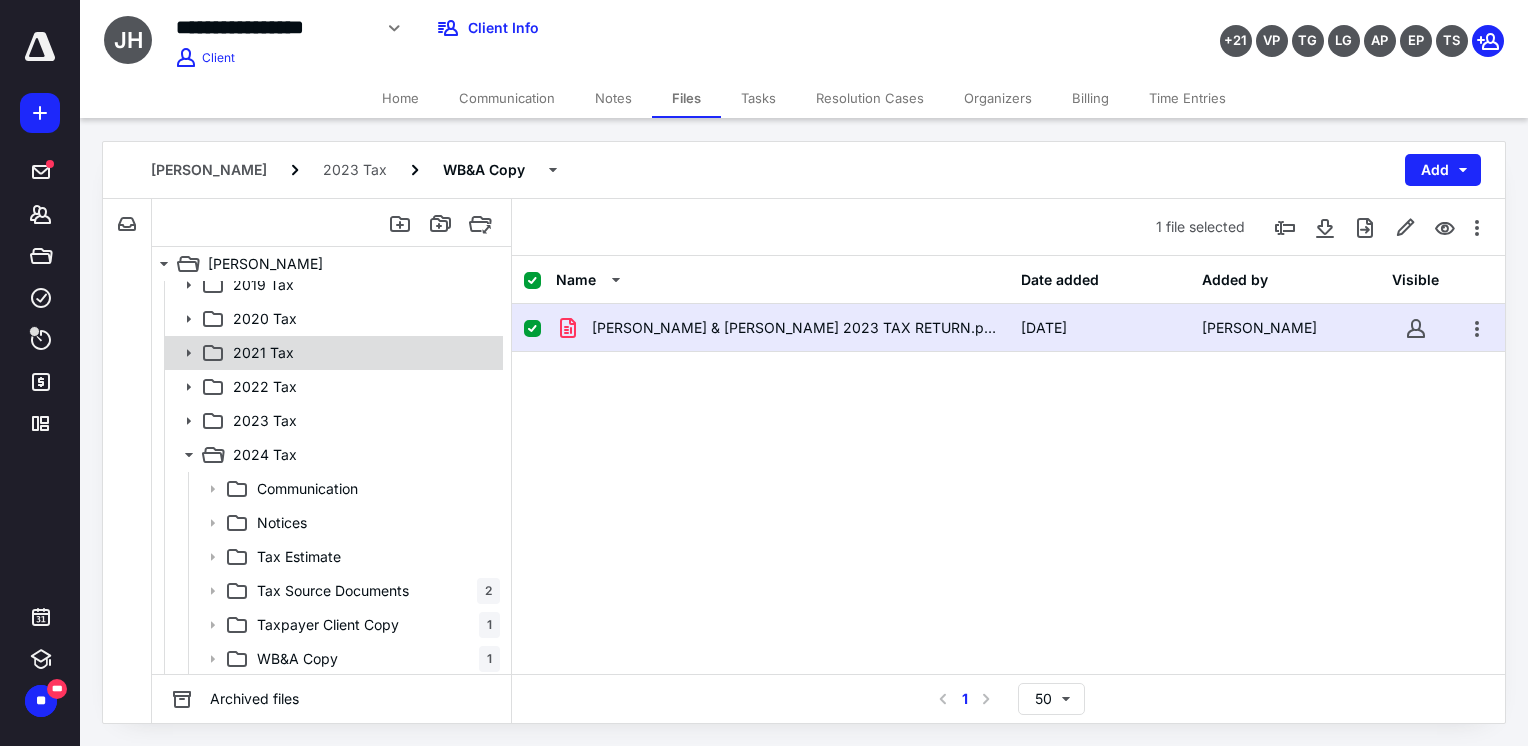 click 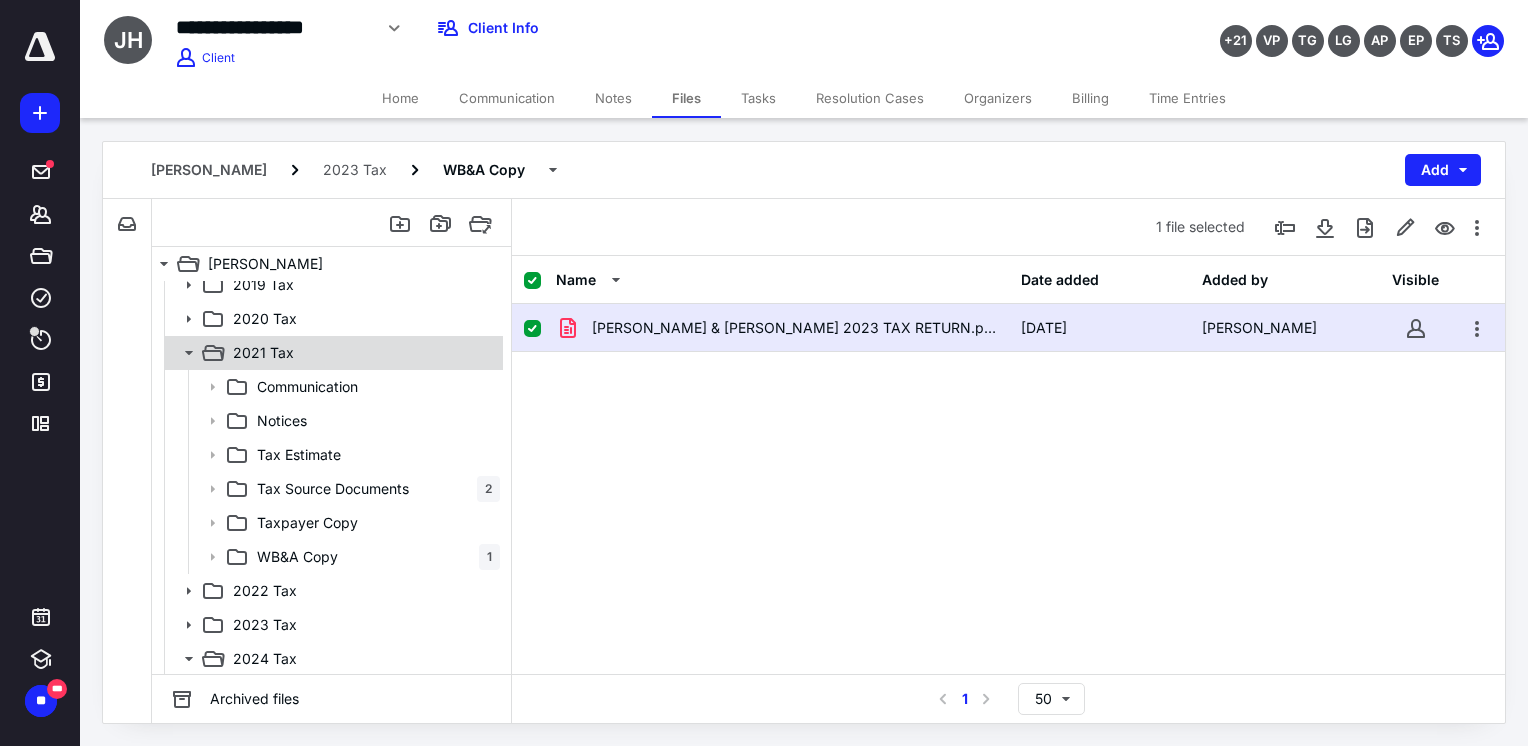 click 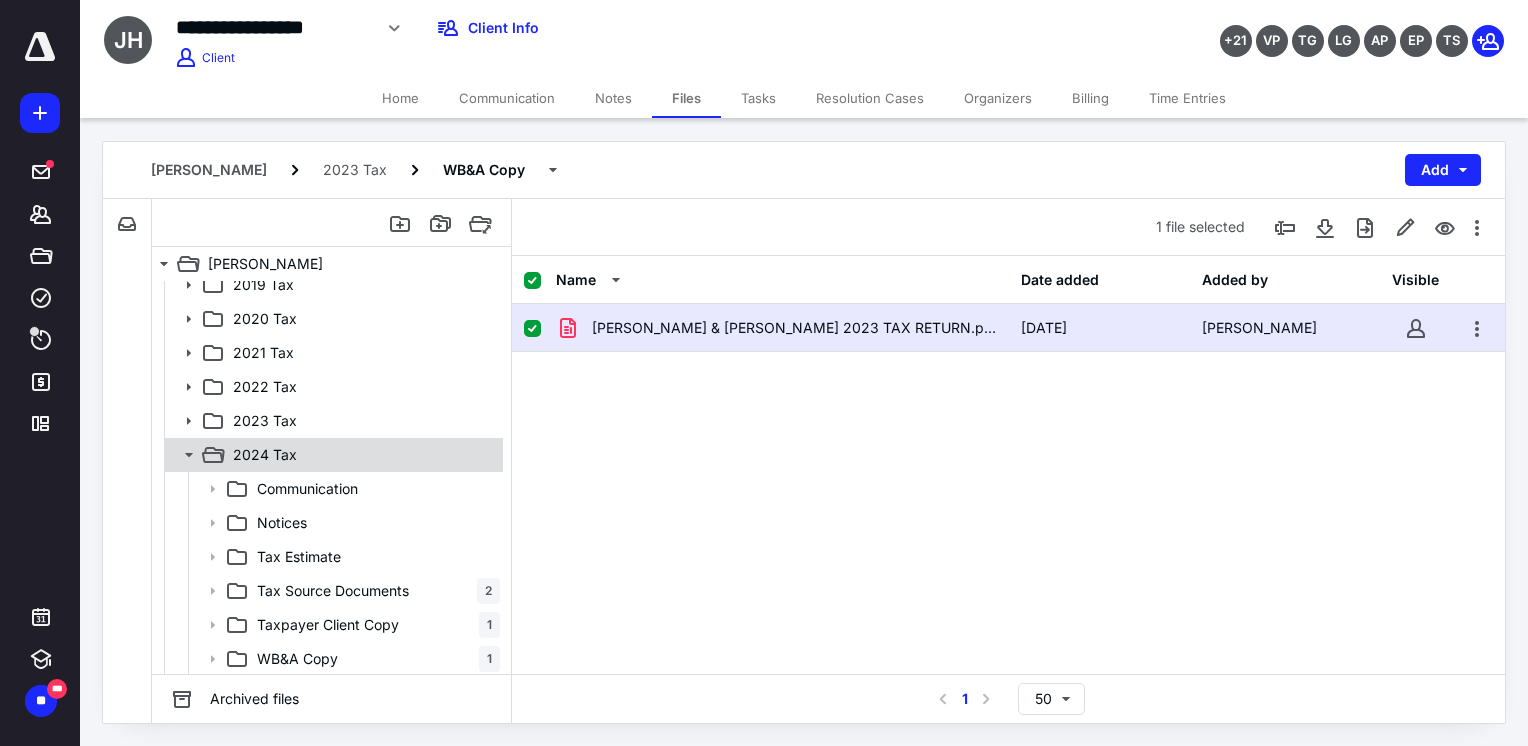 click 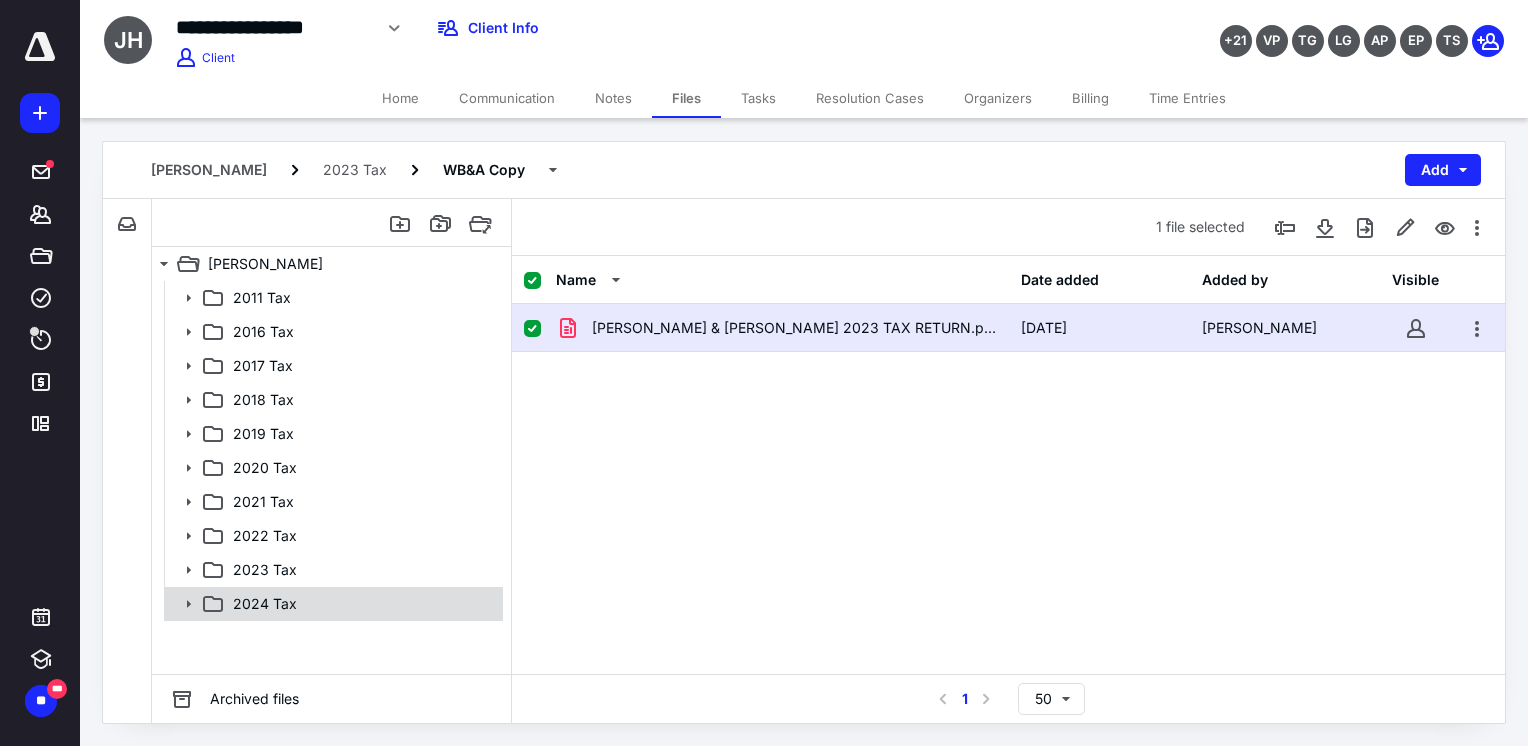 scroll, scrollTop: 0, scrollLeft: 0, axis: both 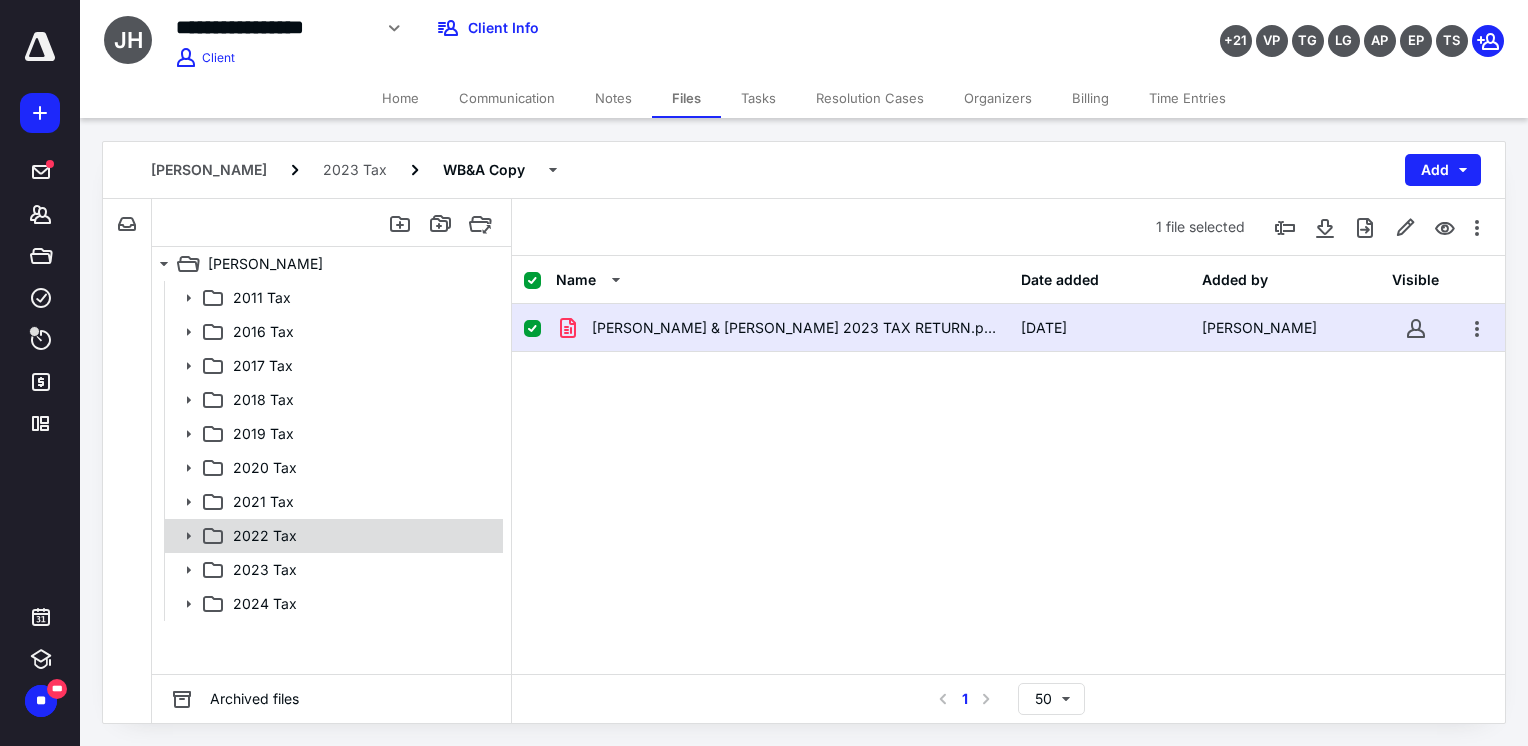 click 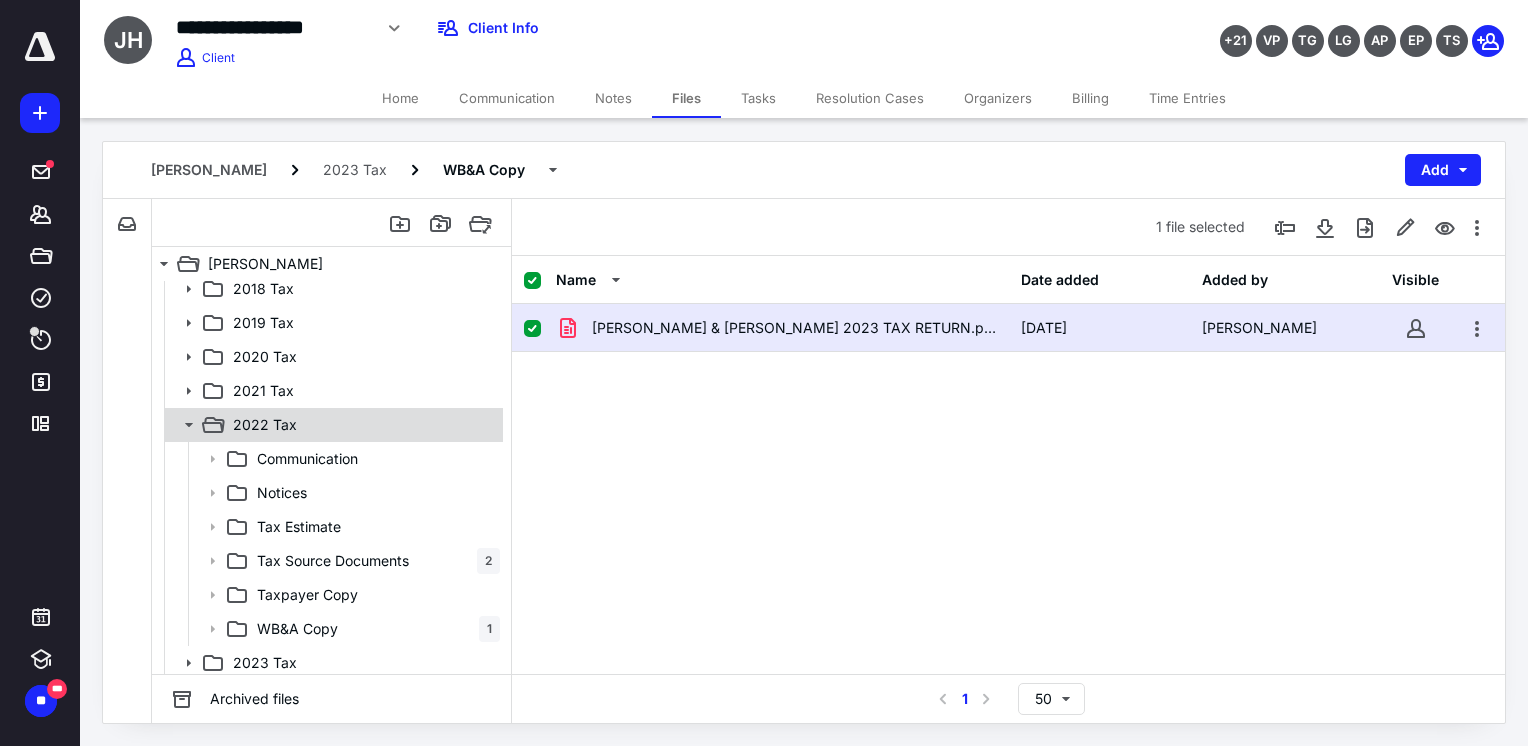 scroll, scrollTop: 149, scrollLeft: 0, axis: vertical 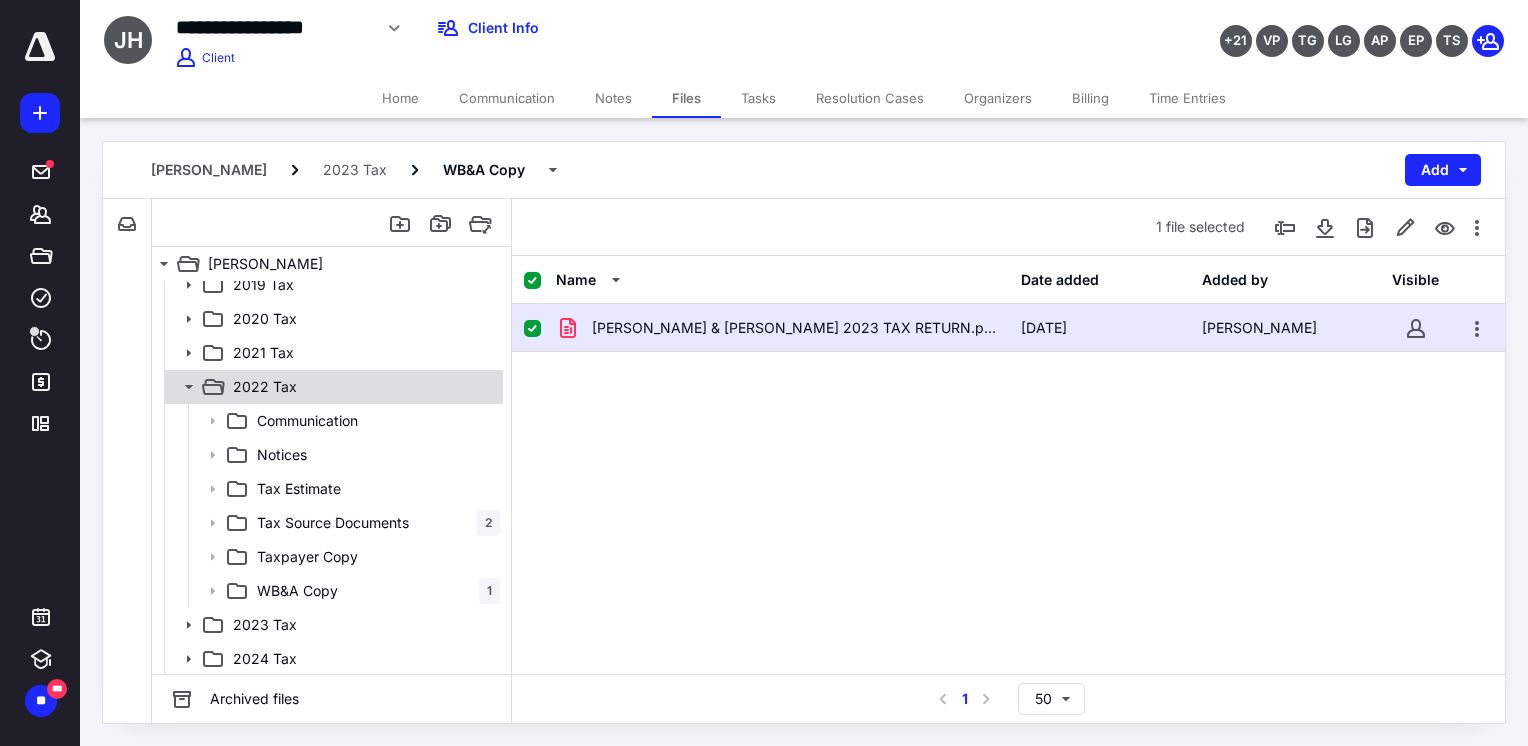 click 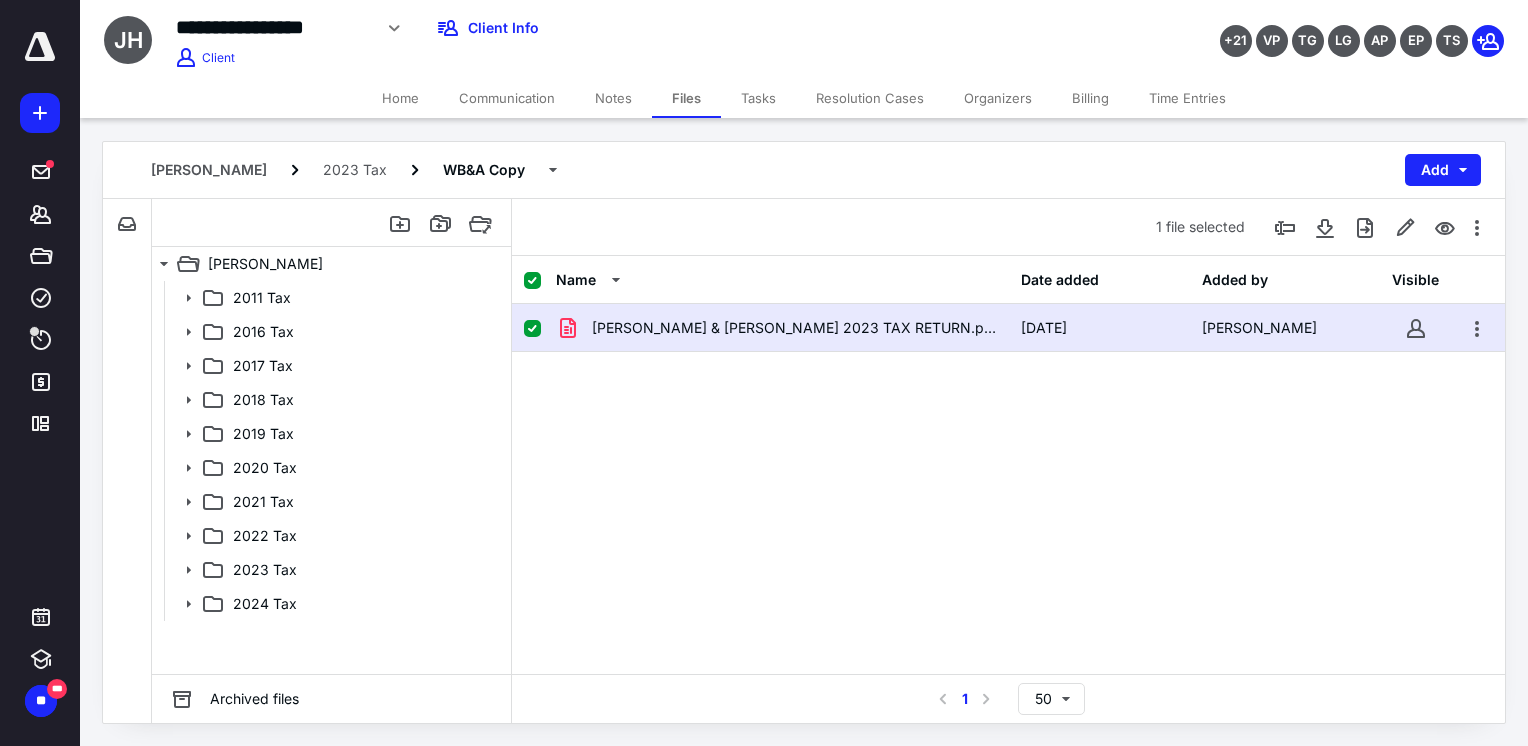 scroll, scrollTop: 0, scrollLeft: 0, axis: both 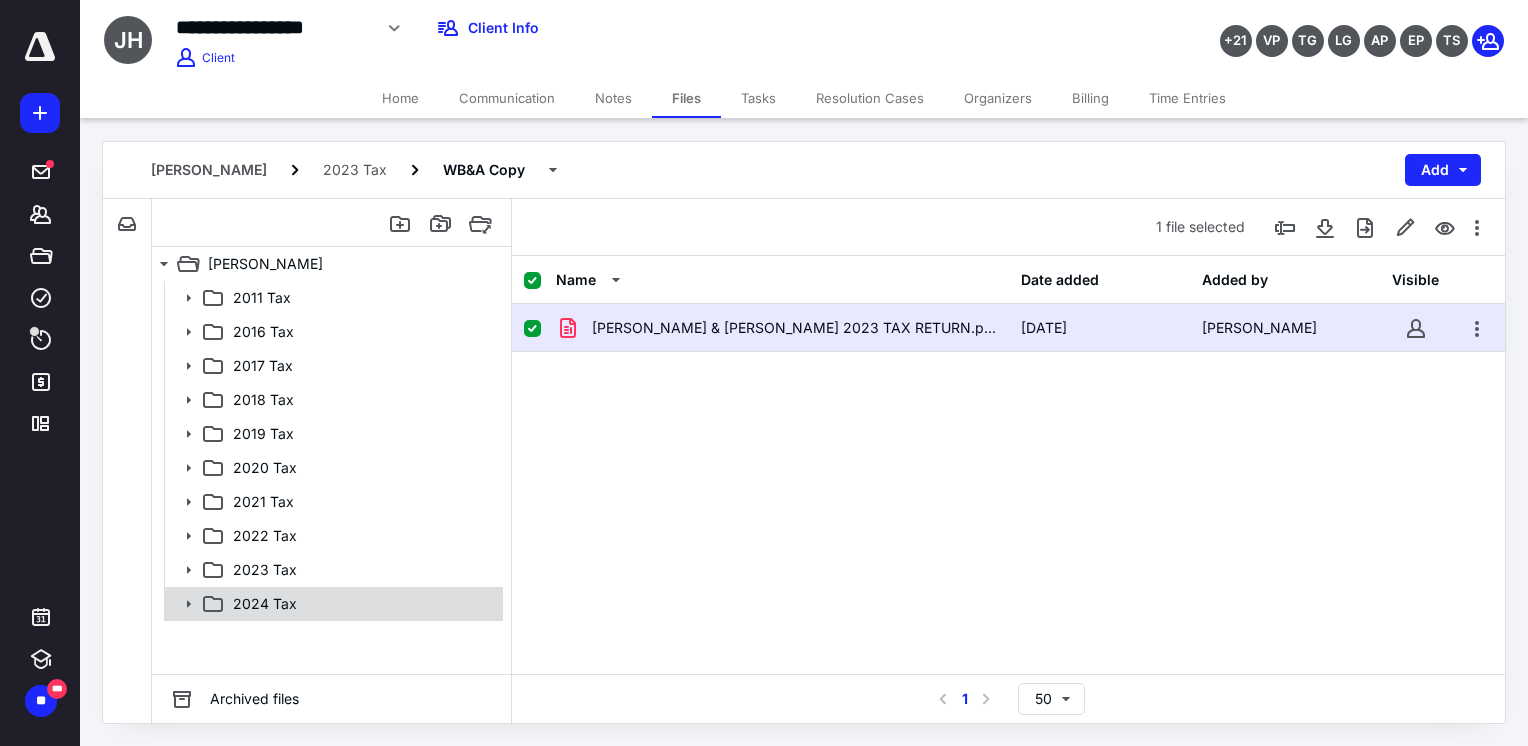 click 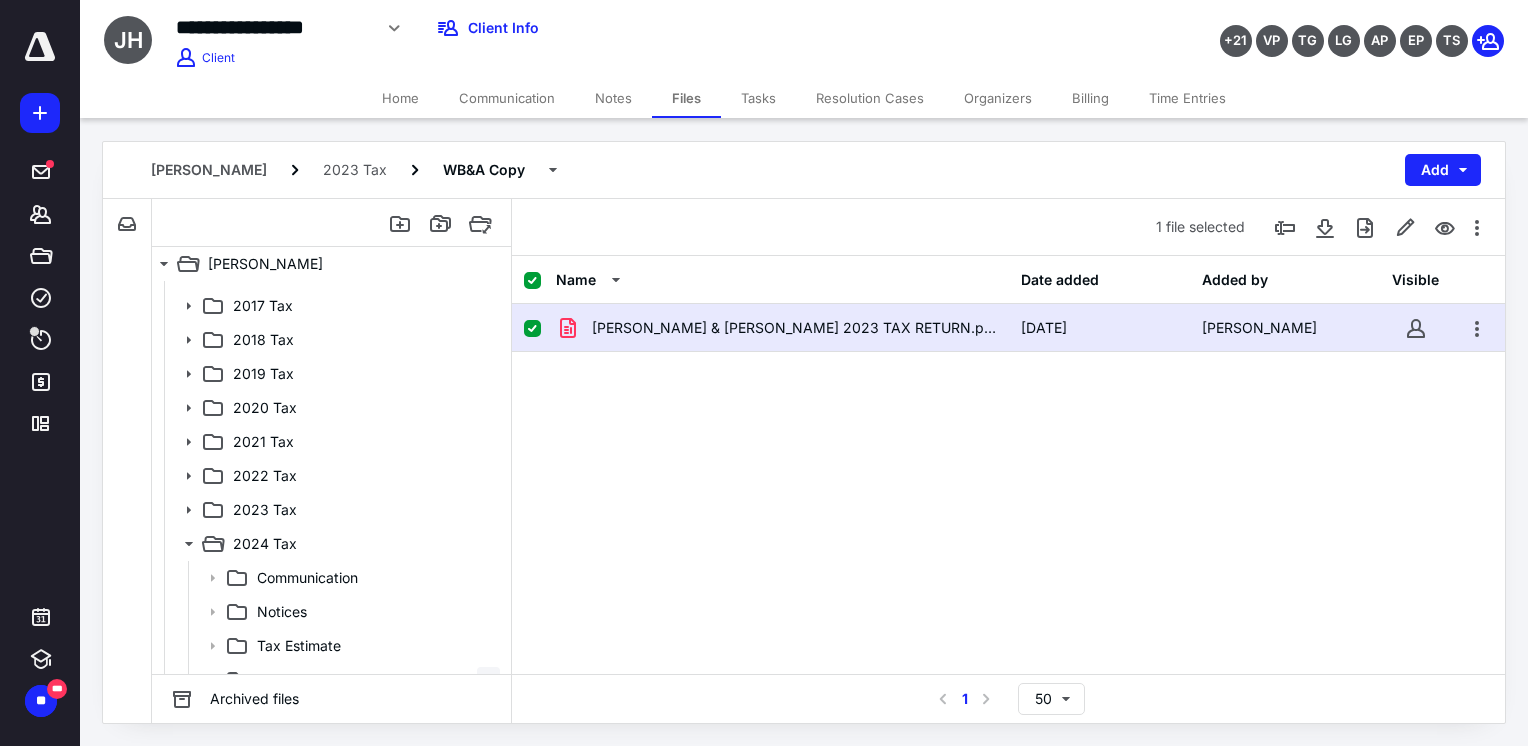 scroll, scrollTop: 149, scrollLeft: 0, axis: vertical 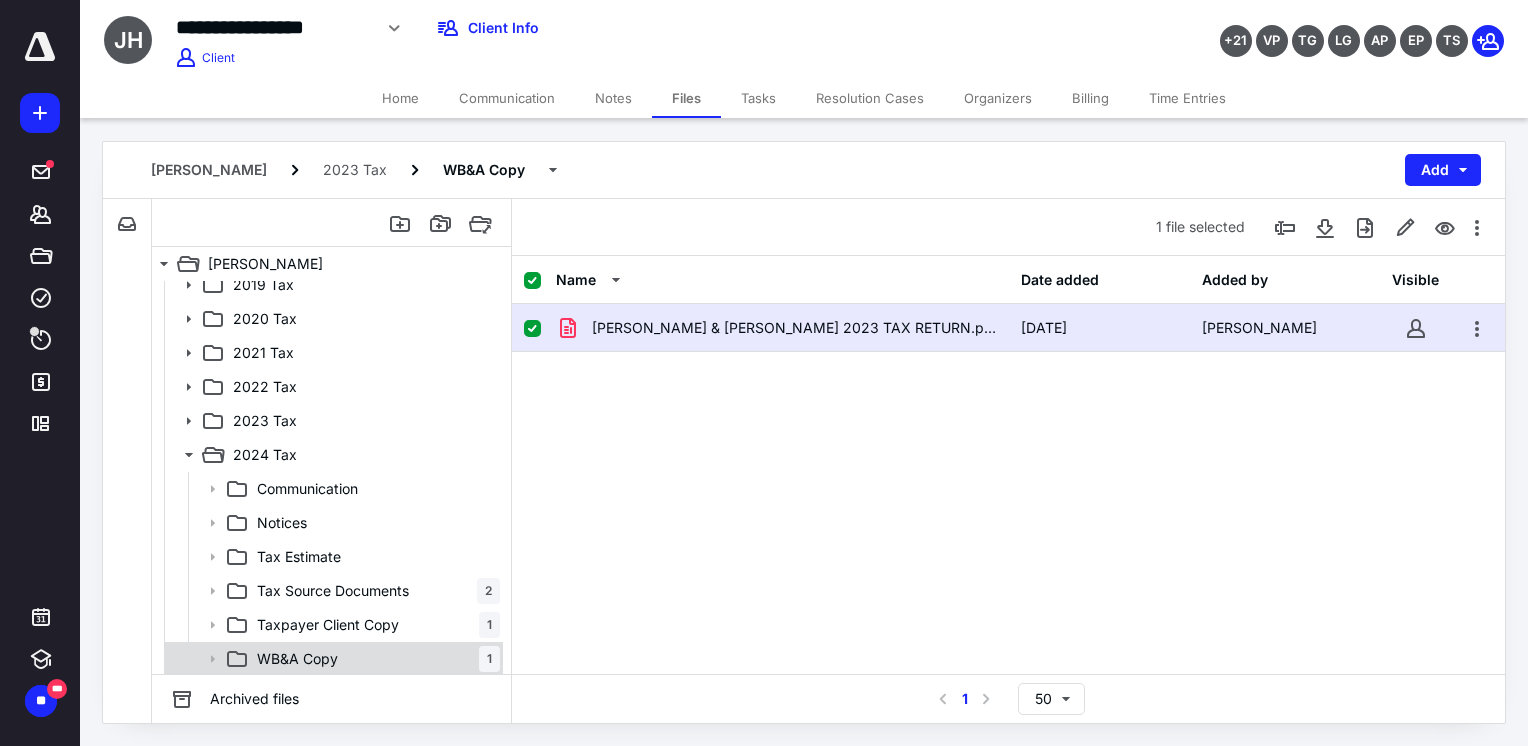 click on "WB&A Copy 1" at bounding box center (374, 659) 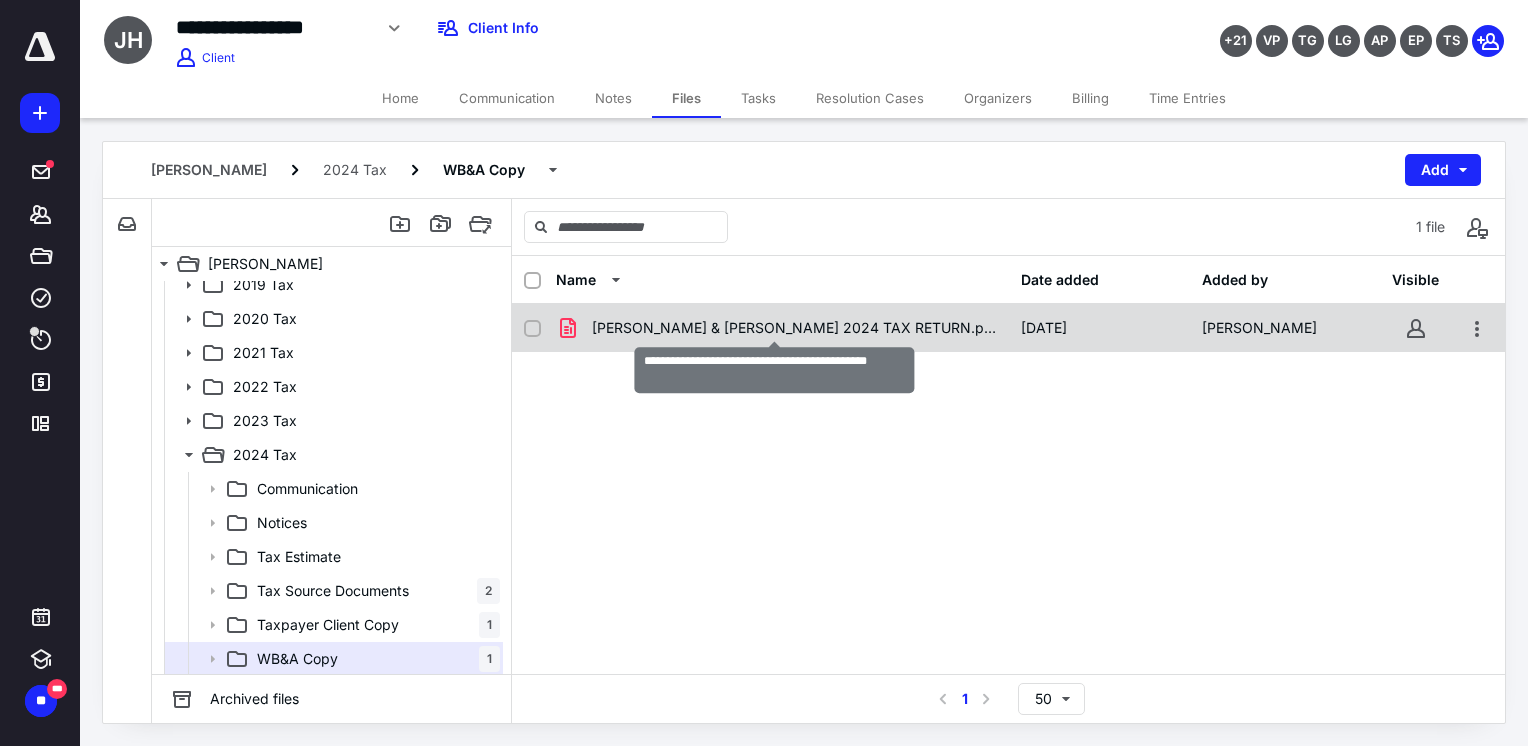 click on "[PERSON_NAME] & [PERSON_NAME] 2024 TAX RETURN.pdf" at bounding box center (794, 328) 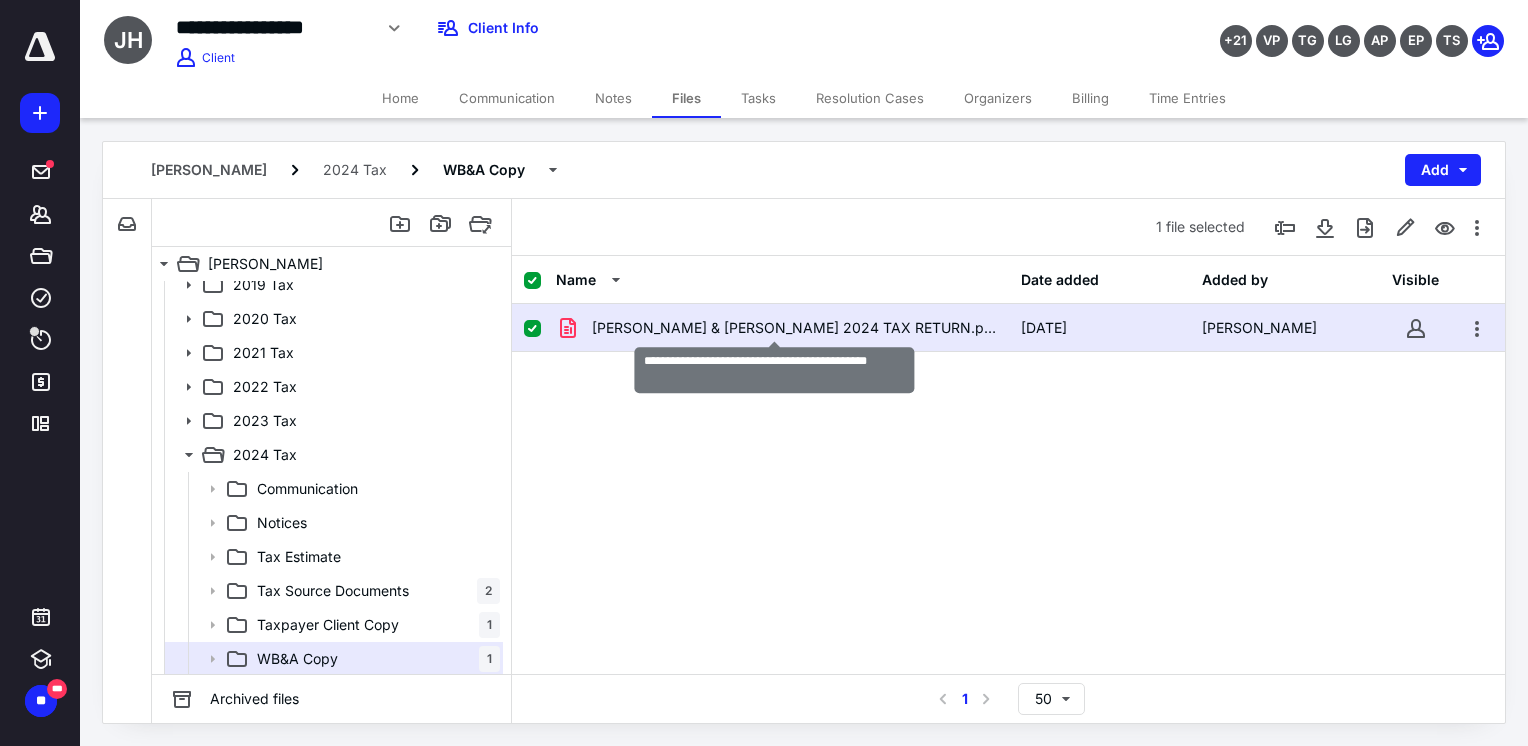 click on "[PERSON_NAME] & [PERSON_NAME] 2024 TAX RETURN.pdf" at bounding box center (794, 328) 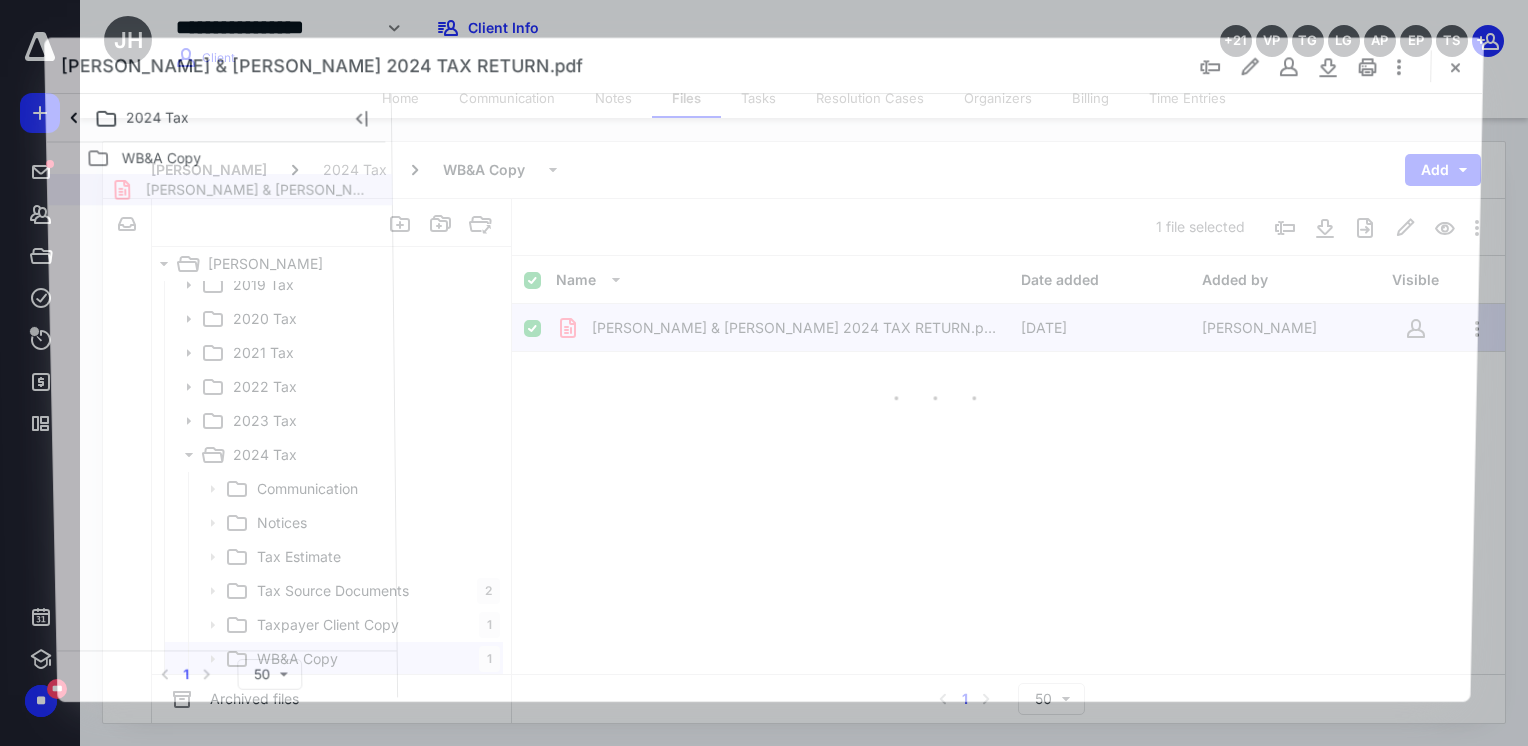 scroll, scrollTop: 0, scrollLeft: 0, axis: both 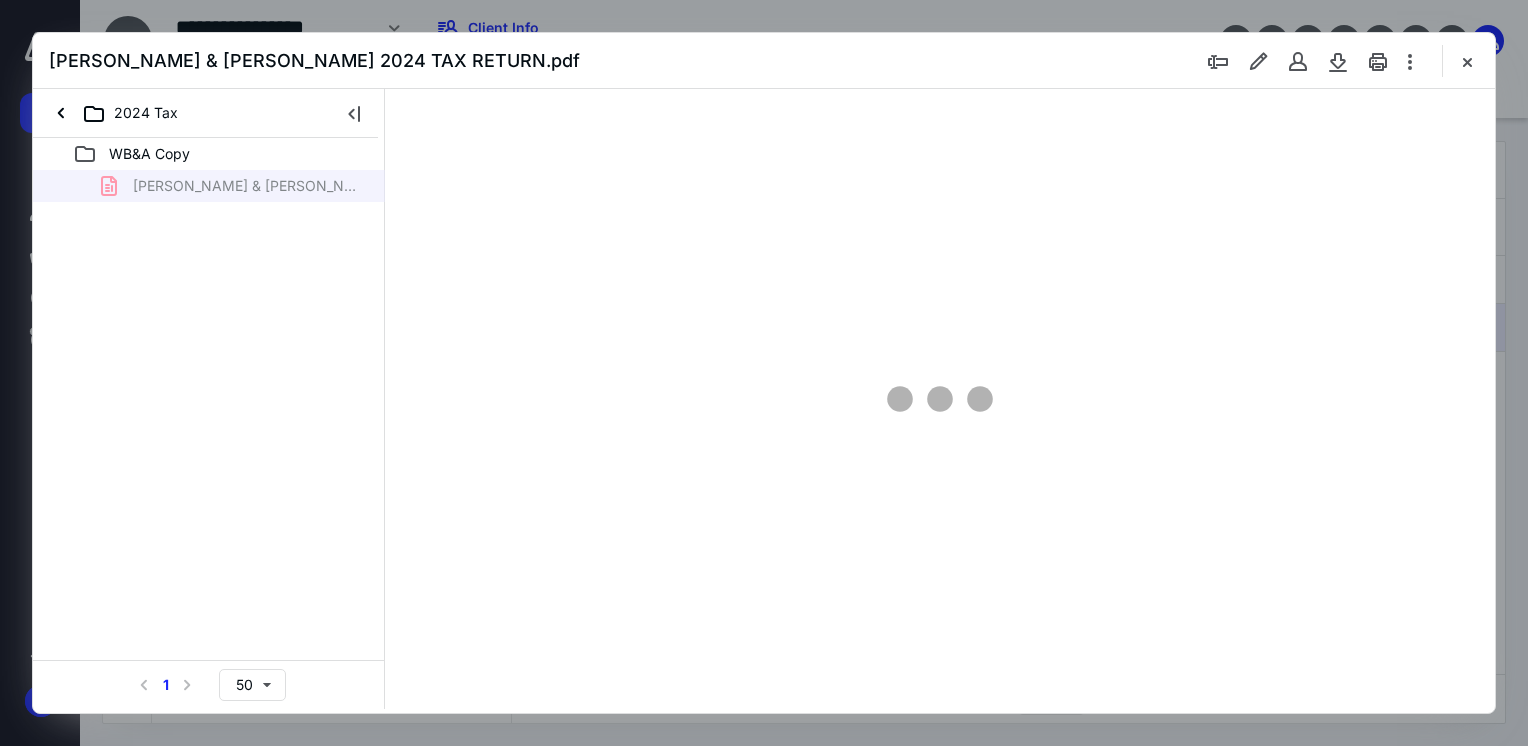 type on "69" 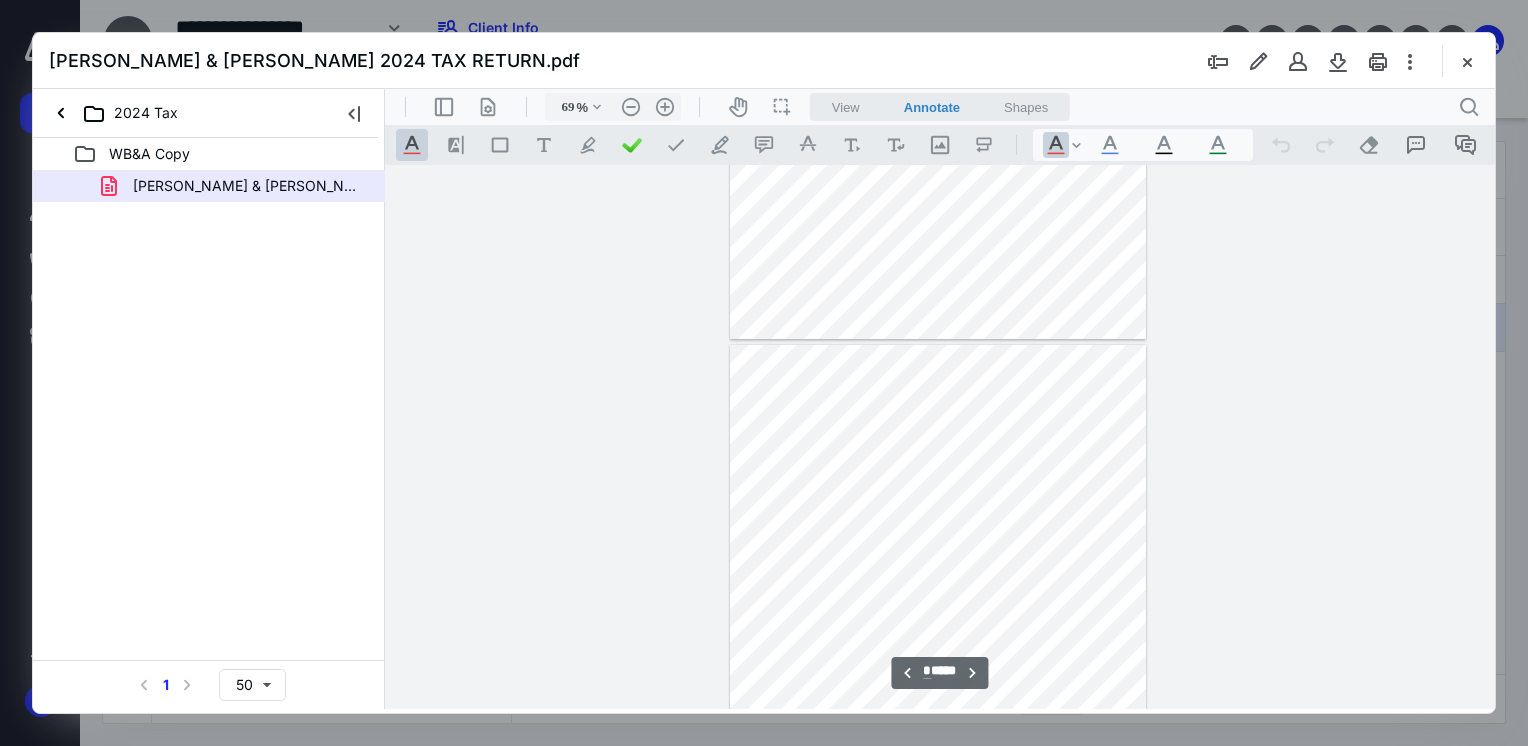 scroll, scrollTop: 379, scrollLeft: 0, axis: vertical 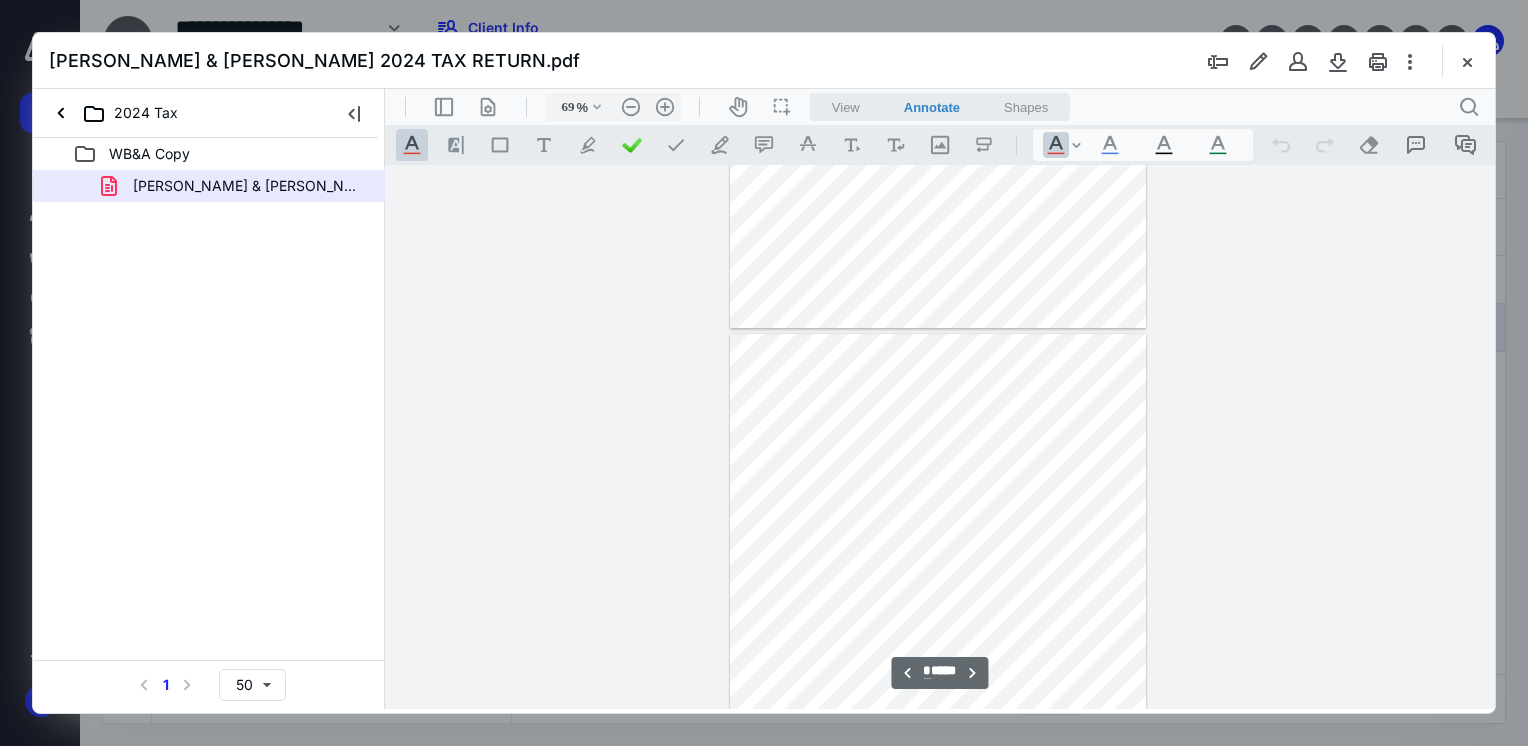 type on "*" 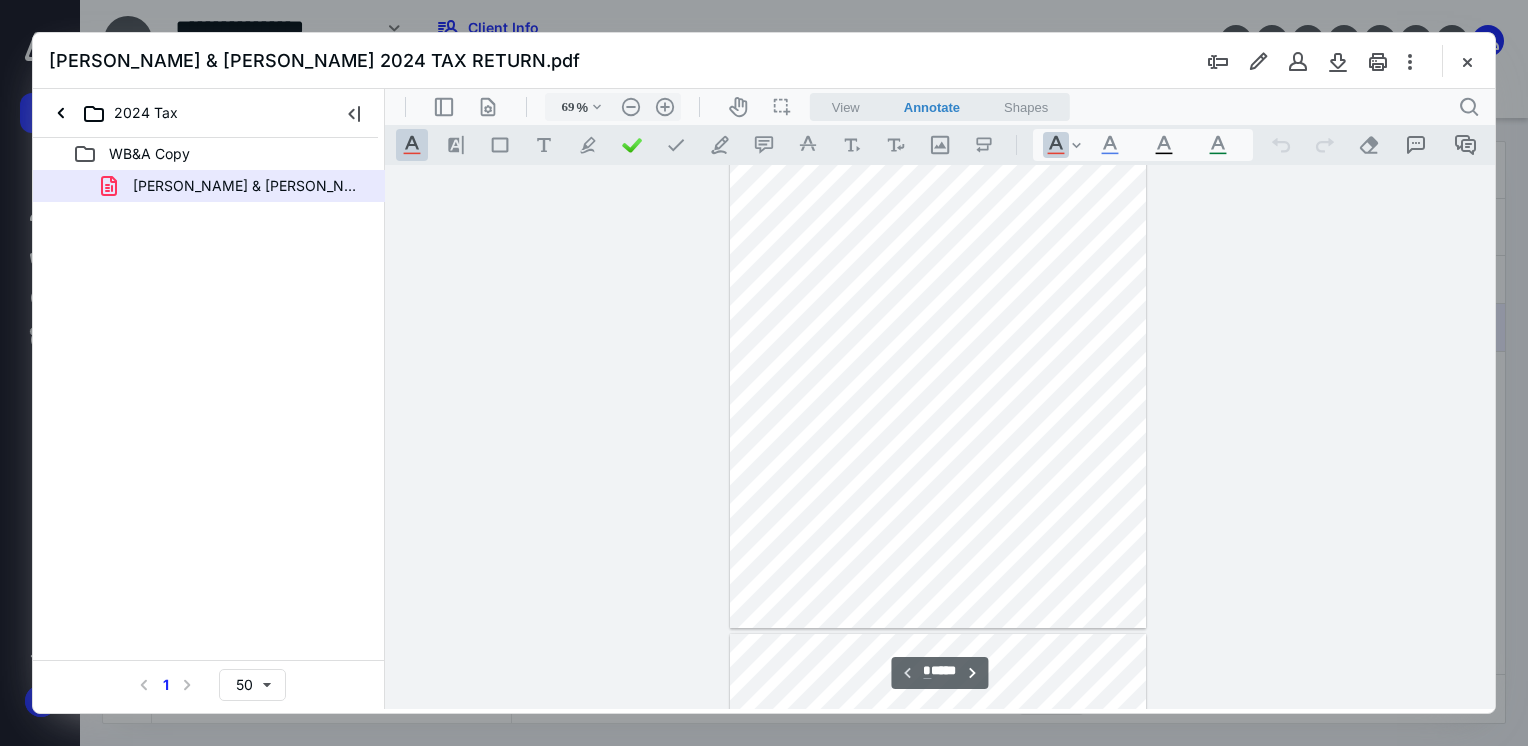 scroll, scrollTop: 0, scrollLeft: 0, axis: both 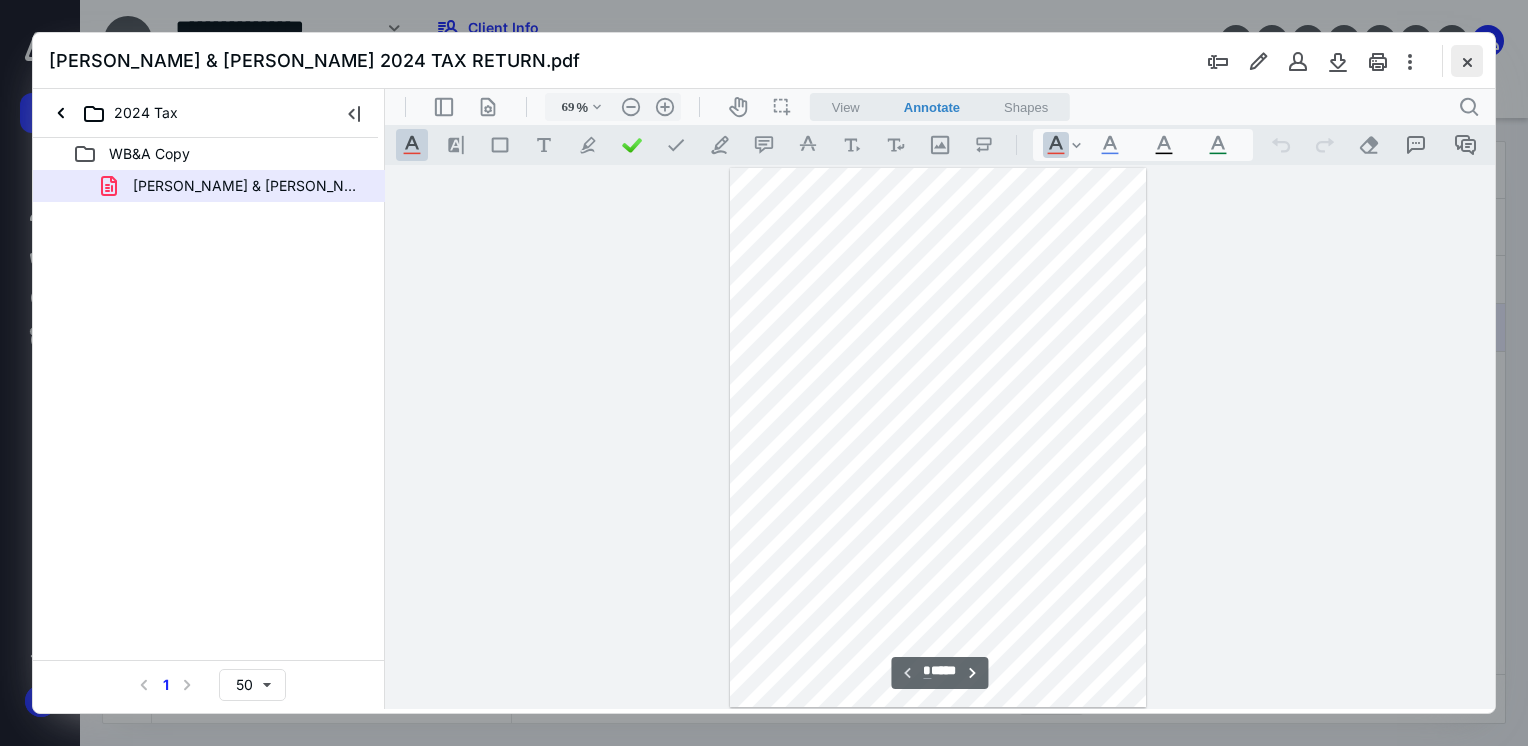 click at bounding box center (1467, 61) 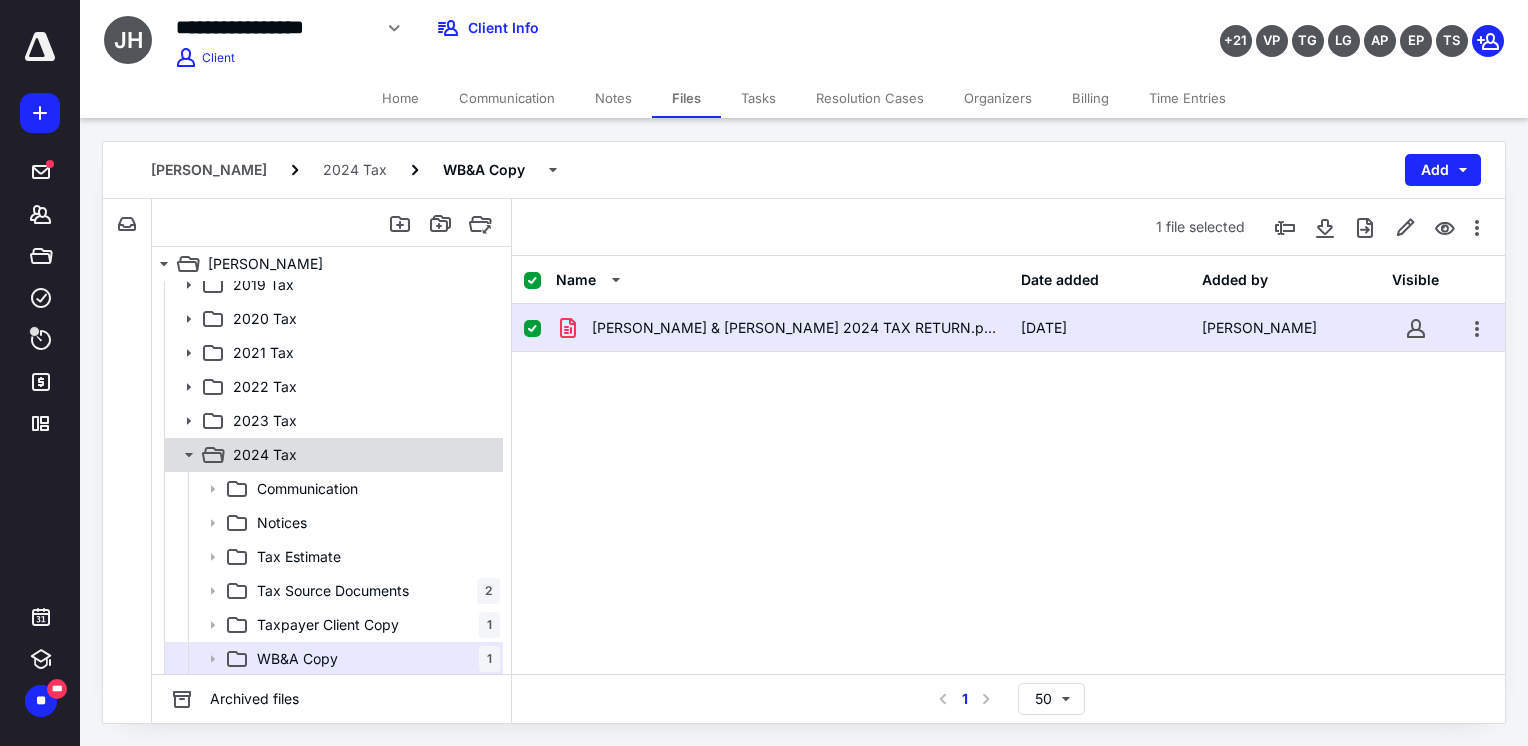 click 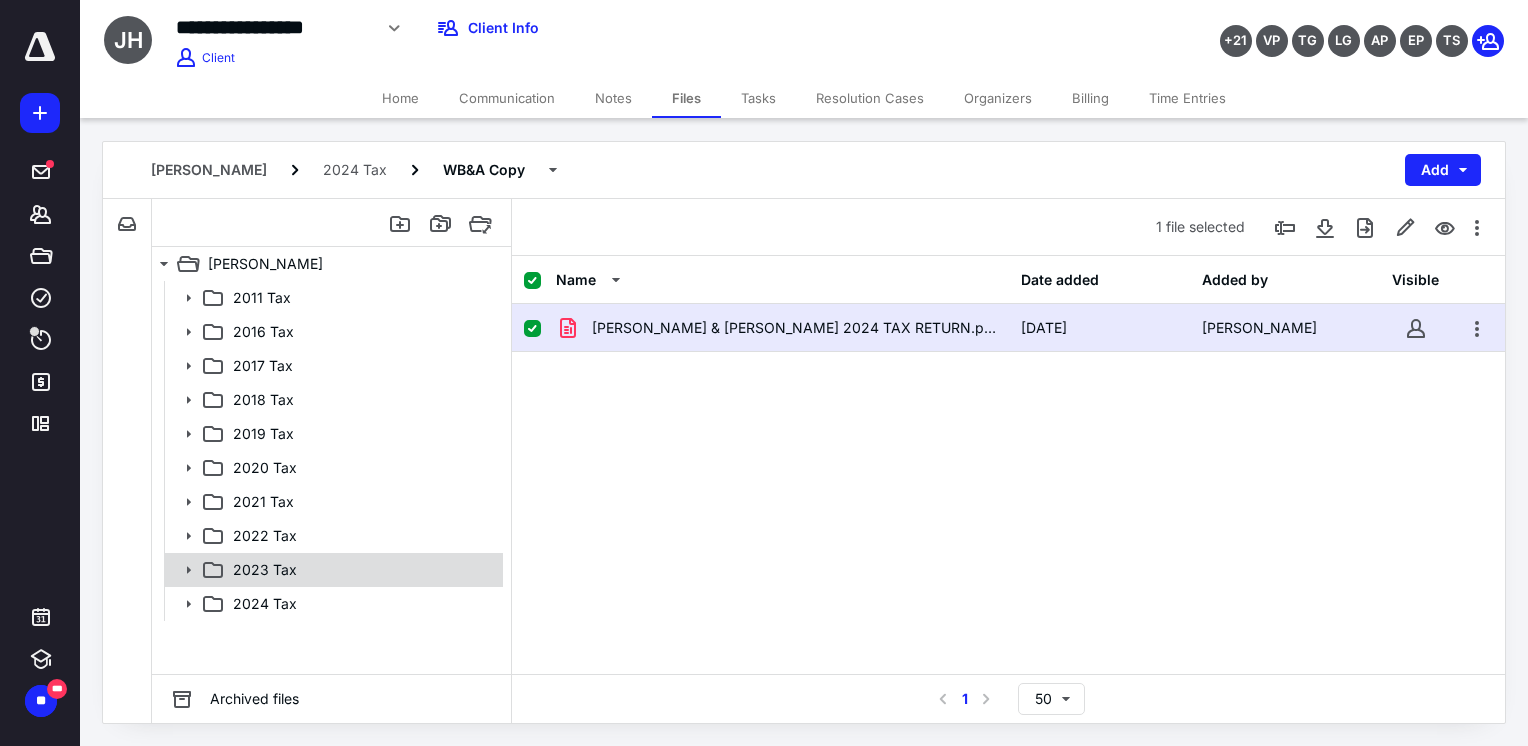 click 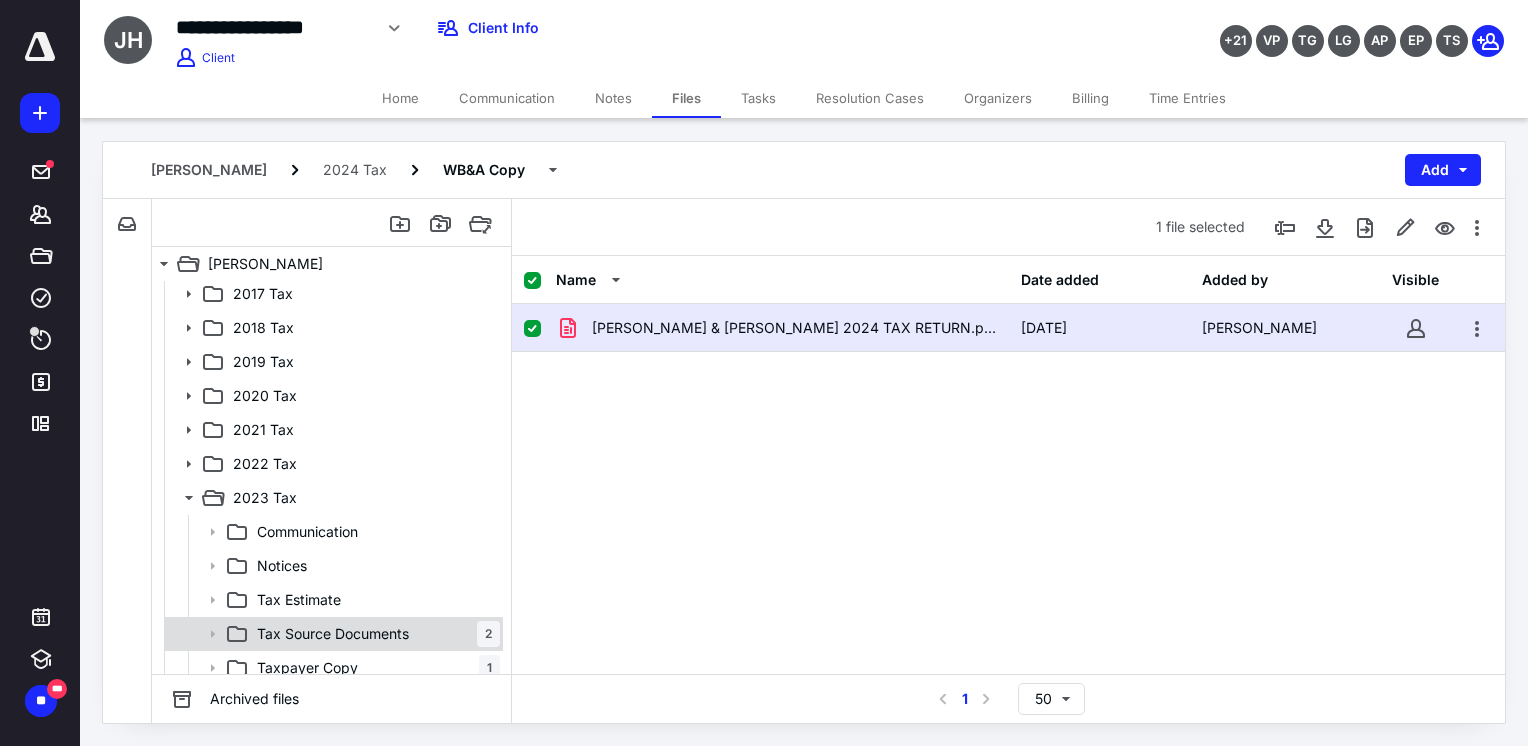 scroll, scrollTop: 149, scrollLeft: 0, axis: vertical 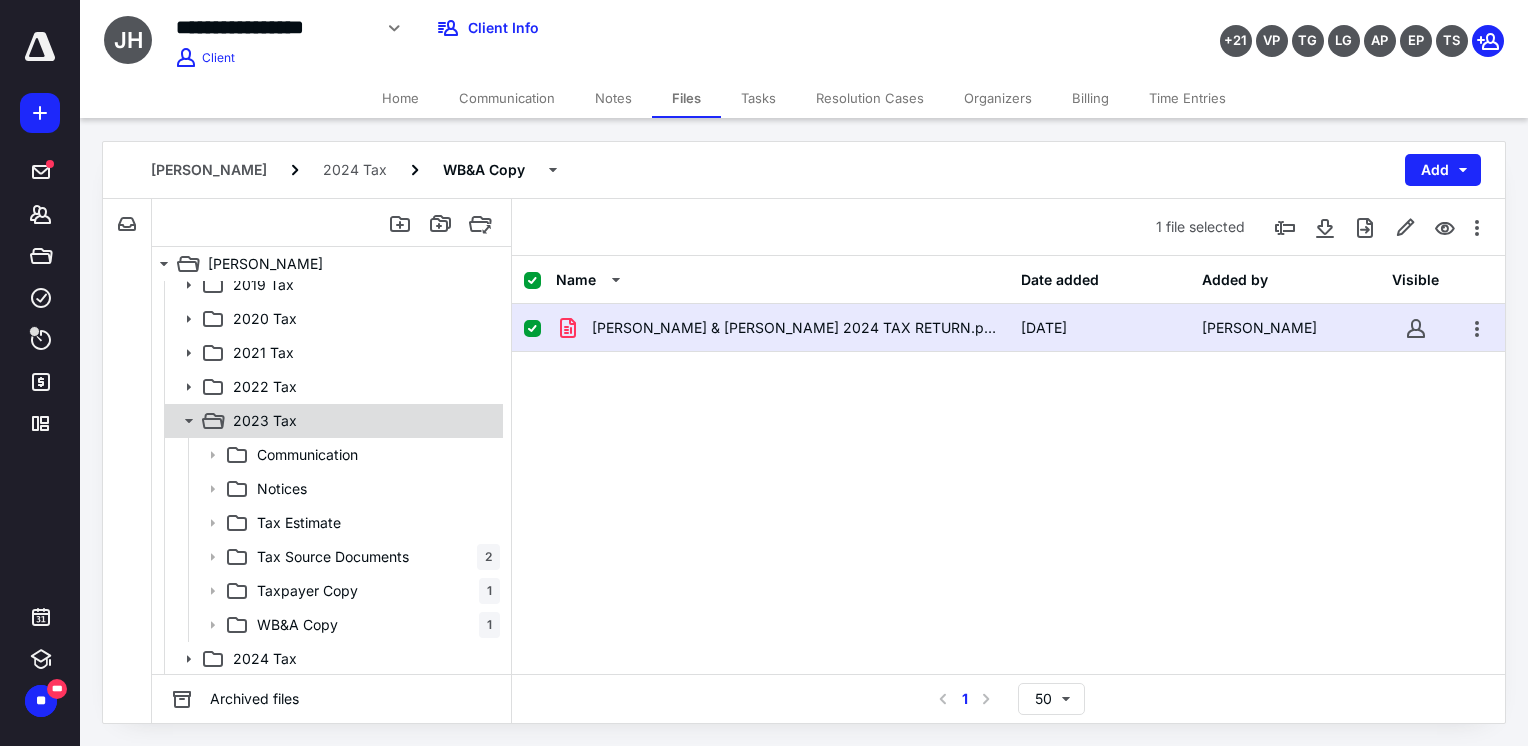 click 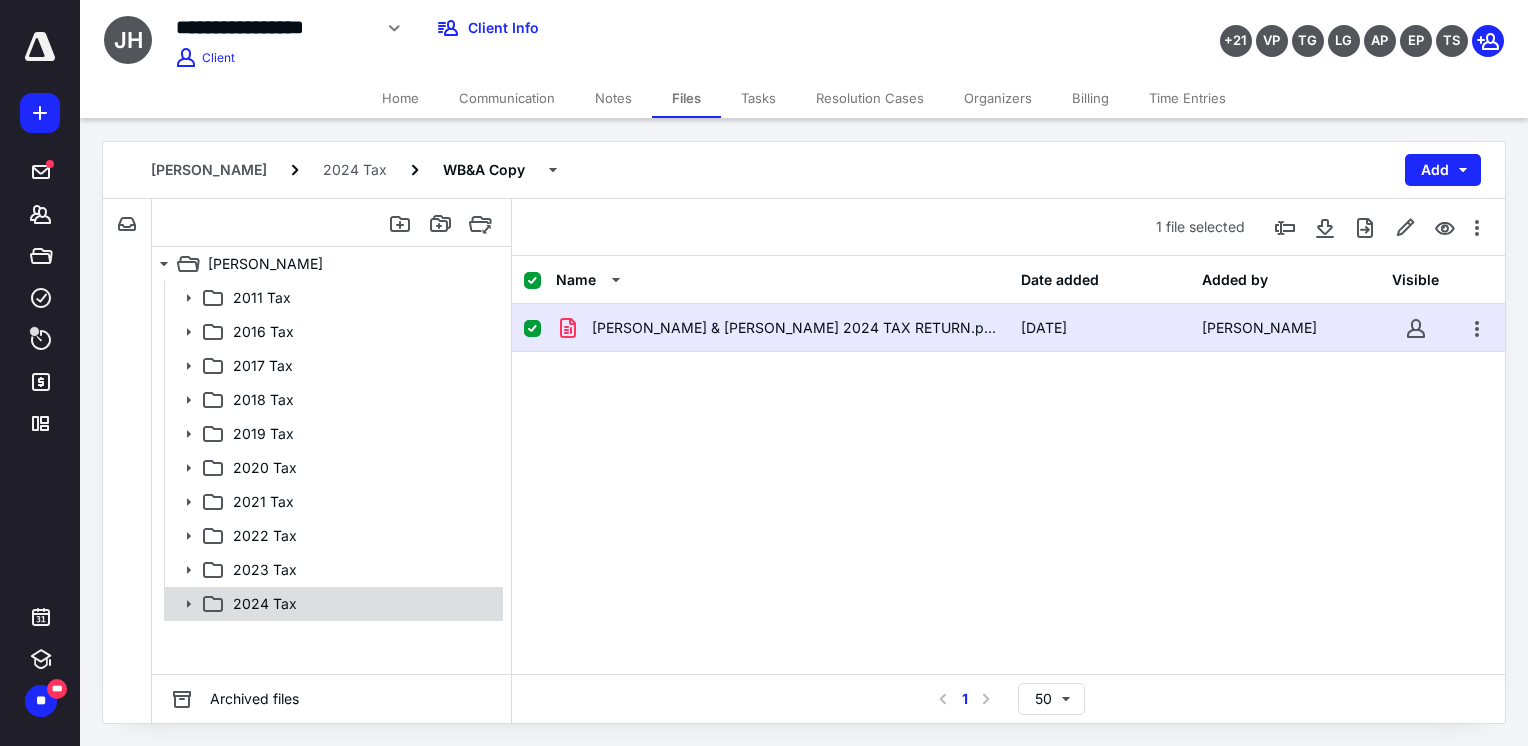 click 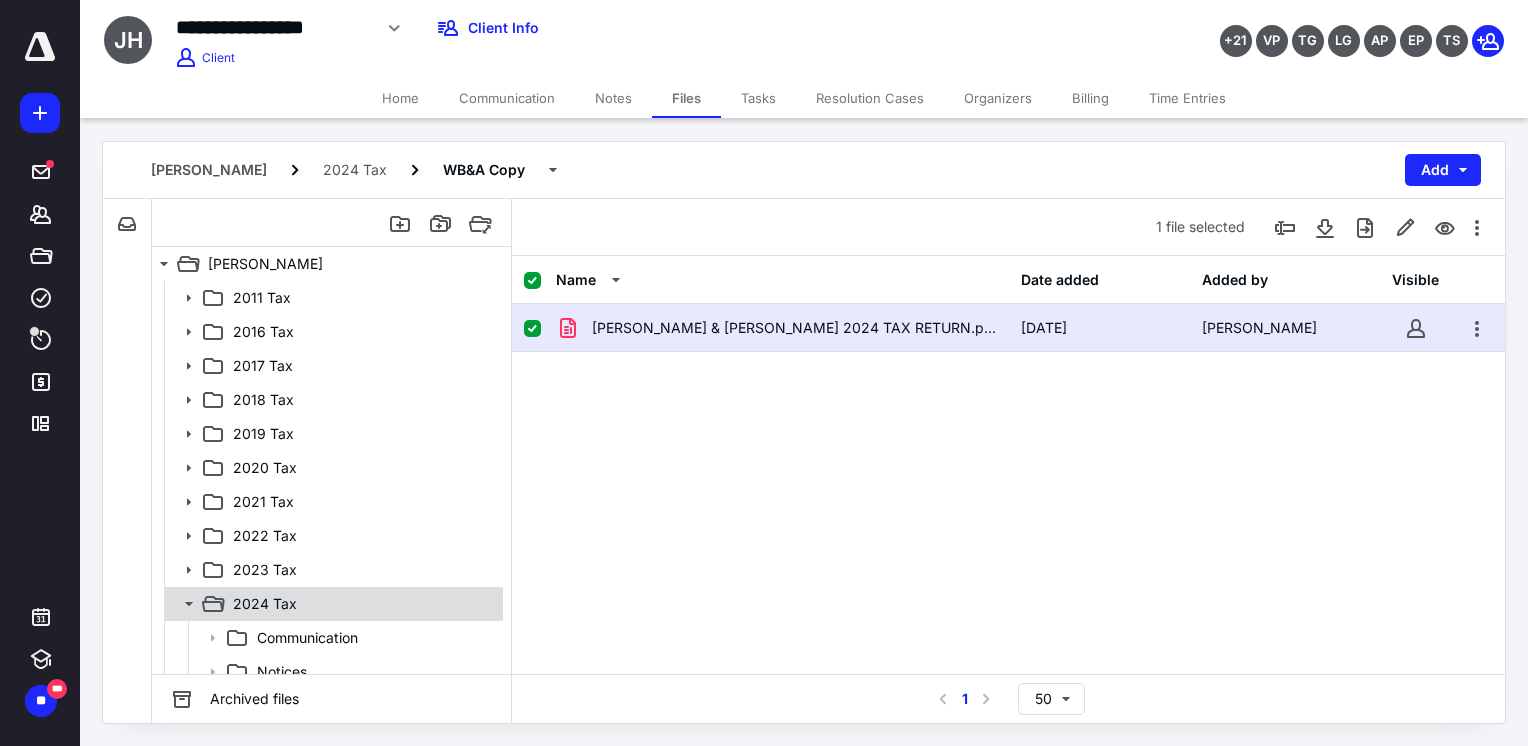 scroll, scrollTop: 149, scrollLeft: 0, axis: vertical 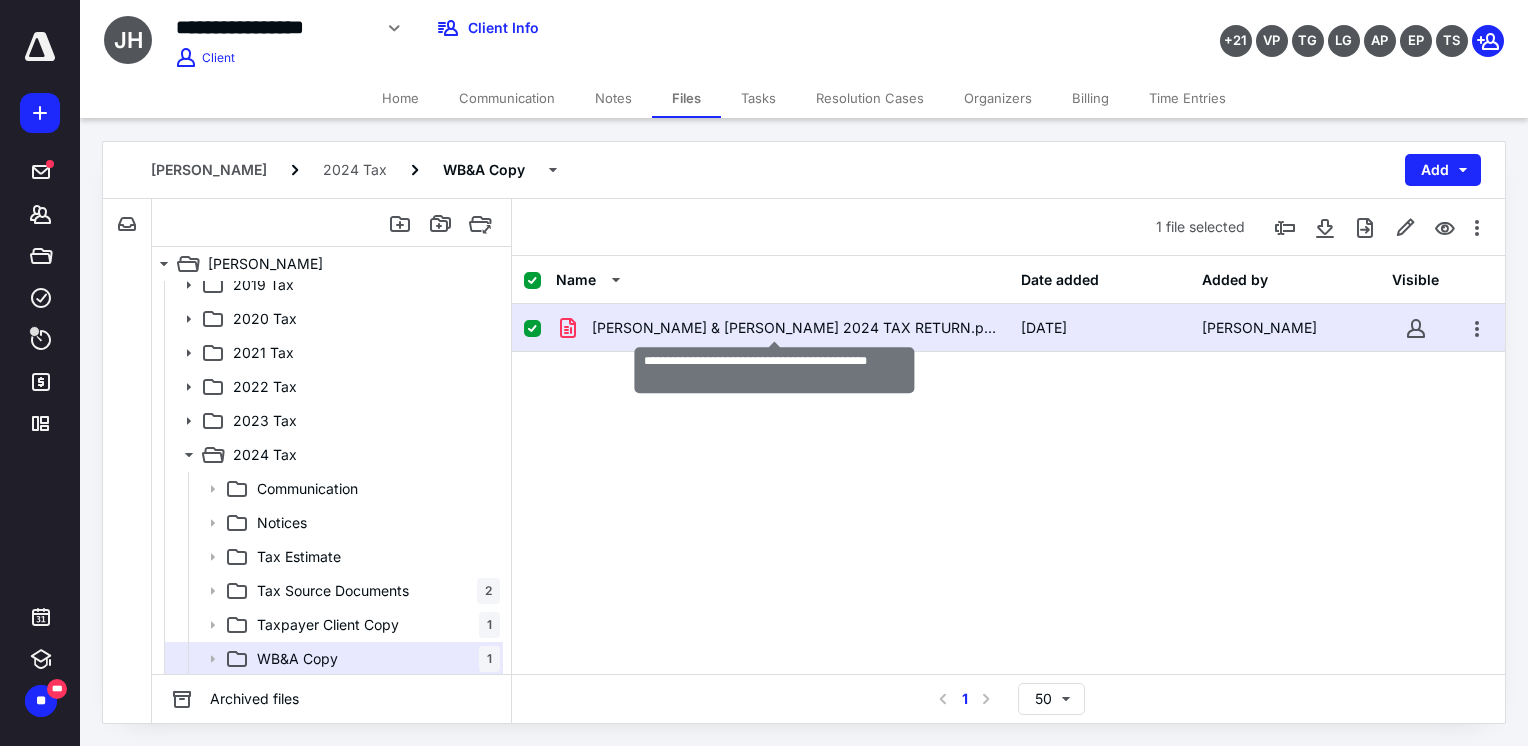 click on "[PERSON_NAME] & [PERSON_NAME] 2024 TAX RETURN.pdf" at bounding box center [794, 328] 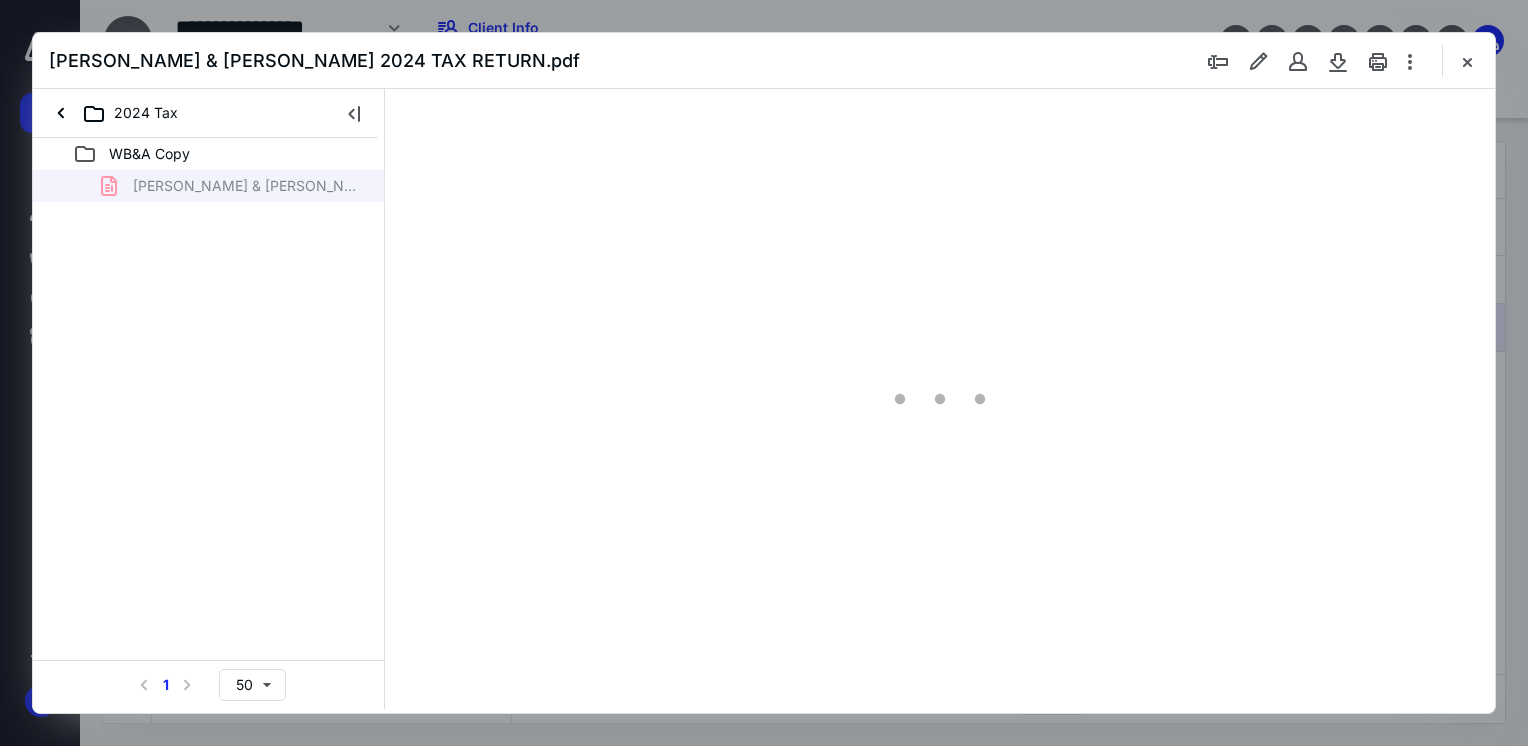 scroll, scrollTop: 0, scrollLeft: 0, axis: both 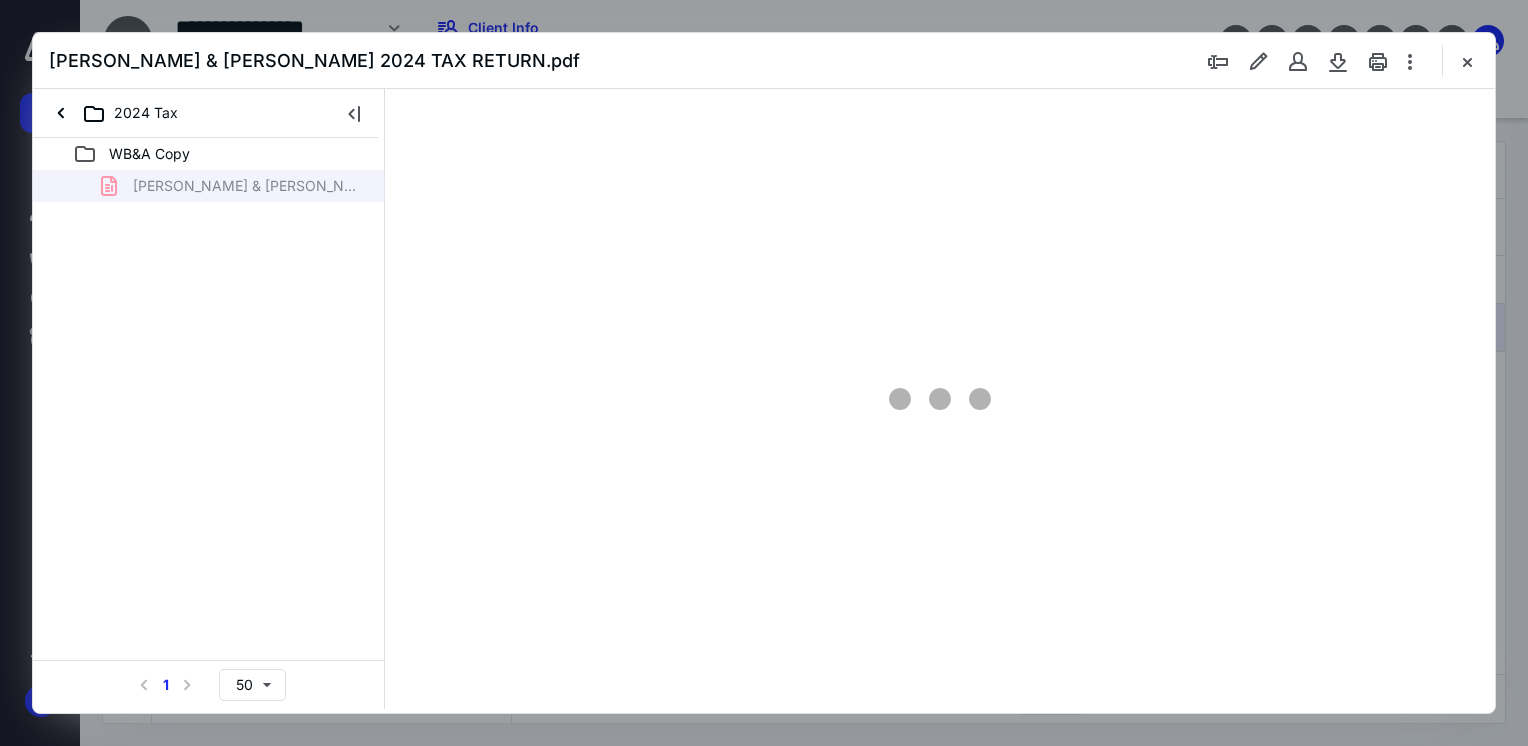 type on "69" 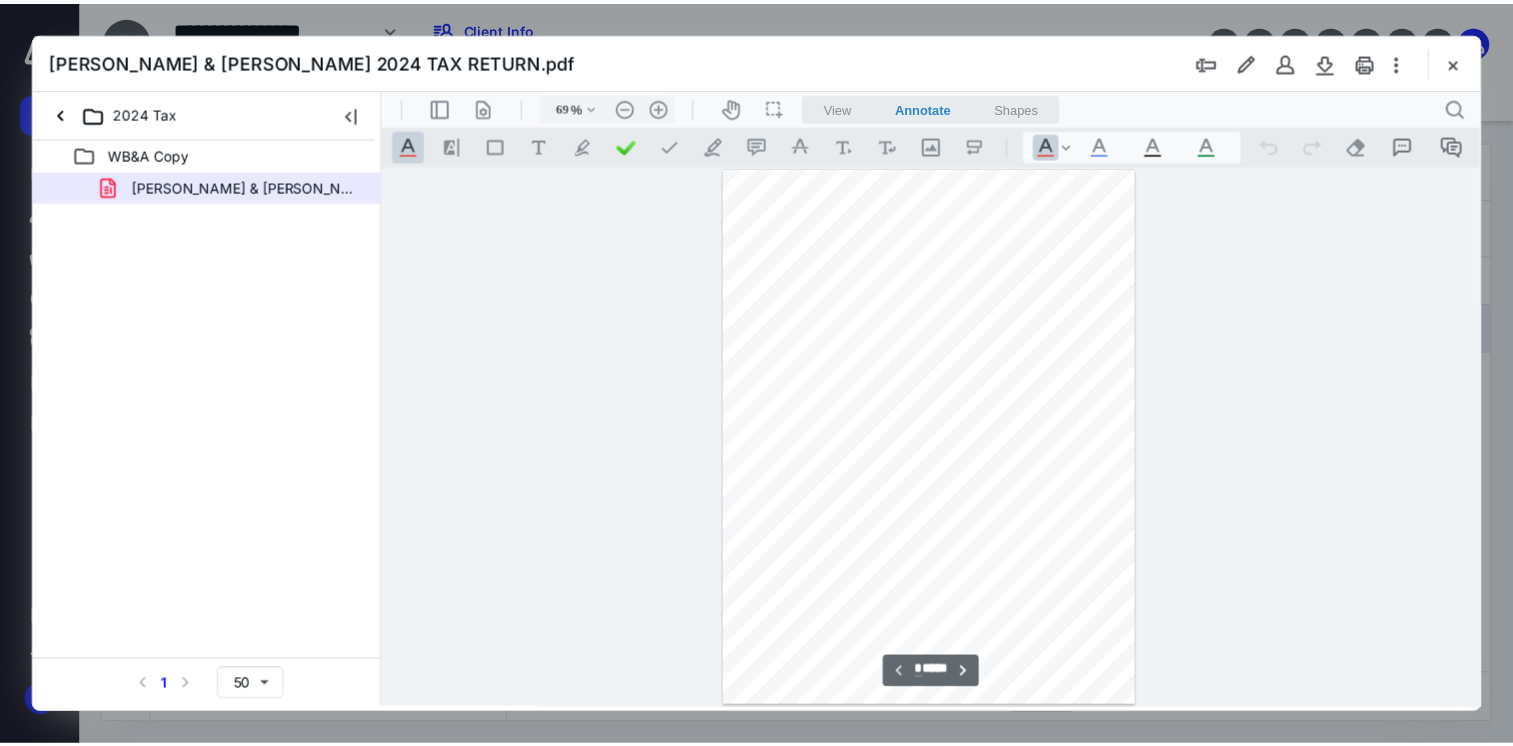 scroll, scrollTop: 79, scrollLeft: 0, axis: vertical 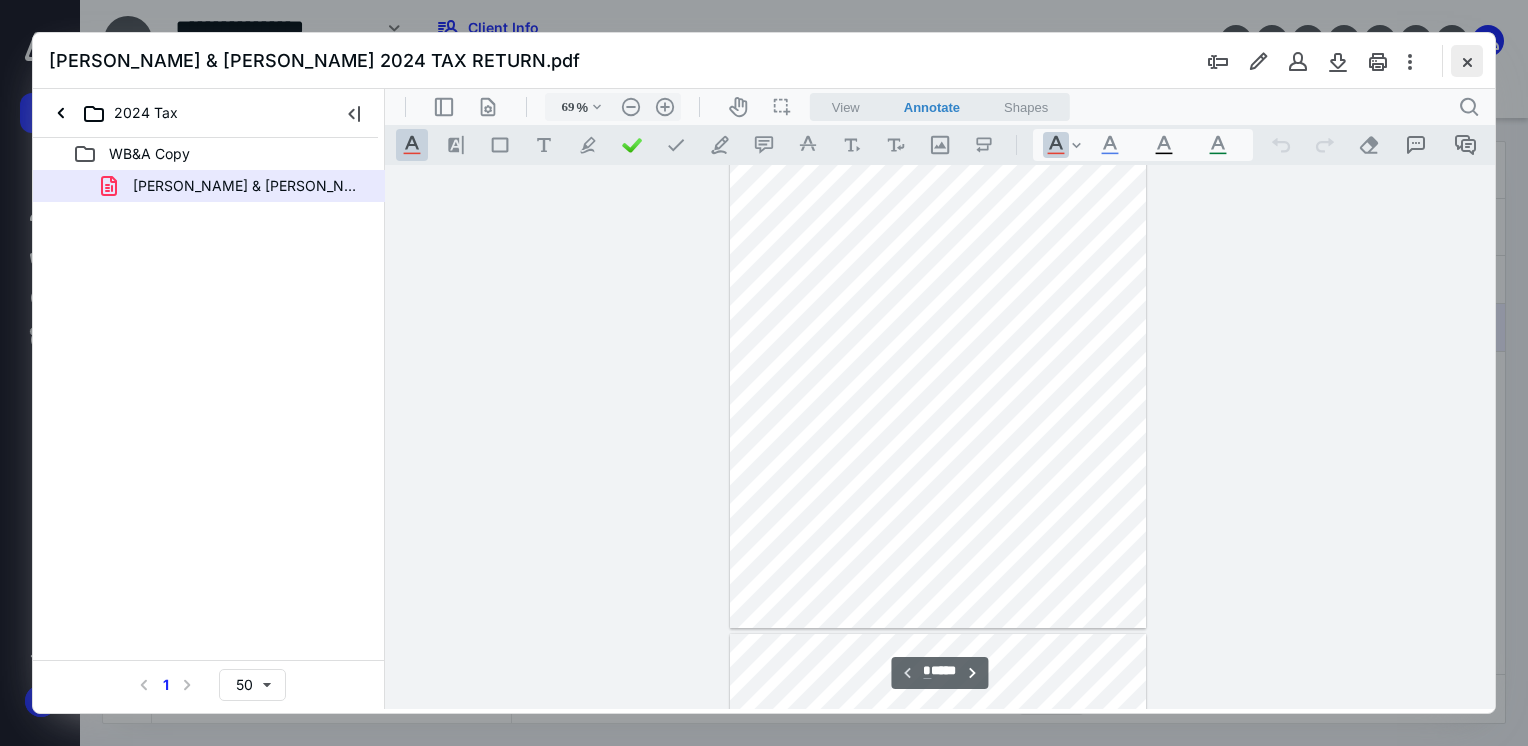click at bounding box center [1467, 61] 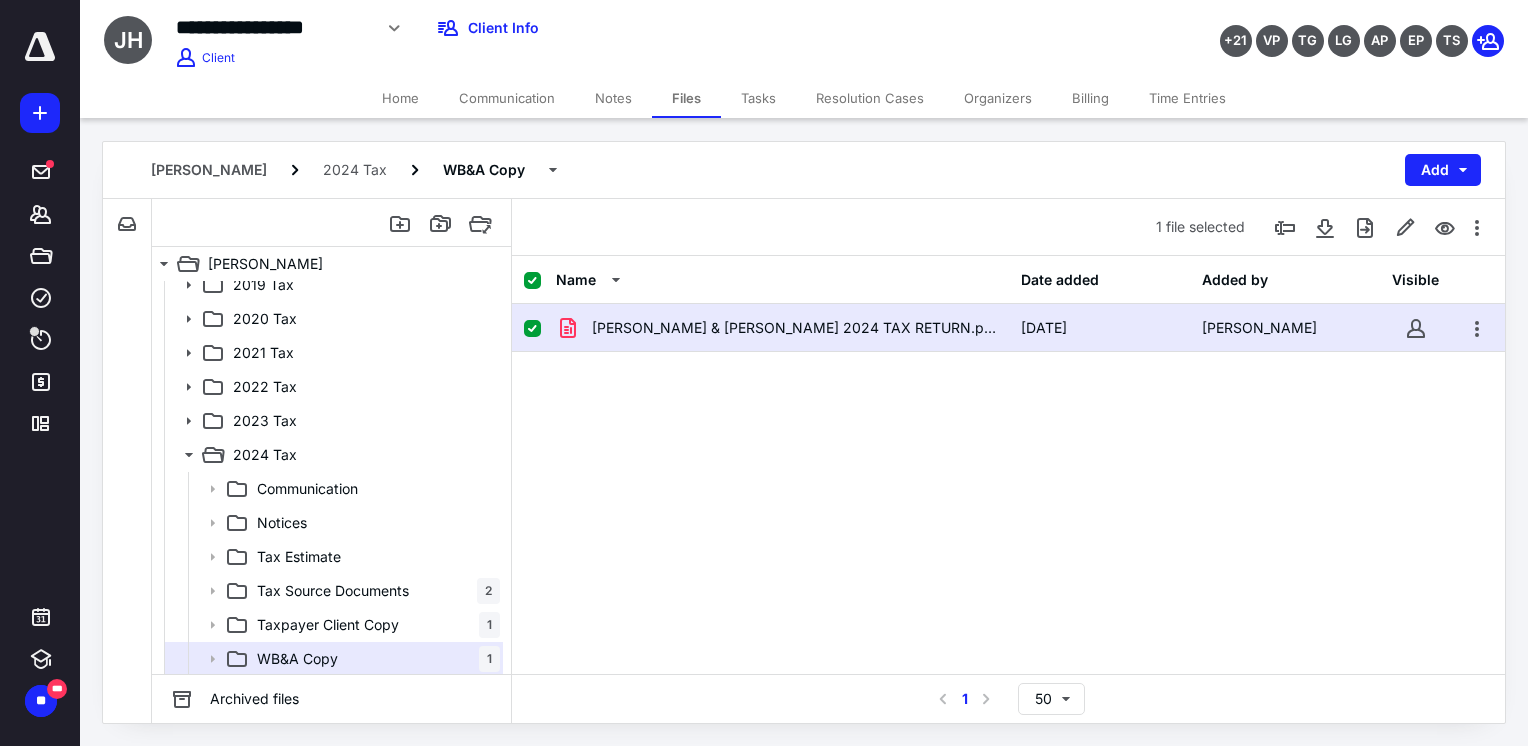 click on "Home" at bounding box center [400, 98] 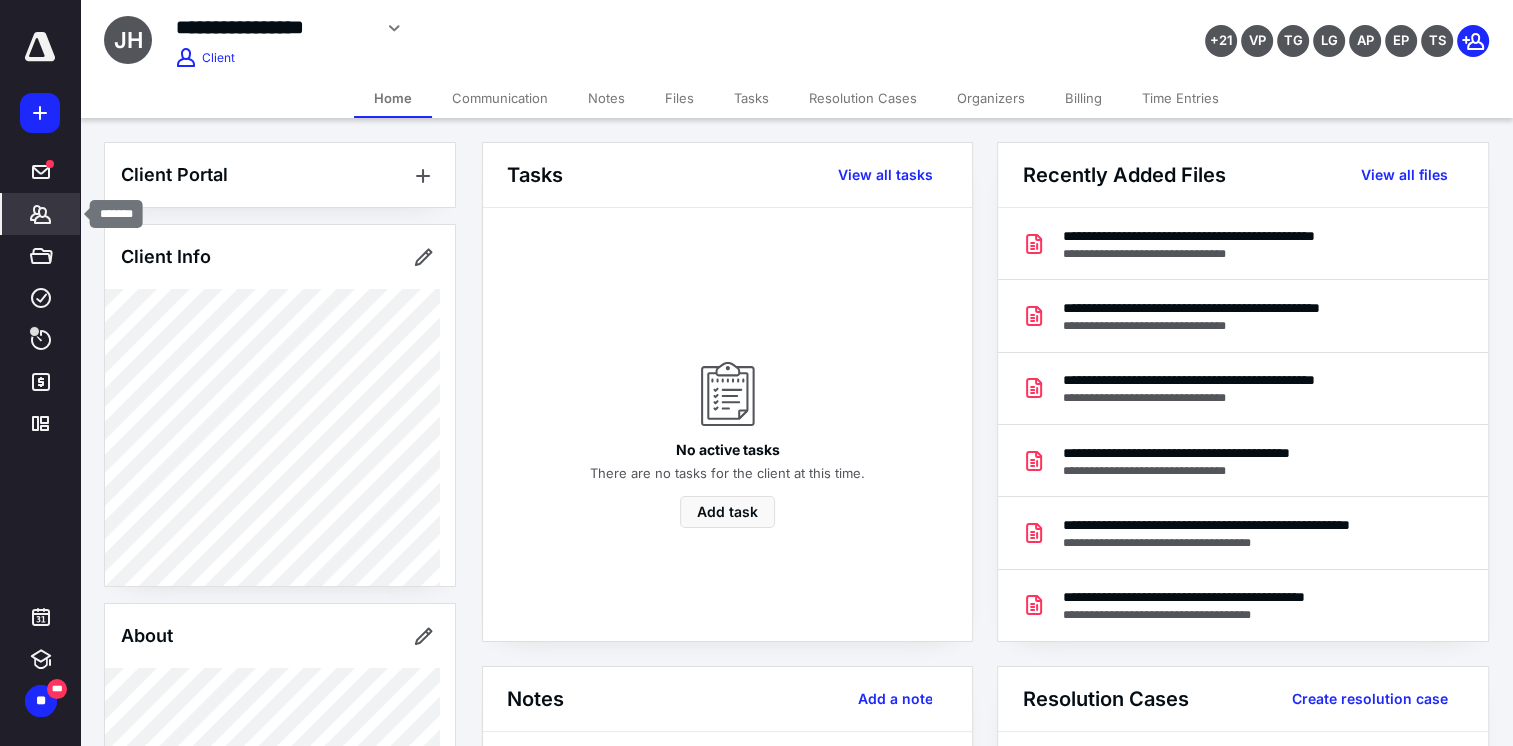 click 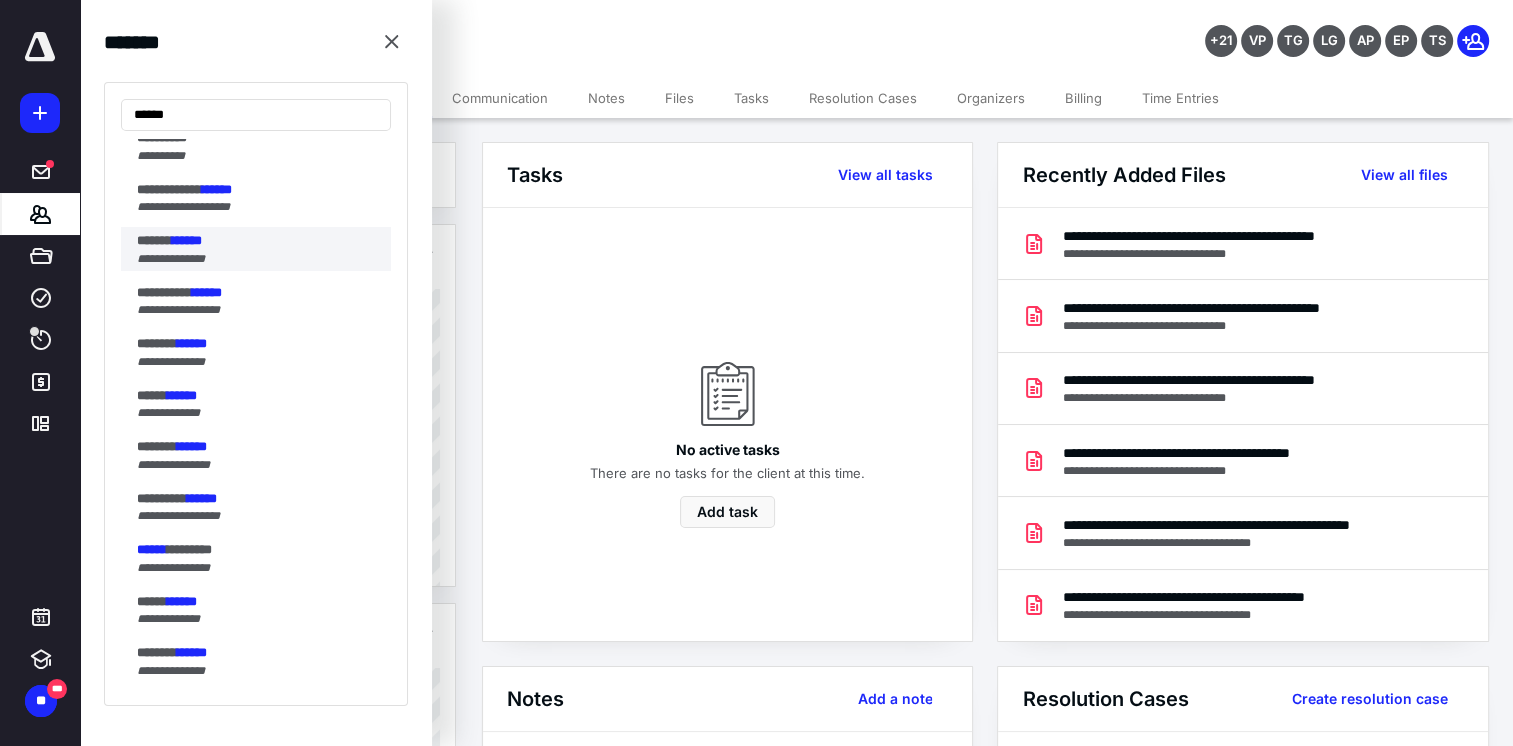 scroll, scrollTop: 300, scrollLeft: 0, axis: vertical 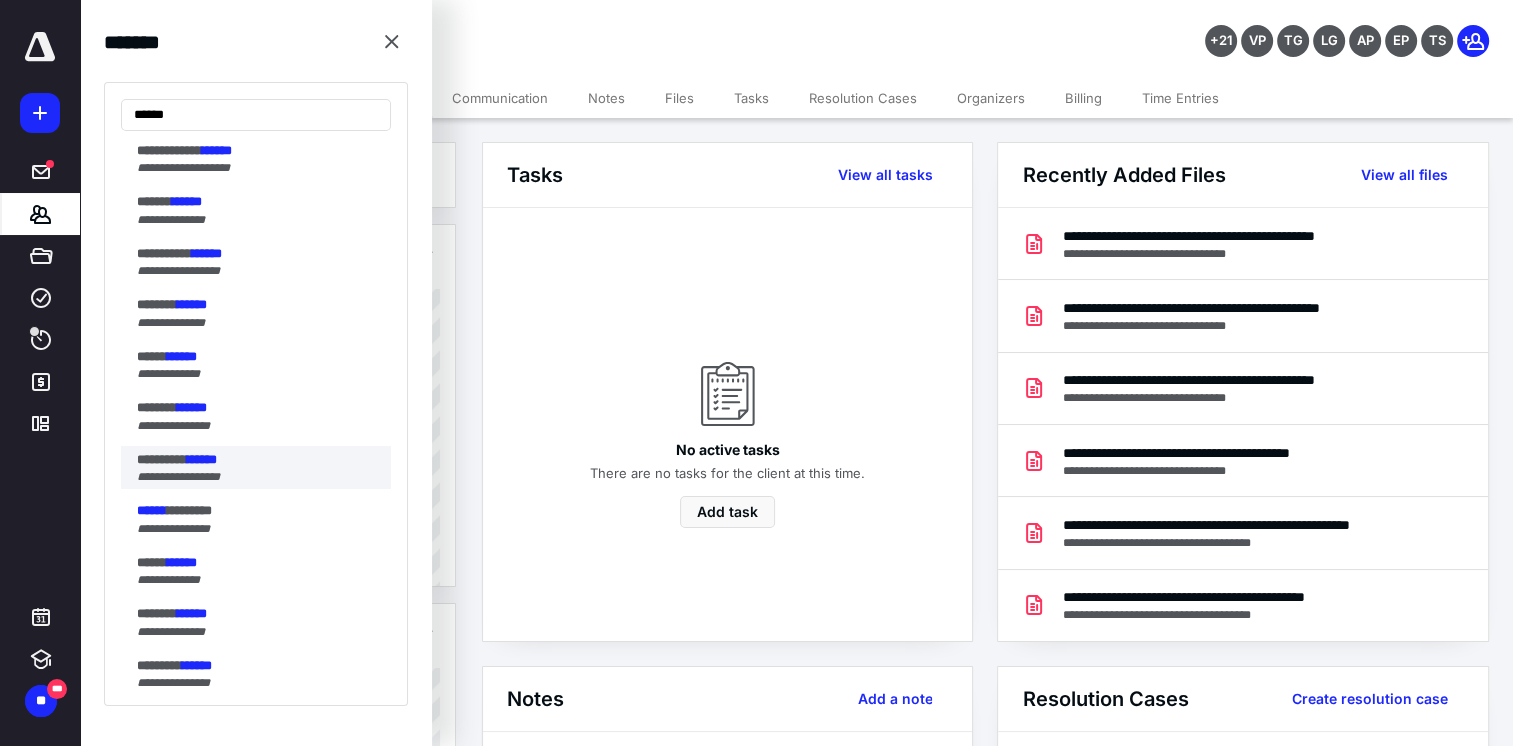 type on "******" 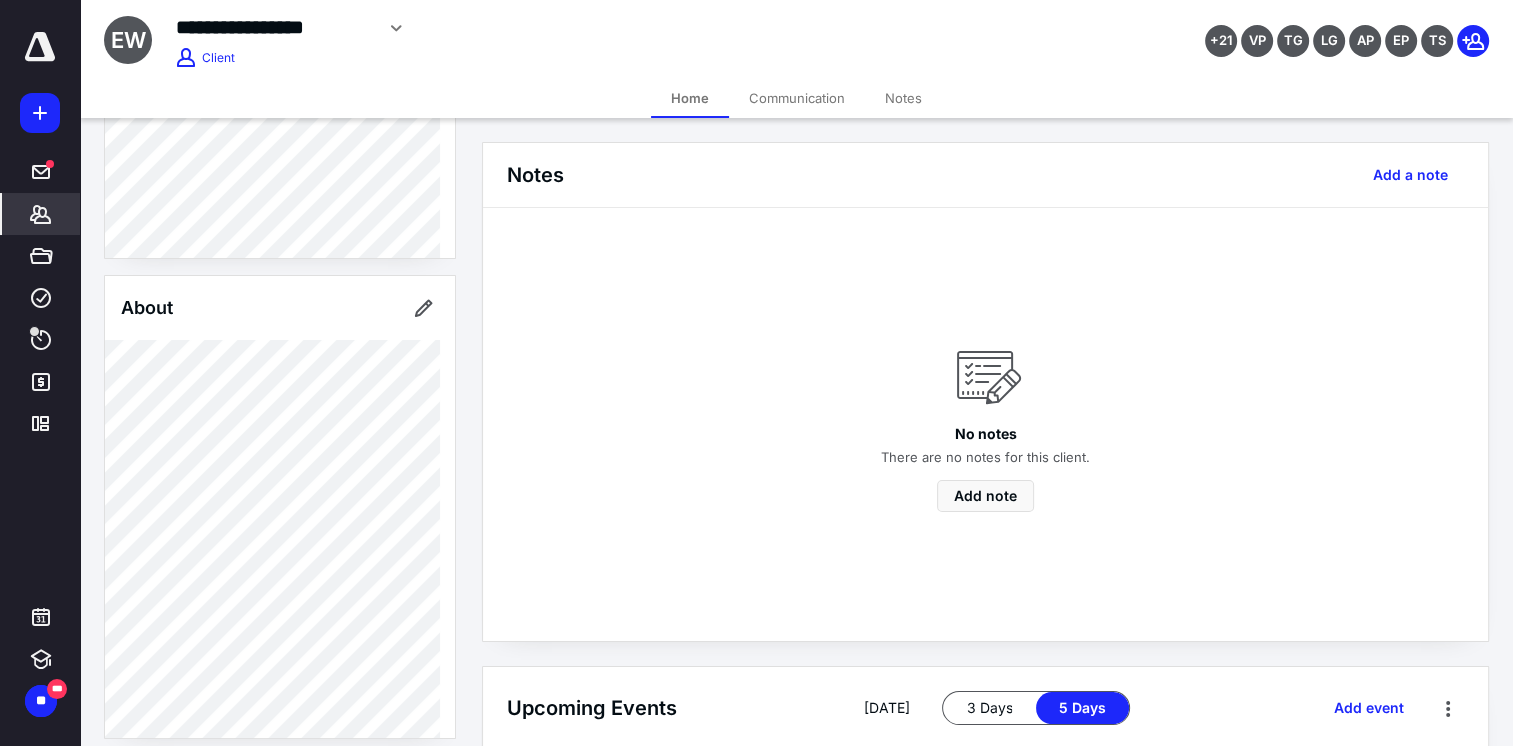 scroll, scrollTop: 0, scrollLeft: 0, axis: both 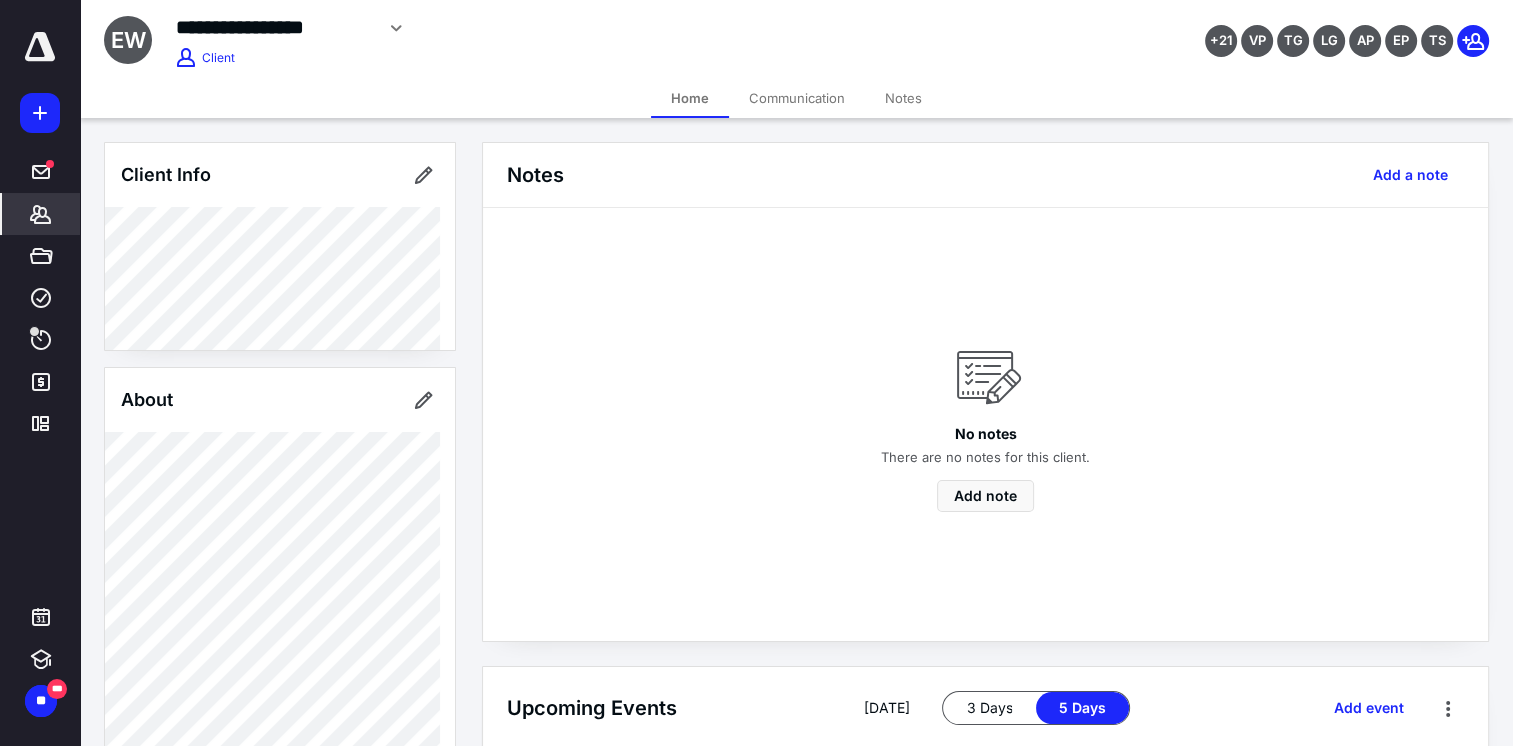 click 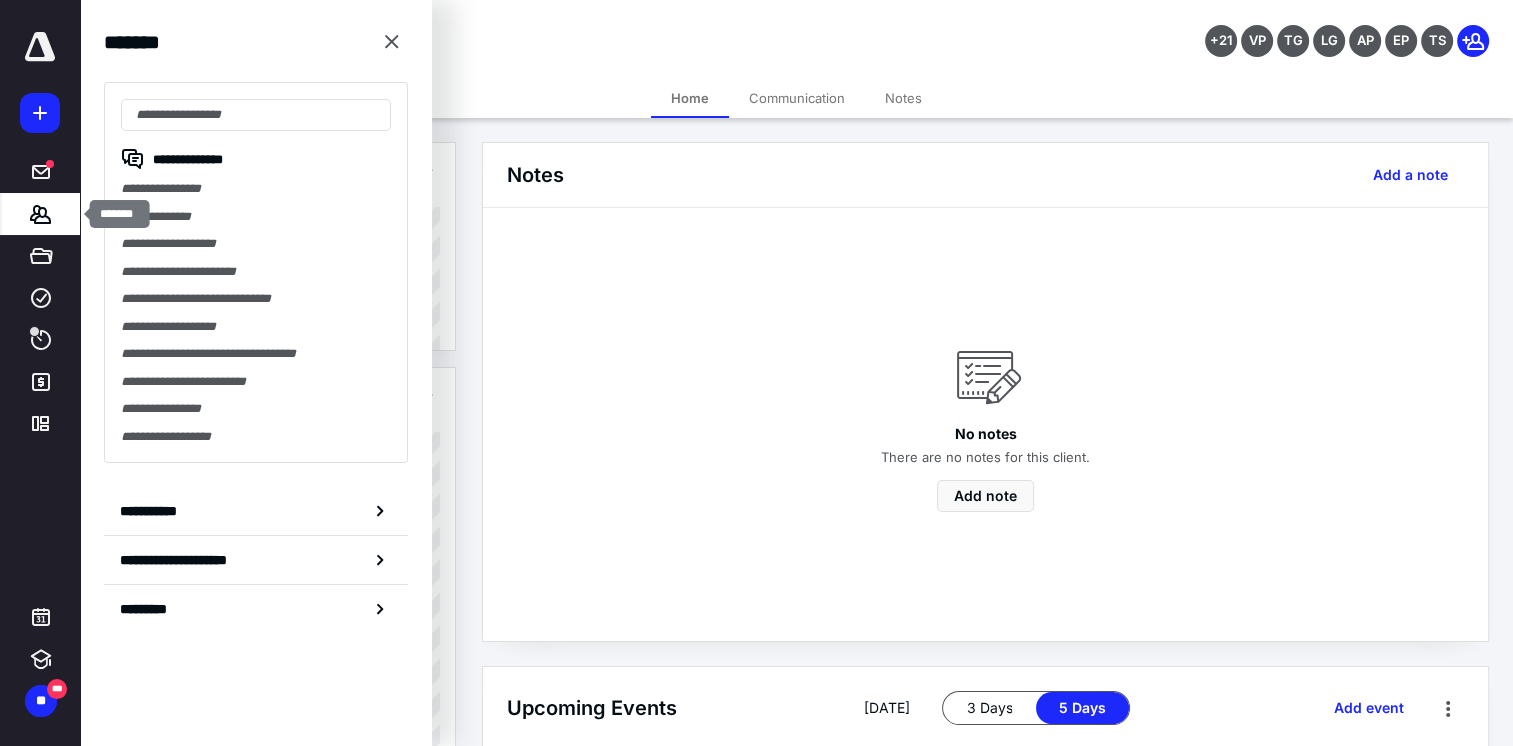 type on "*" 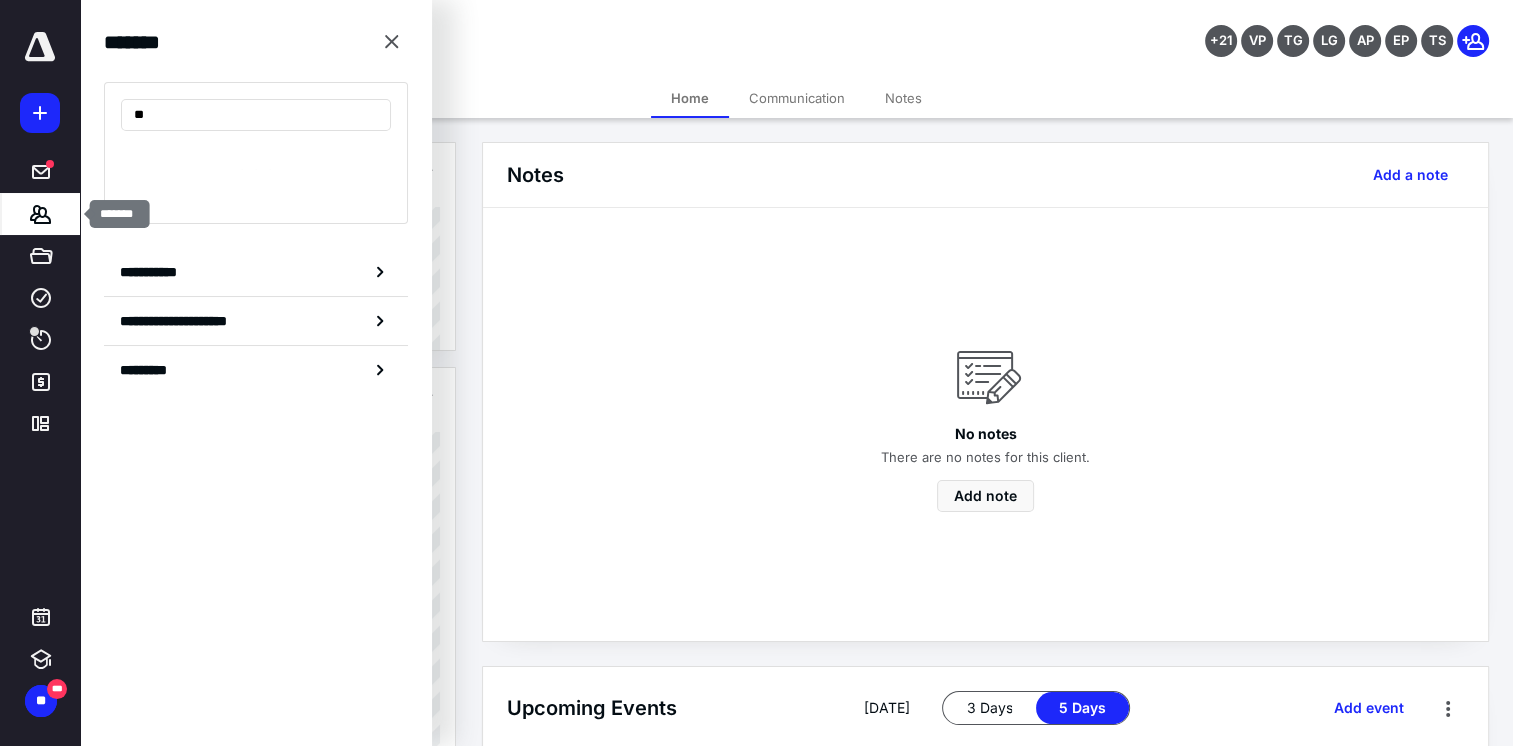 type on "*" 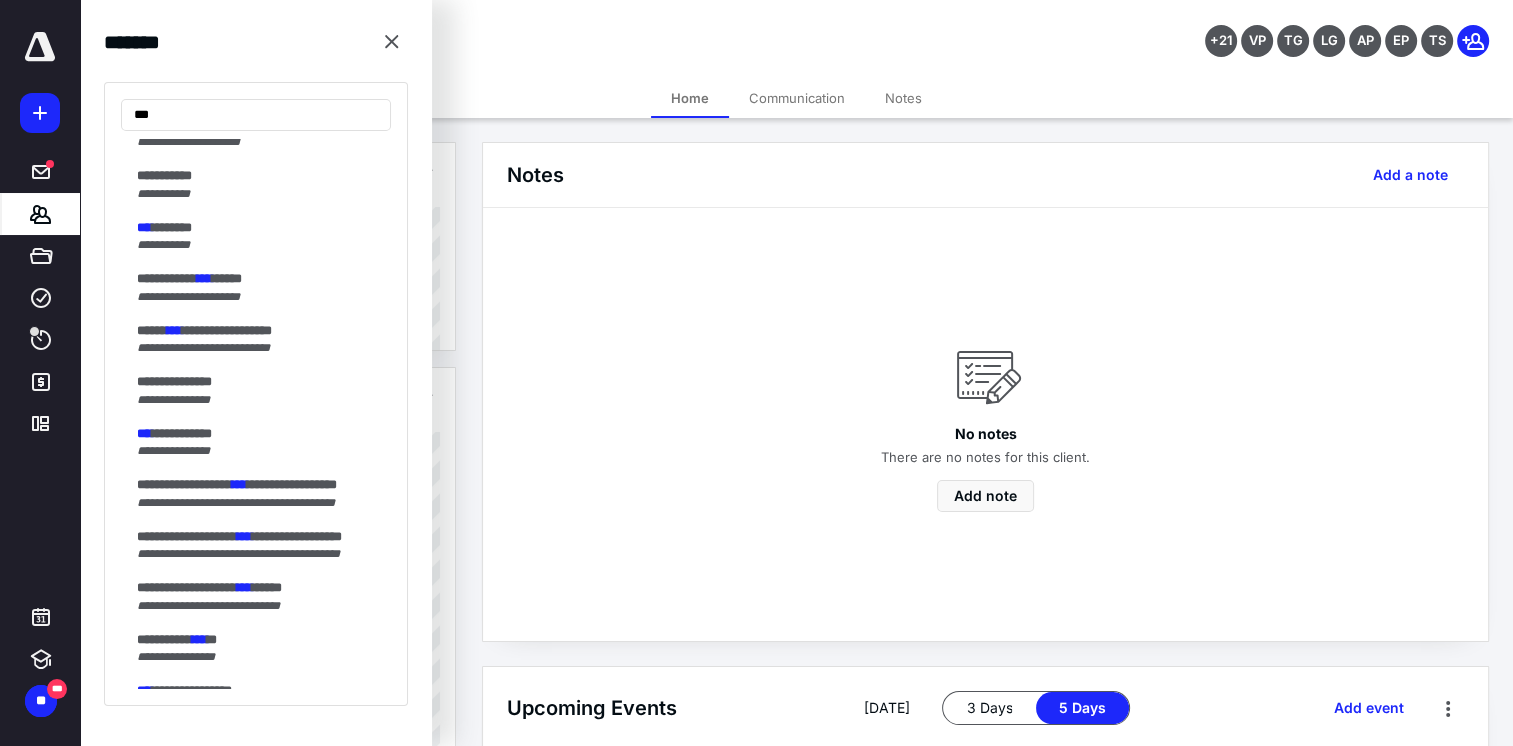 scroll, scrollTop: 400, scrollLeft: 0, axis: vertical 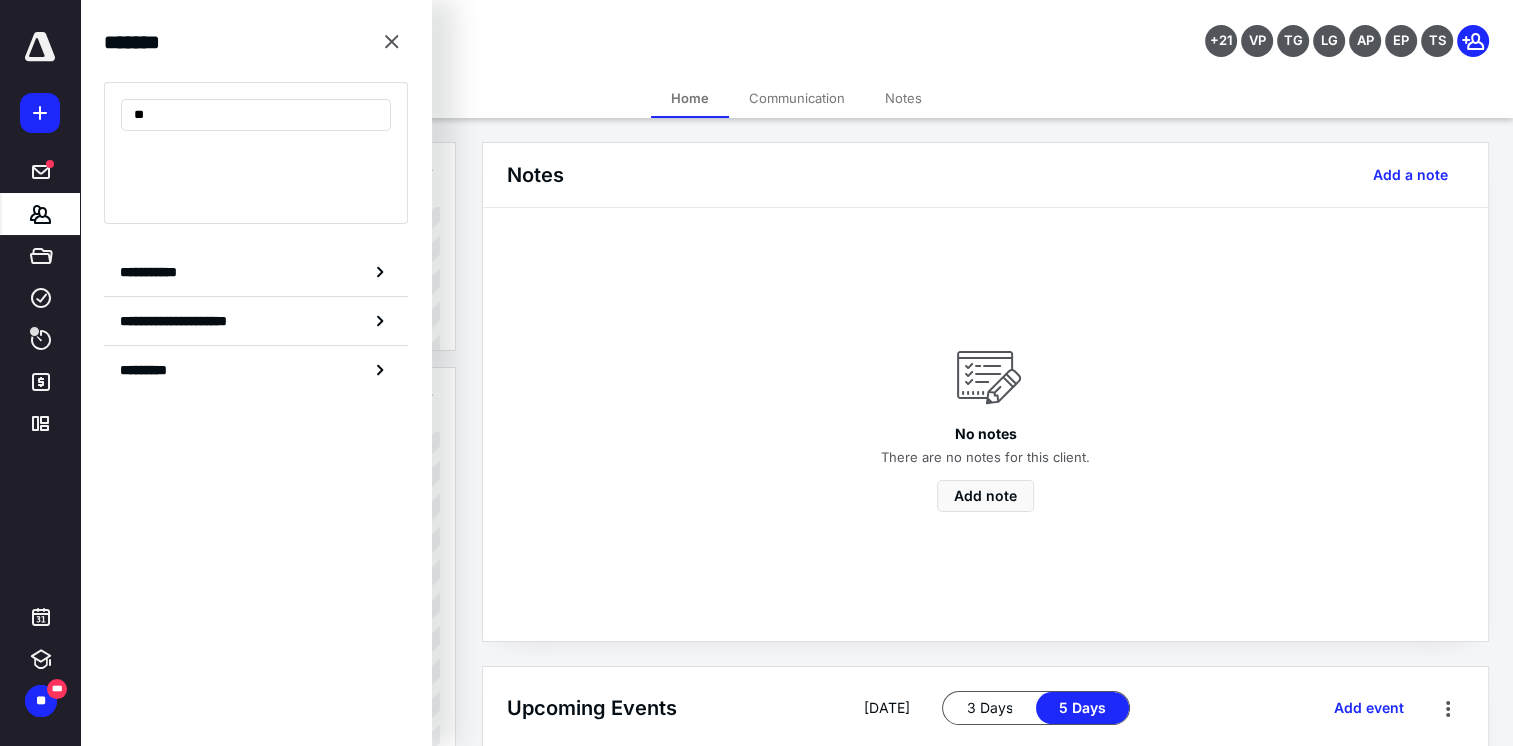 type on "*" 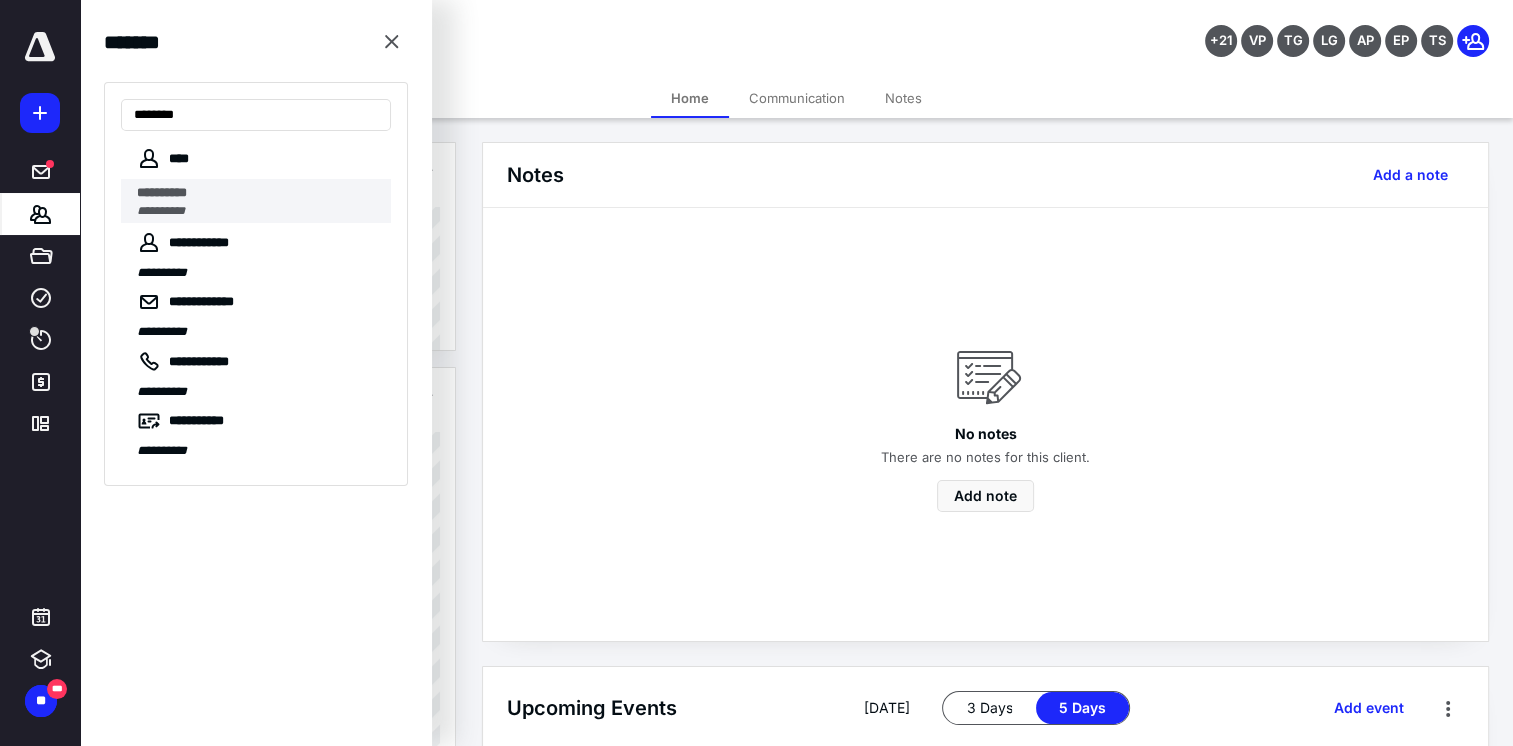 type on "********" 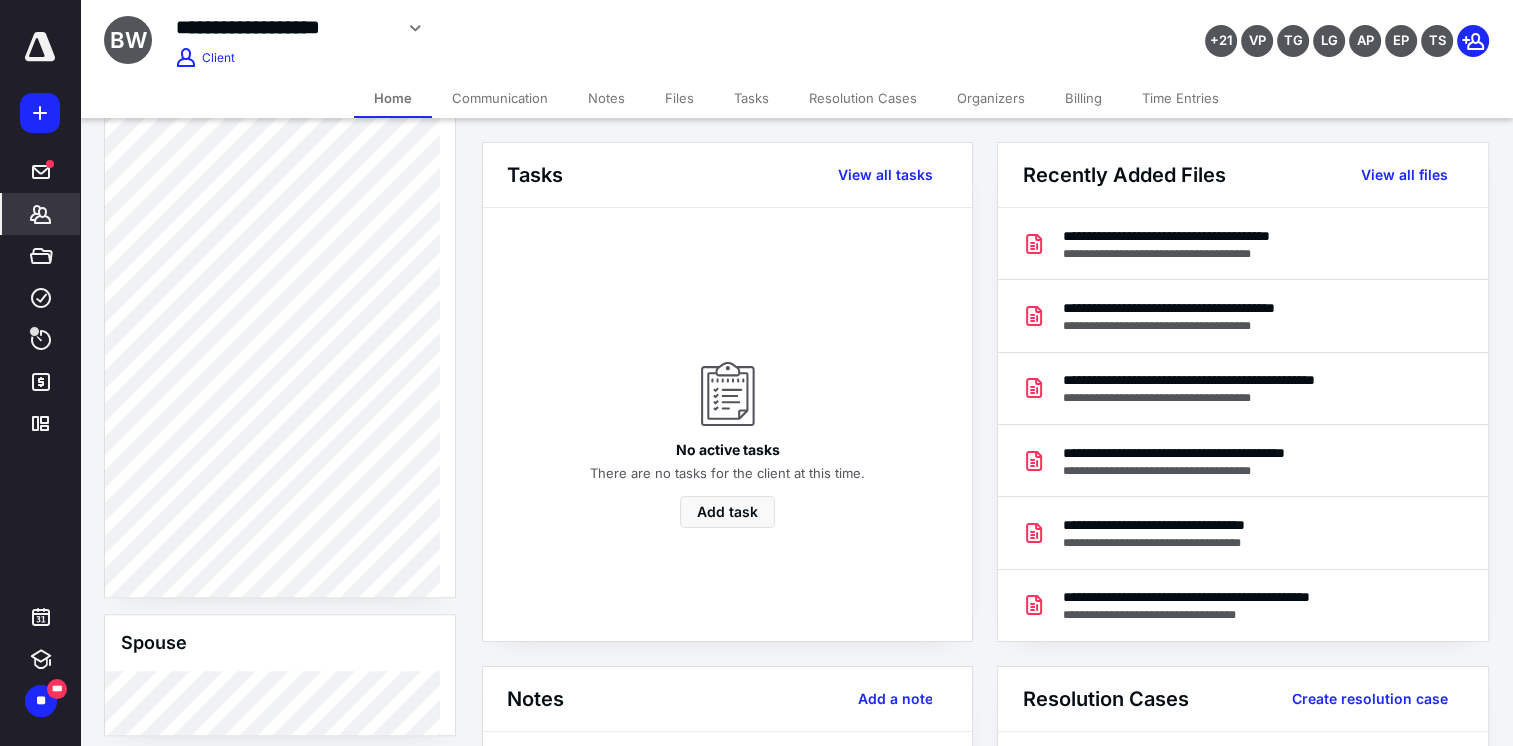scroll, scrollTop: 1700, scrollLeft: 0, axis: vertical 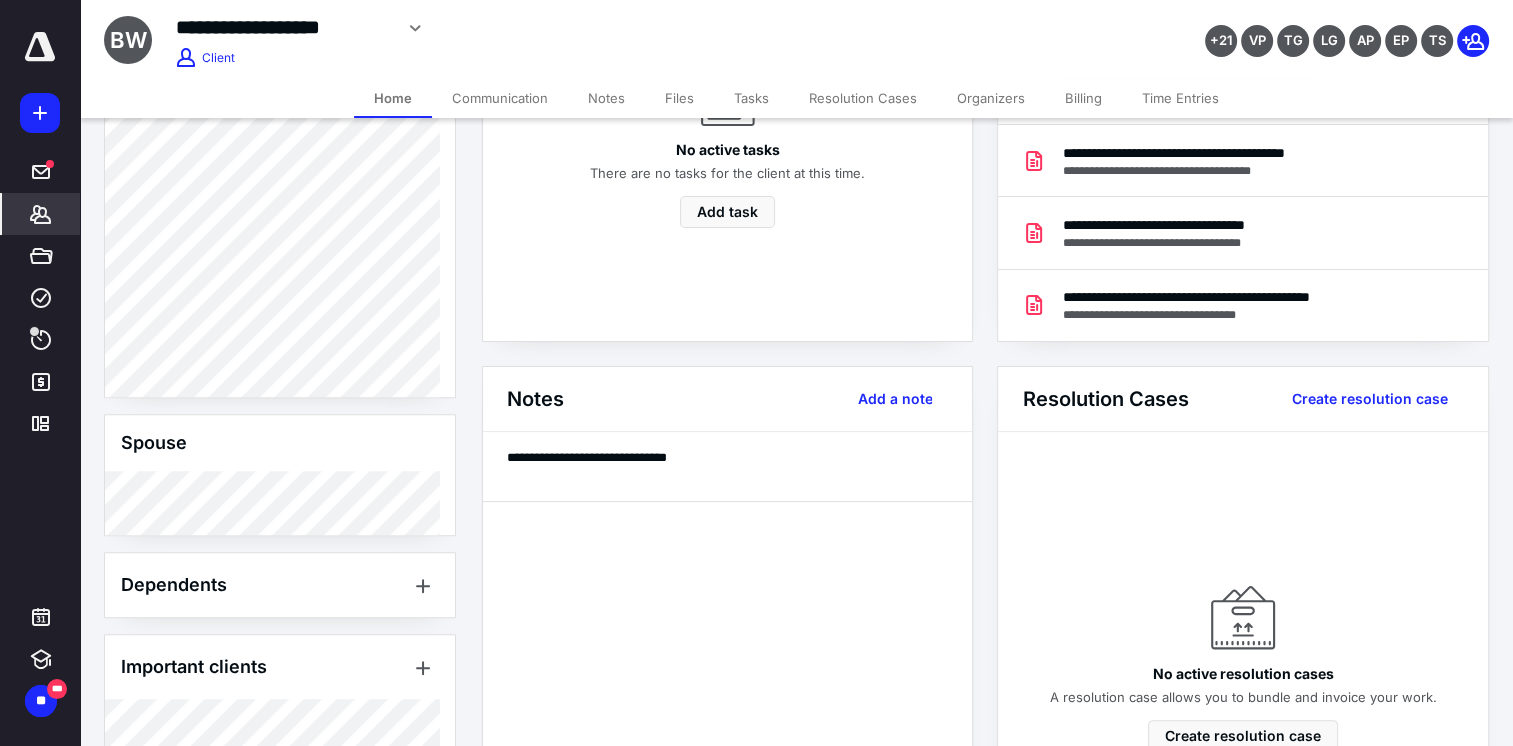 click on "Client Portal Client Info About Spouse Dependents Important clients Linked clients Tags Manage all tags" at bounding box center [280, -18] 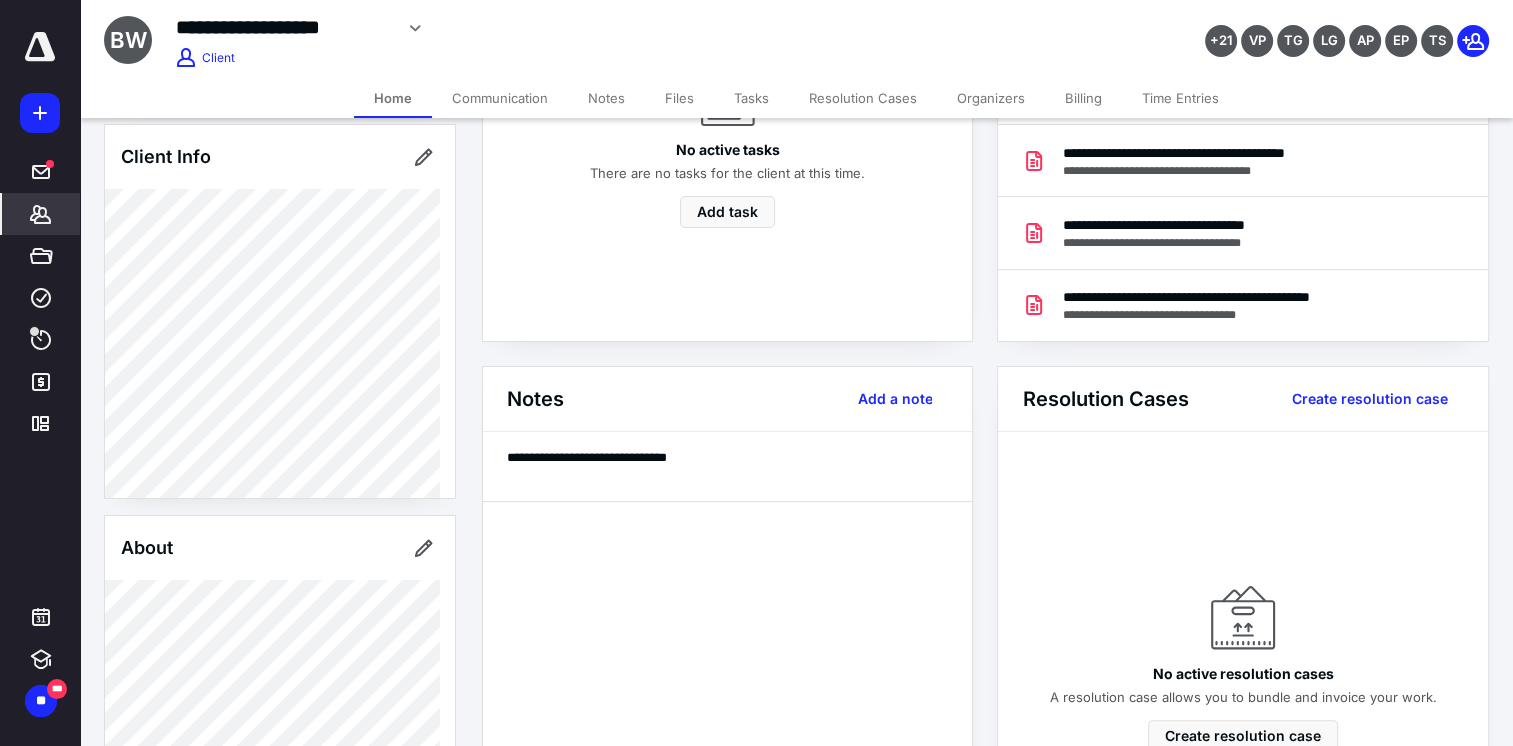 scroll, scrollTop: 0, scrollLeft: 0, axis: both 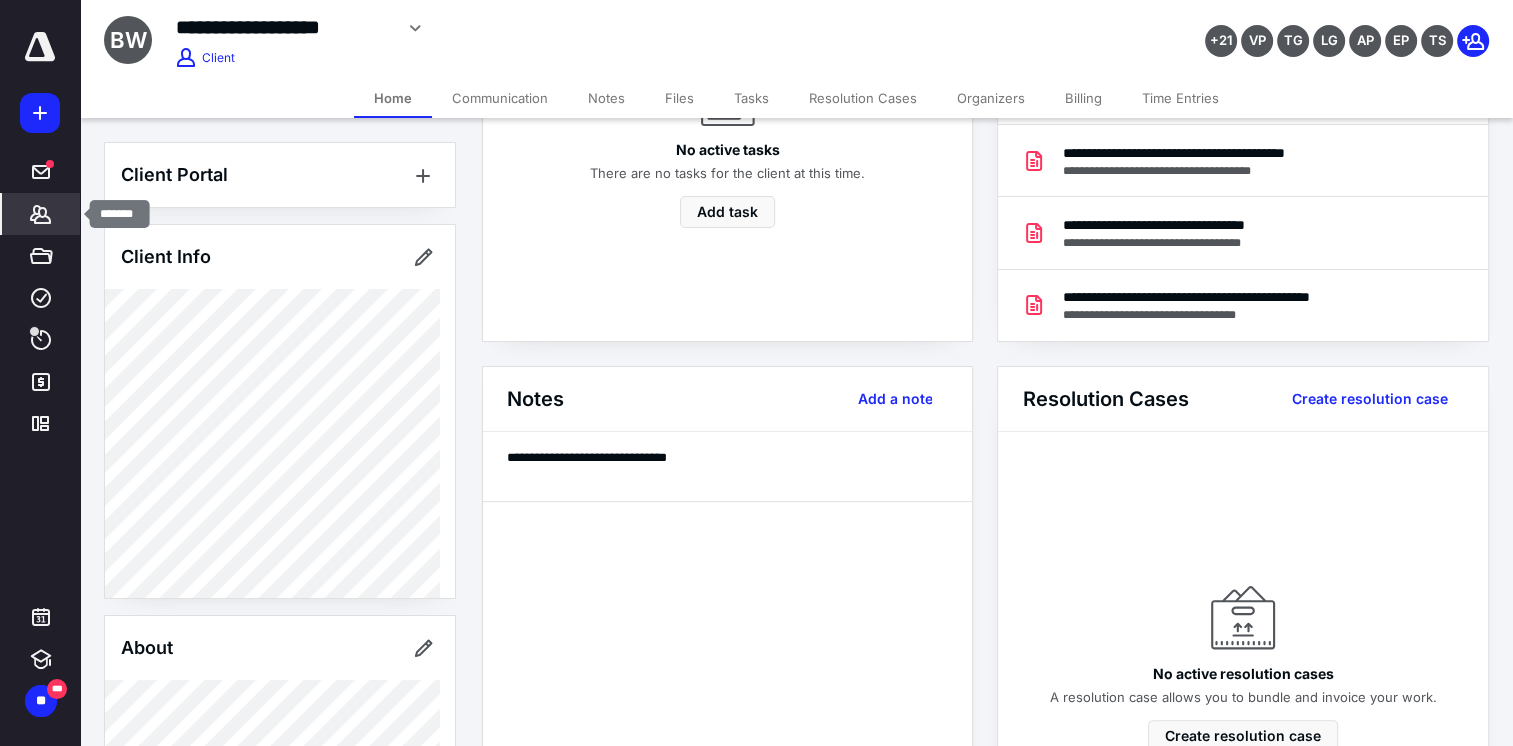 click on "*******" at bounding box center [41, 214] 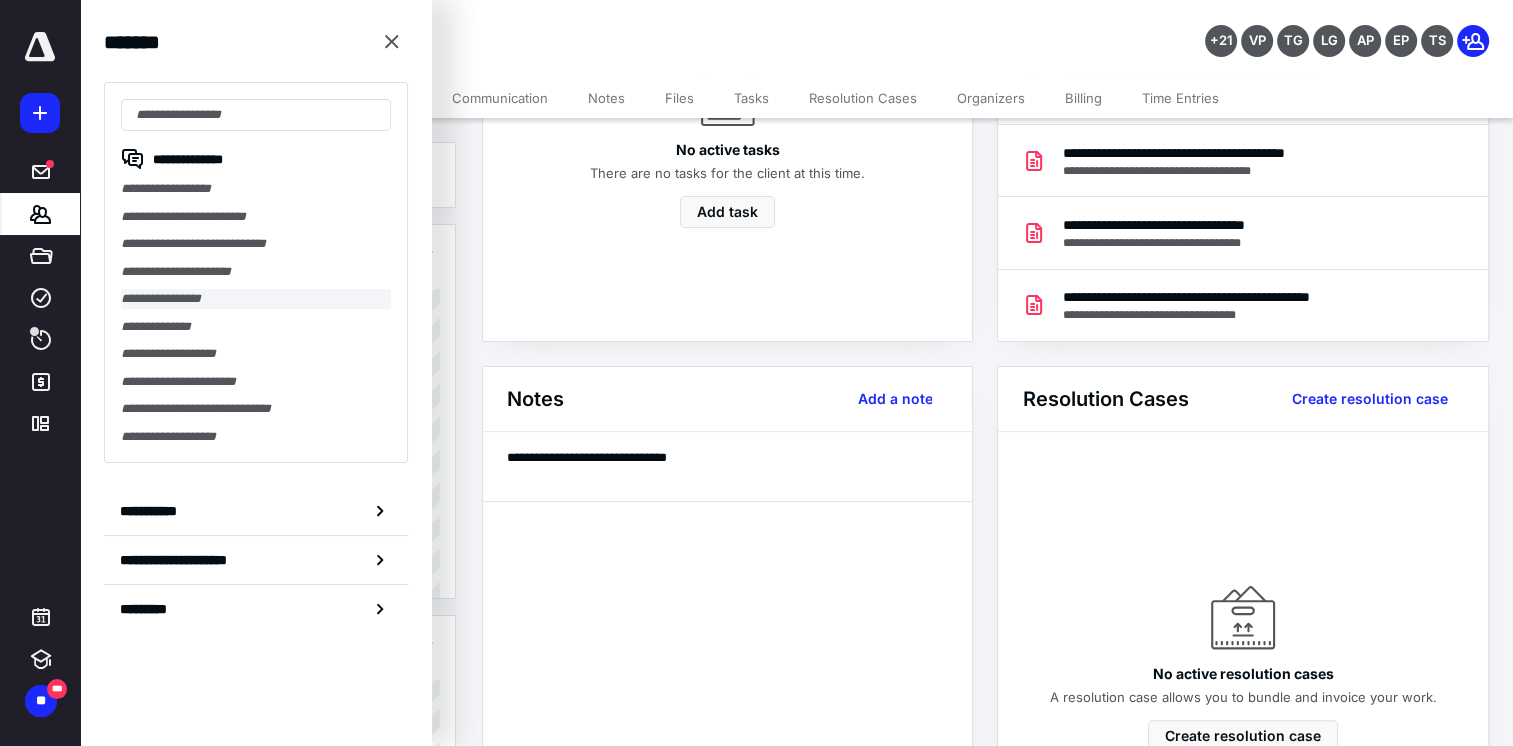 click on "**********" at bounding box center (256, 299) 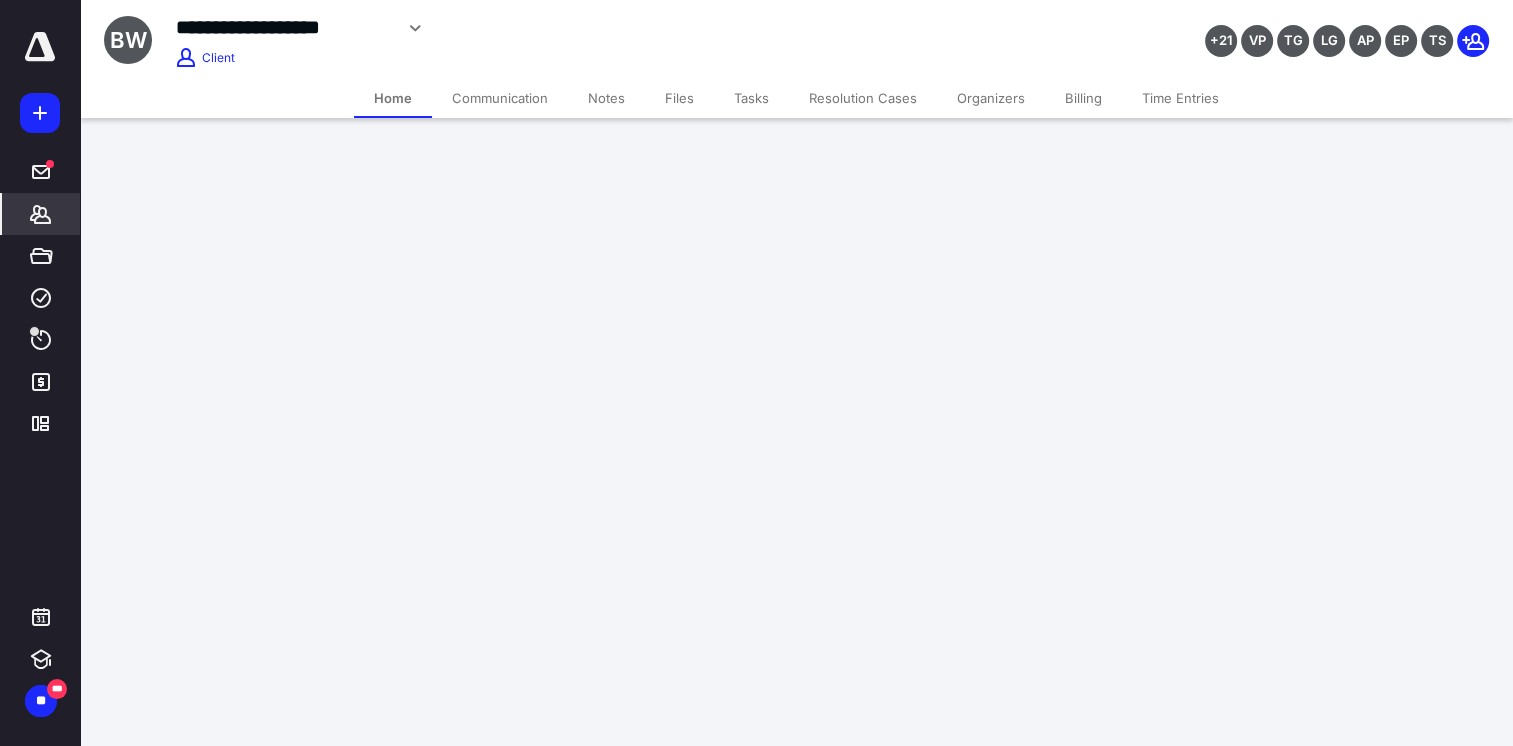 scroll, scrollTop: 0, scrollLeft: 0, axis: both 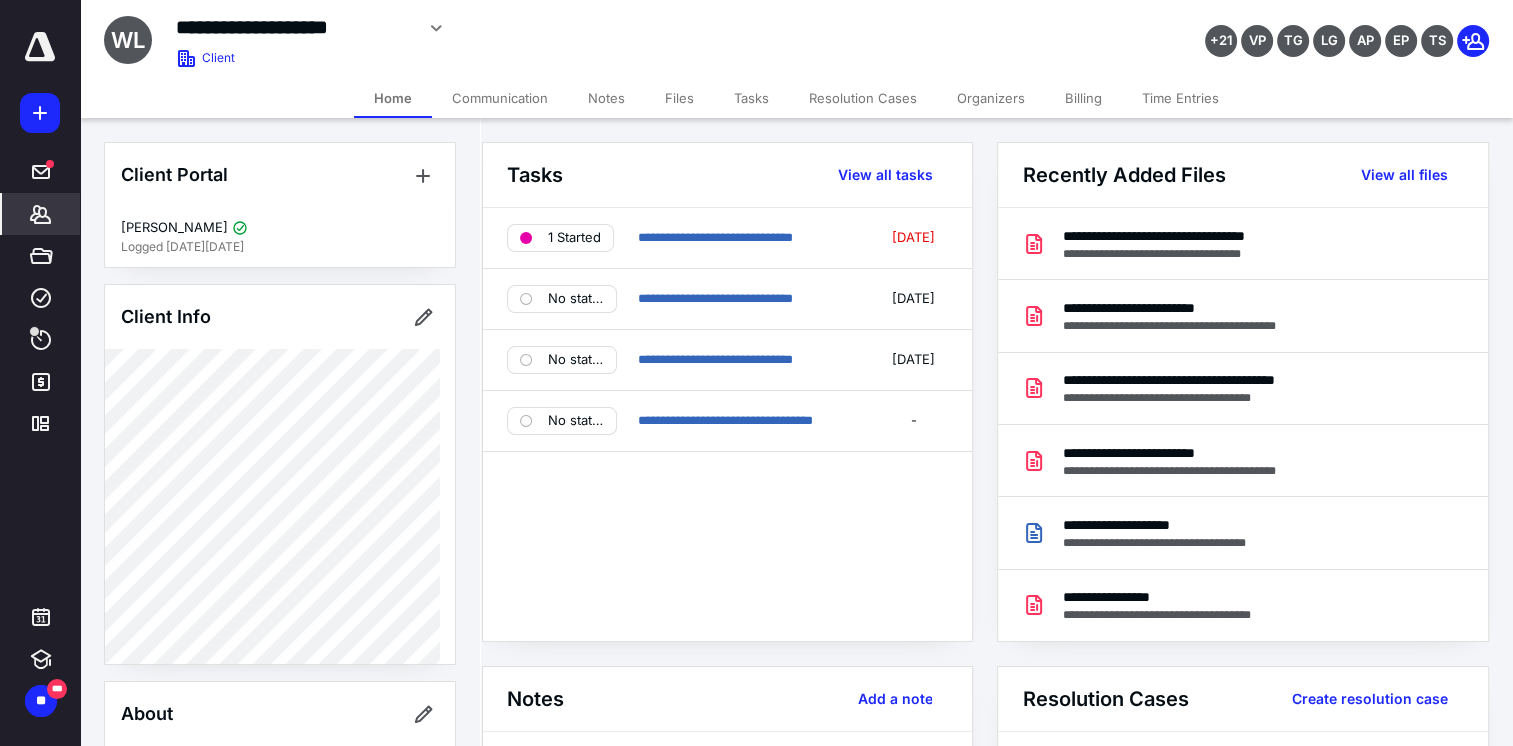 click on "Notes" at bounding box center (606, 98) 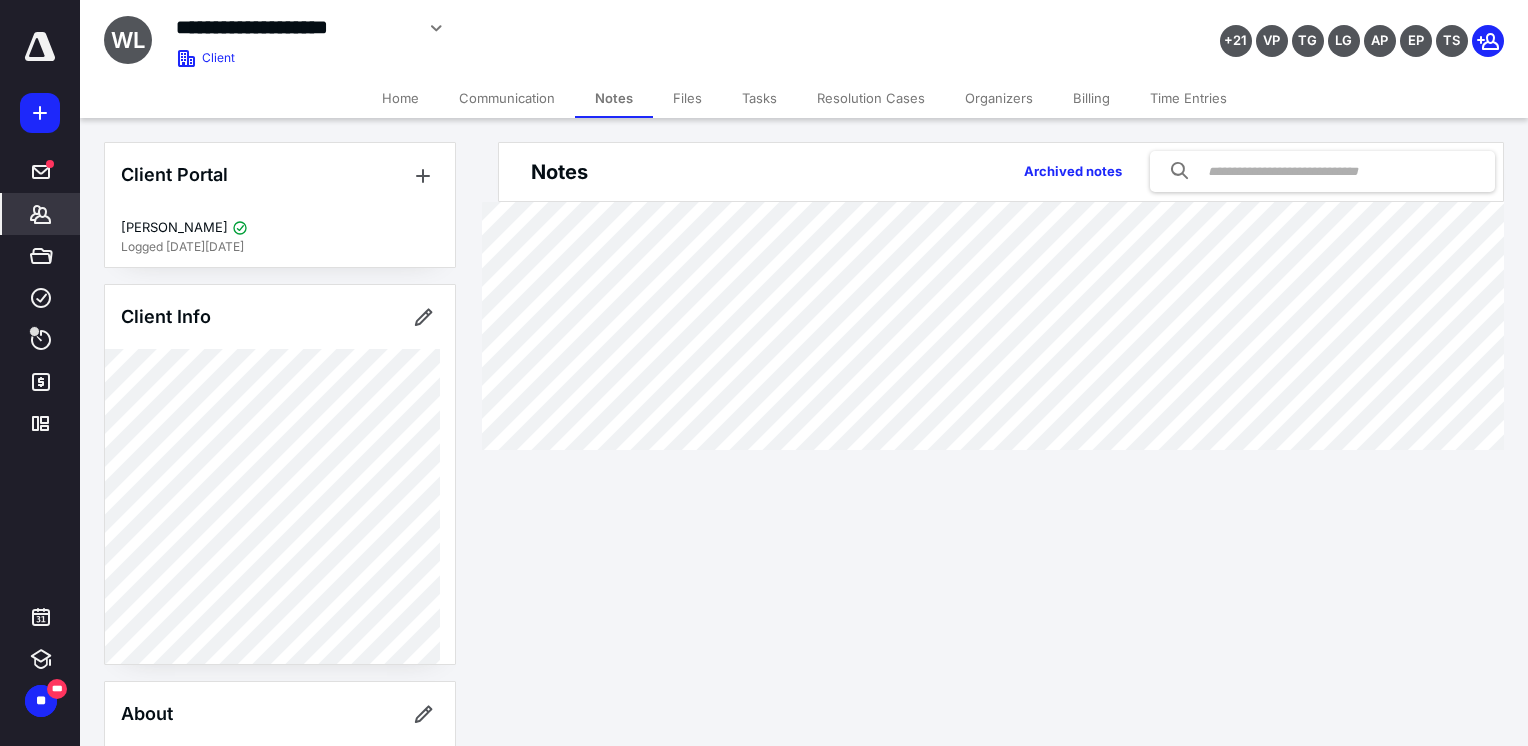 click on "Files" at bounding box center [687, 98] 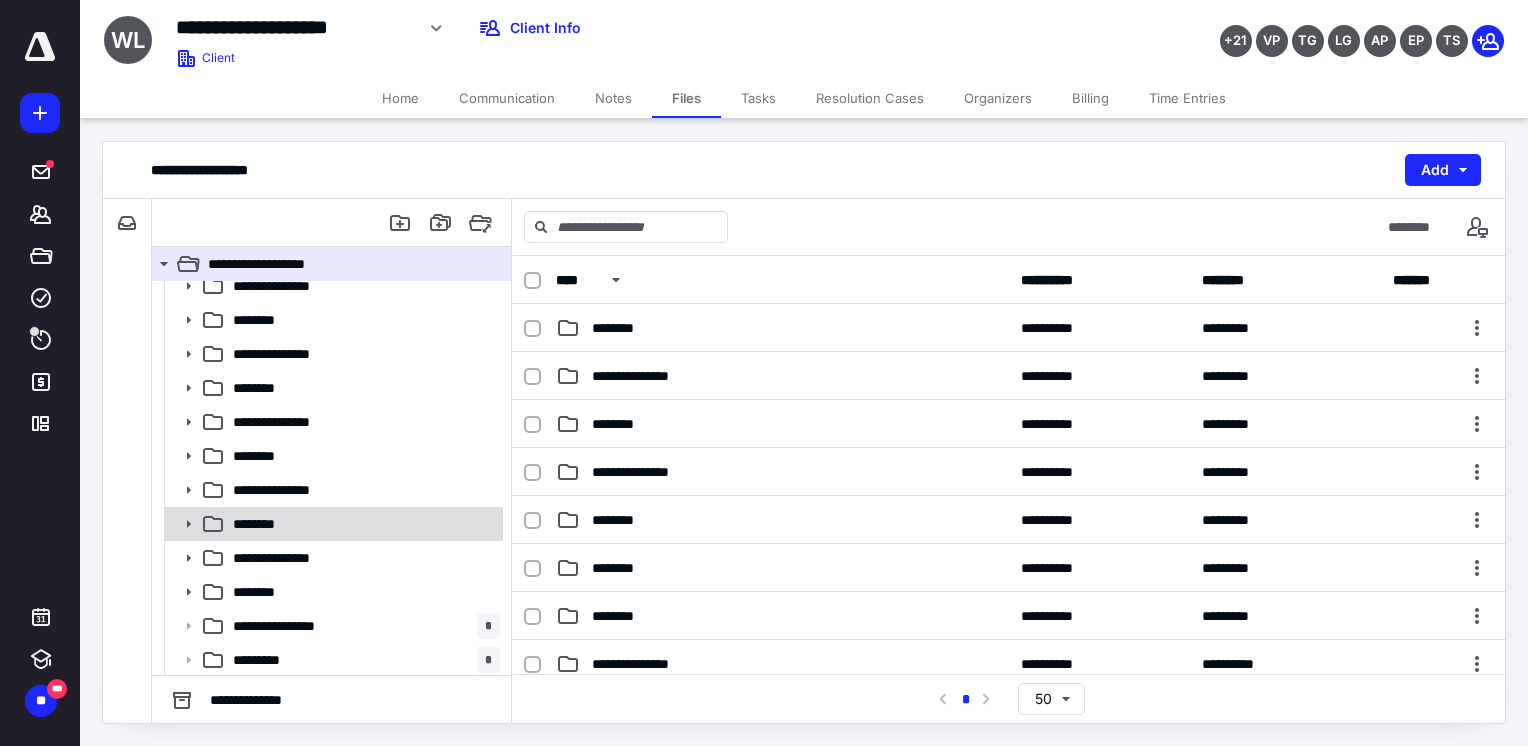 scroll, scrollTop: 251, scrollLeft: 0, axis: vertical 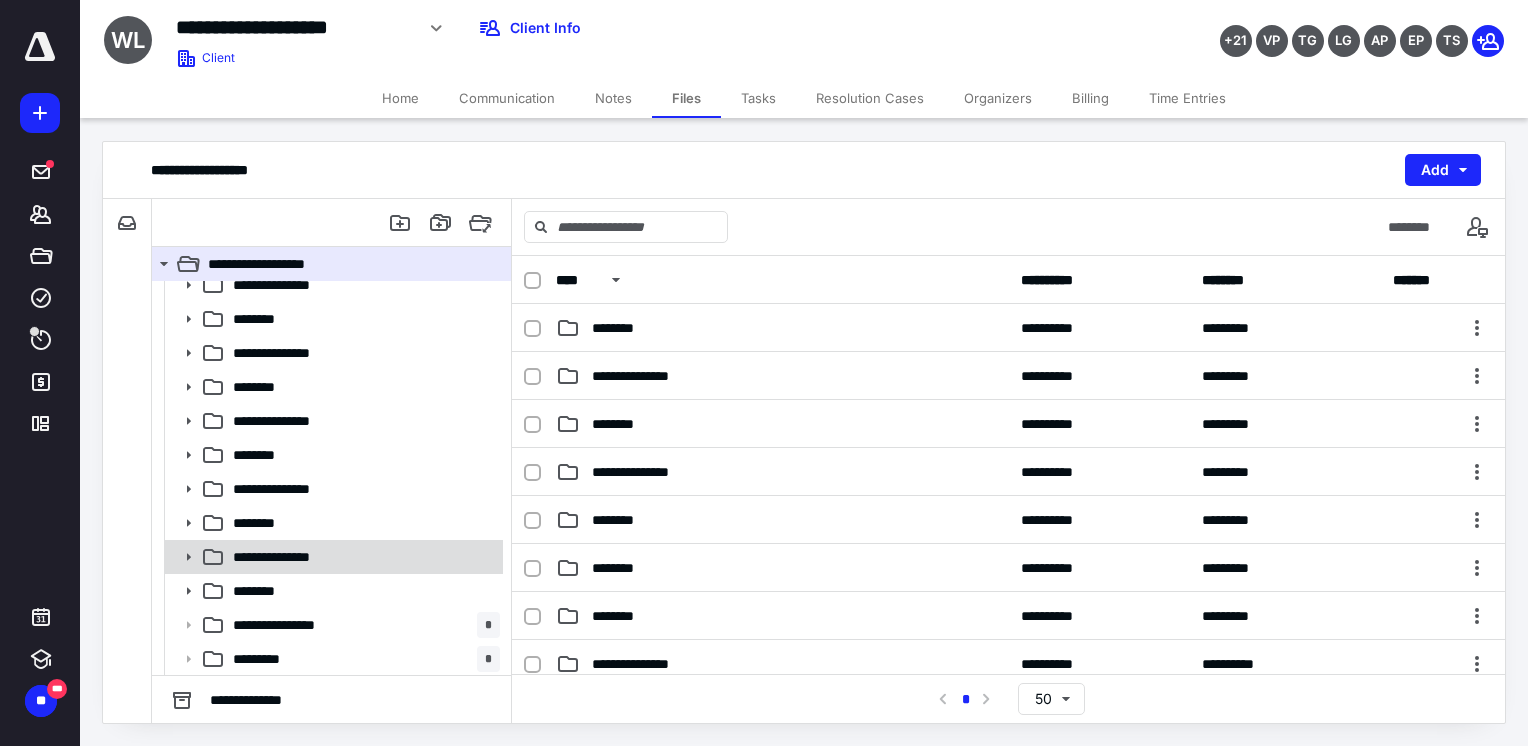 click 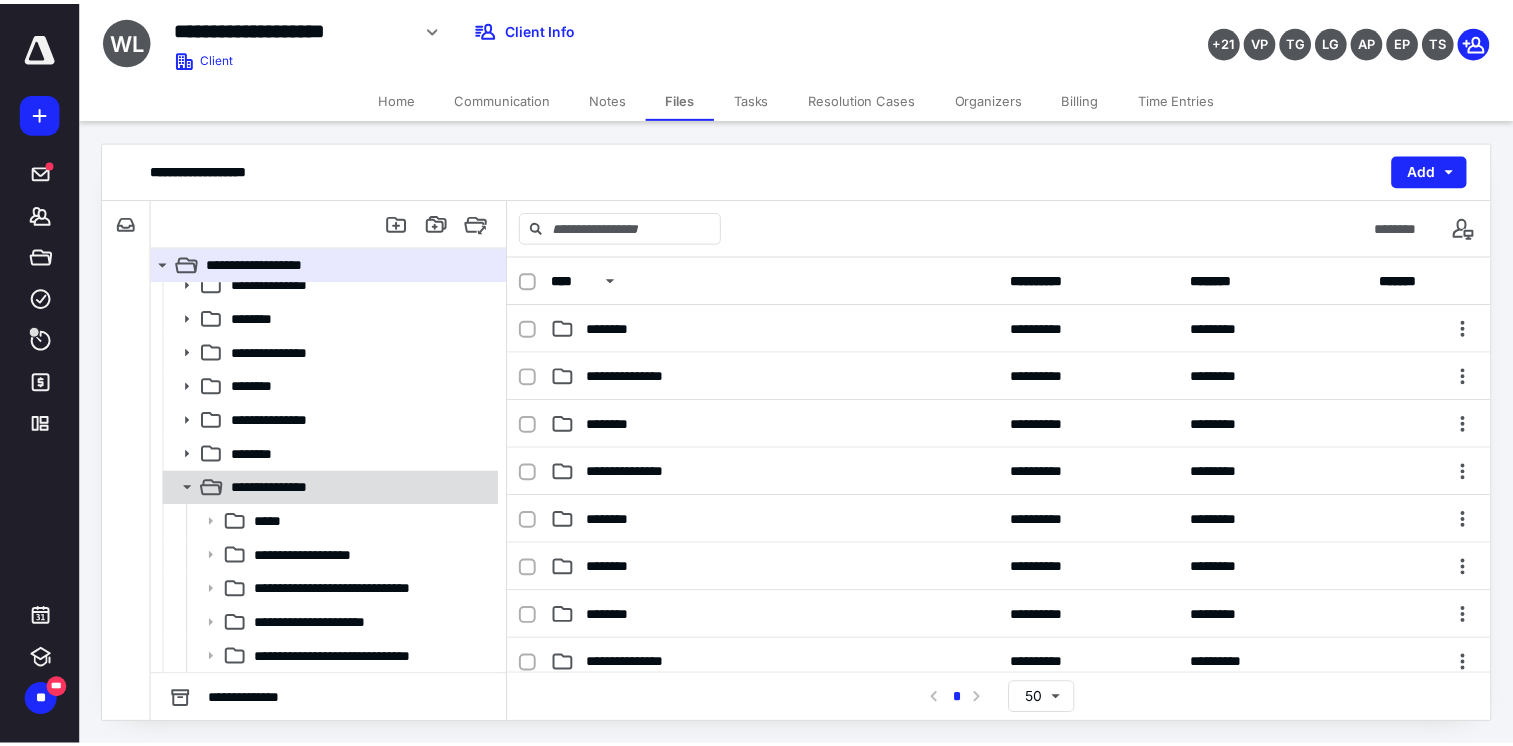 scroll, scrollTop: 451, scrollLeft: 0, axis: vertical 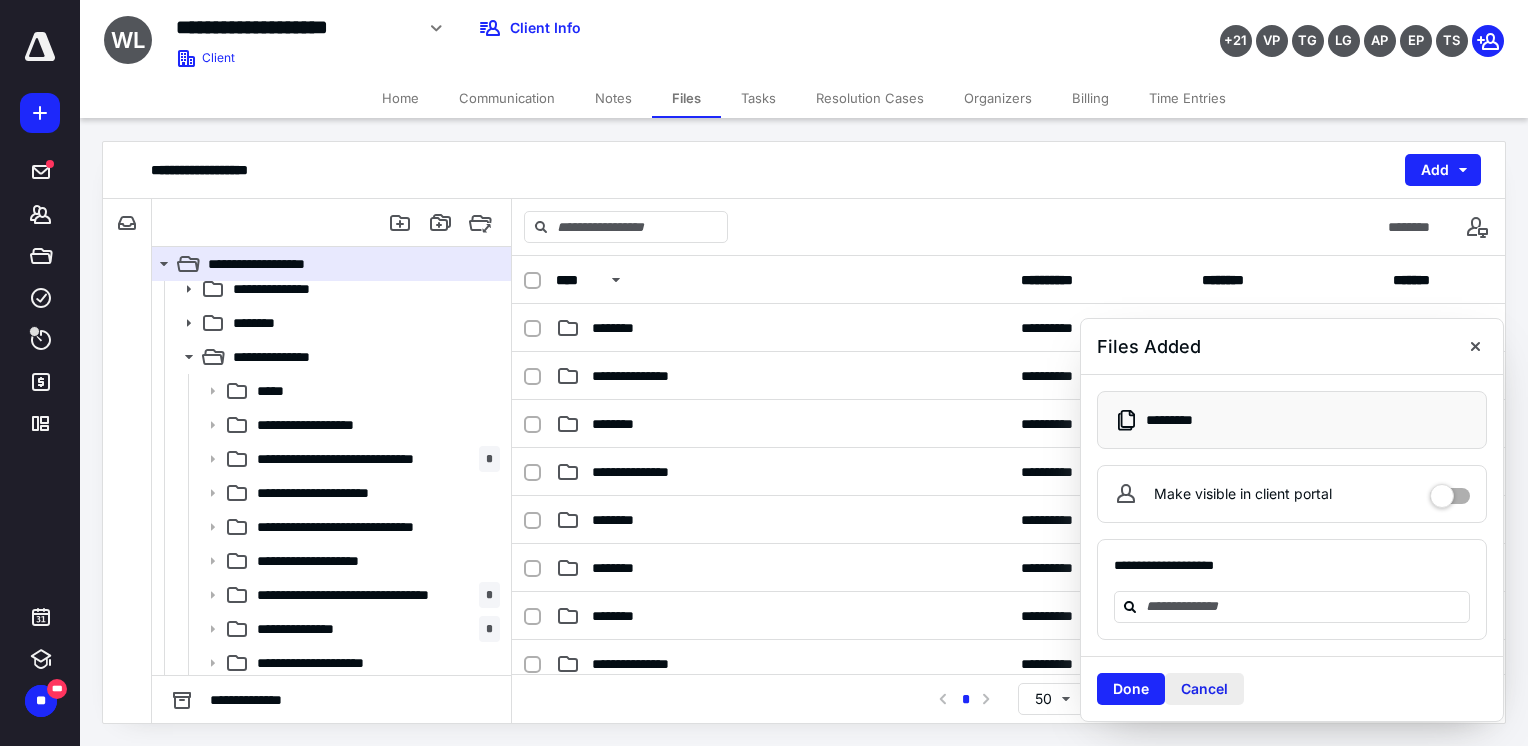 click on "Cancel" at bounding box center [1204, 689] 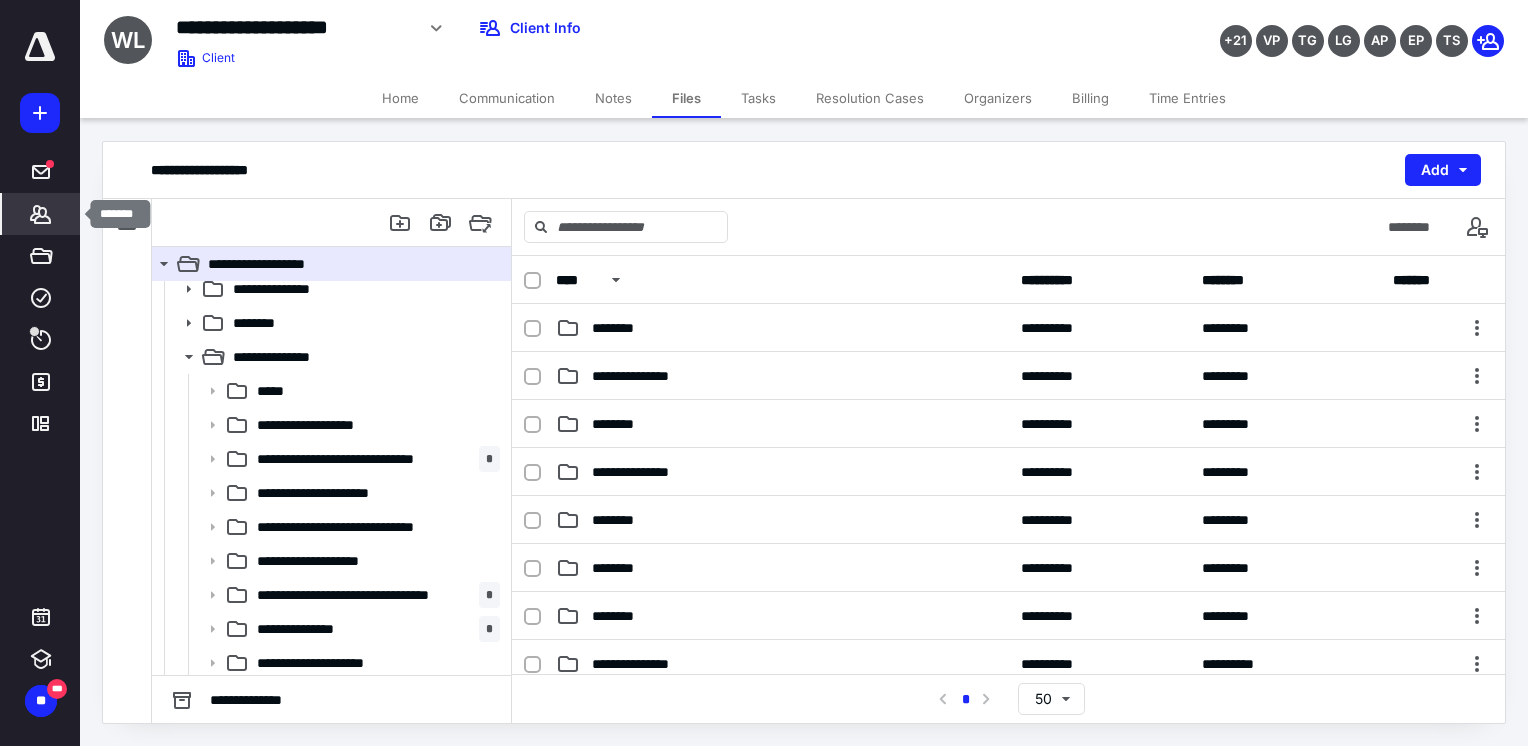 click 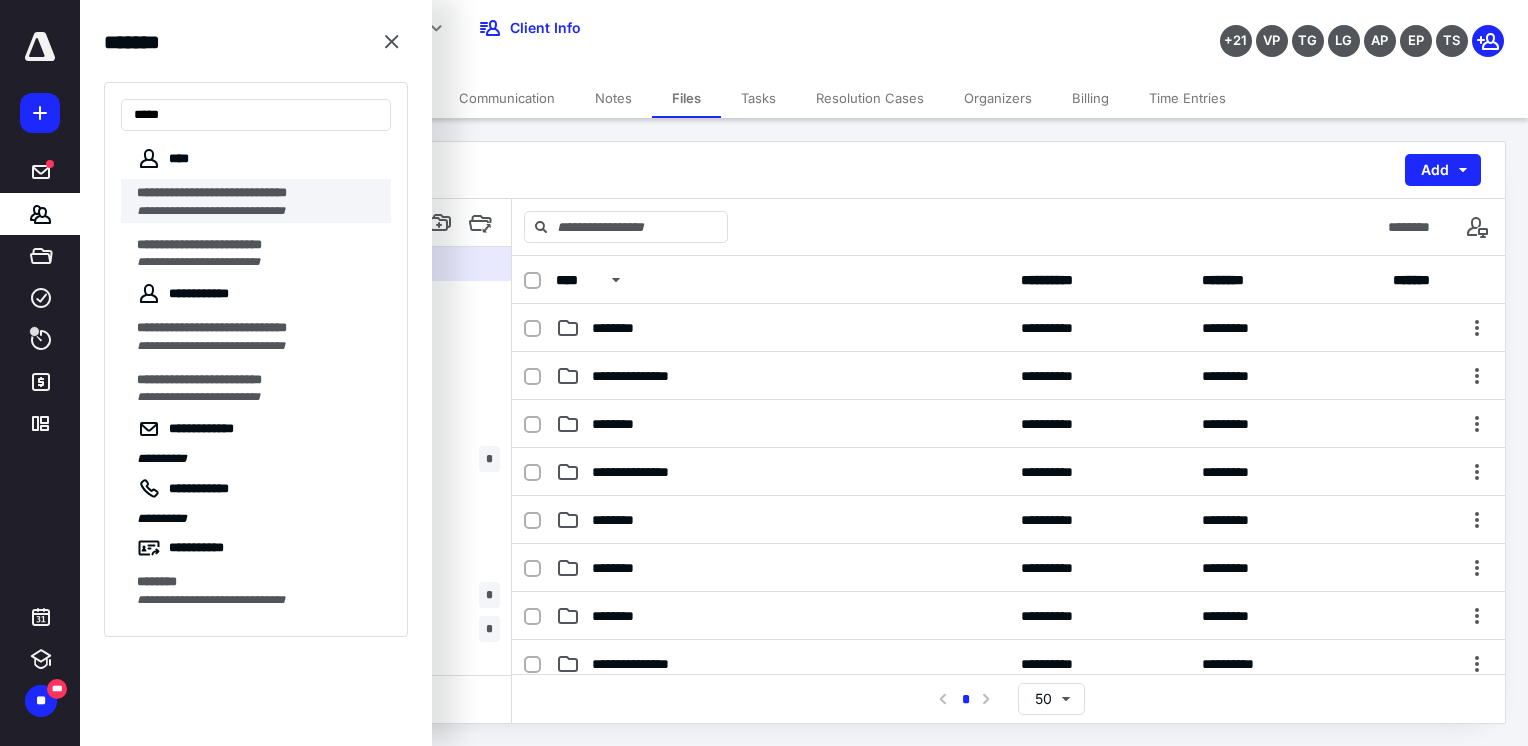 type on "****" 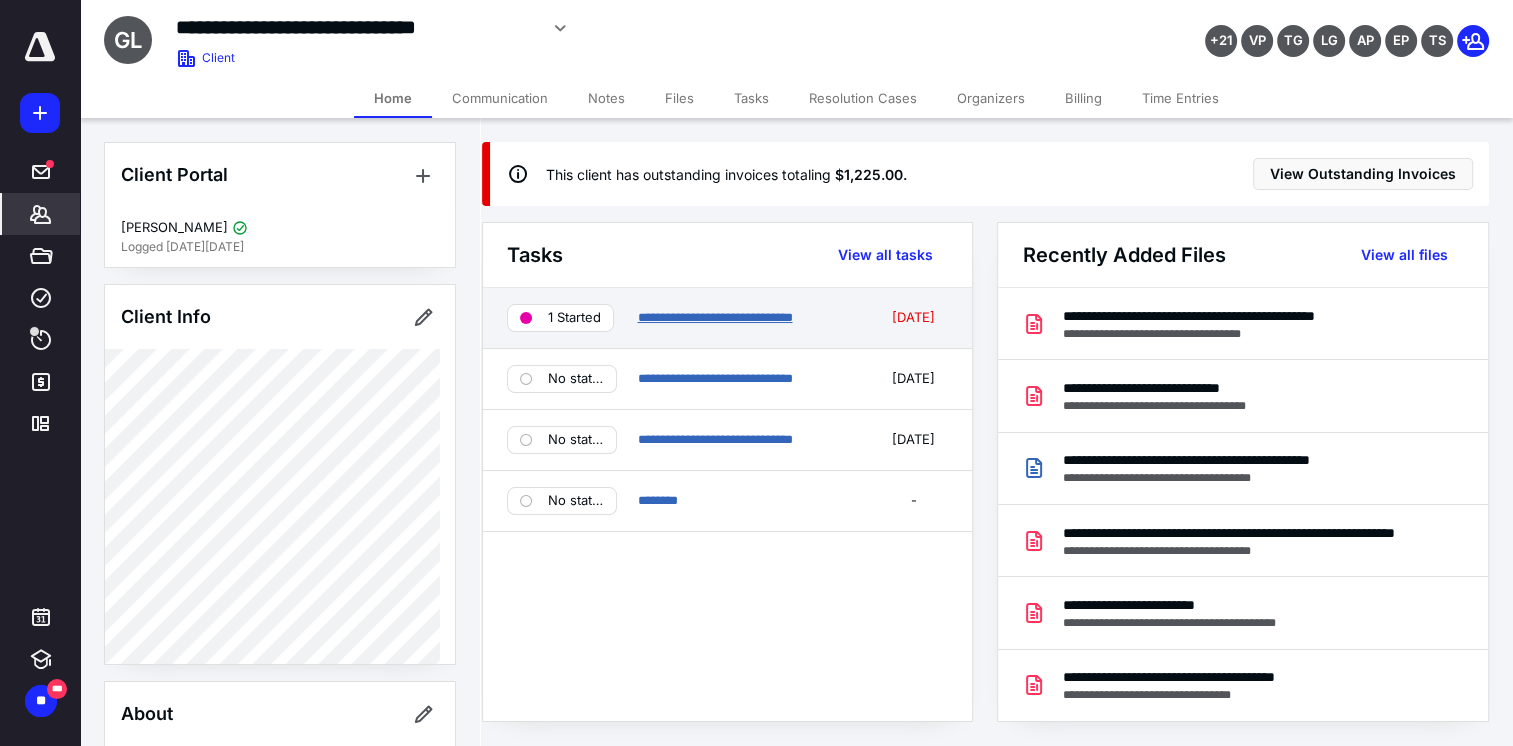 click on "**********" at bounding box center [714, 317] 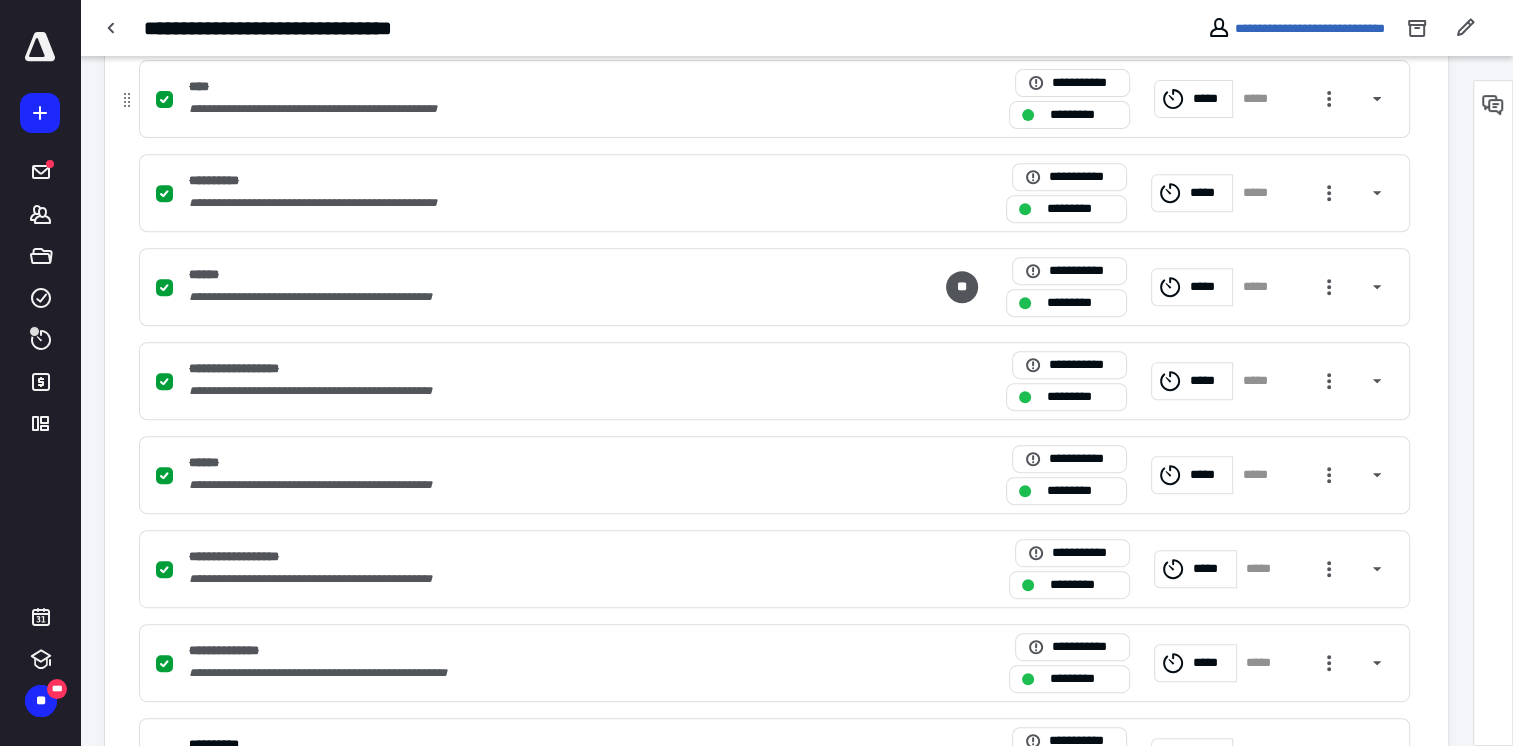 scroll, scrollTop: 1274, scrollLeft: 0, axis: vertical 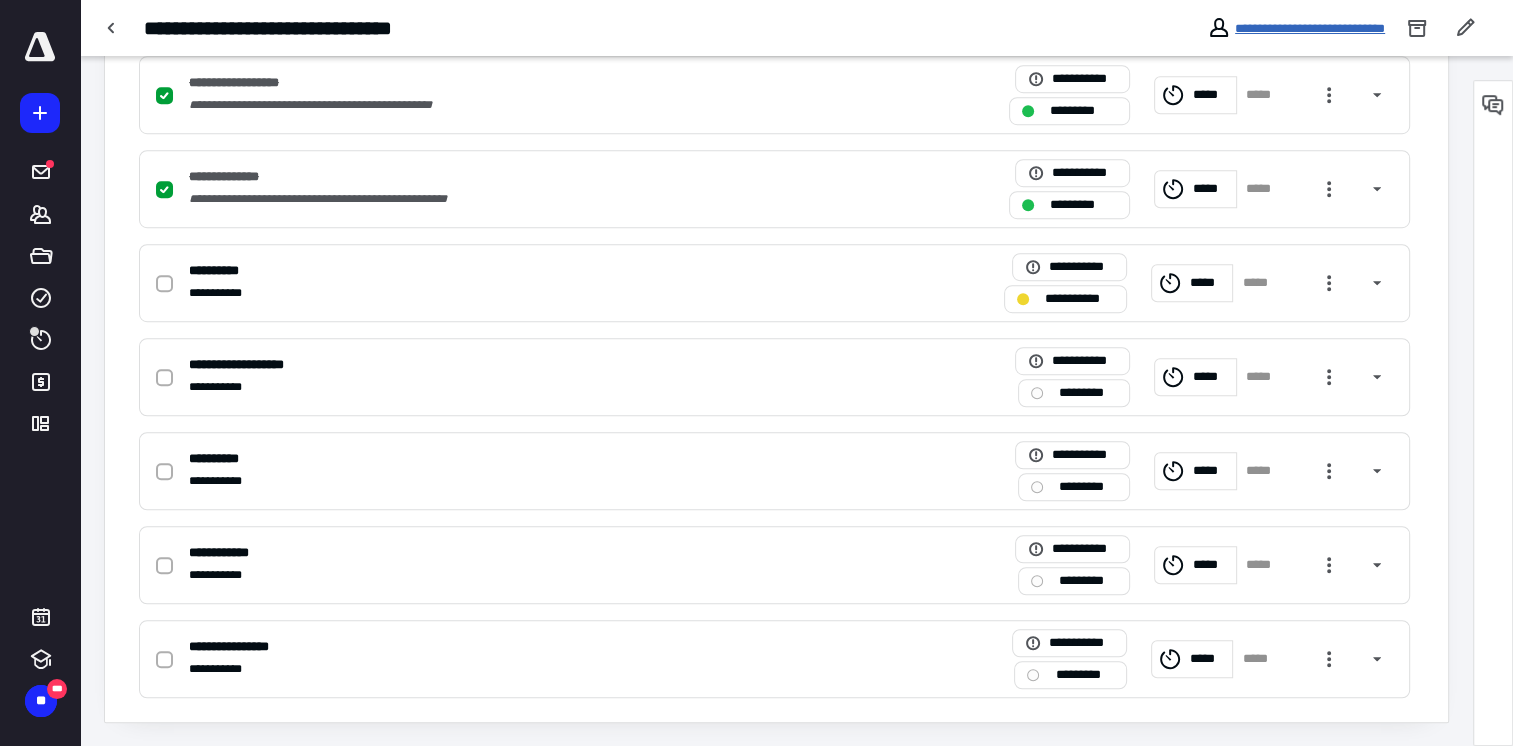 click on "**********" at bounding box center [1310, 28] 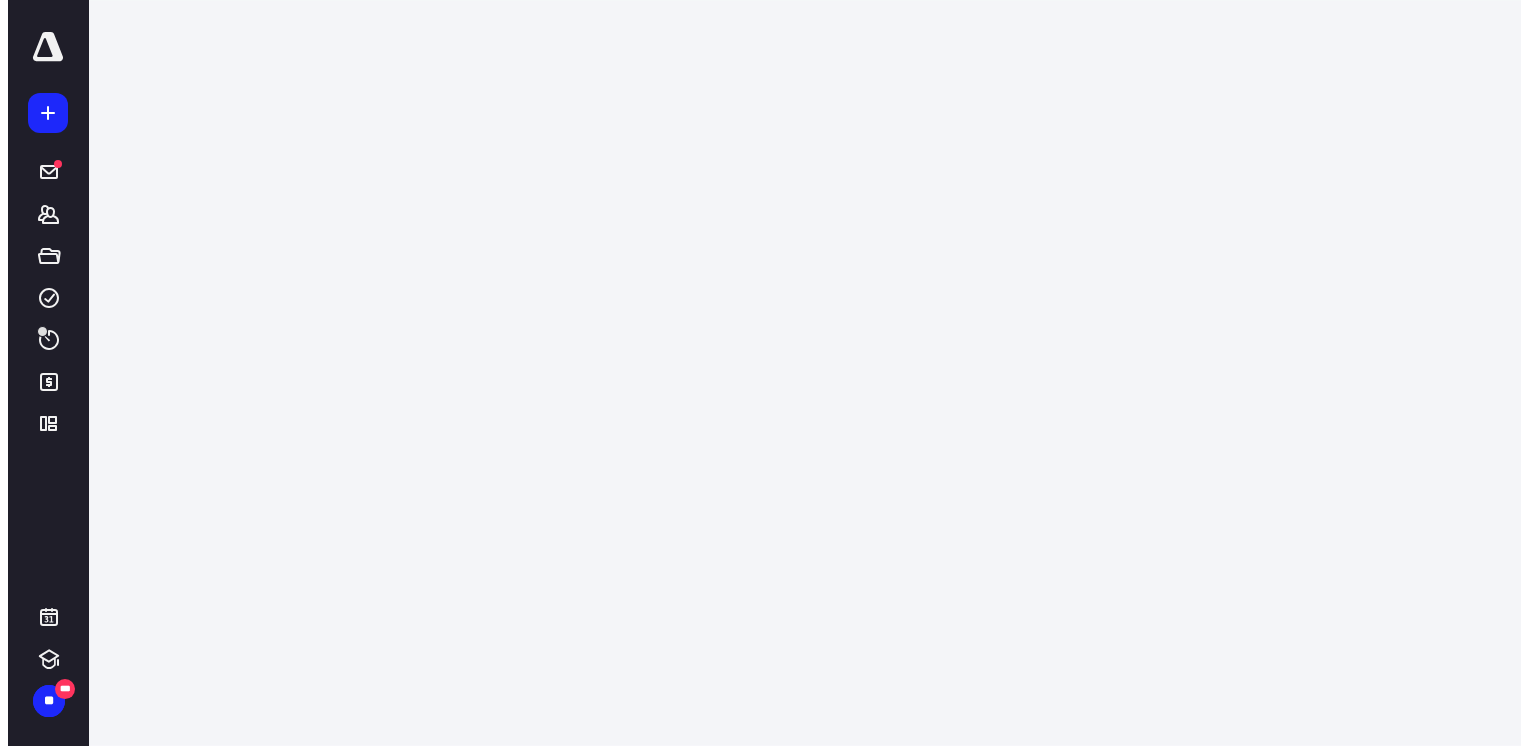 scroll, scrollTop: 0, scrollLeft: 0, axis: both 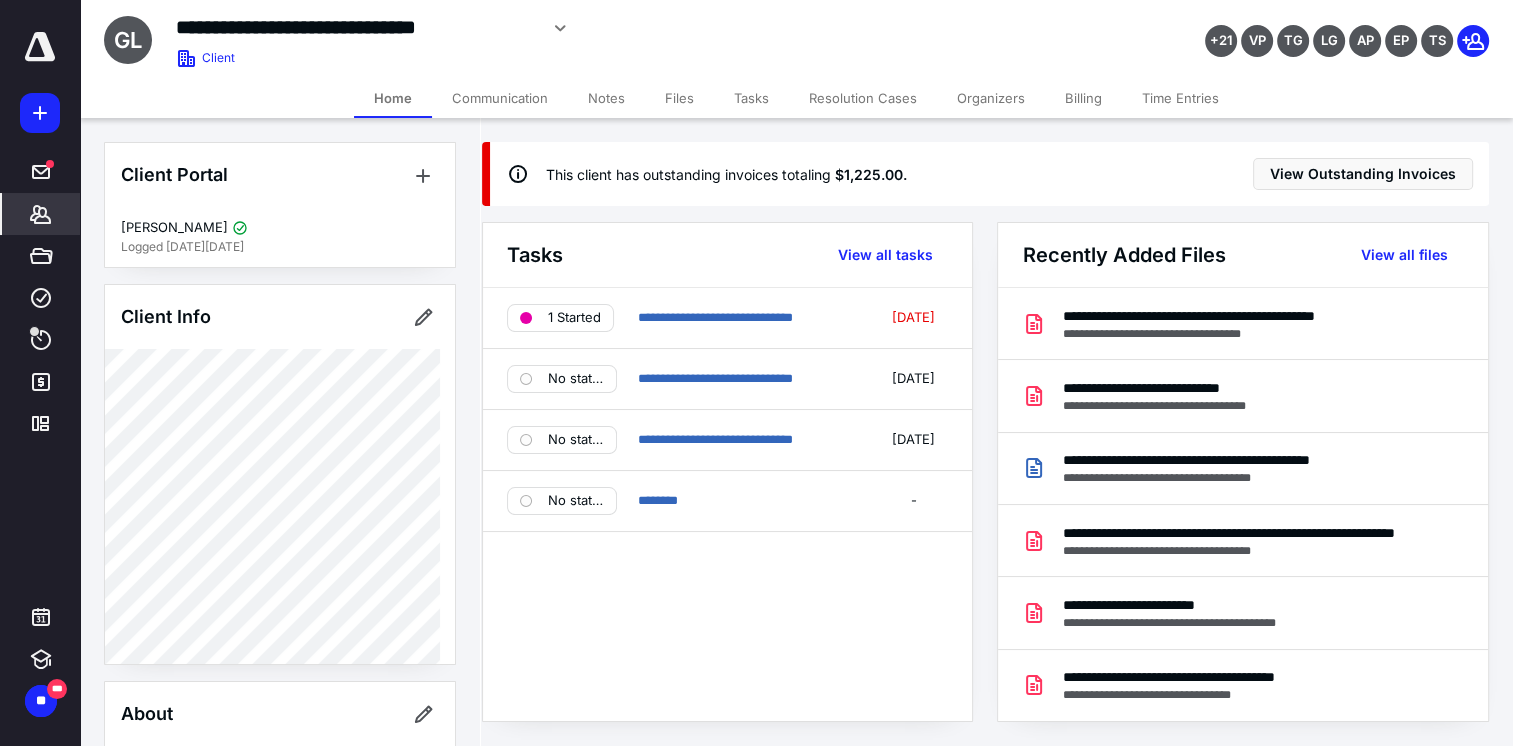 click on "Files" at bounding box center [679, 98] 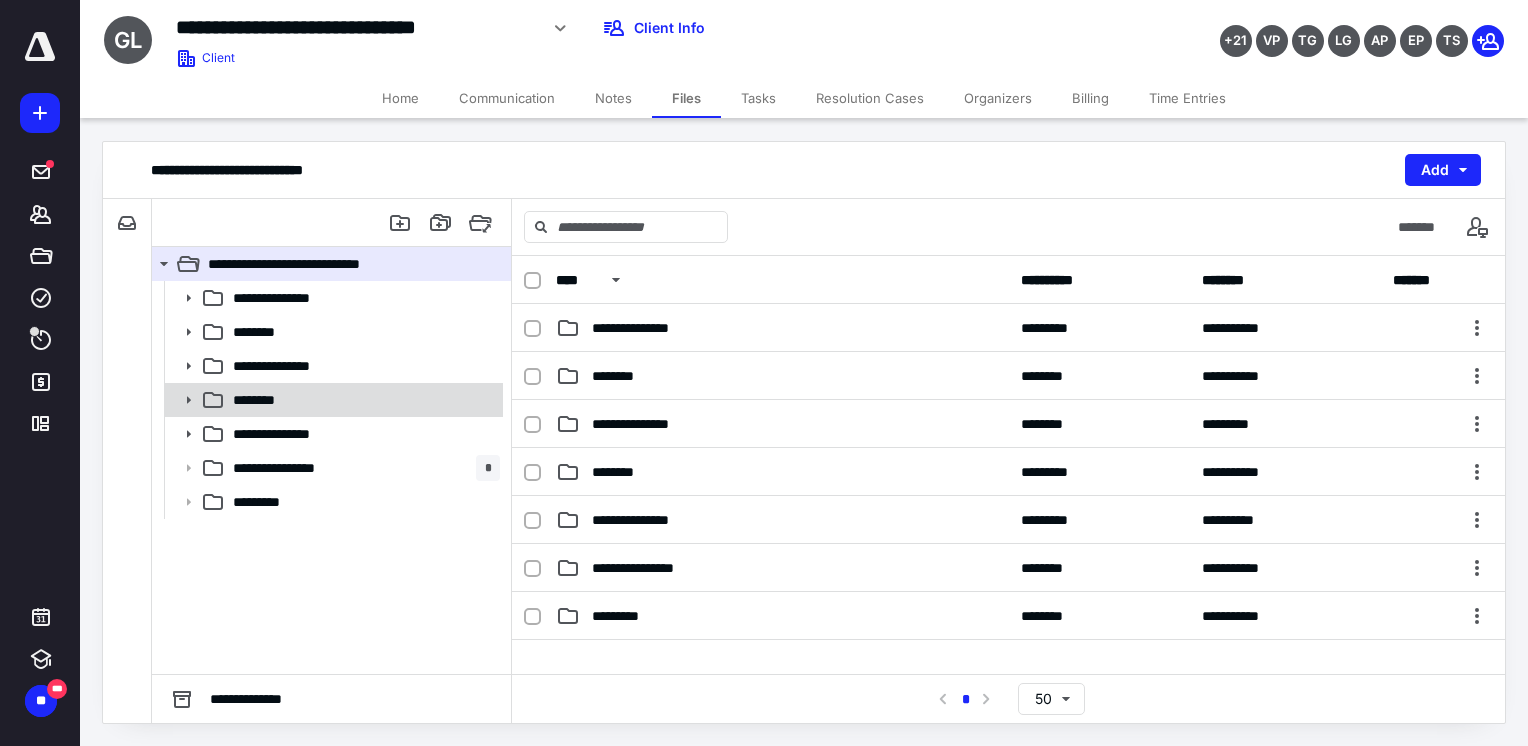 click 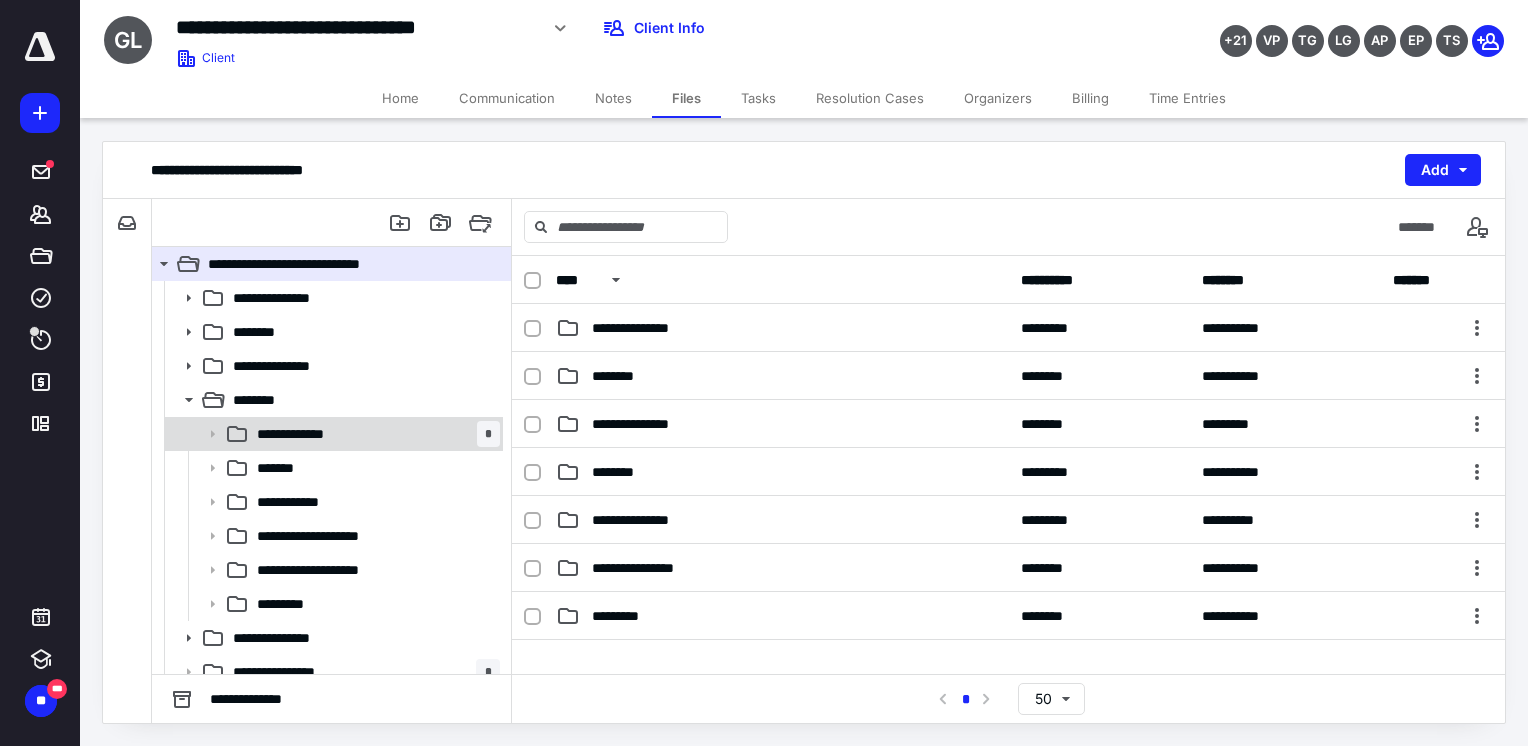 click on "**********" at bounding box center (374, 434) 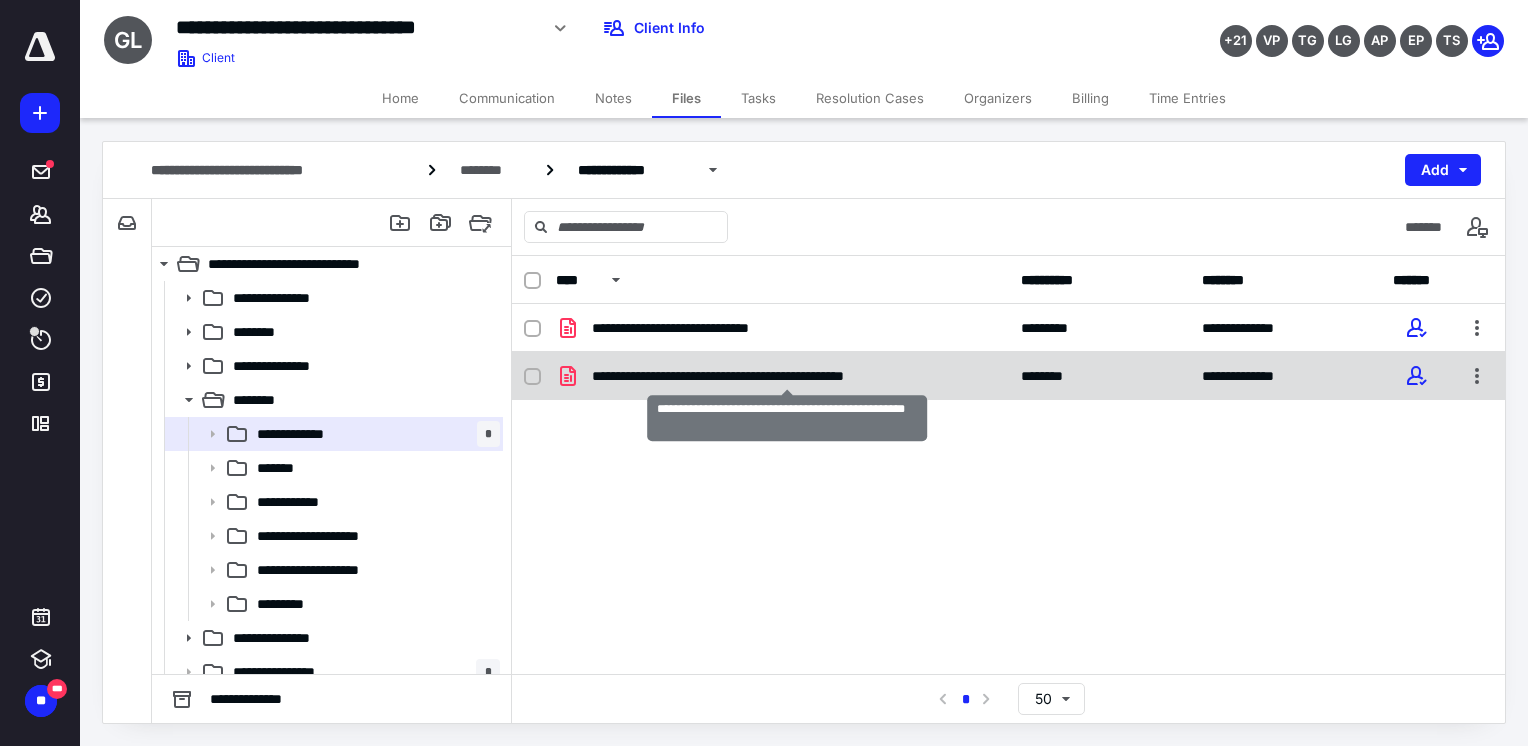 click on "**********" at bounding box center (788, 376) 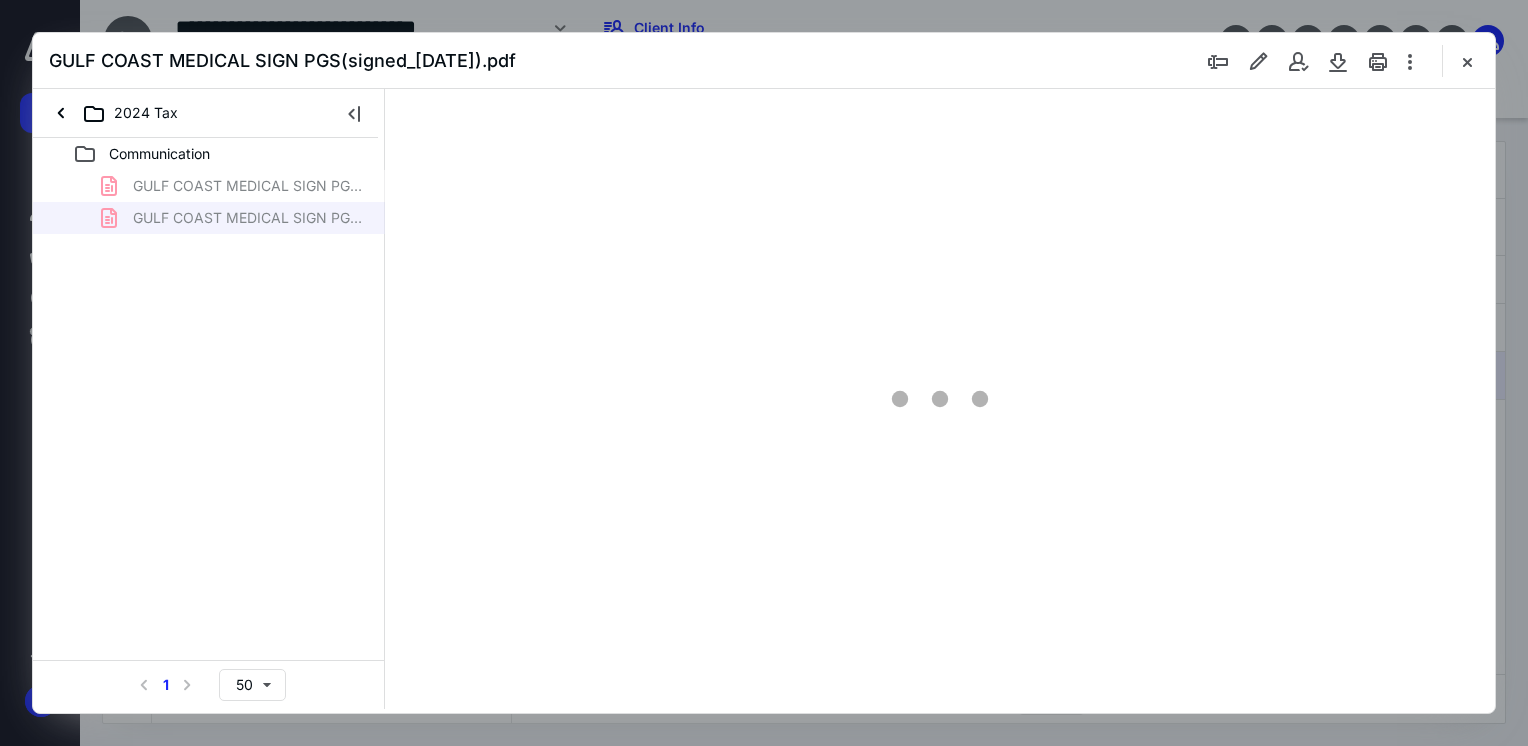 scroll, scrollTop: 0, scrollLeft: 0, axis: both 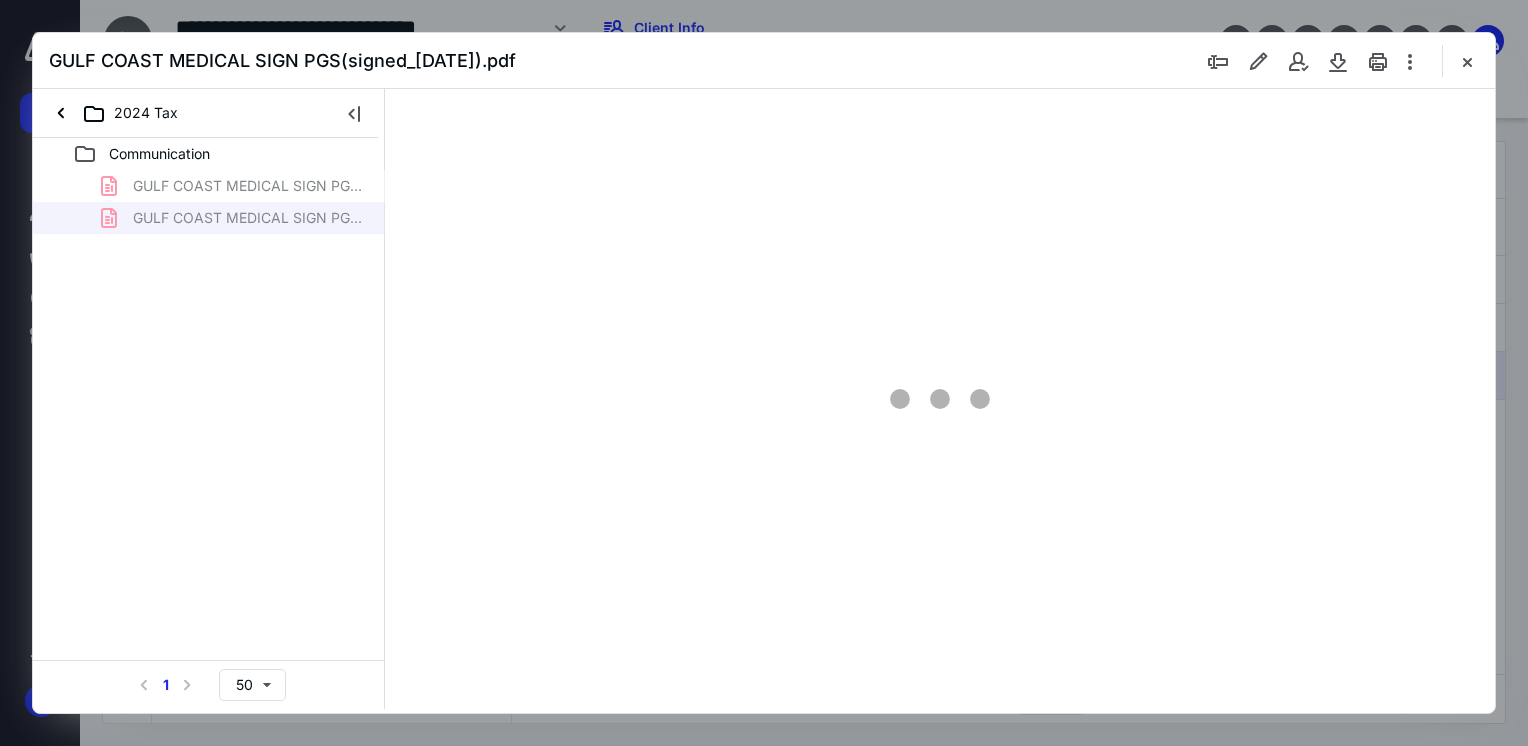 type on "70" 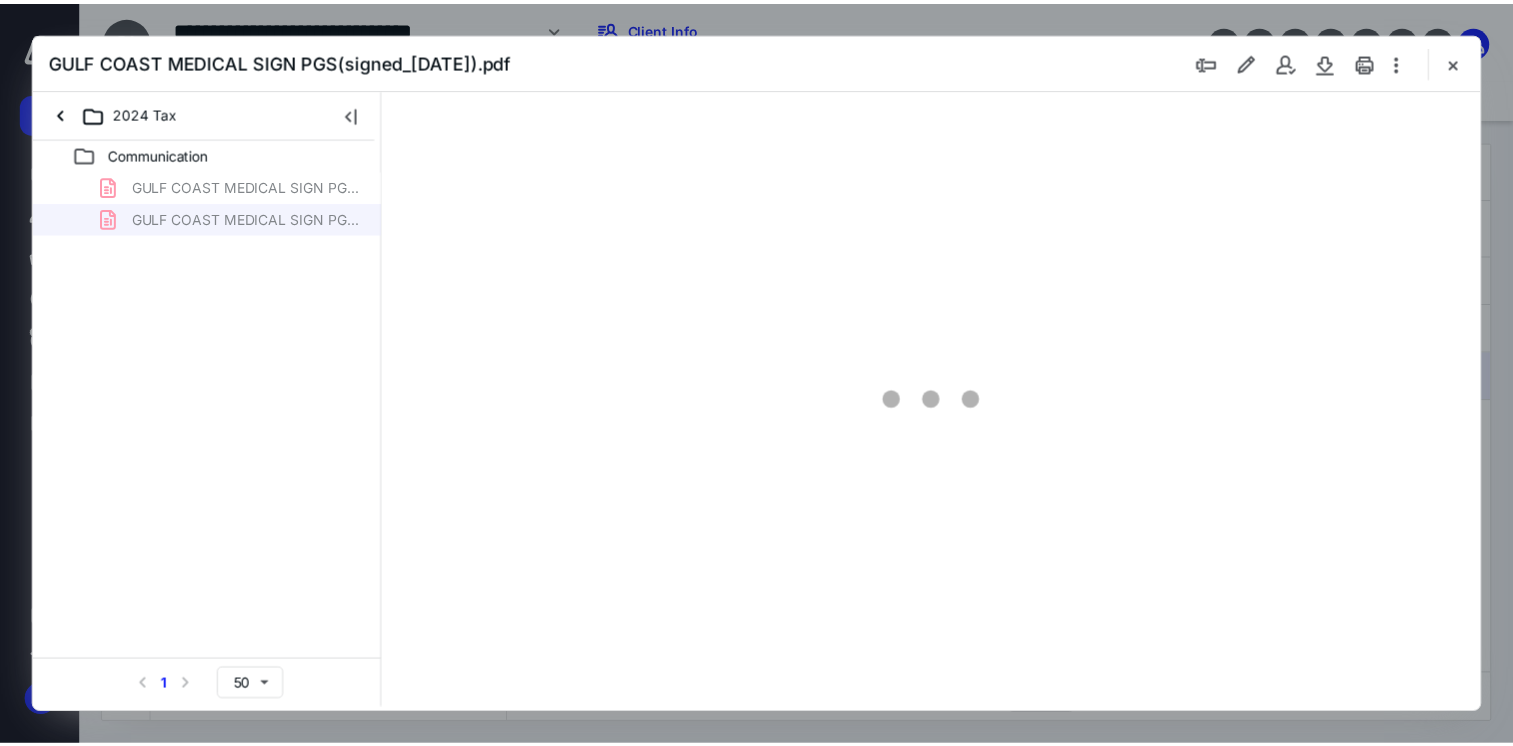 scroll, scrollTop: 79, scrollLeft: 0, axis: vertical 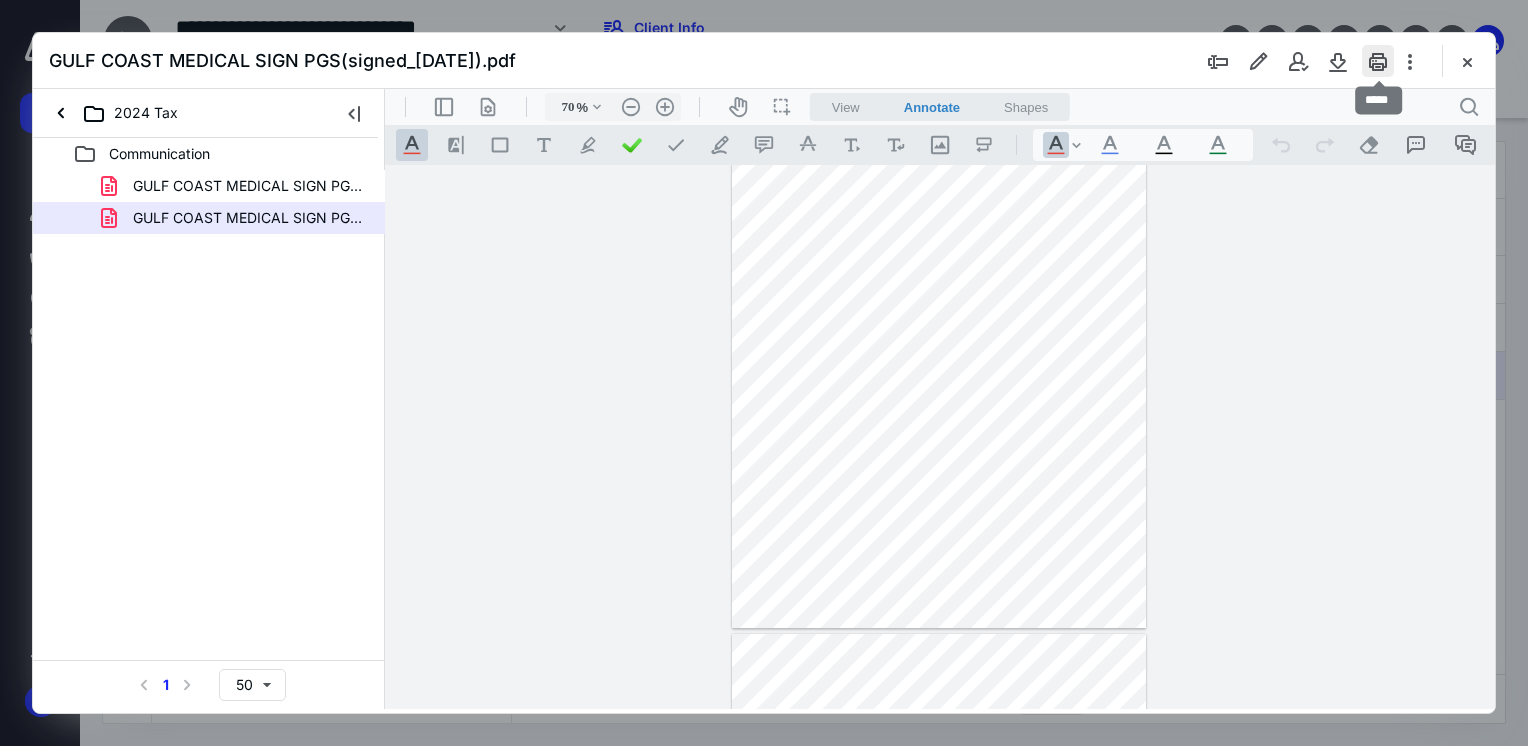 click at bounding box center [1378, 61] 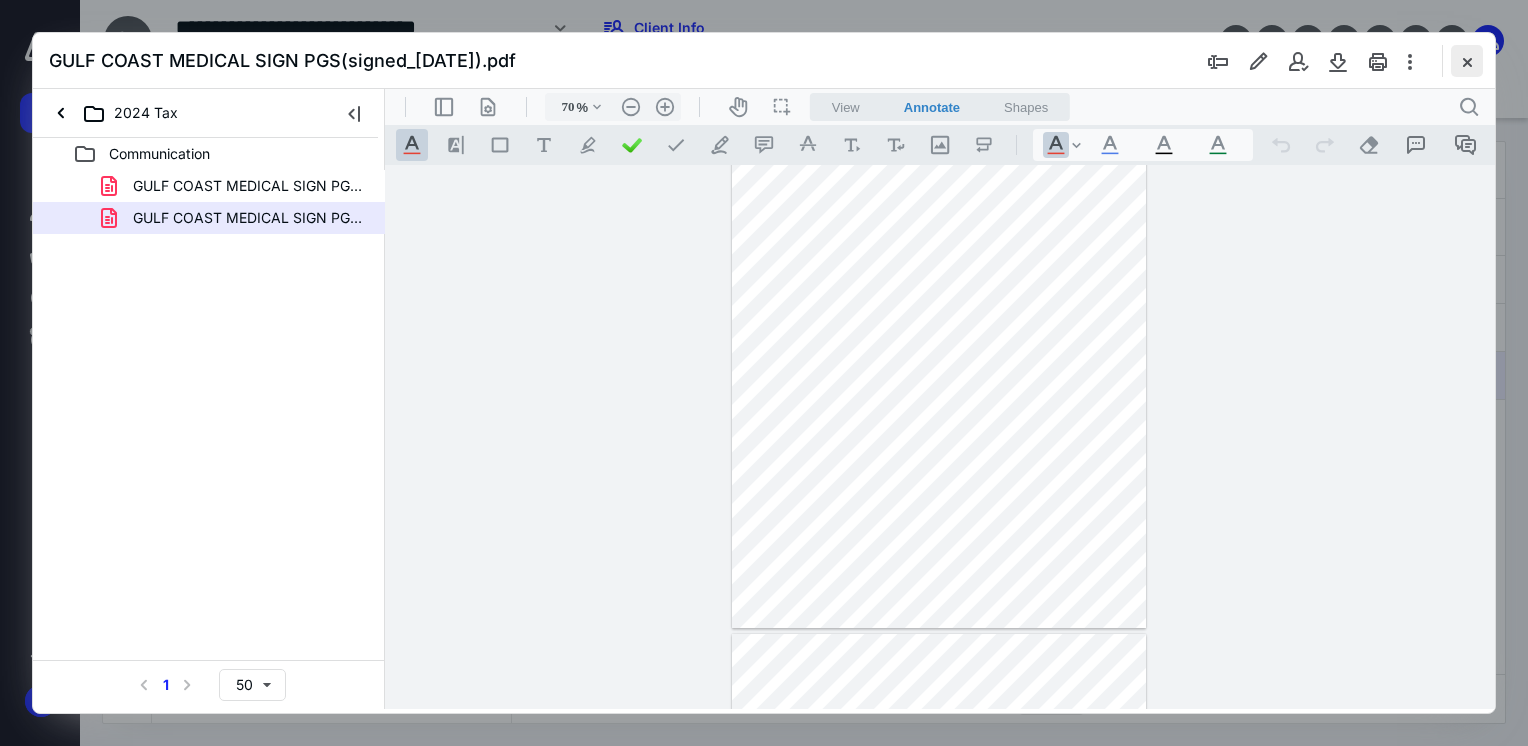 click at bounding box center [1467, 61] 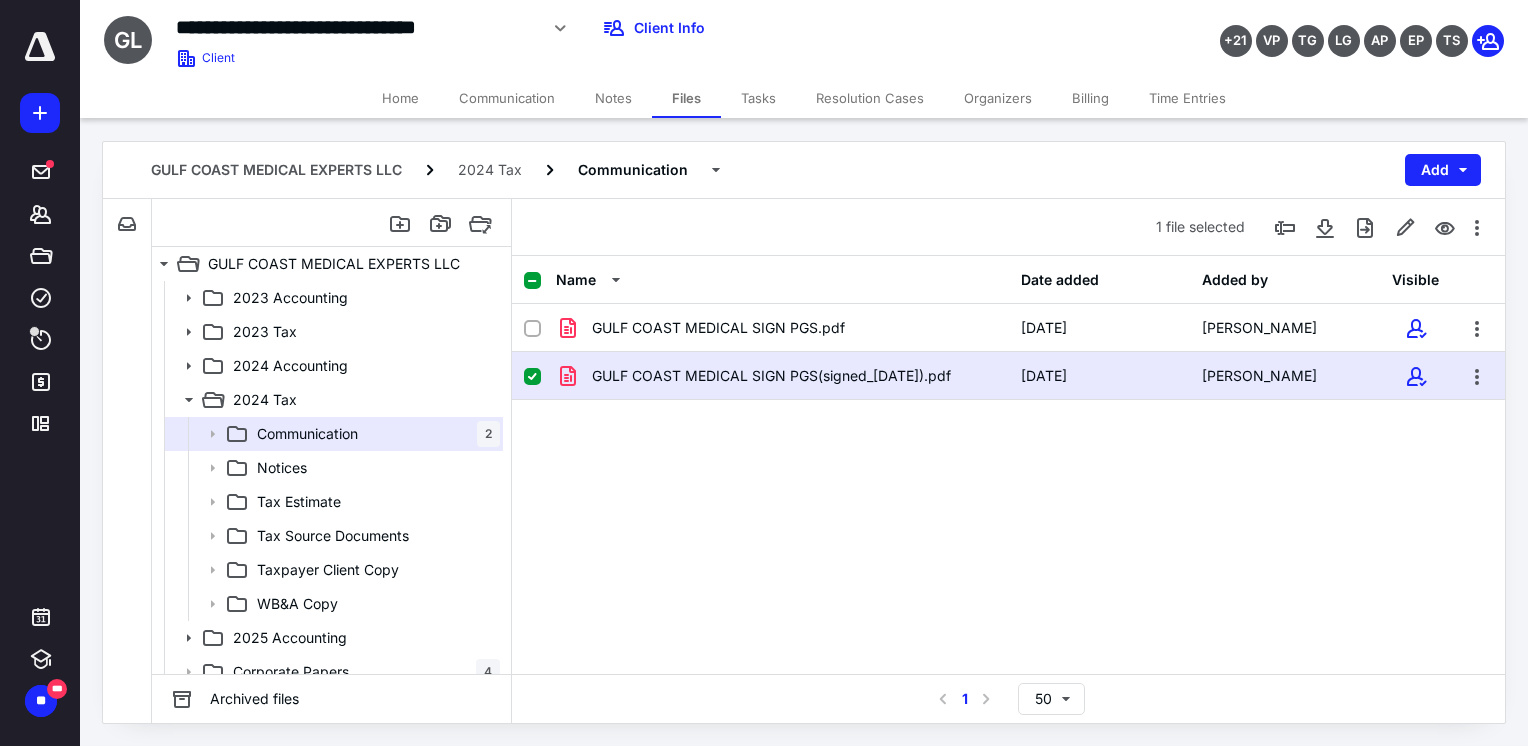 click on "Billing" at bounding box center [1090, 98] 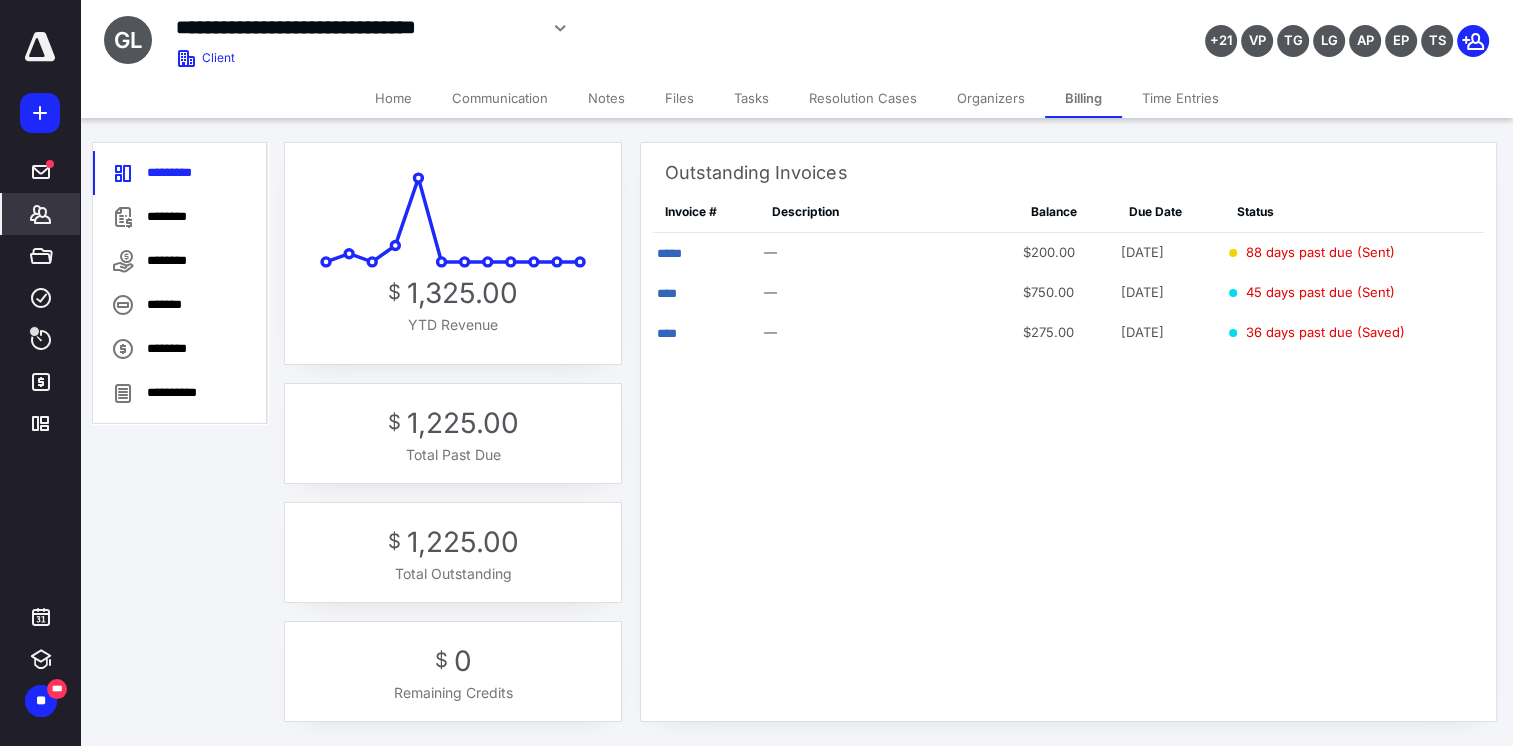 click on "Home" at bounding box center (393, 98) 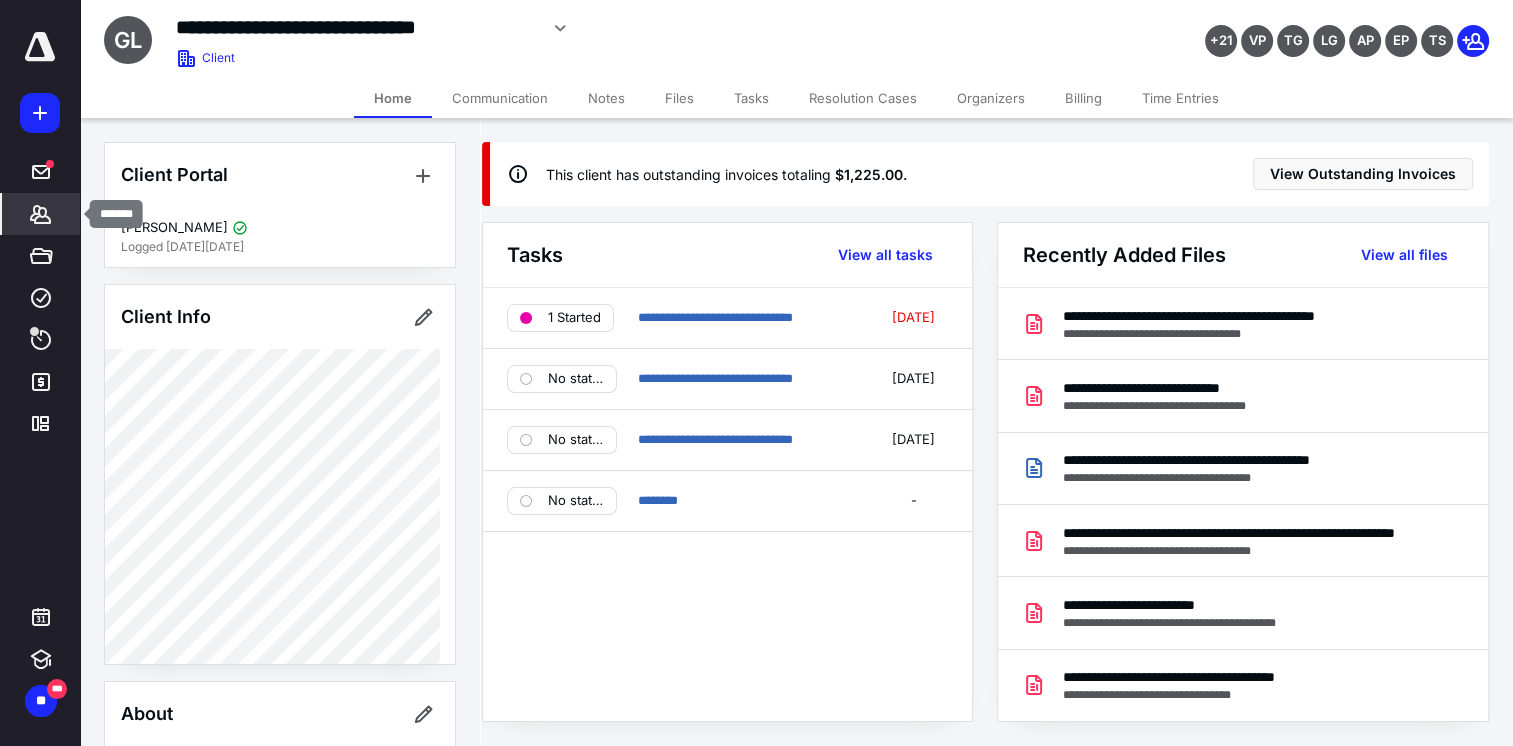 click 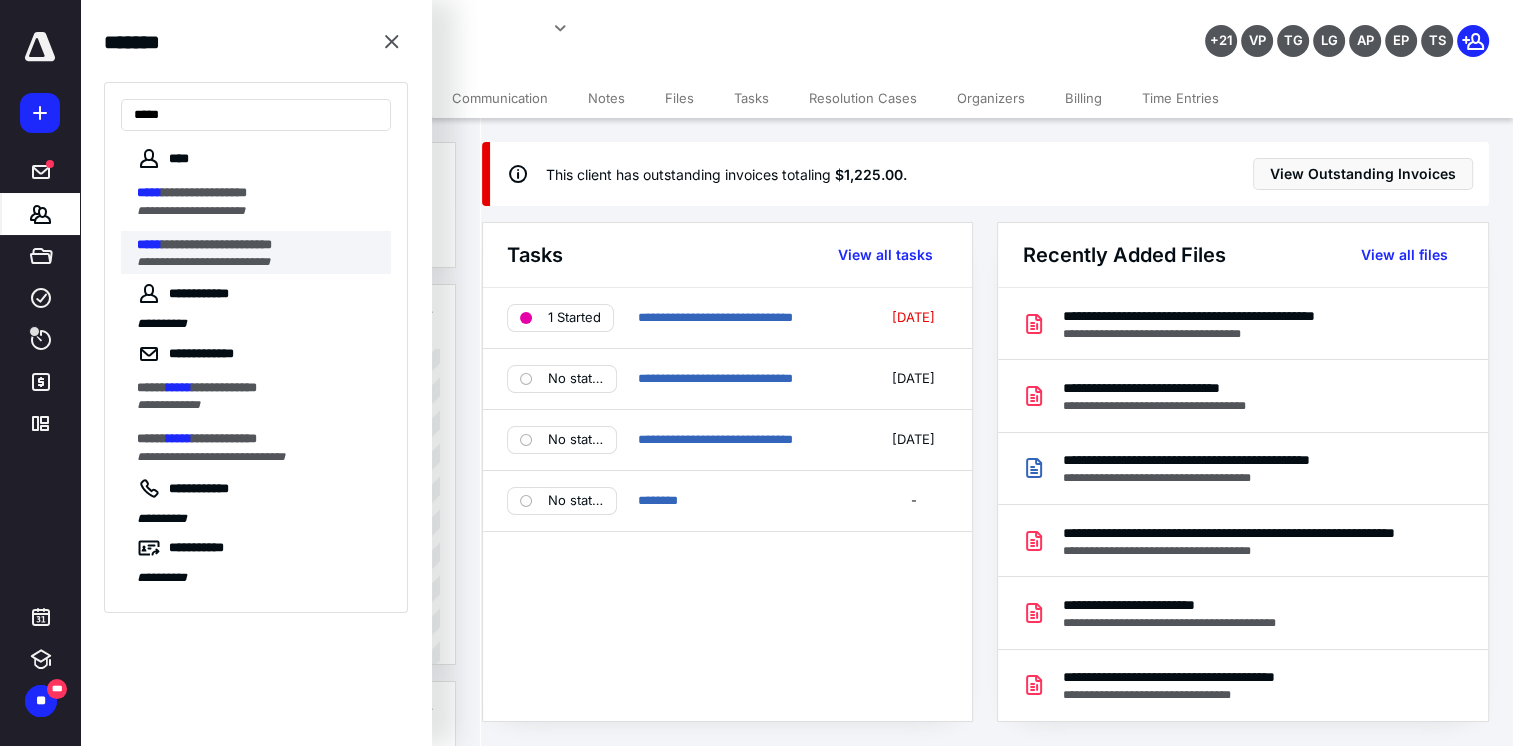 type on "*****" 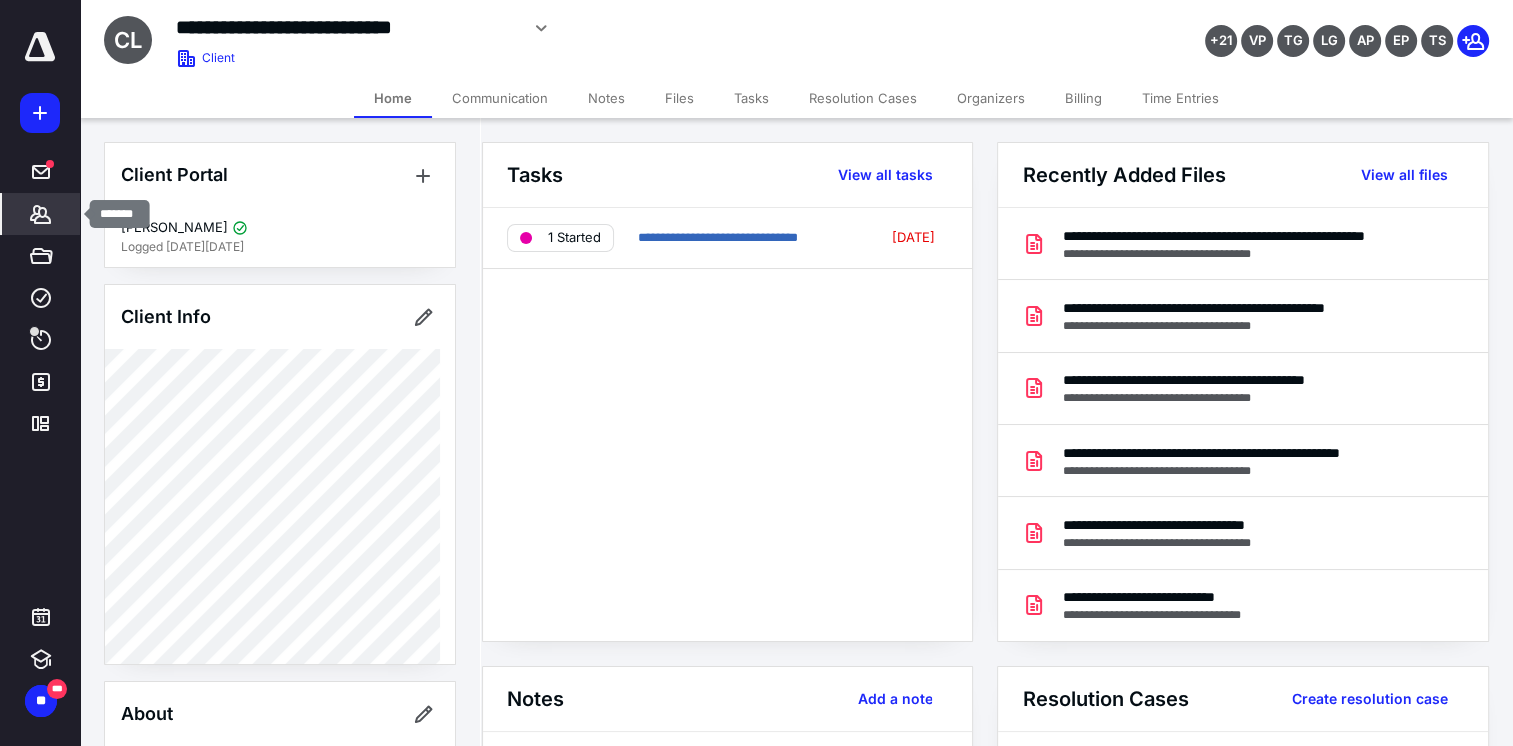 click on "*******" at bounding box center (41, 214) 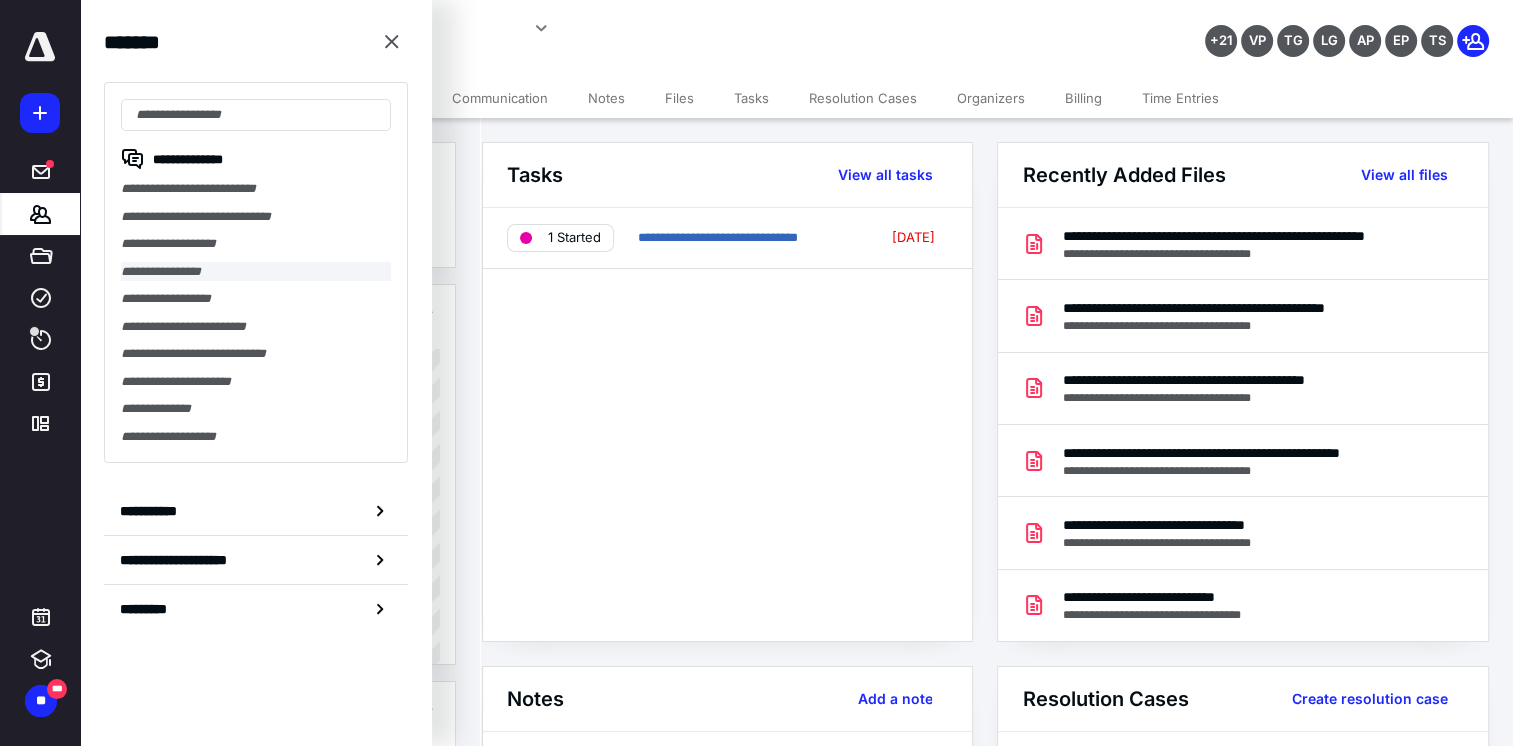 click on "**********" at bounding box center (256, 272) 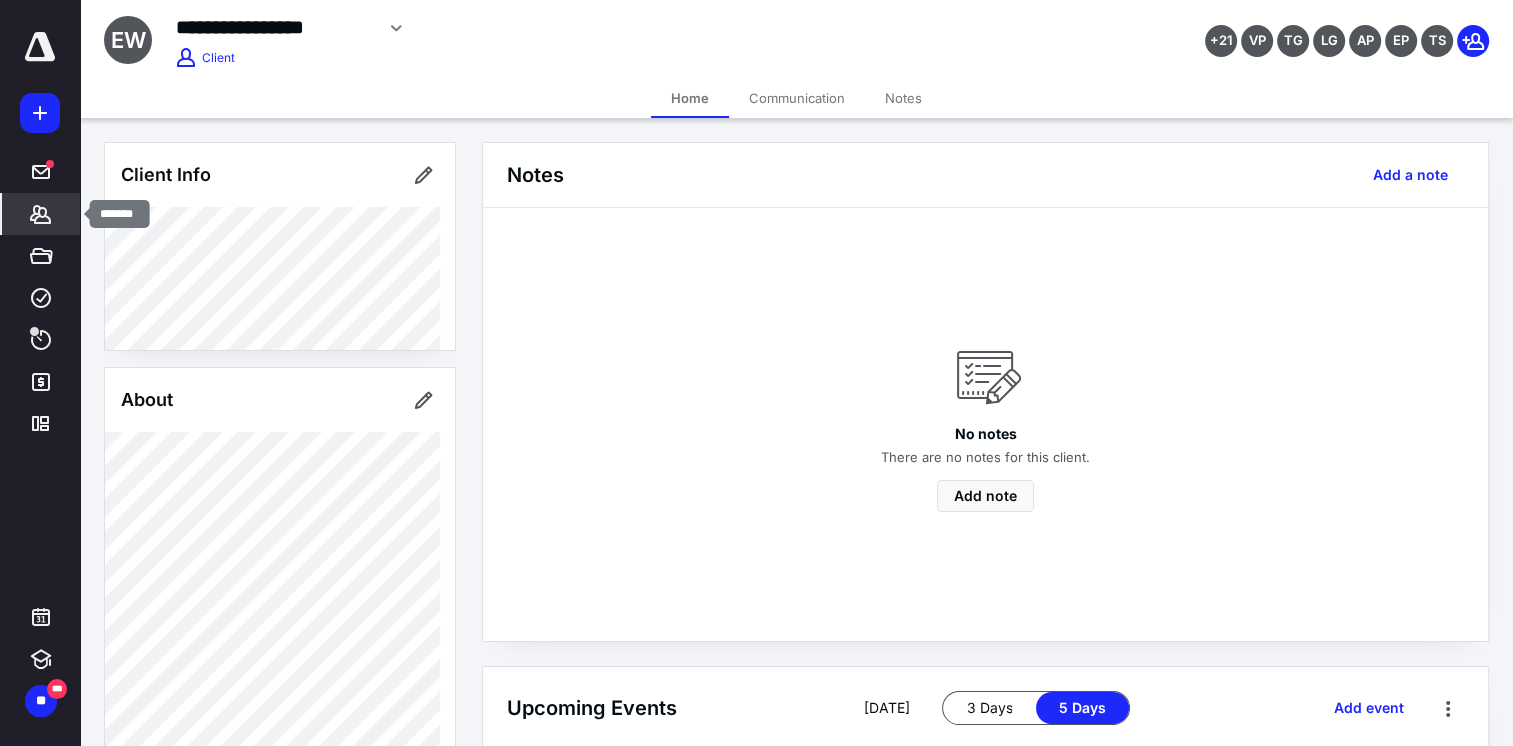 click on "*******" at bounding box center [41, 214] 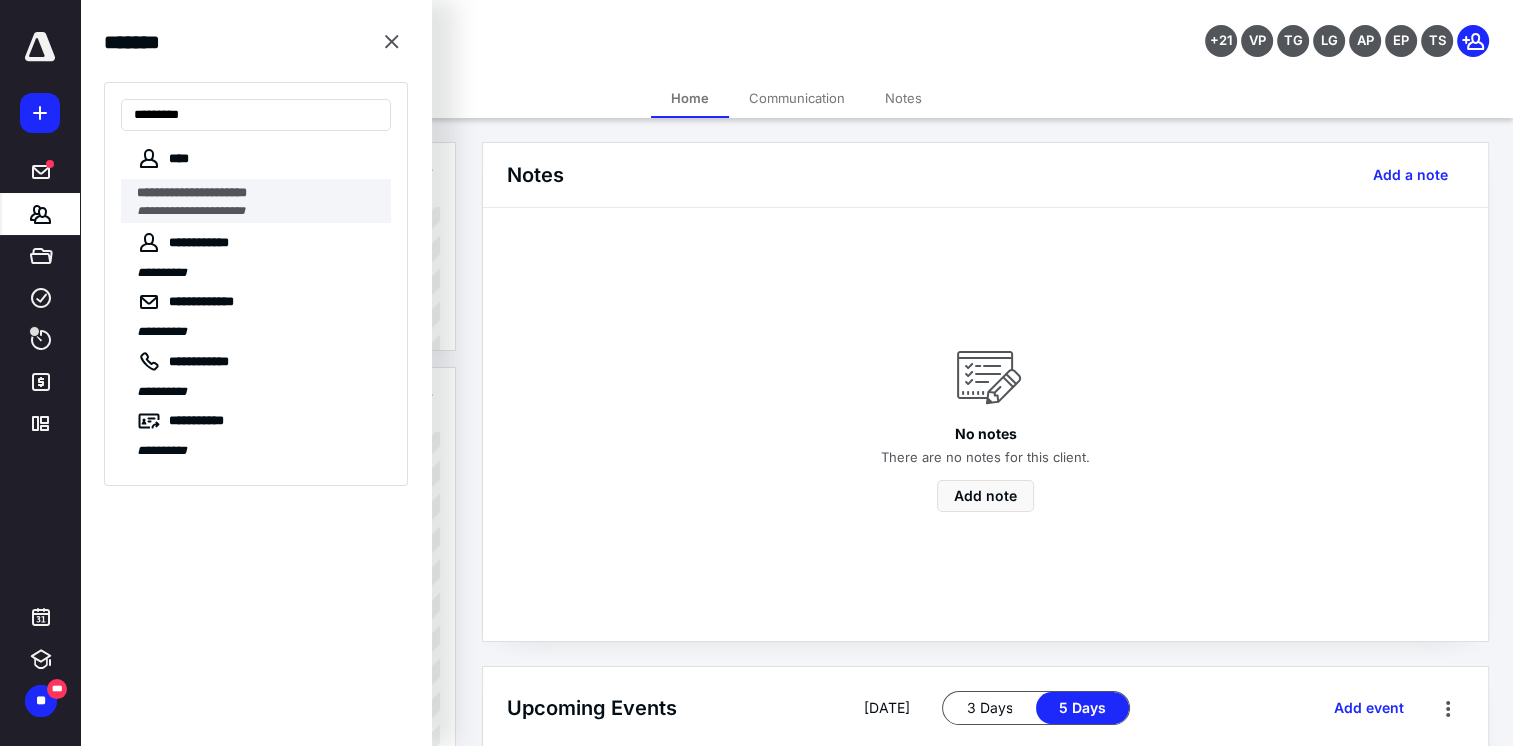 type on "*********" 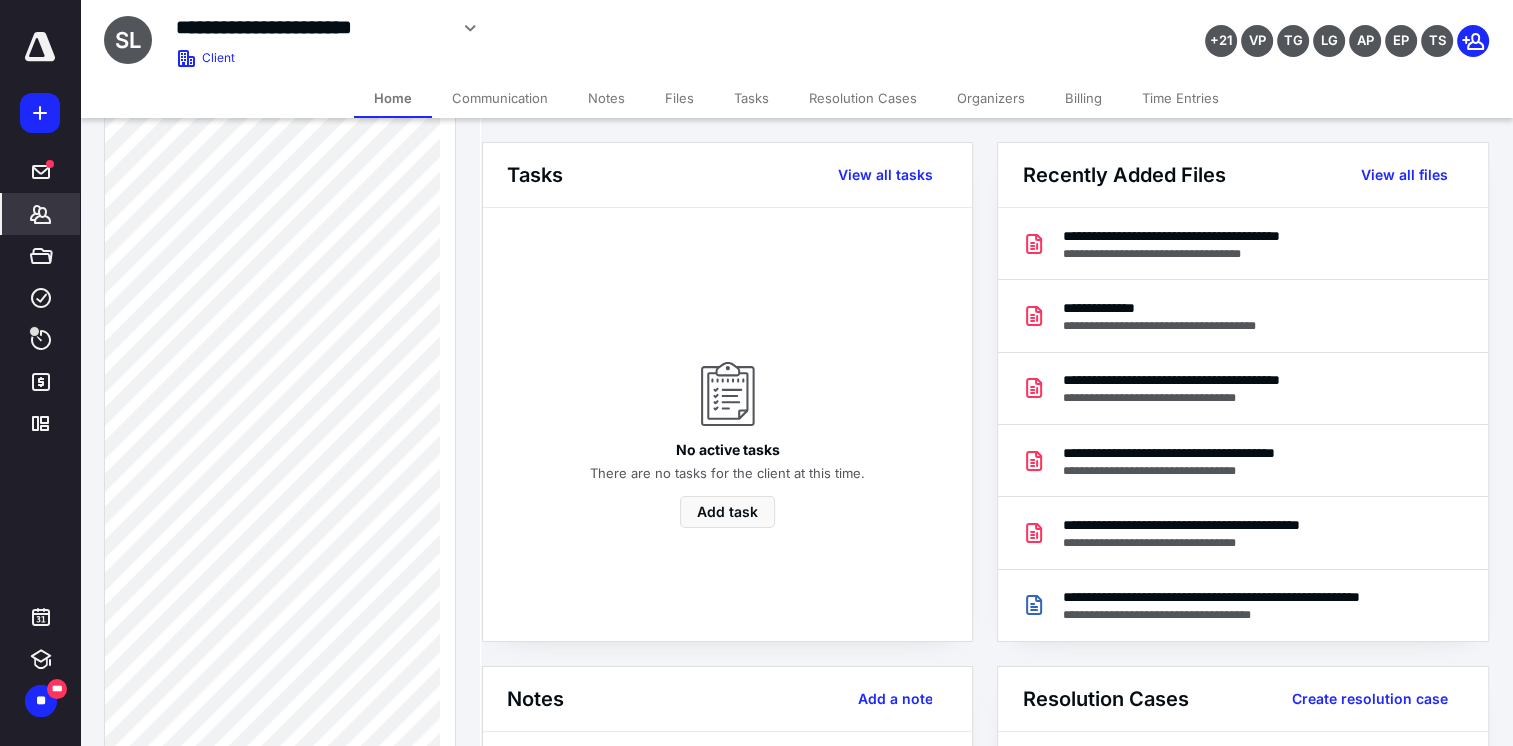 scroll, scrollTop: 1200, scrollLeft: 0, axis: vertical 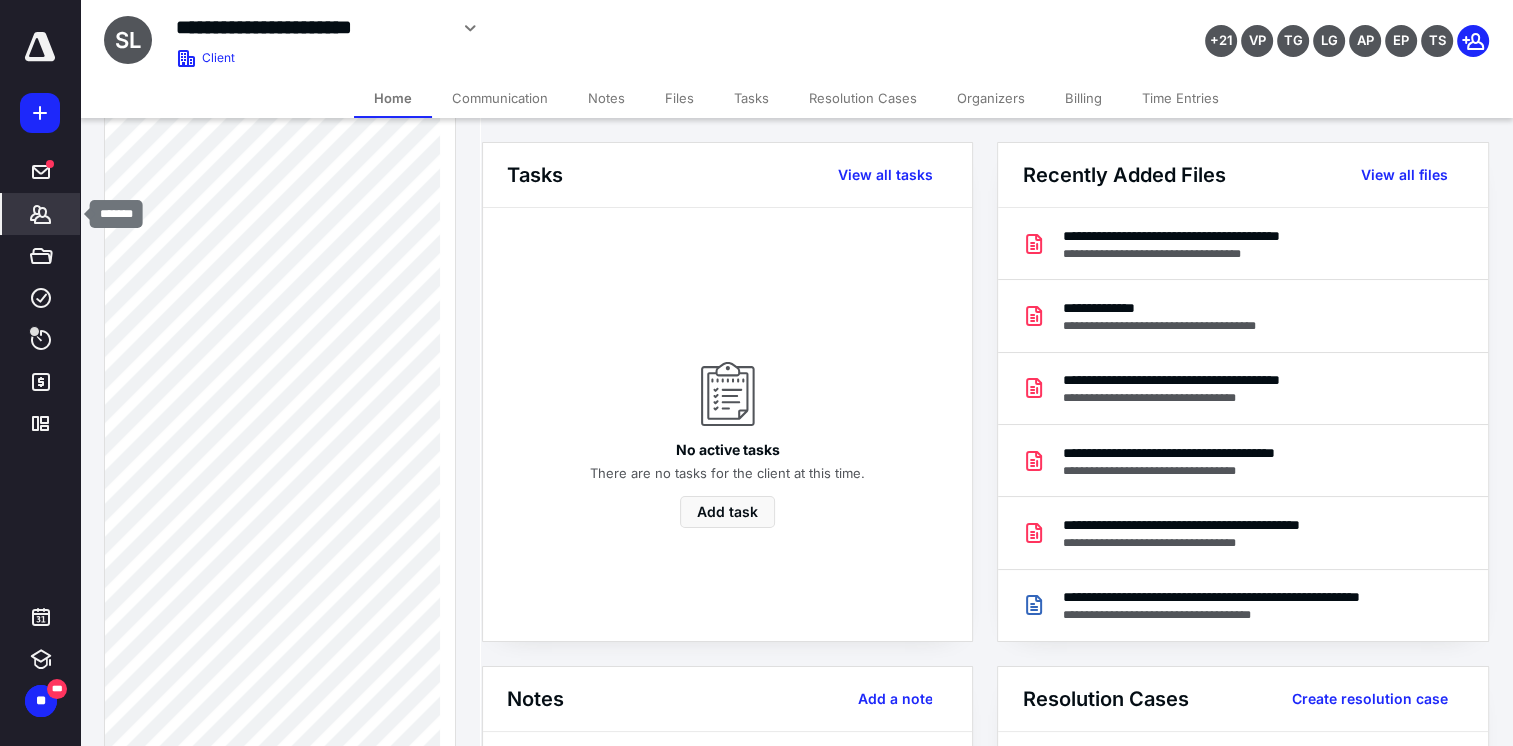 click 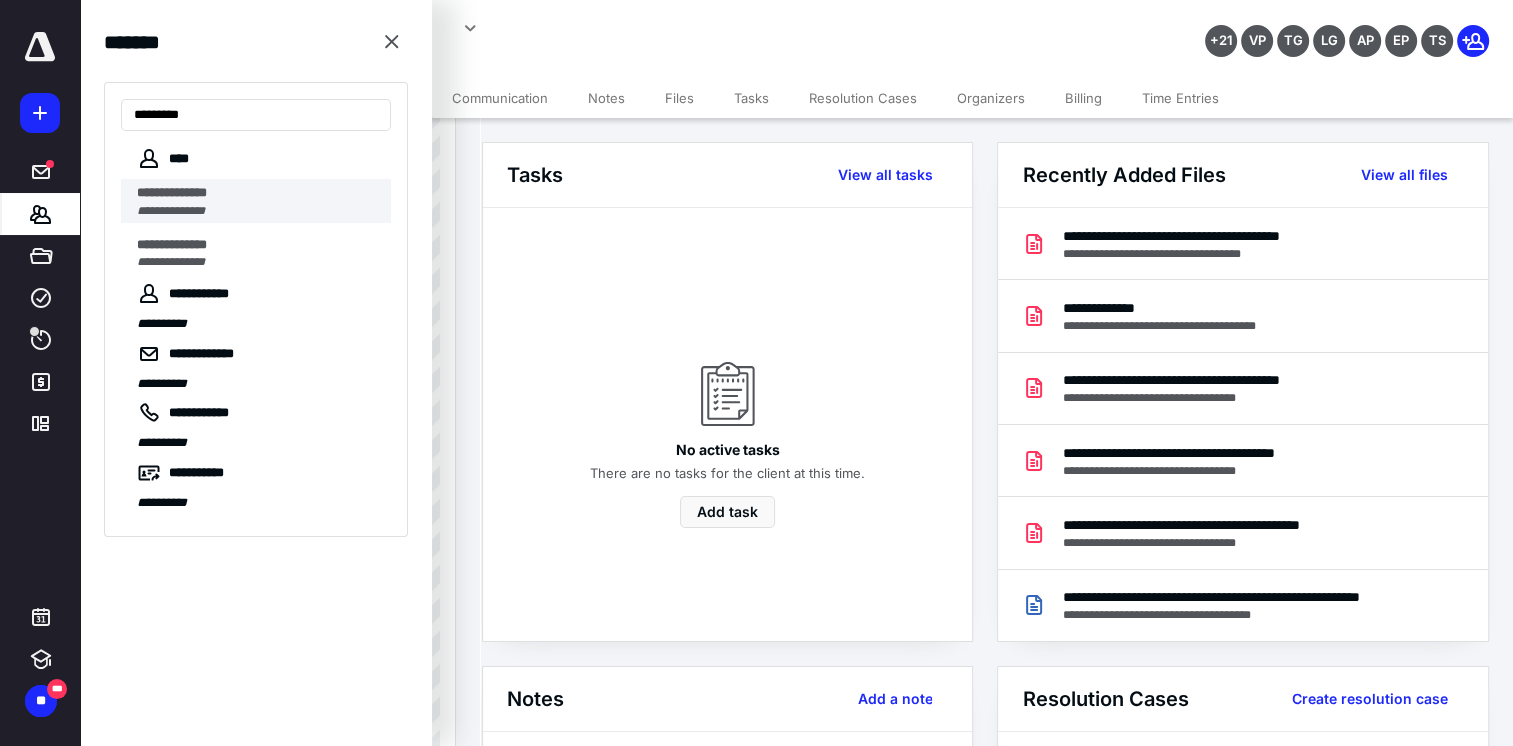 type on "*********" 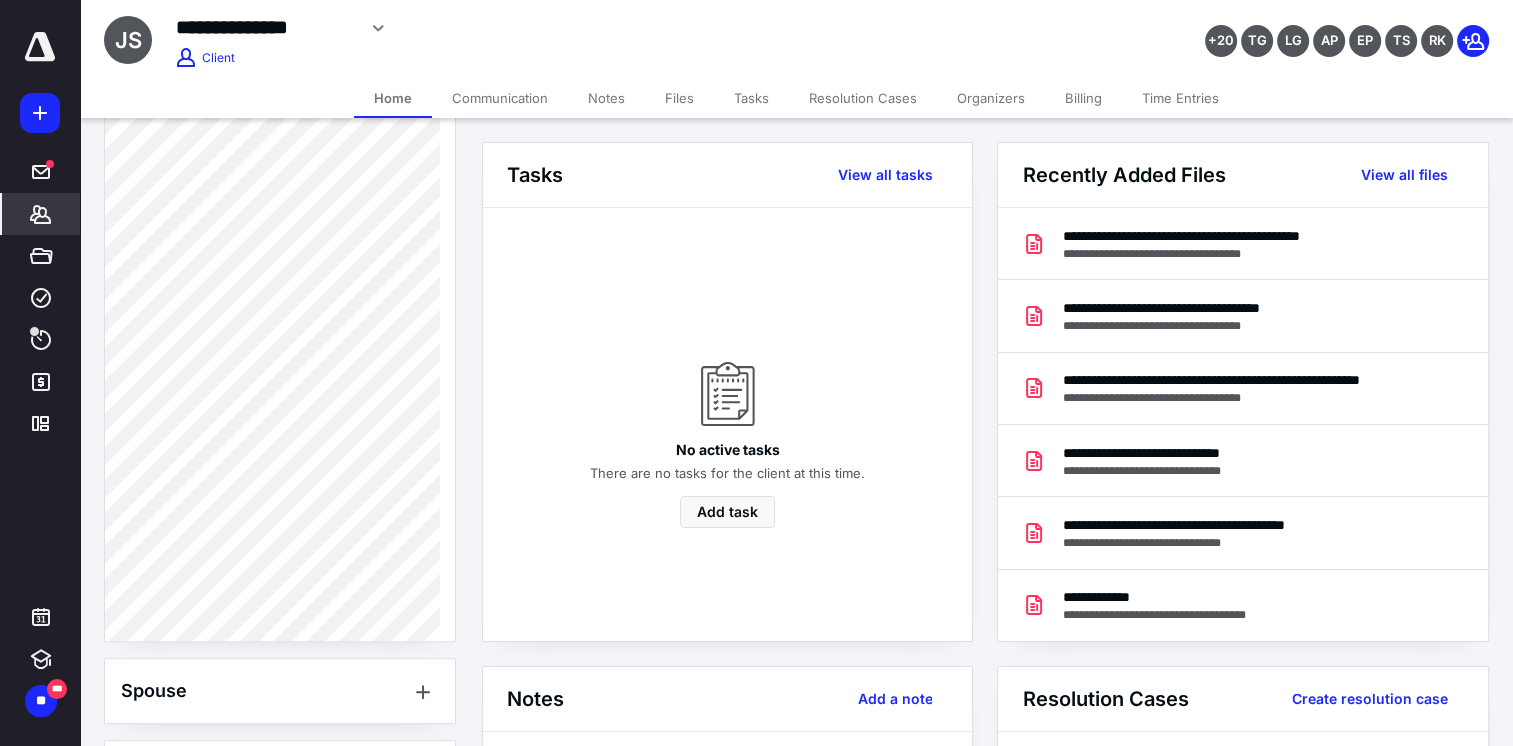 scroll, scrollTop: 1211, scrollLeft: 0, axis: vertical 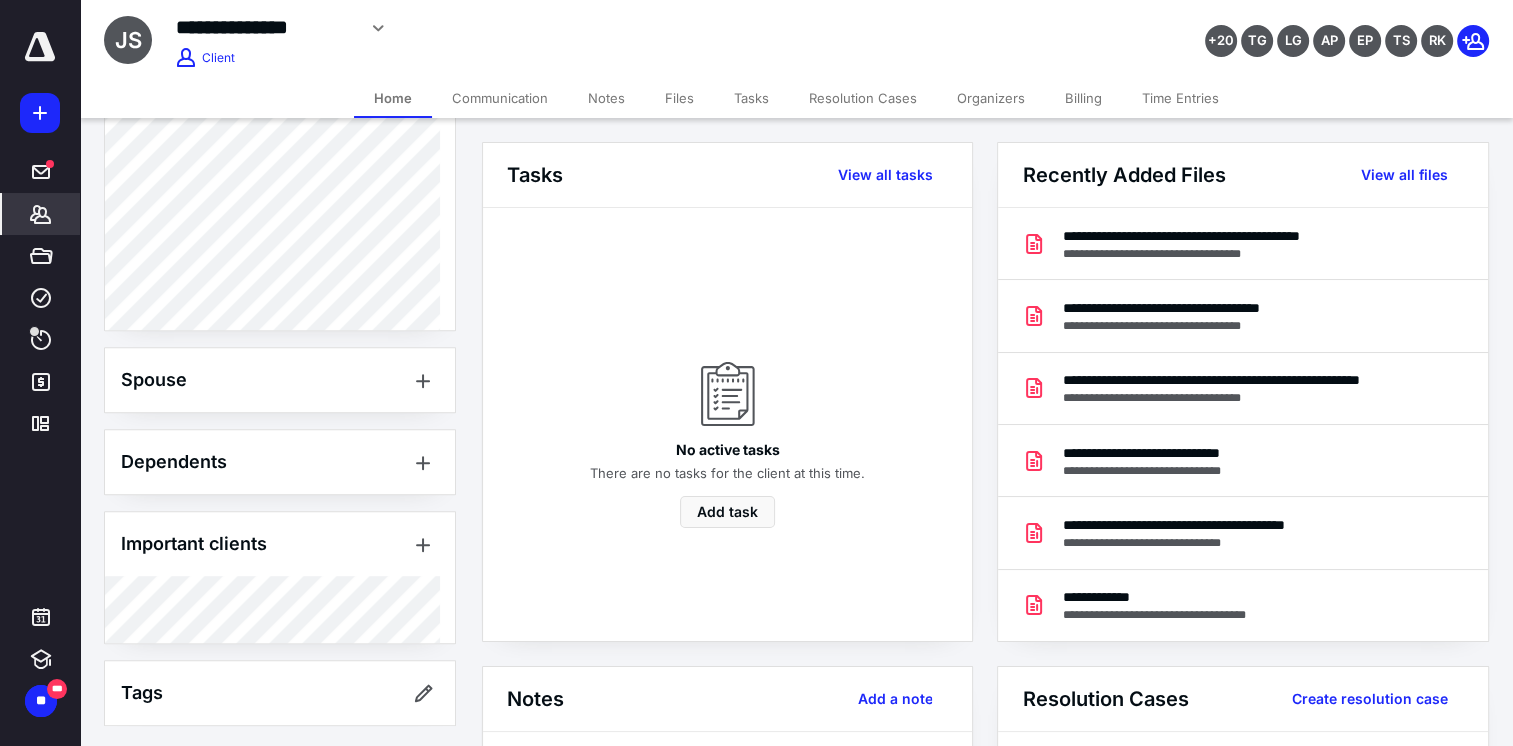 click on "Files" at bounding box center (679, 98) 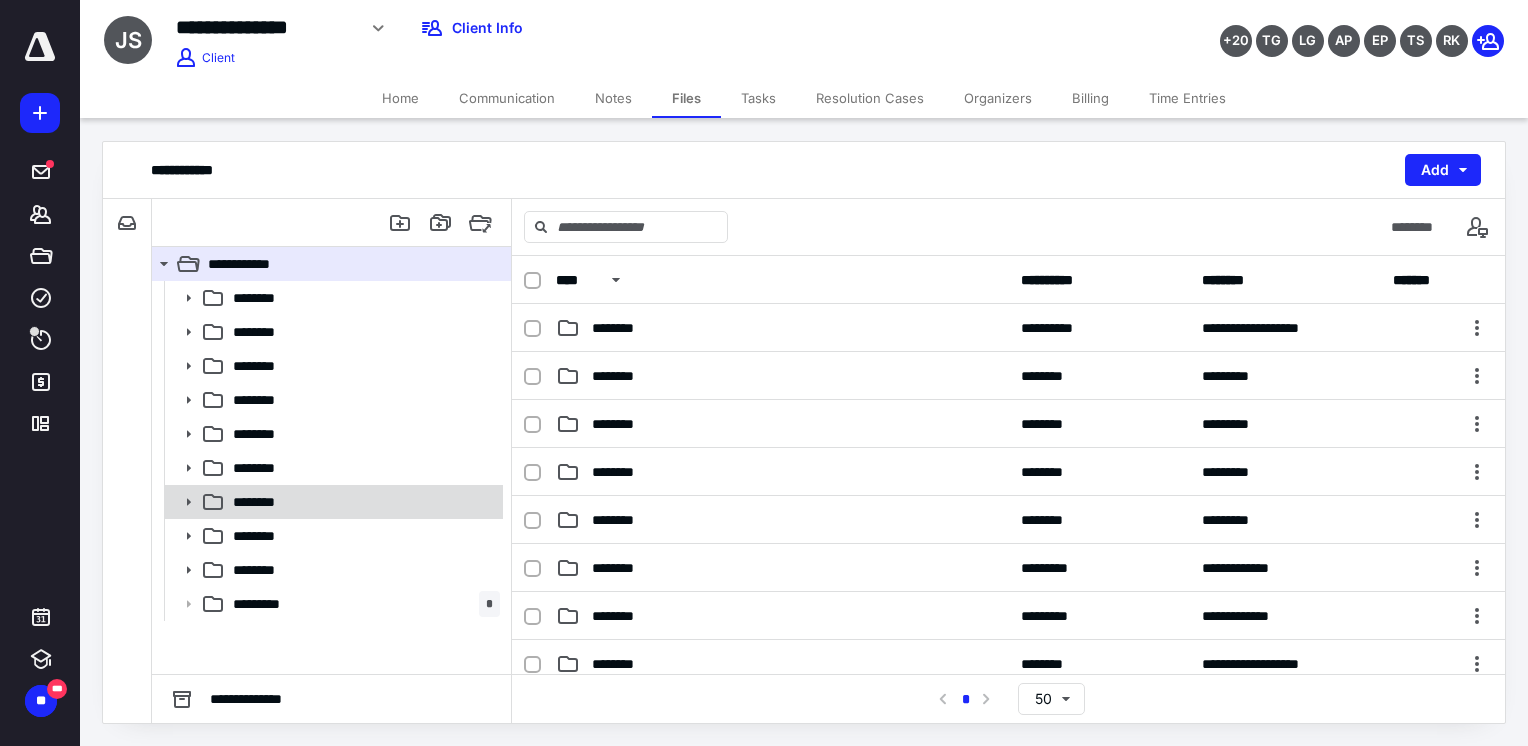 click 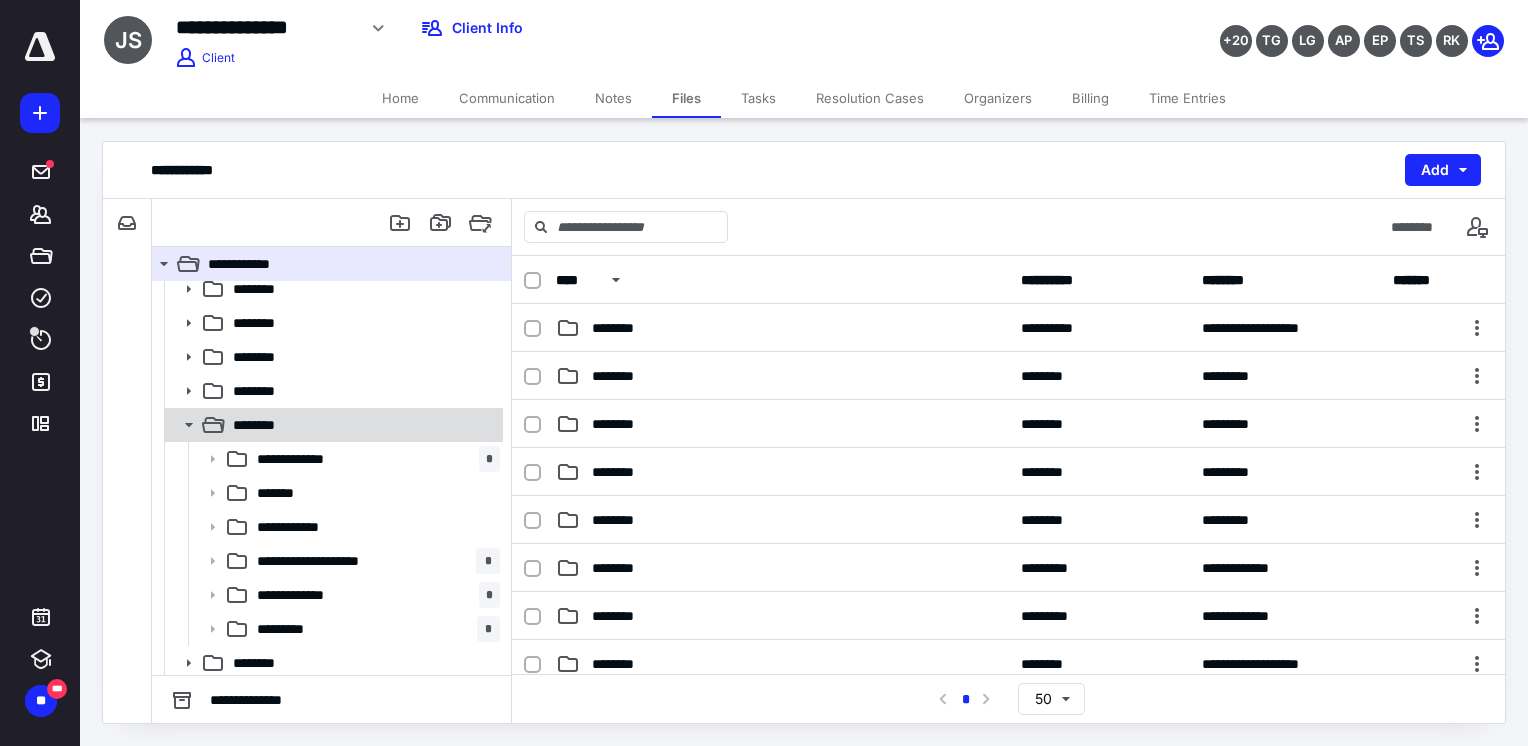 scroll, scrollTop: 149, scrollLeft: 0, axis: vertical 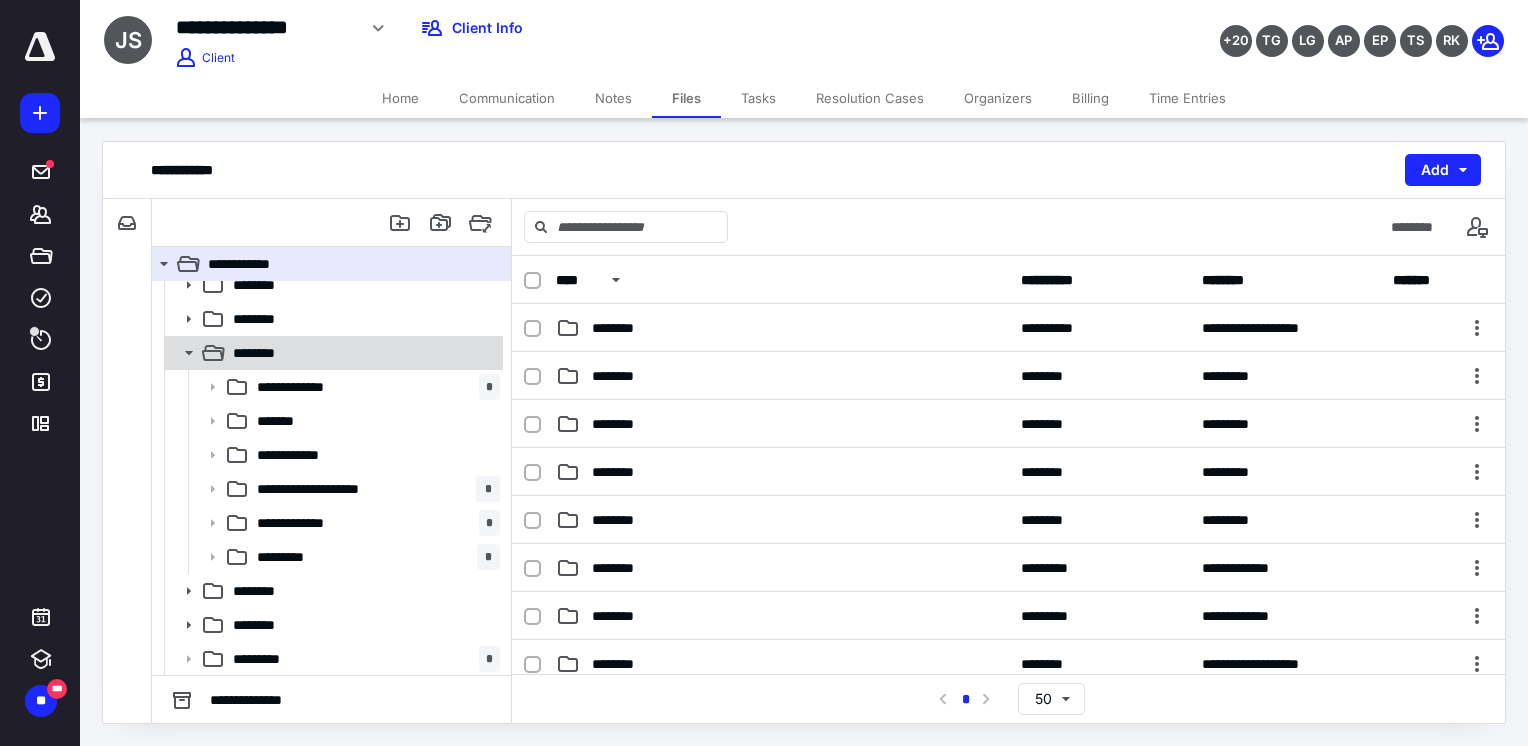 click 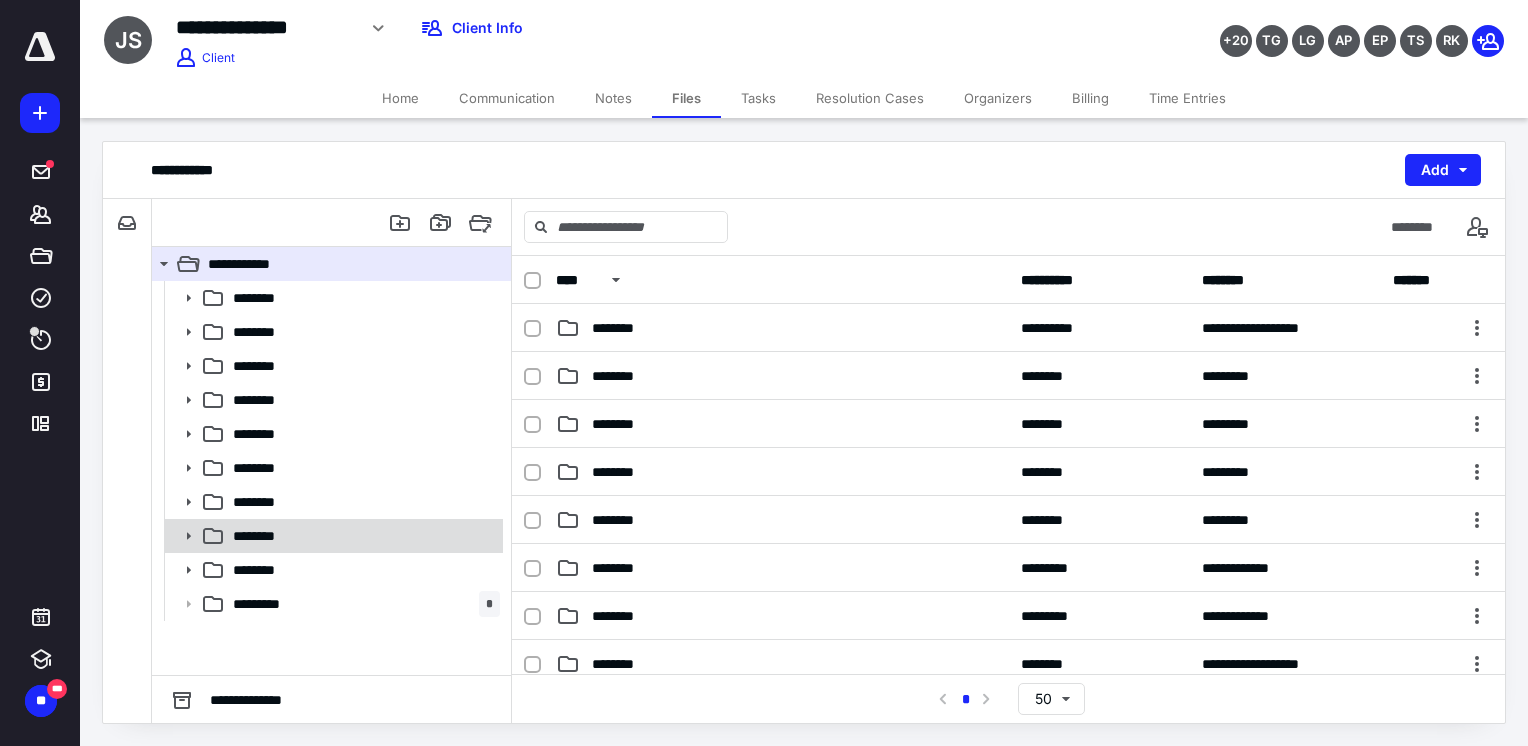 click 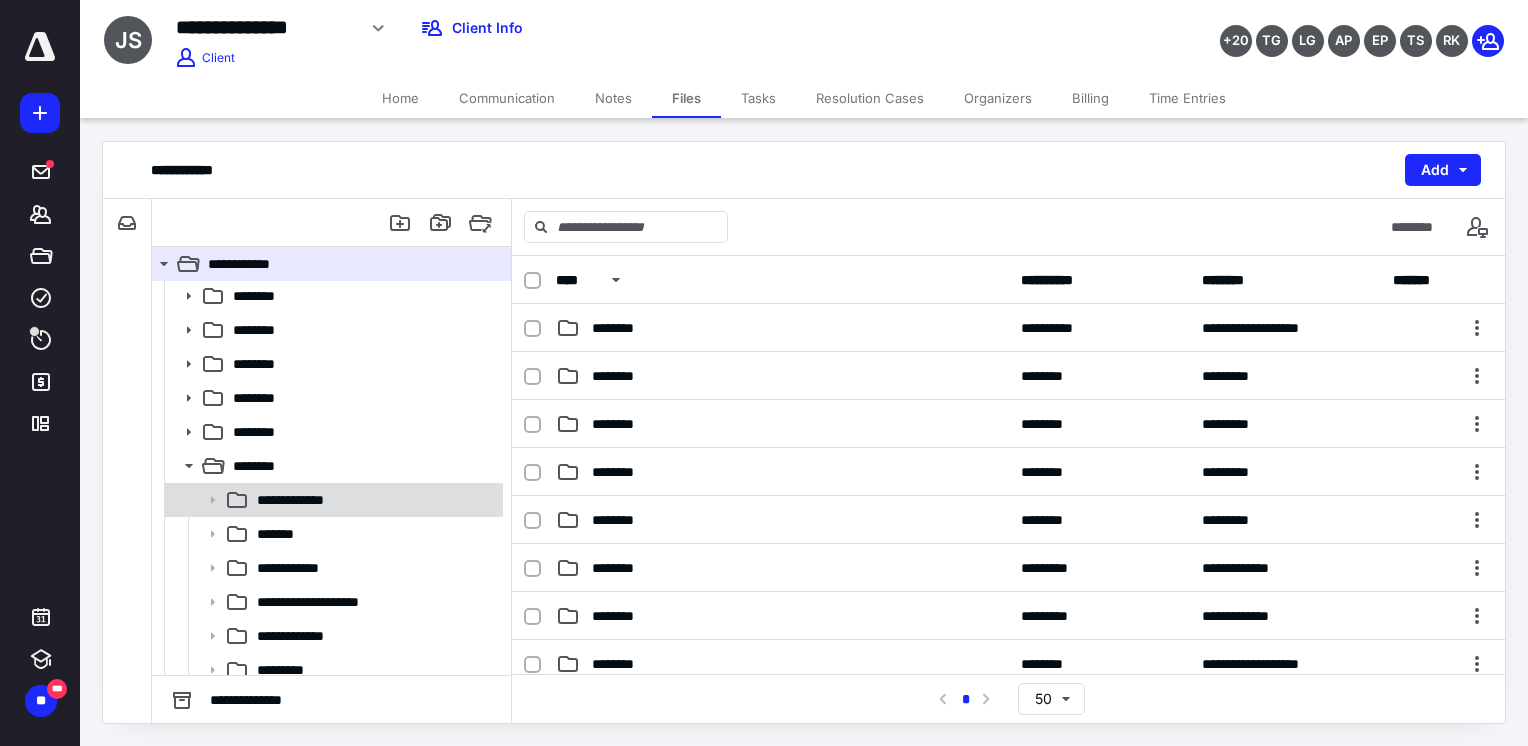scroll, scrollTop: 149, scrollLeft: 0, axis: vertical 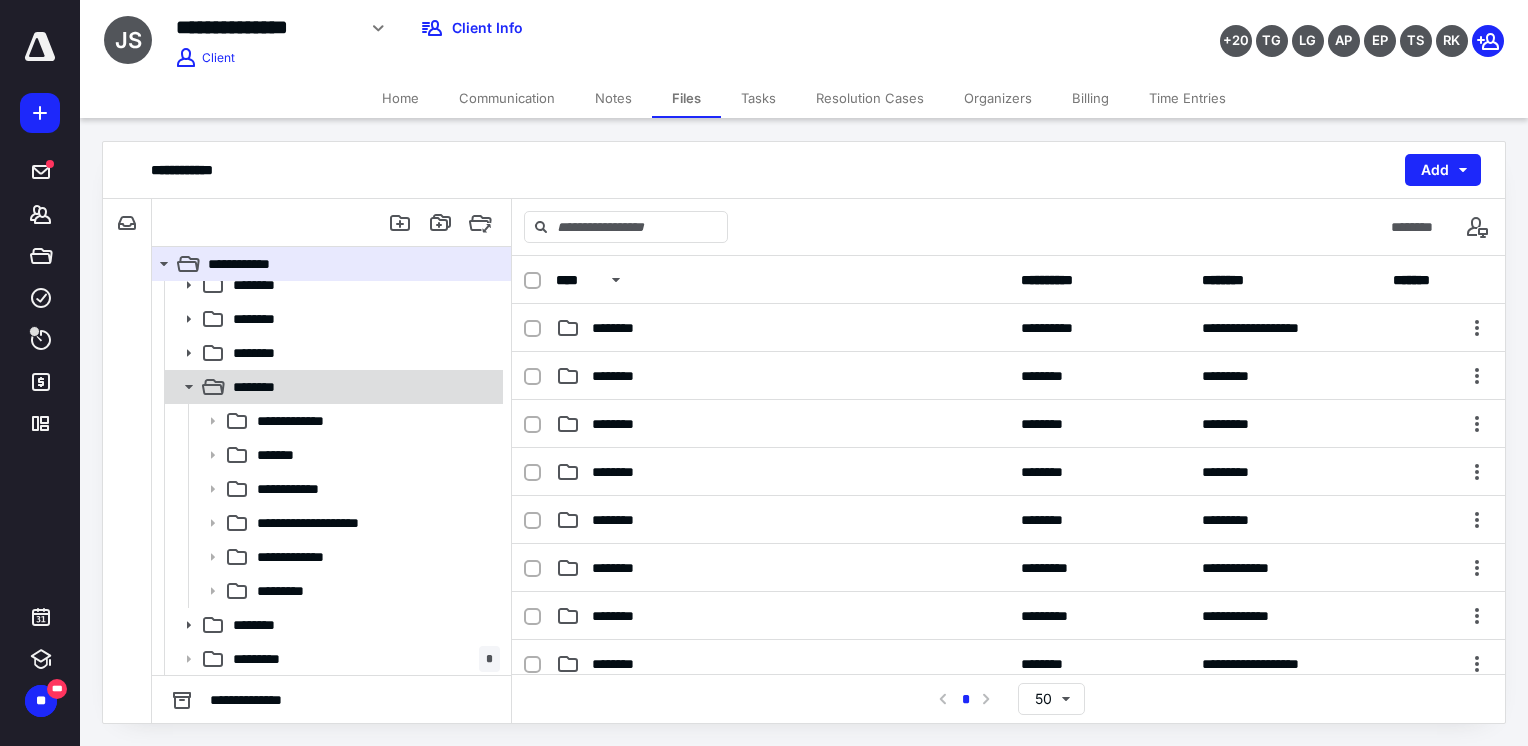 click 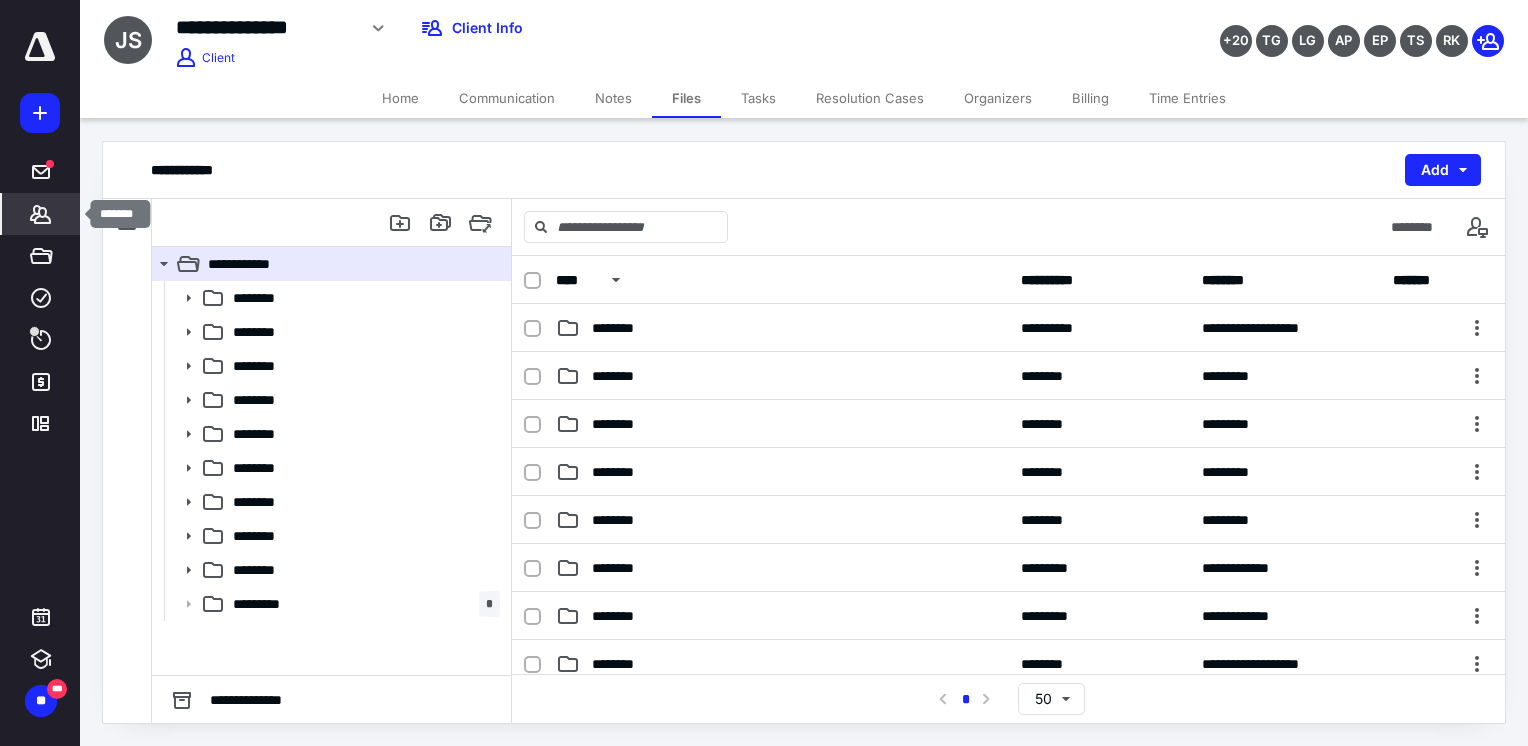 click 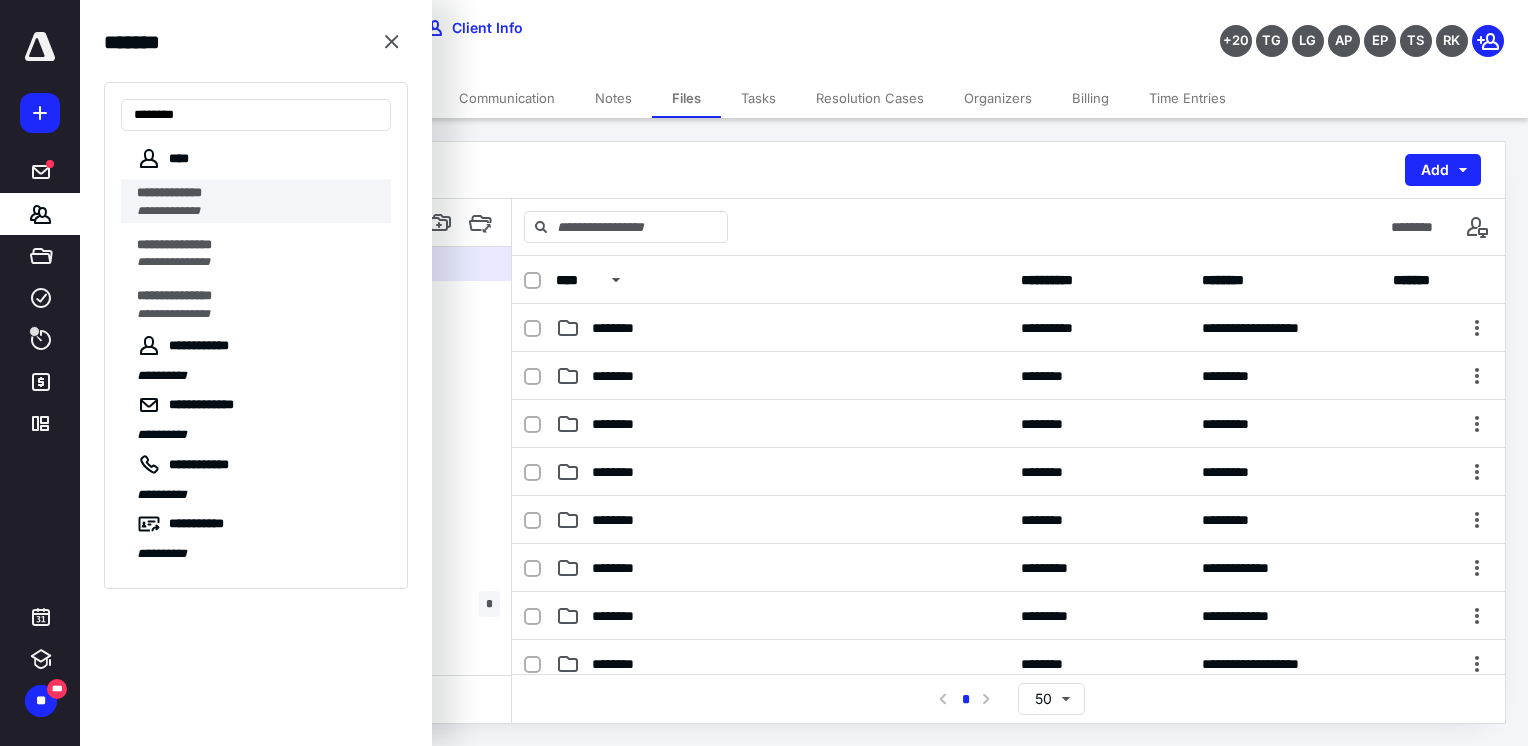 type on "********" 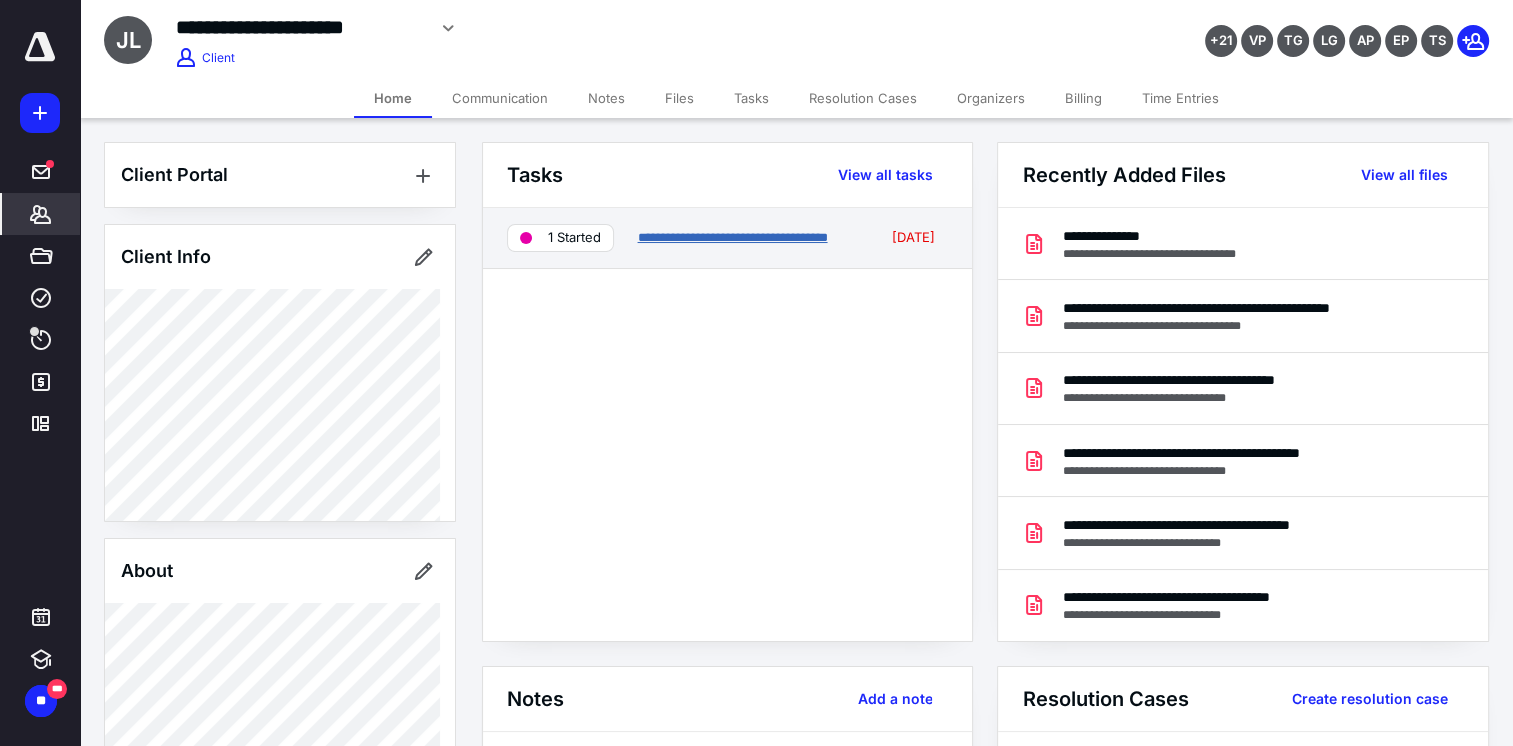 click on "**********" at bounding box center [732, 237] 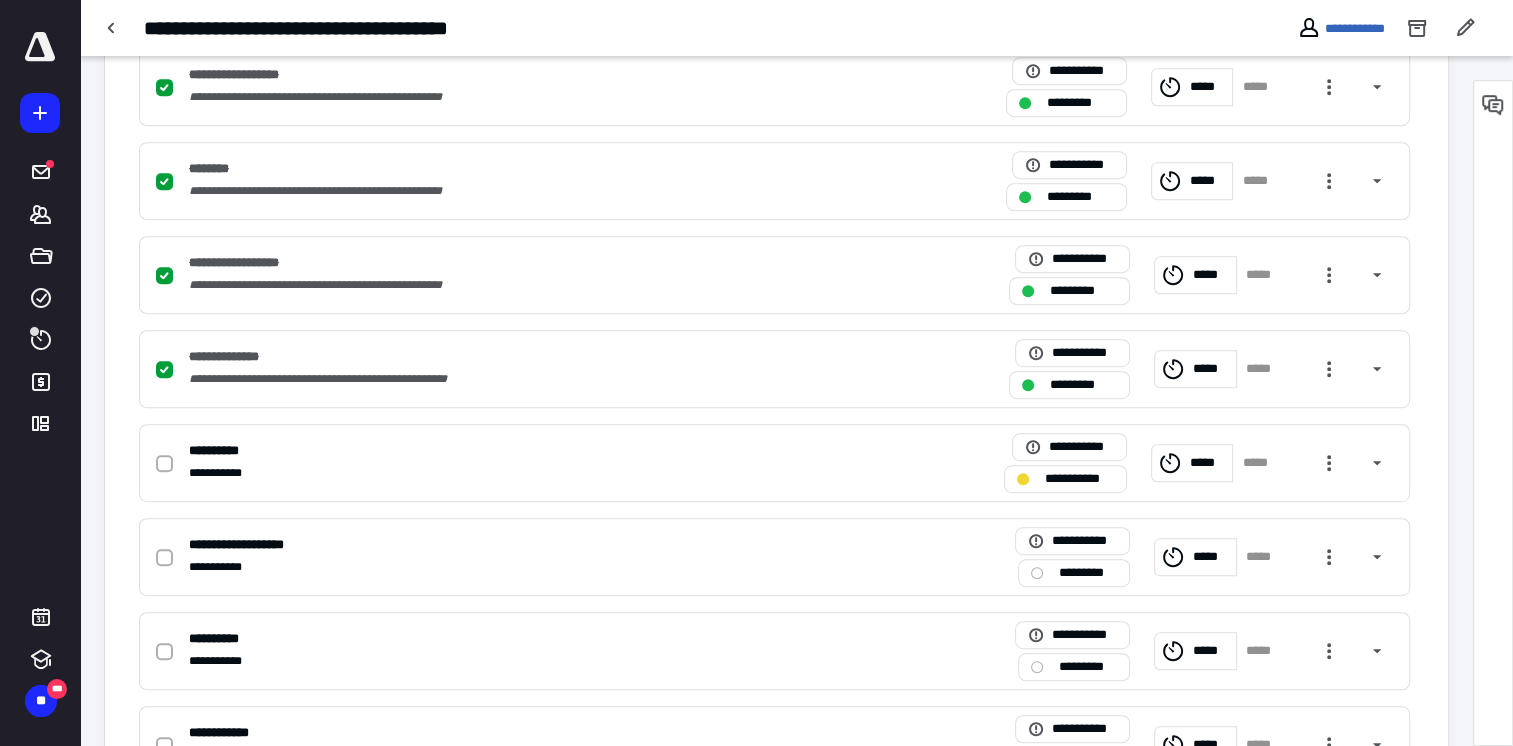 scroll, scrollTop: 1180, scrollLeft: 0, axis: vertical 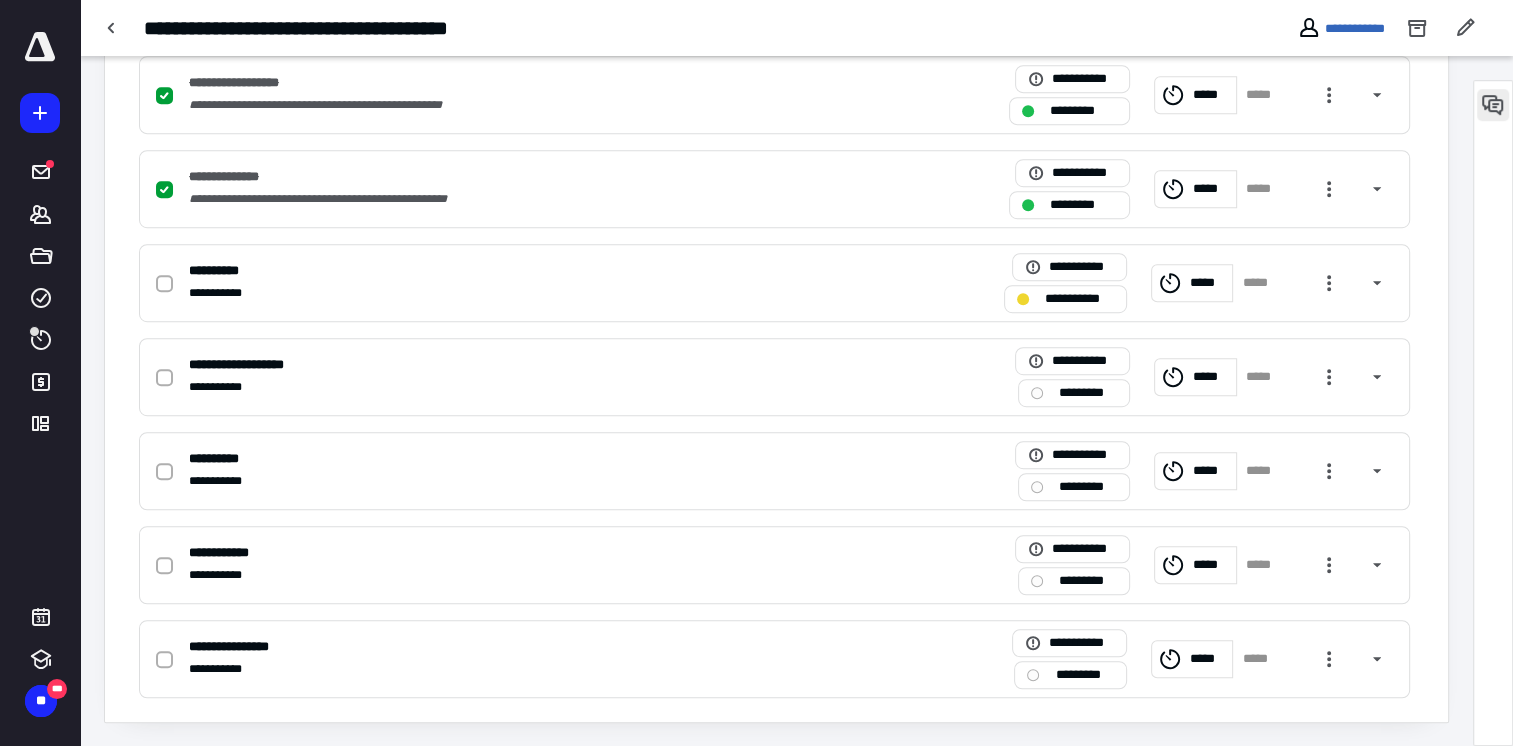 click at bounding box center (1493, 105) 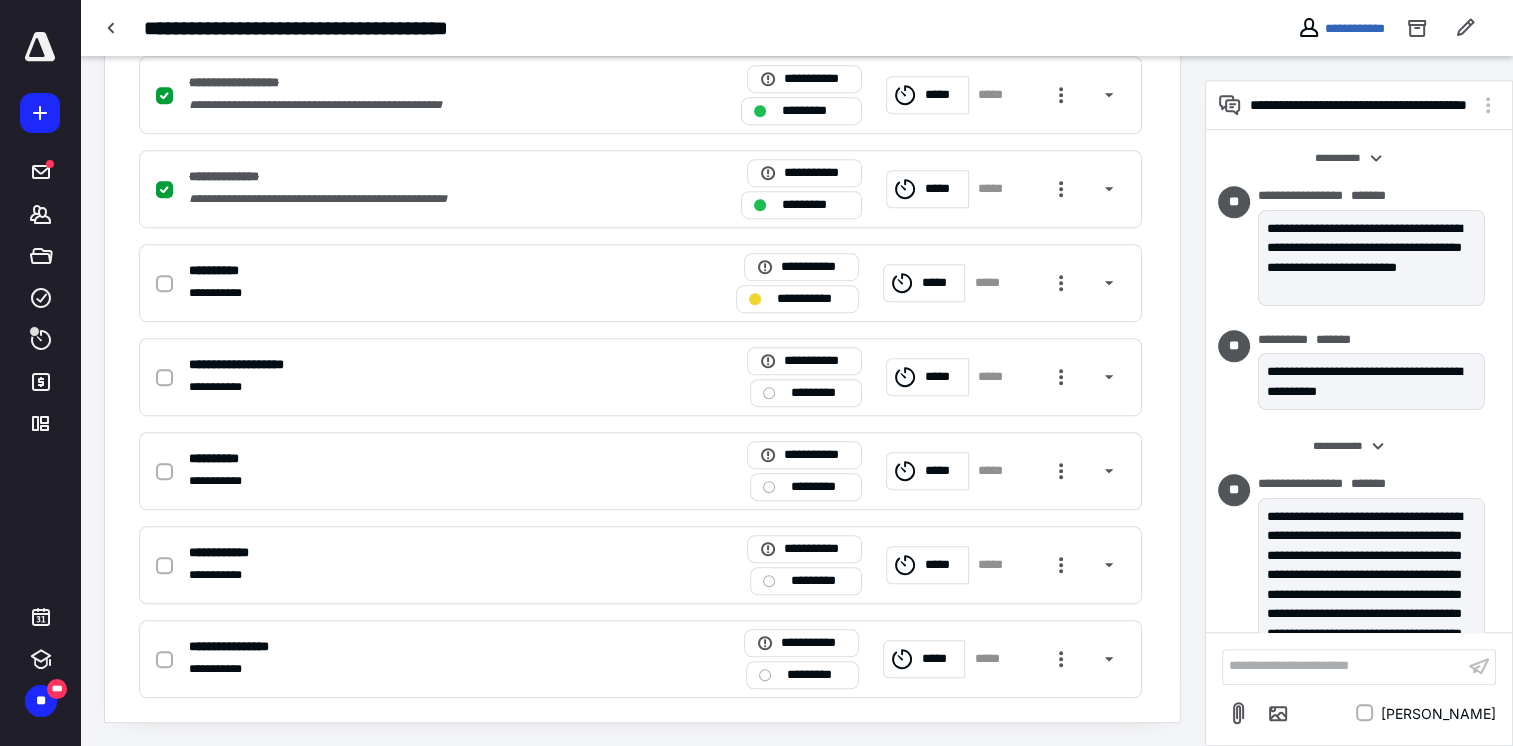 scroll, scrollTop: 467, scrollLeft: 0, axis: vertical 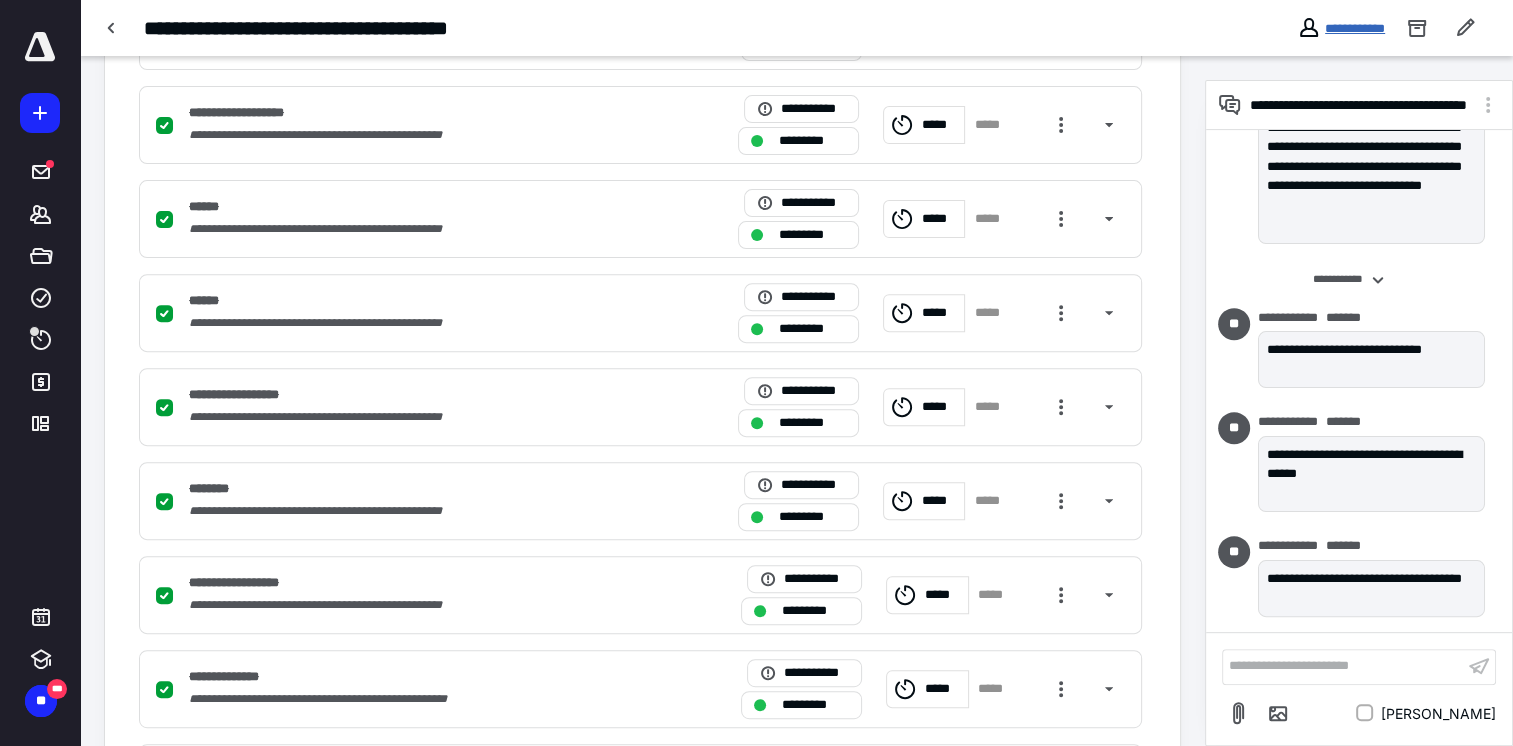click on "**********" at bounding box center (1355, 28) 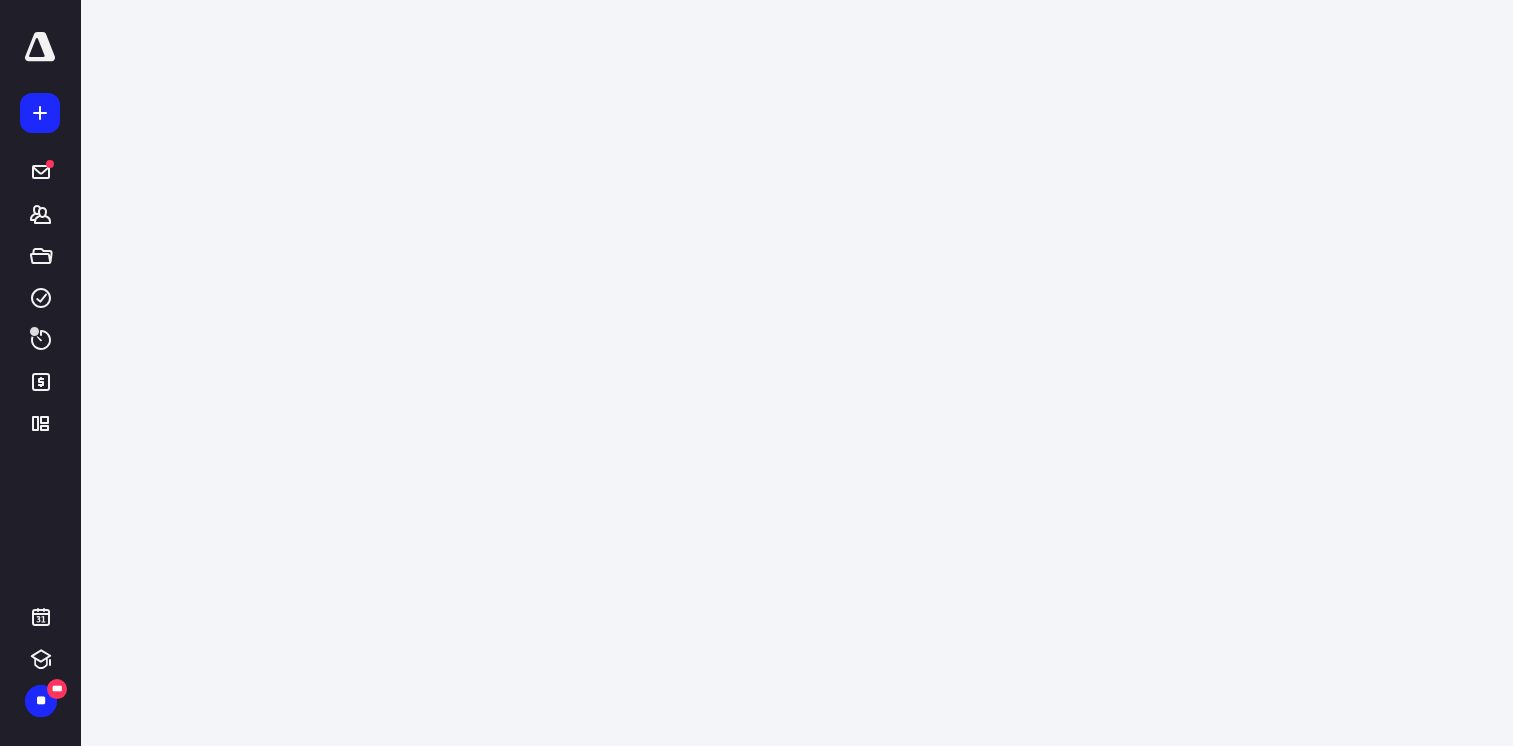 scroll, scrollTop: 0, scrollLeft: 0, axis: both 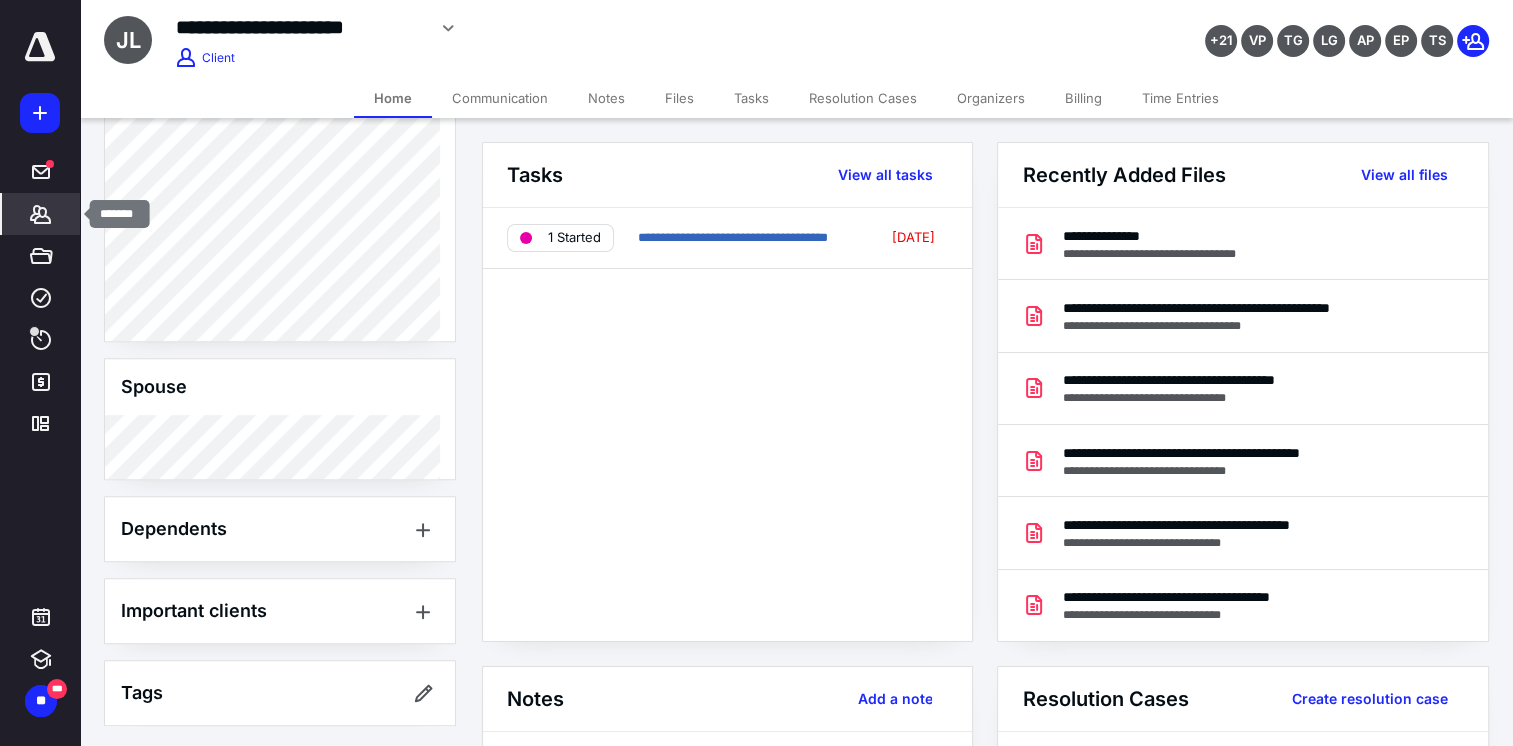 click 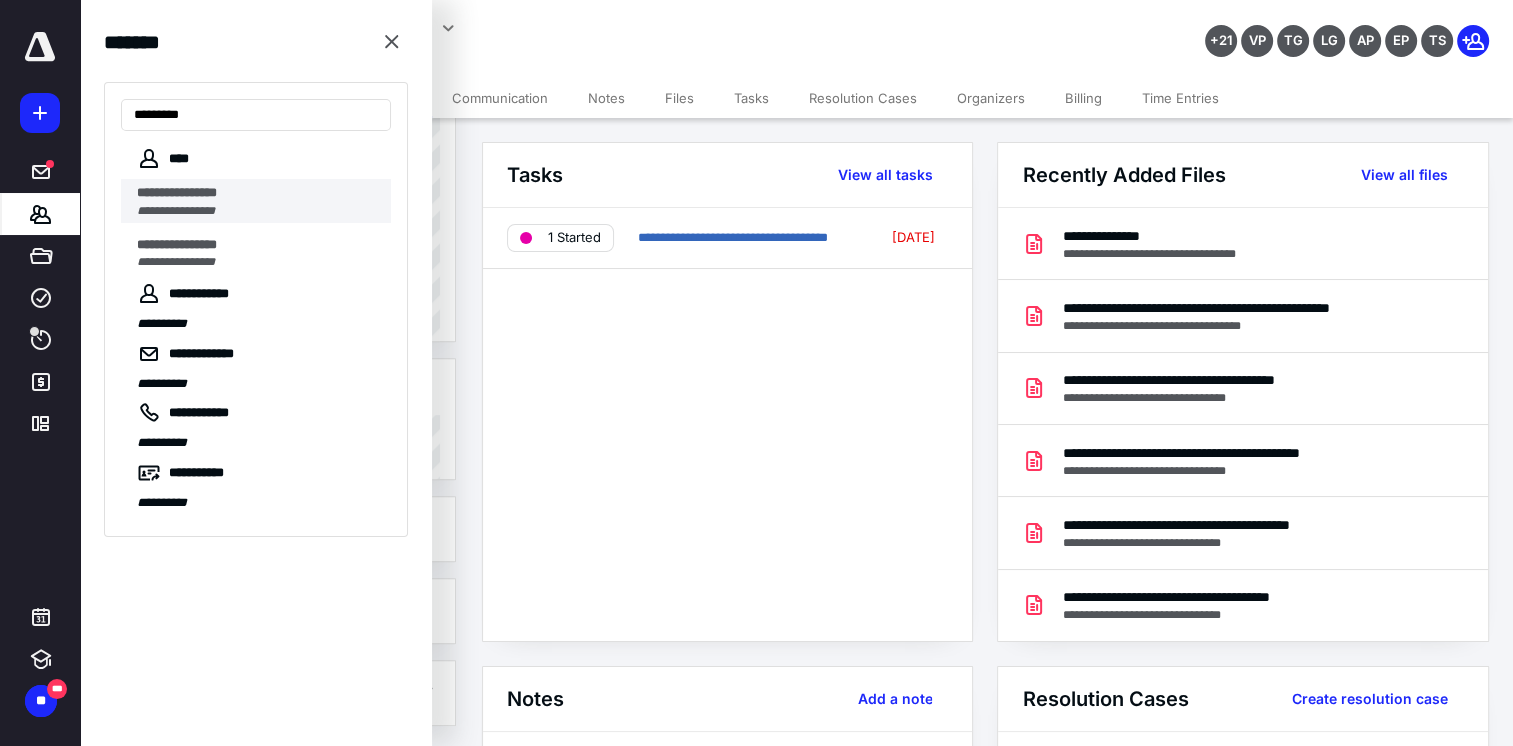 type on "*********" 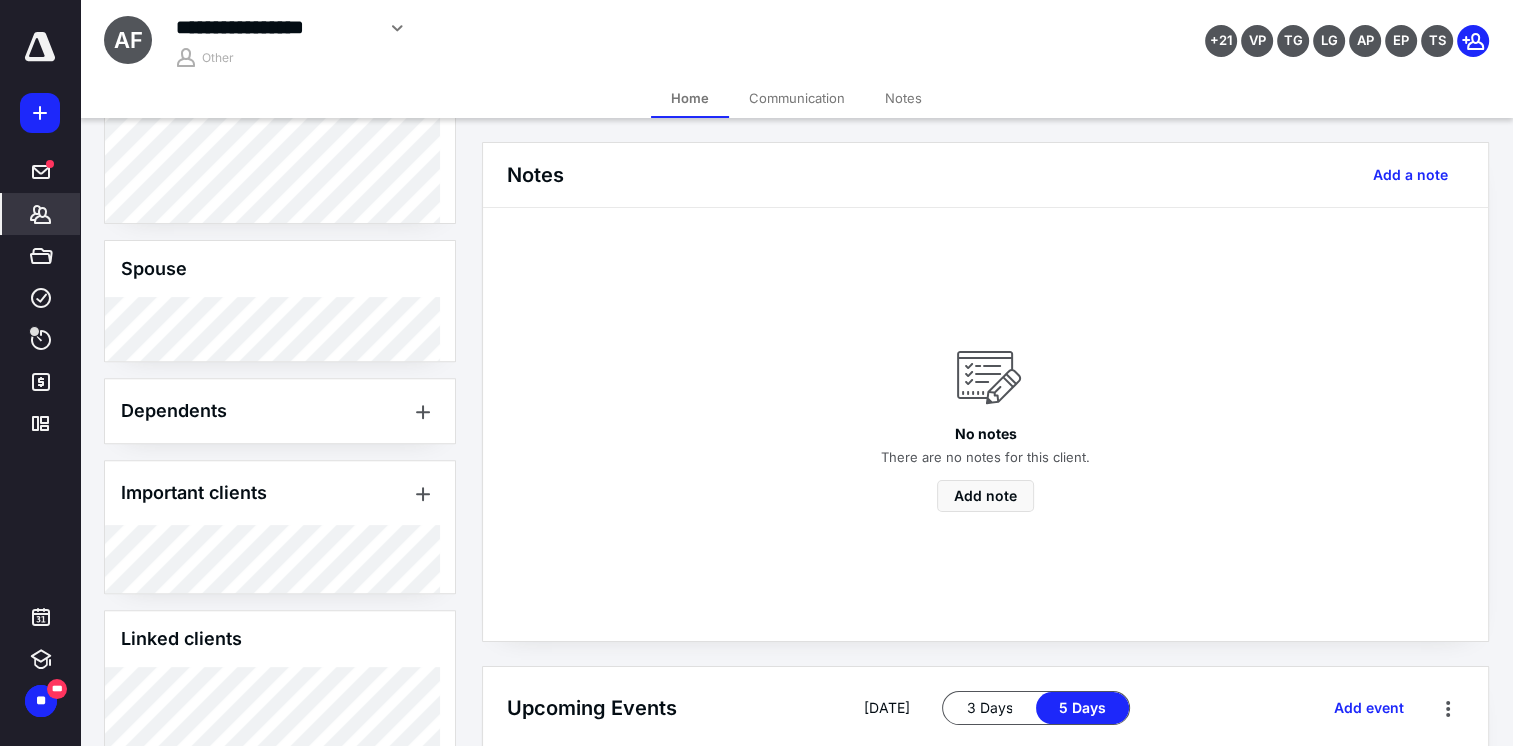 scroll, scrollTop: 1000, scrollLeft: 0, axis: vertical 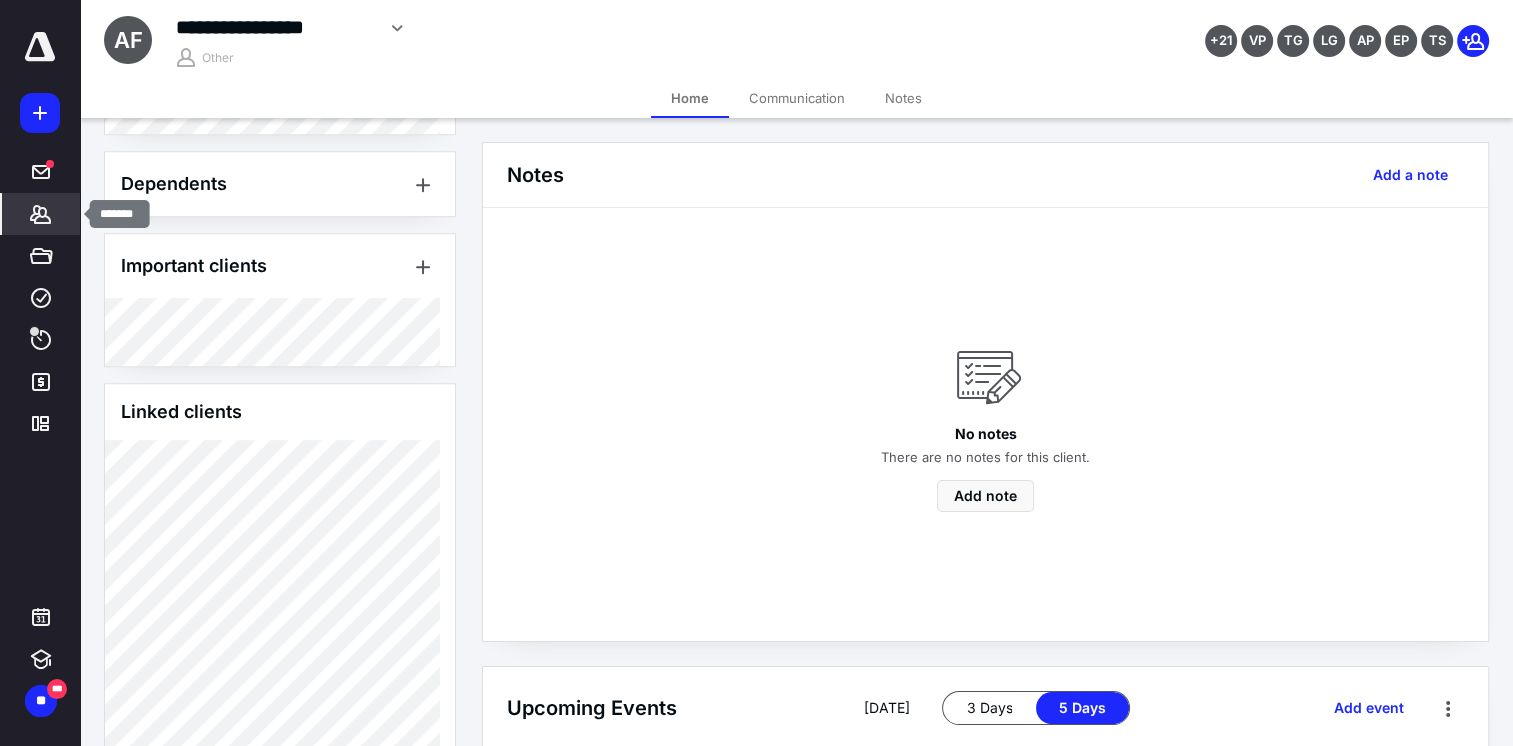 click on "*******" at bounding box center [41, 214] 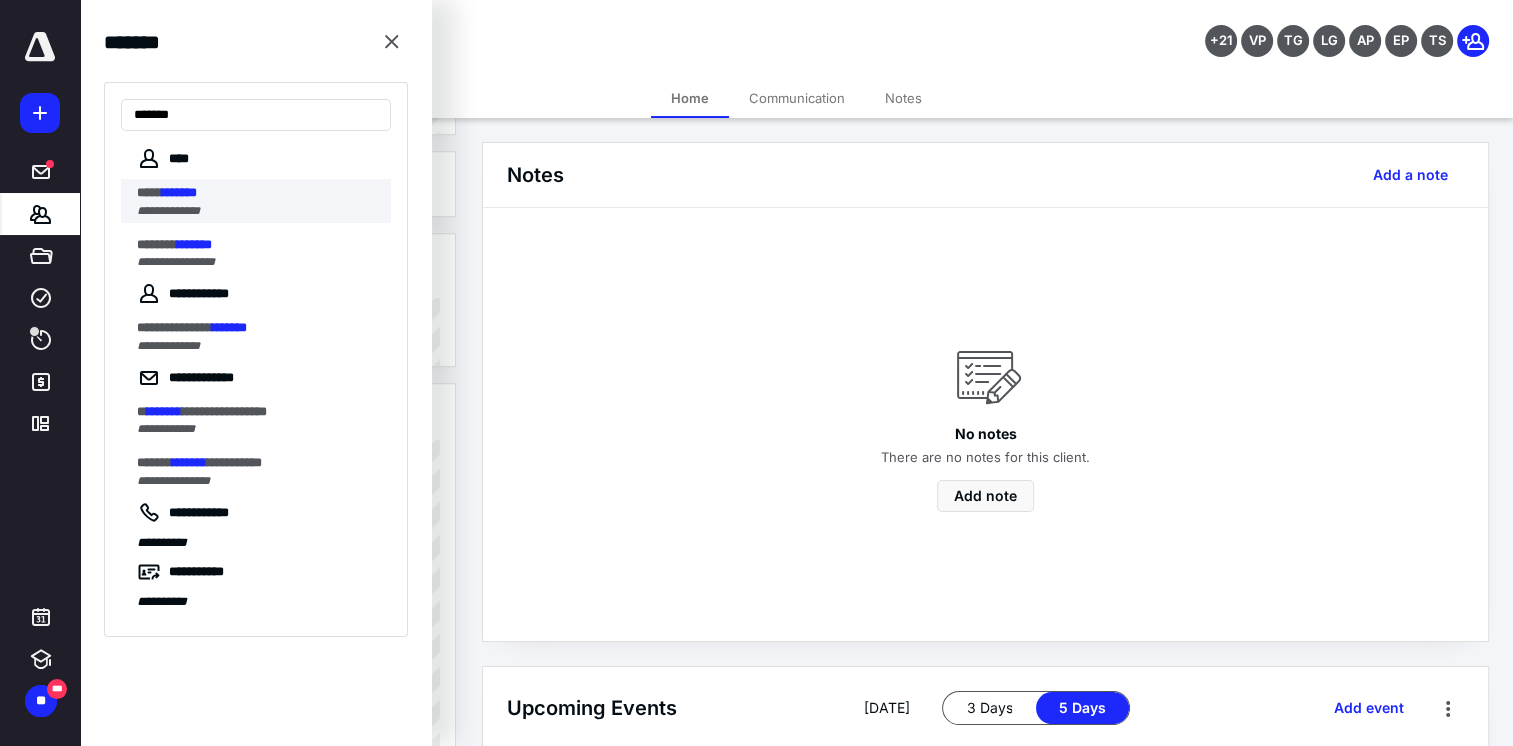 type on "*******" 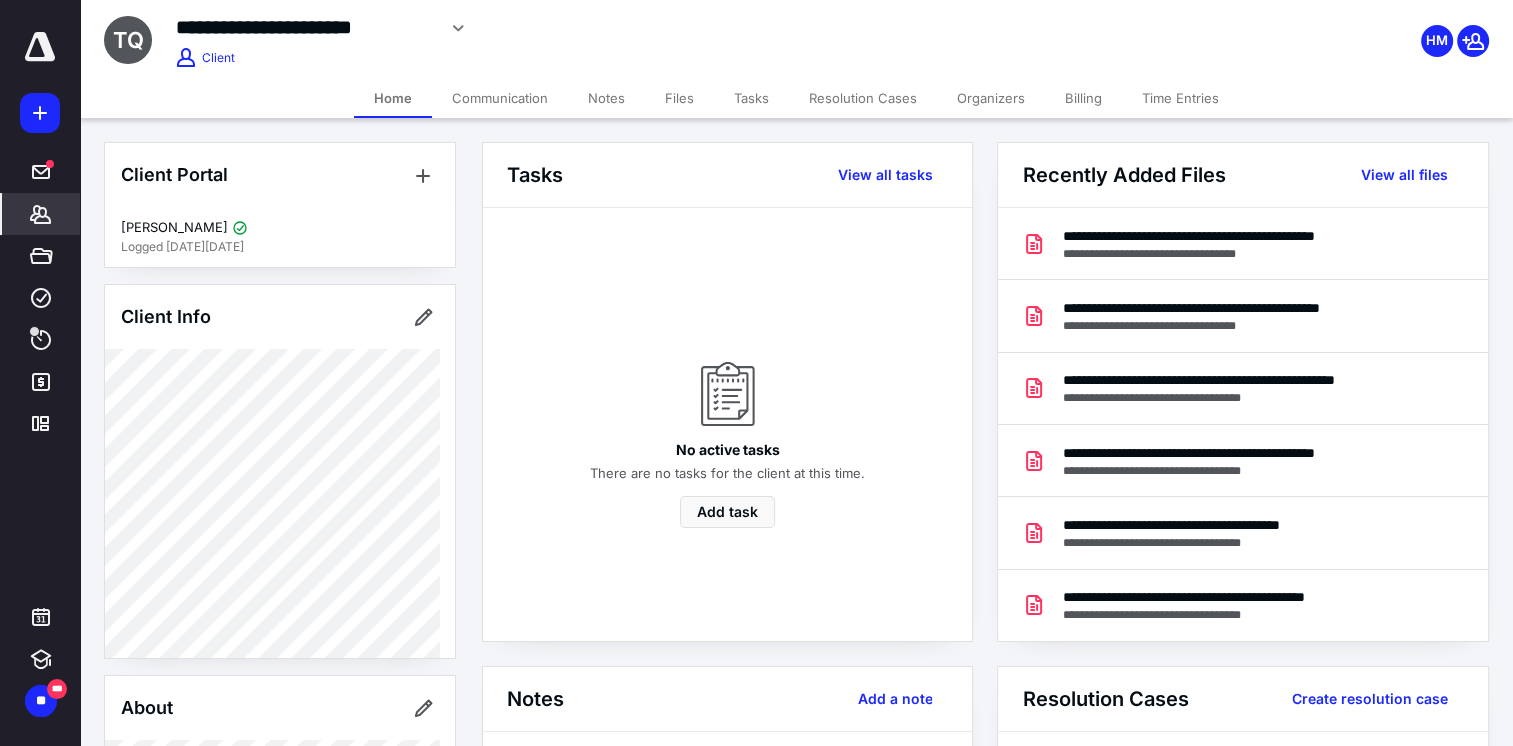click 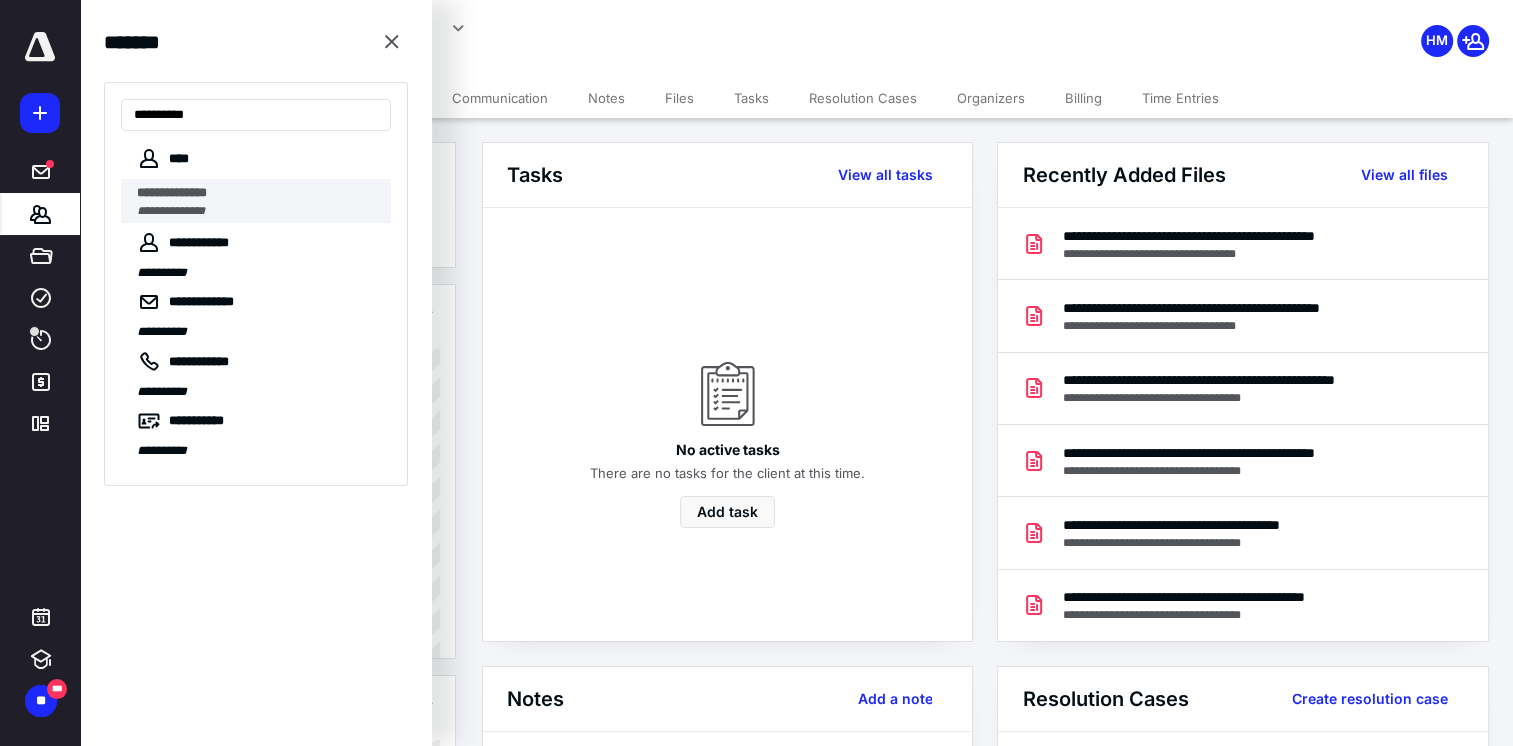 type on "**********" 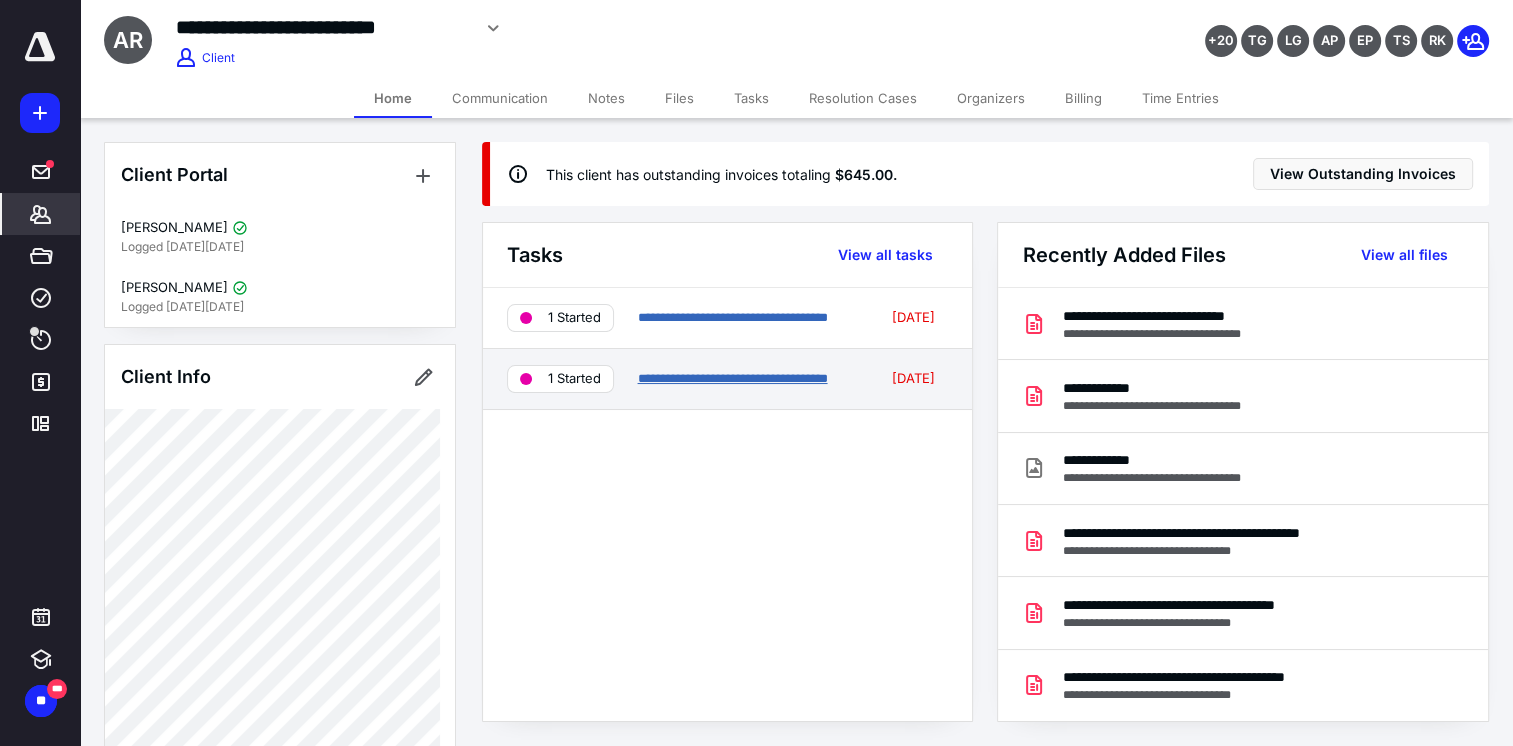 click on "**********" at bounding box center (732, 378) 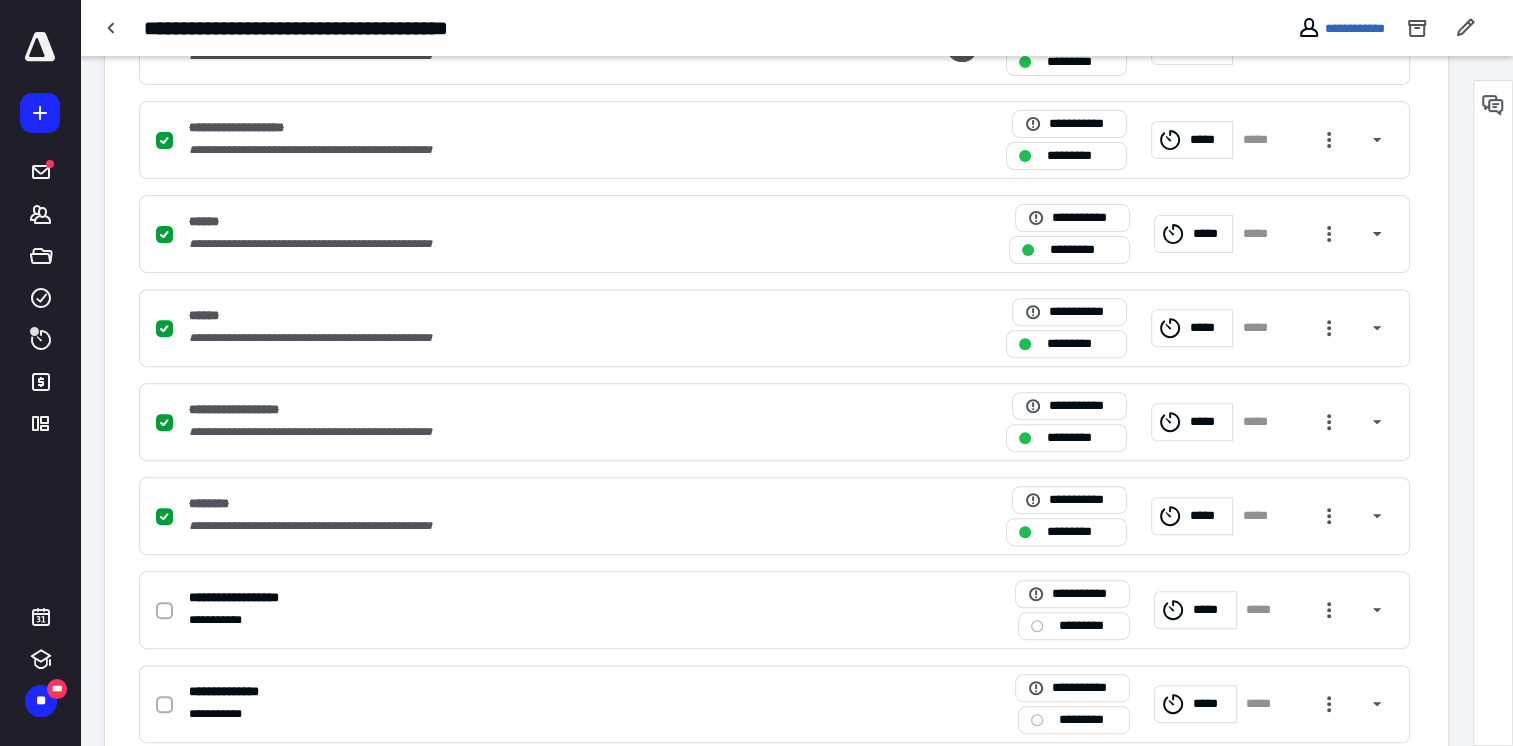 scroll, scrollTop: 800, scrollLeft: 0, axis: vertical 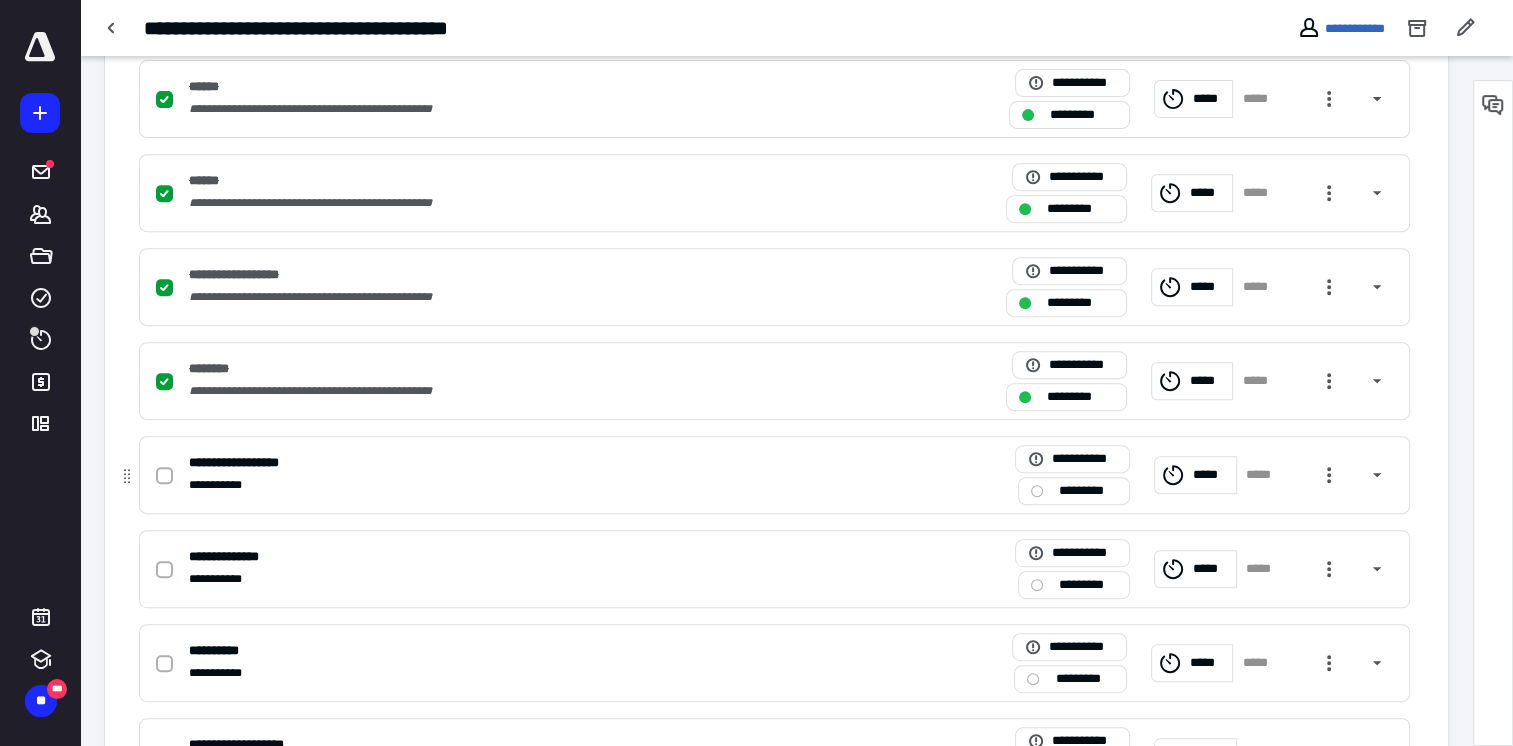click 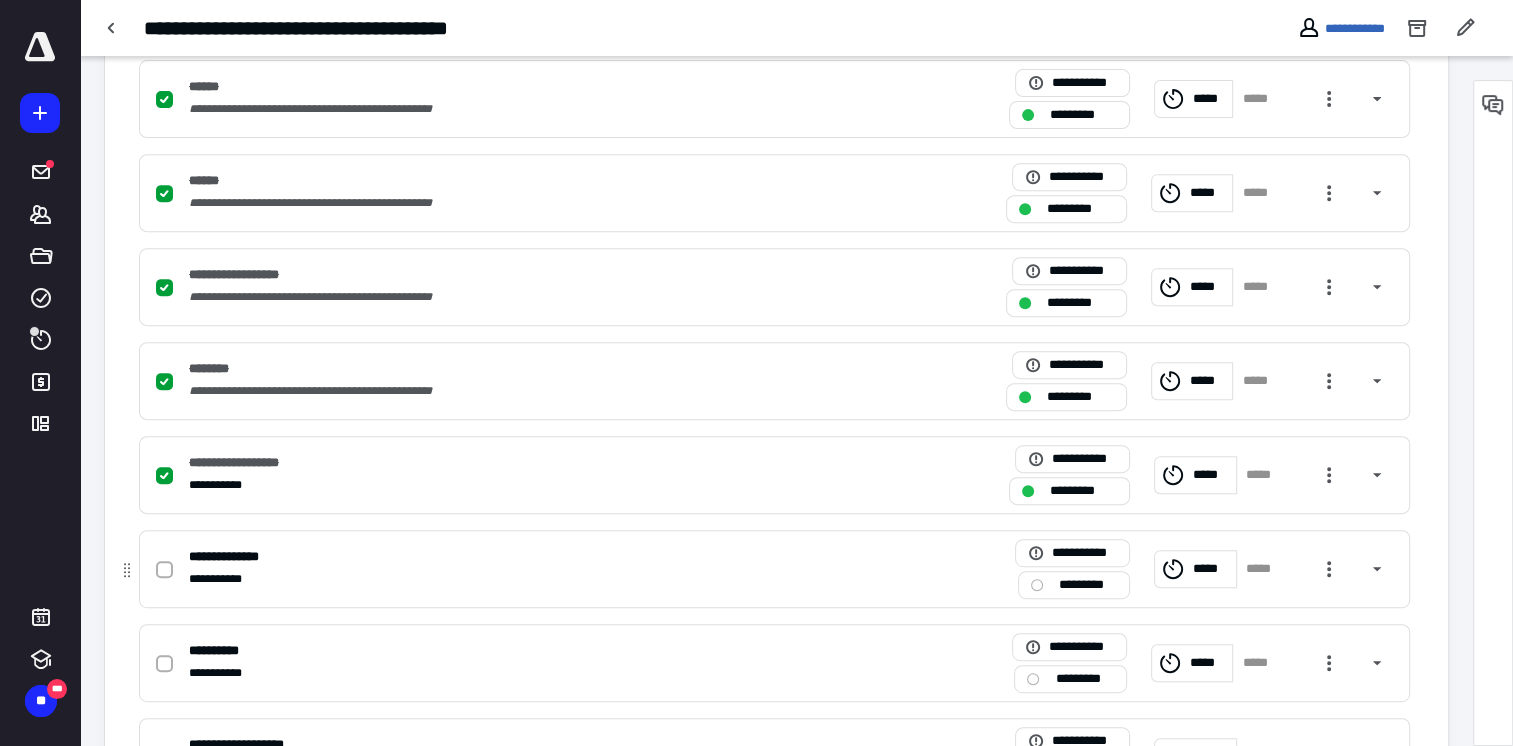 click at bounding box center (164, 570) 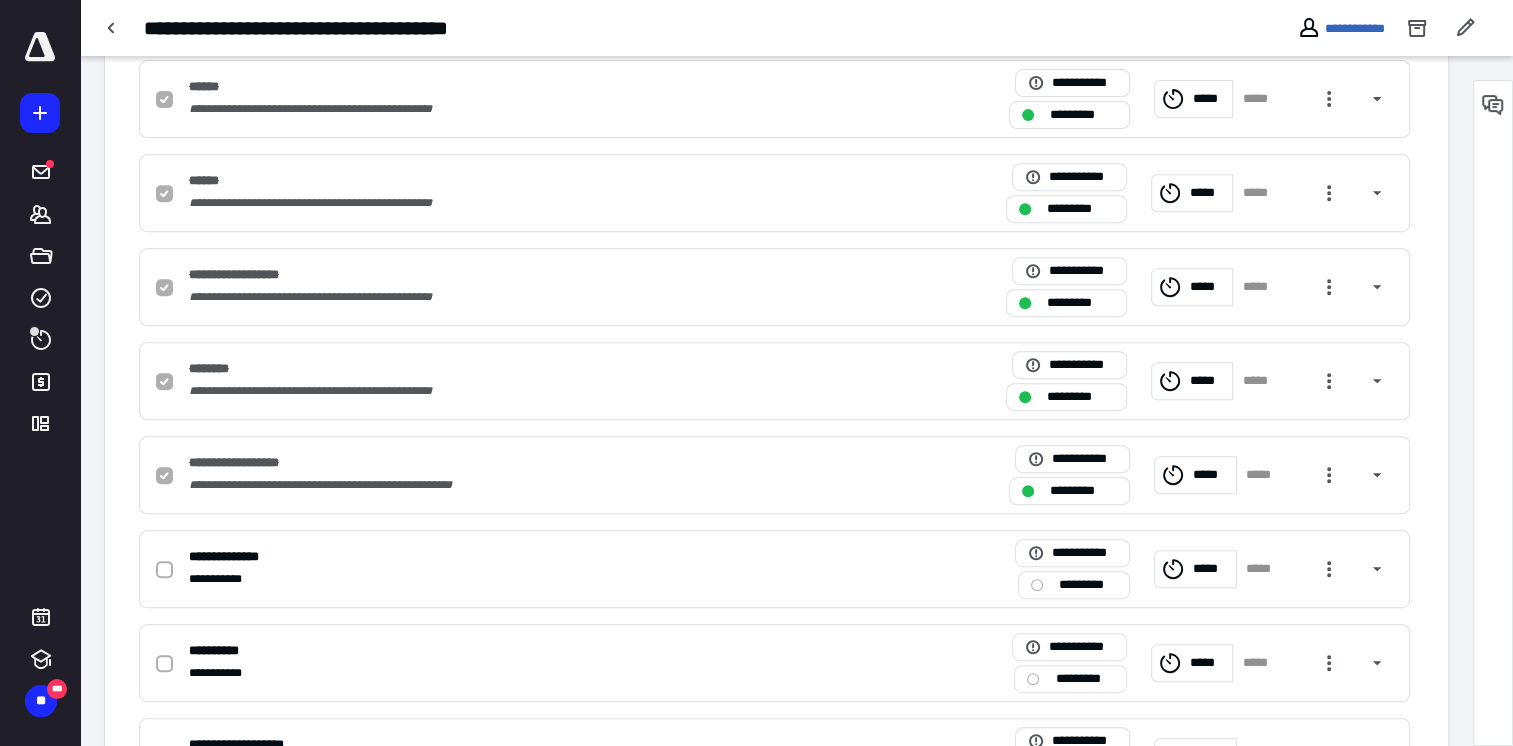 scroll, scrollTop: 1180, scrollLeft: 0, axis: vertical 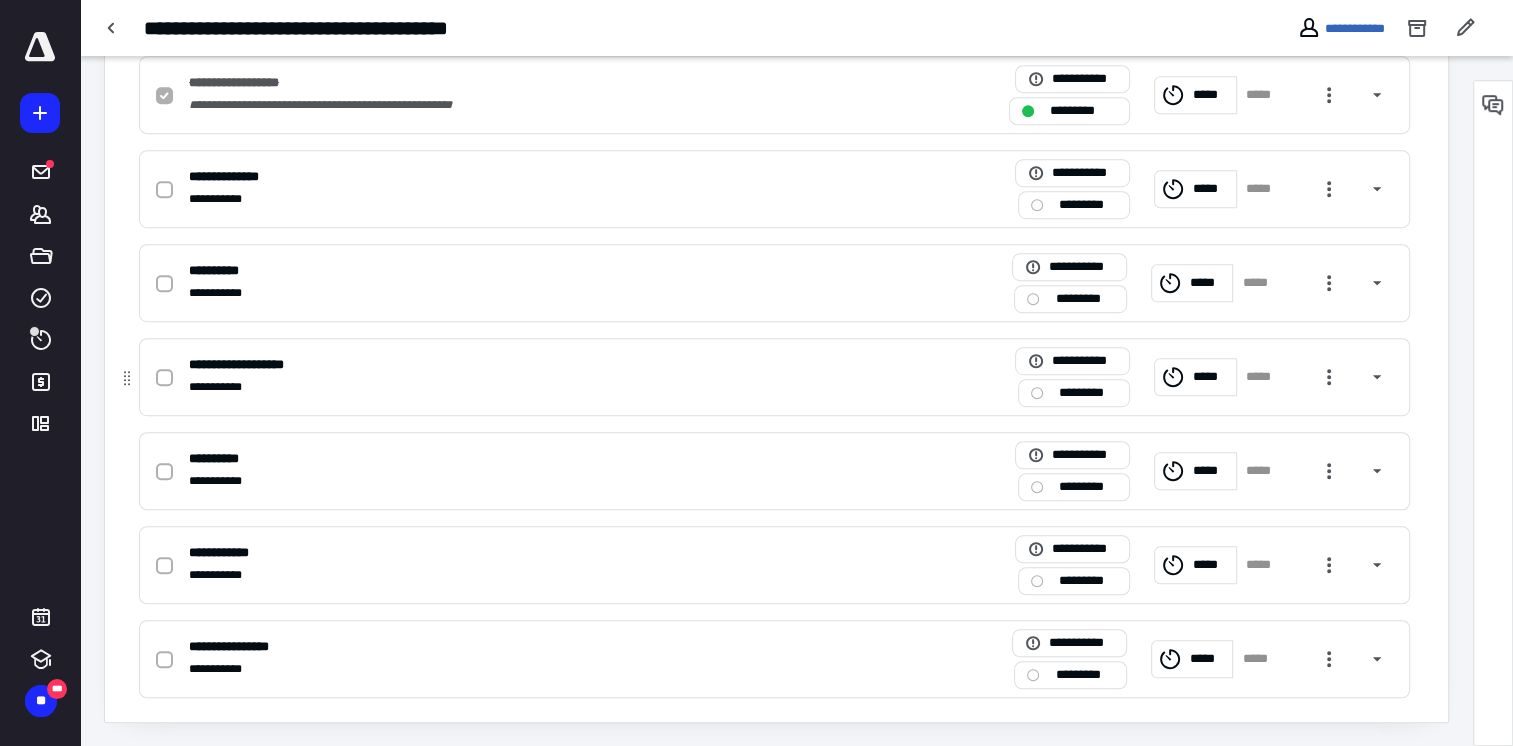checkbox on "true" 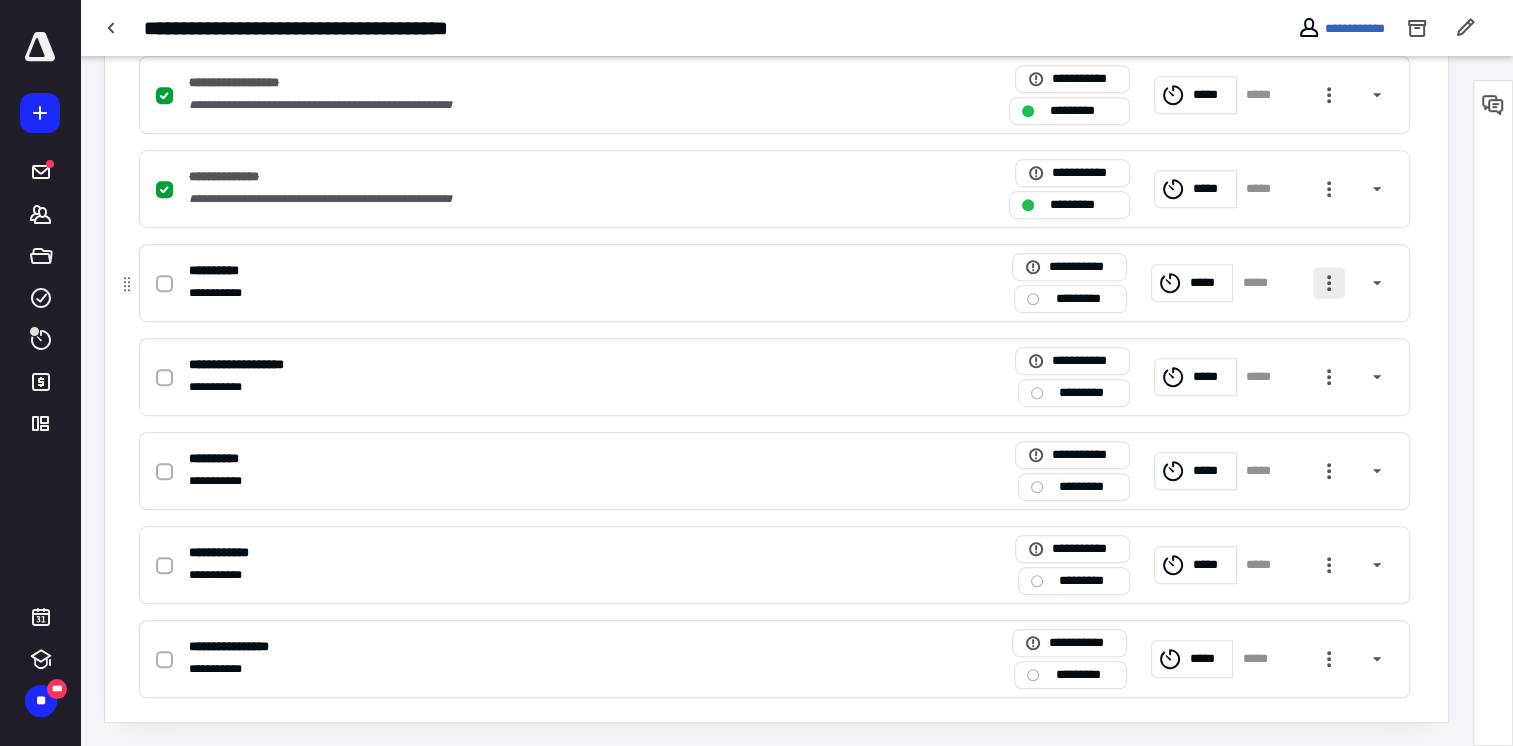 click at bounding box center (1329, 283) 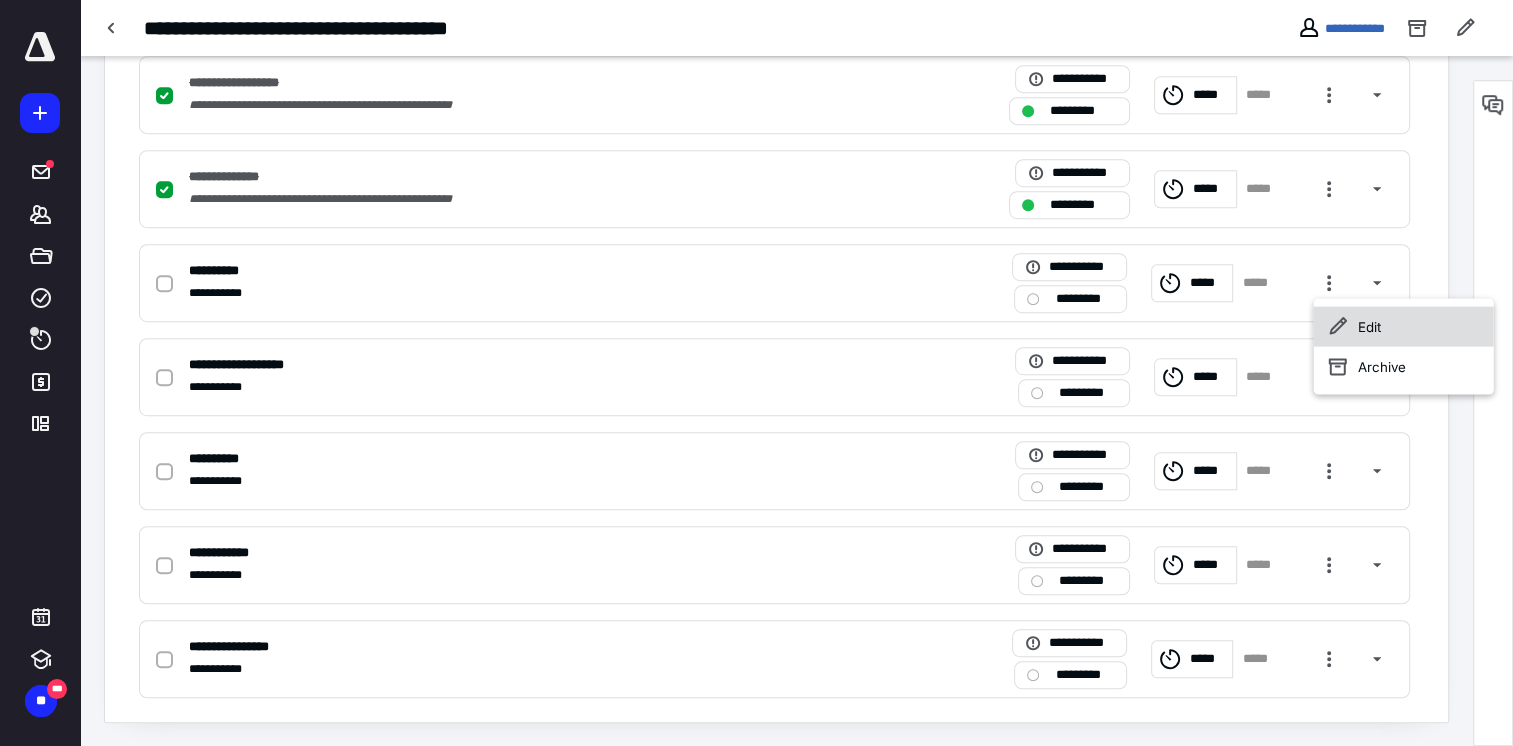 click 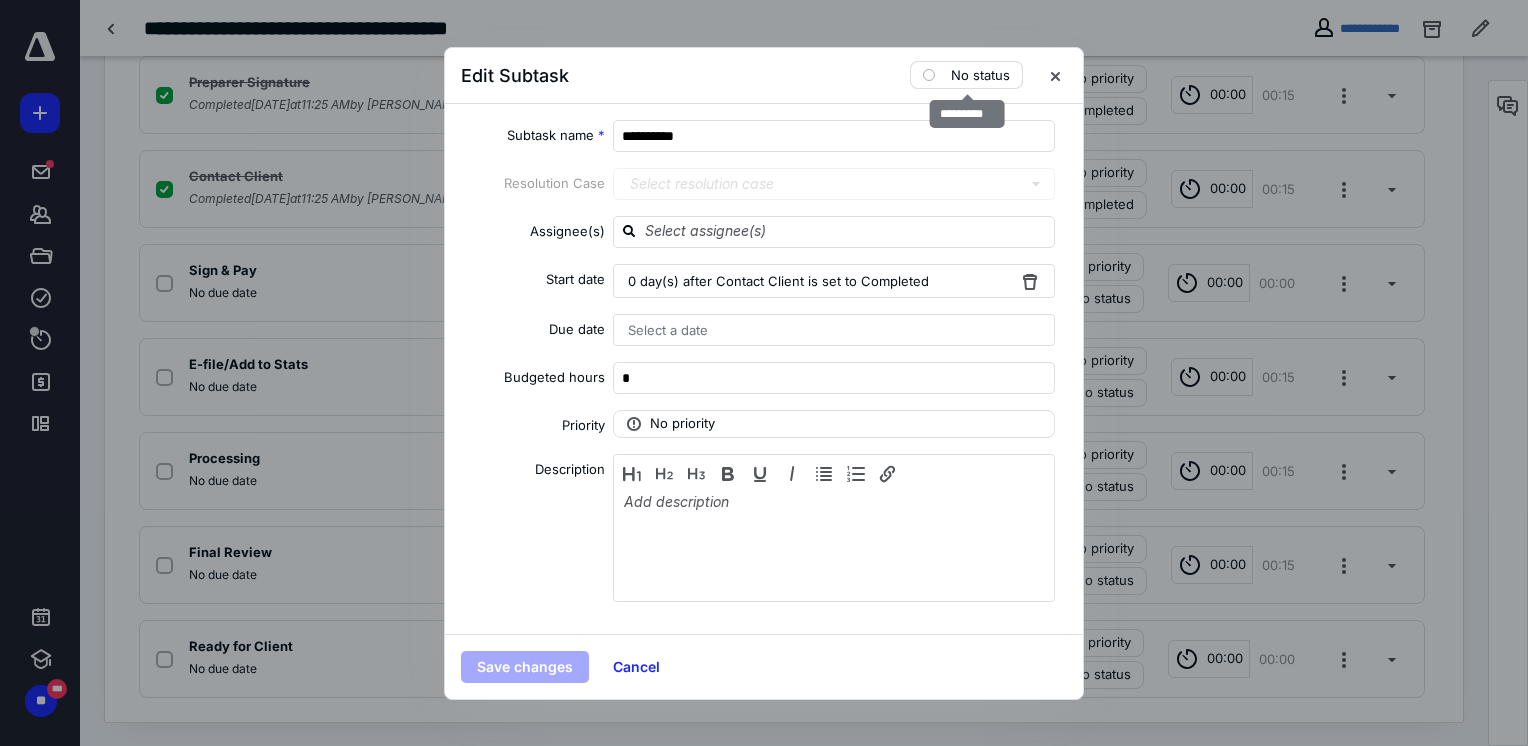 click on "No status" at bounding box center (966, 75) 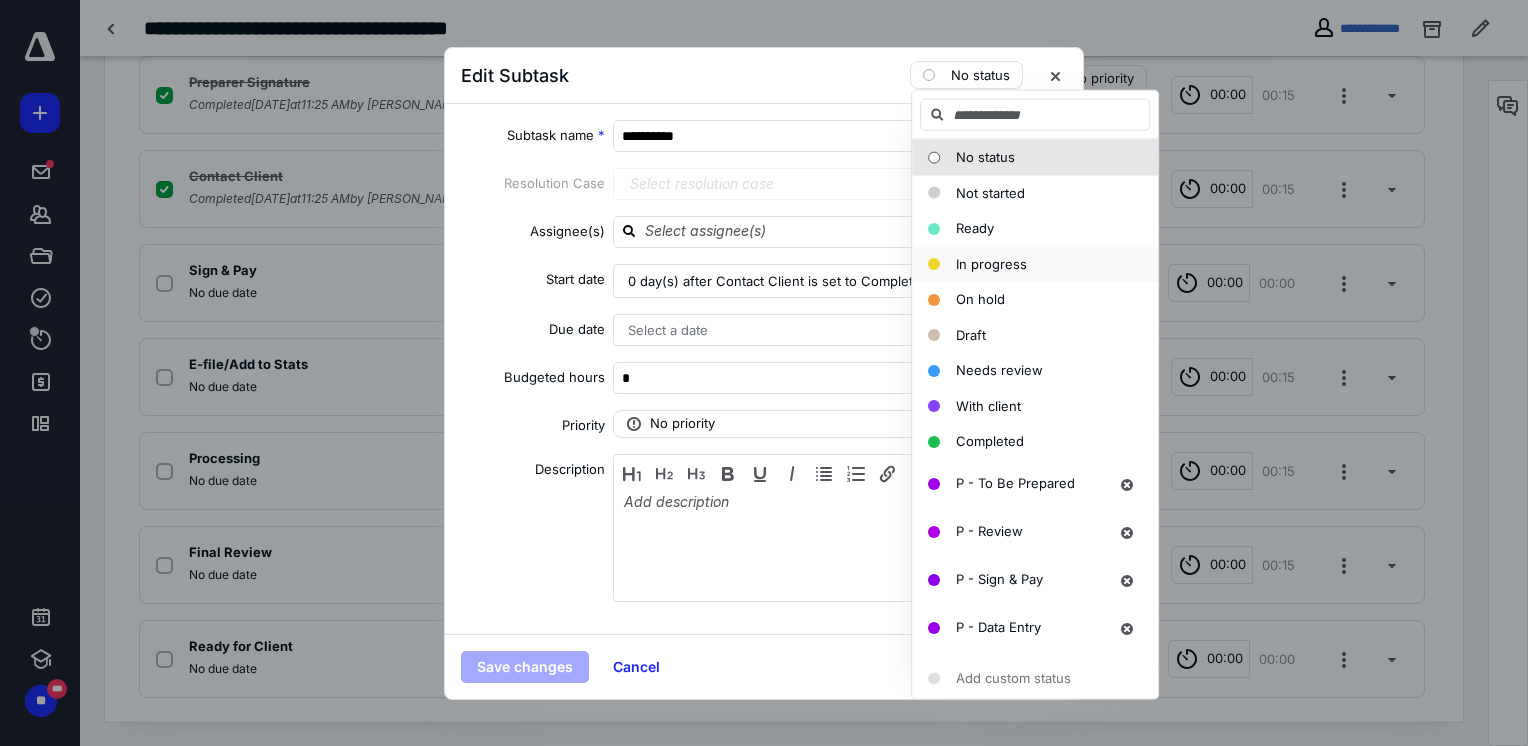 click on "In progress" at bounding box center (991, 263) 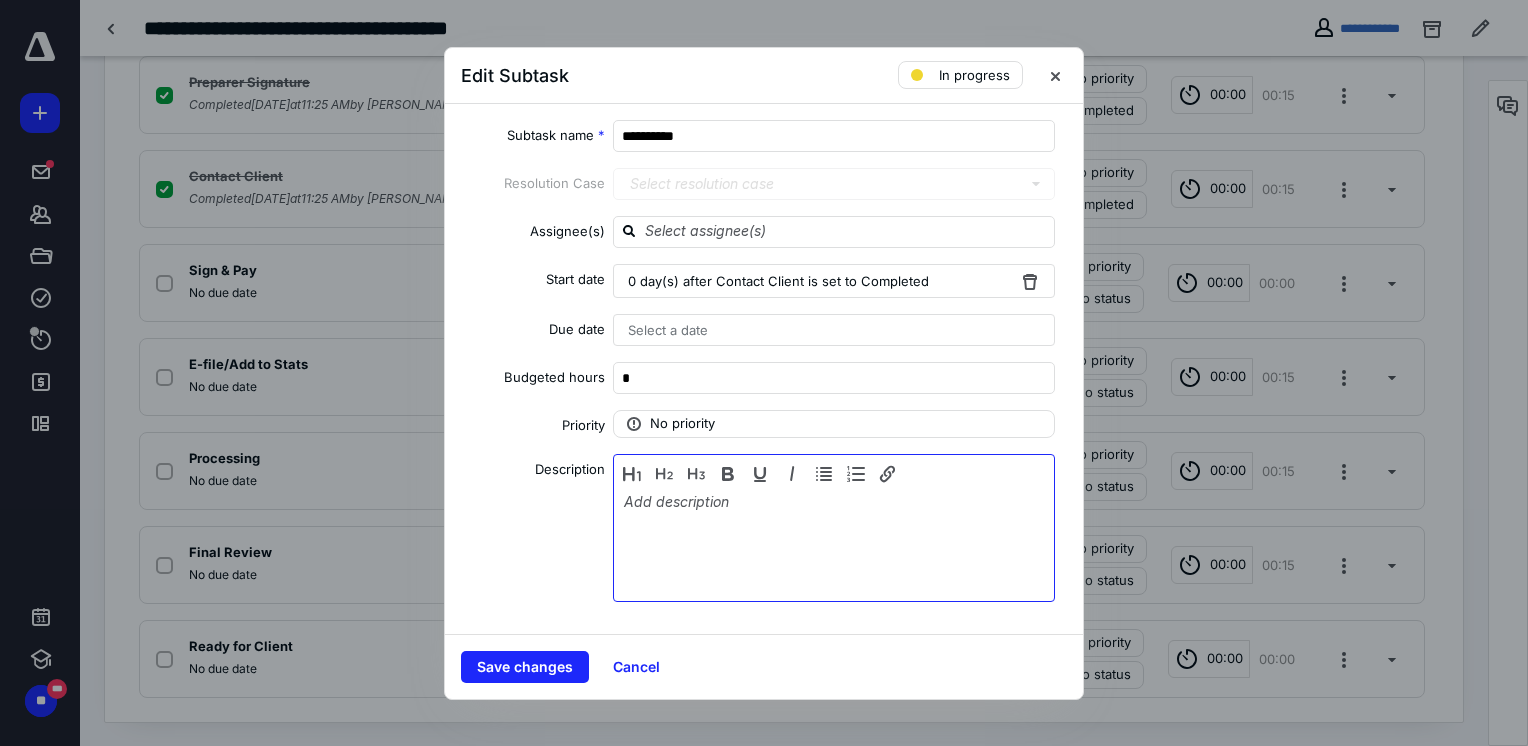 click at bounding box center (834, 543) 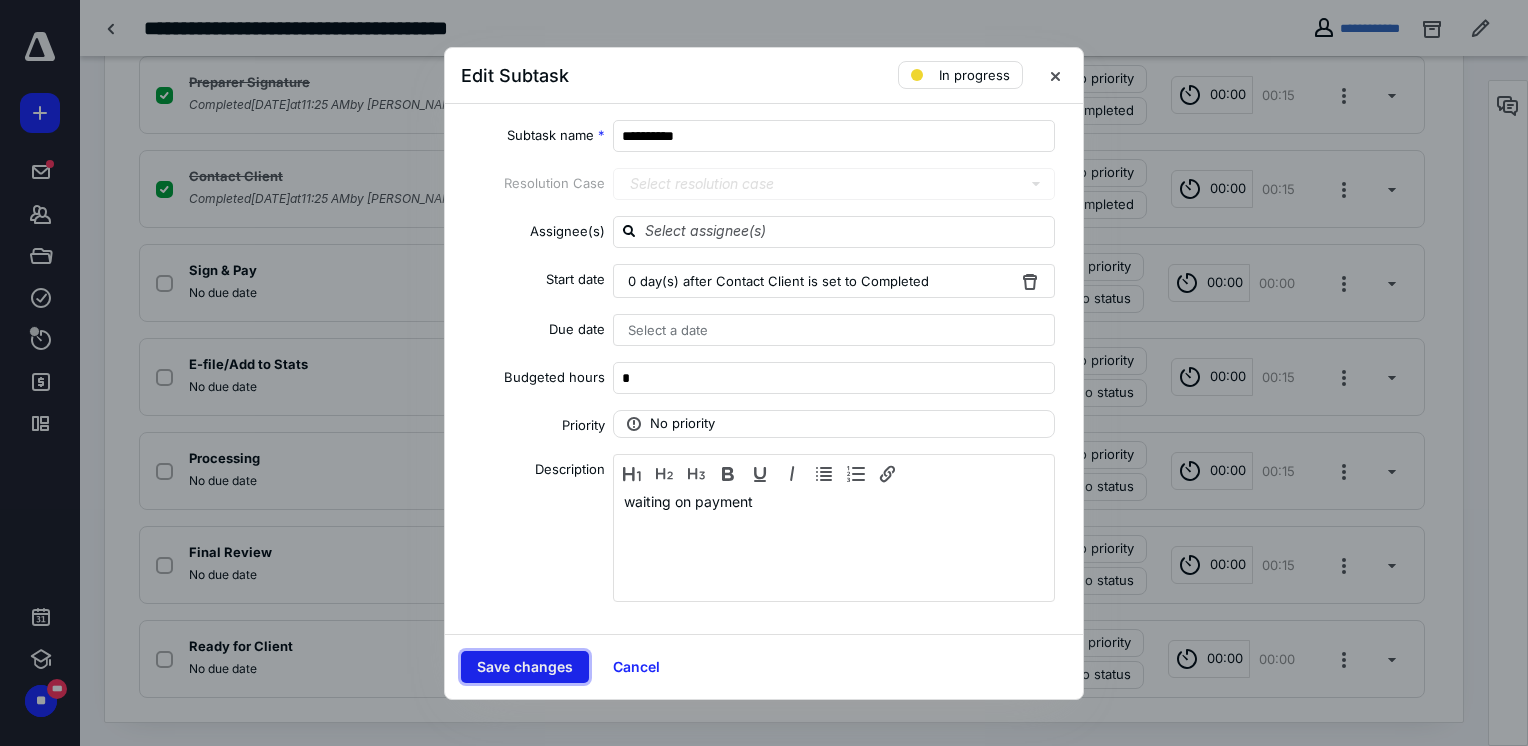 click on "Save changes" at bounding box center [525, 667] 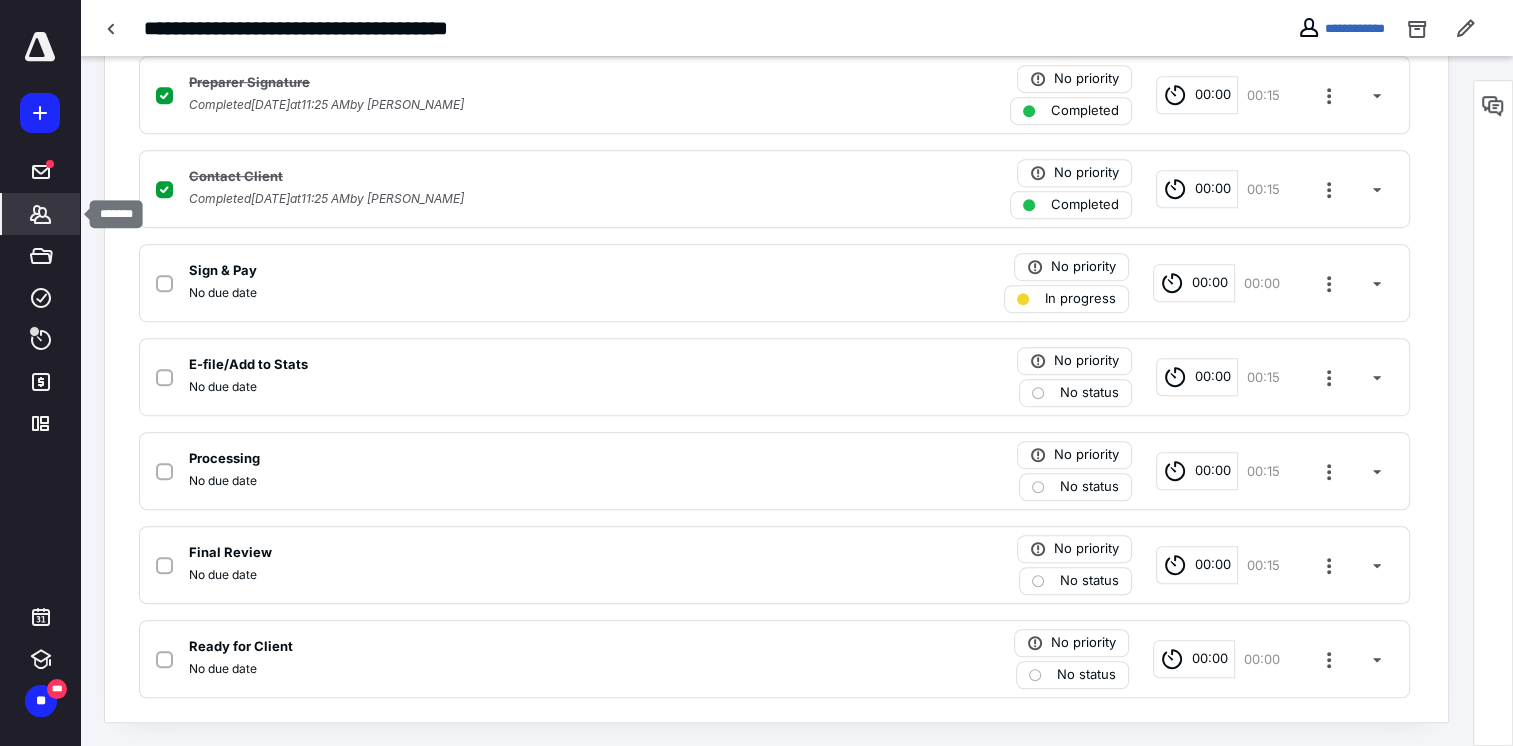 click 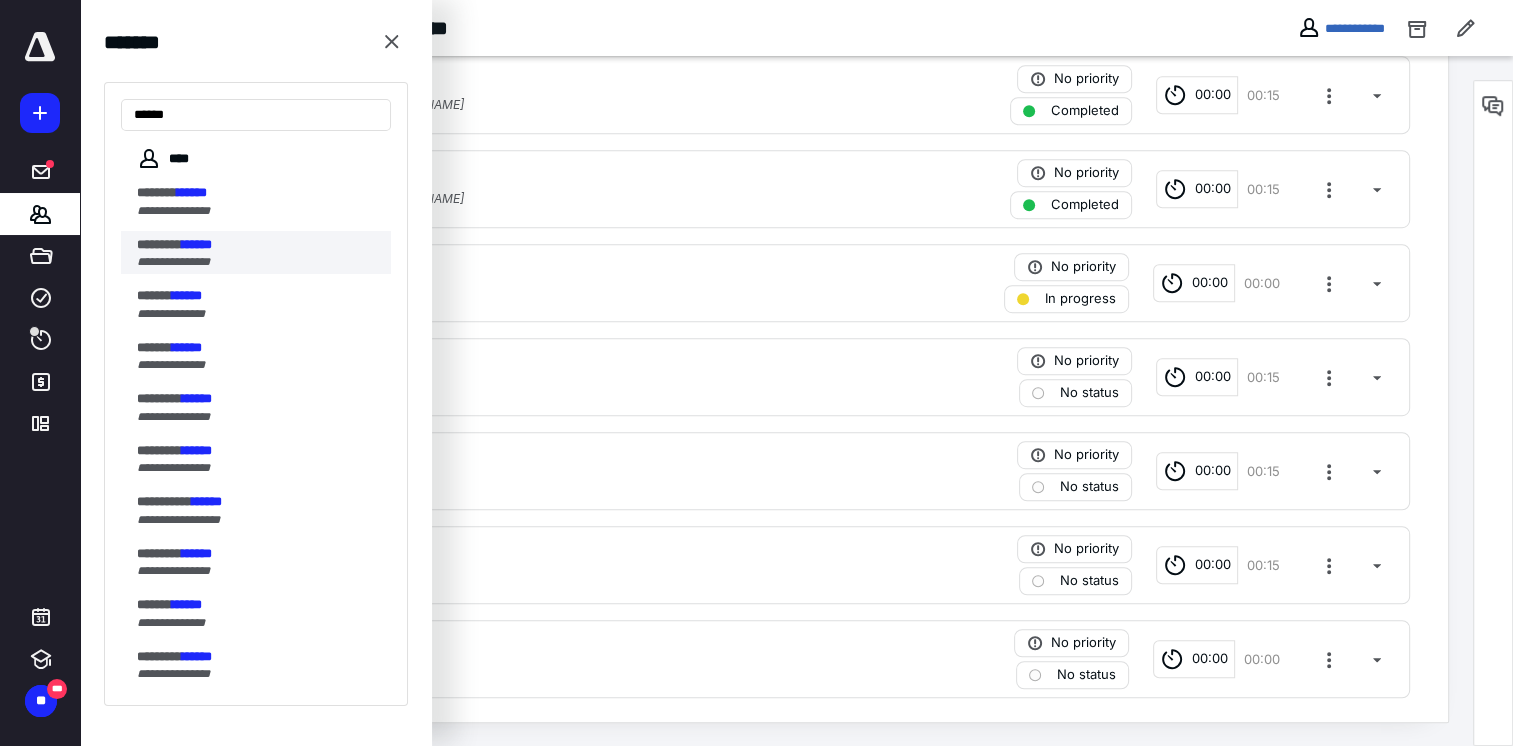 type on "******" 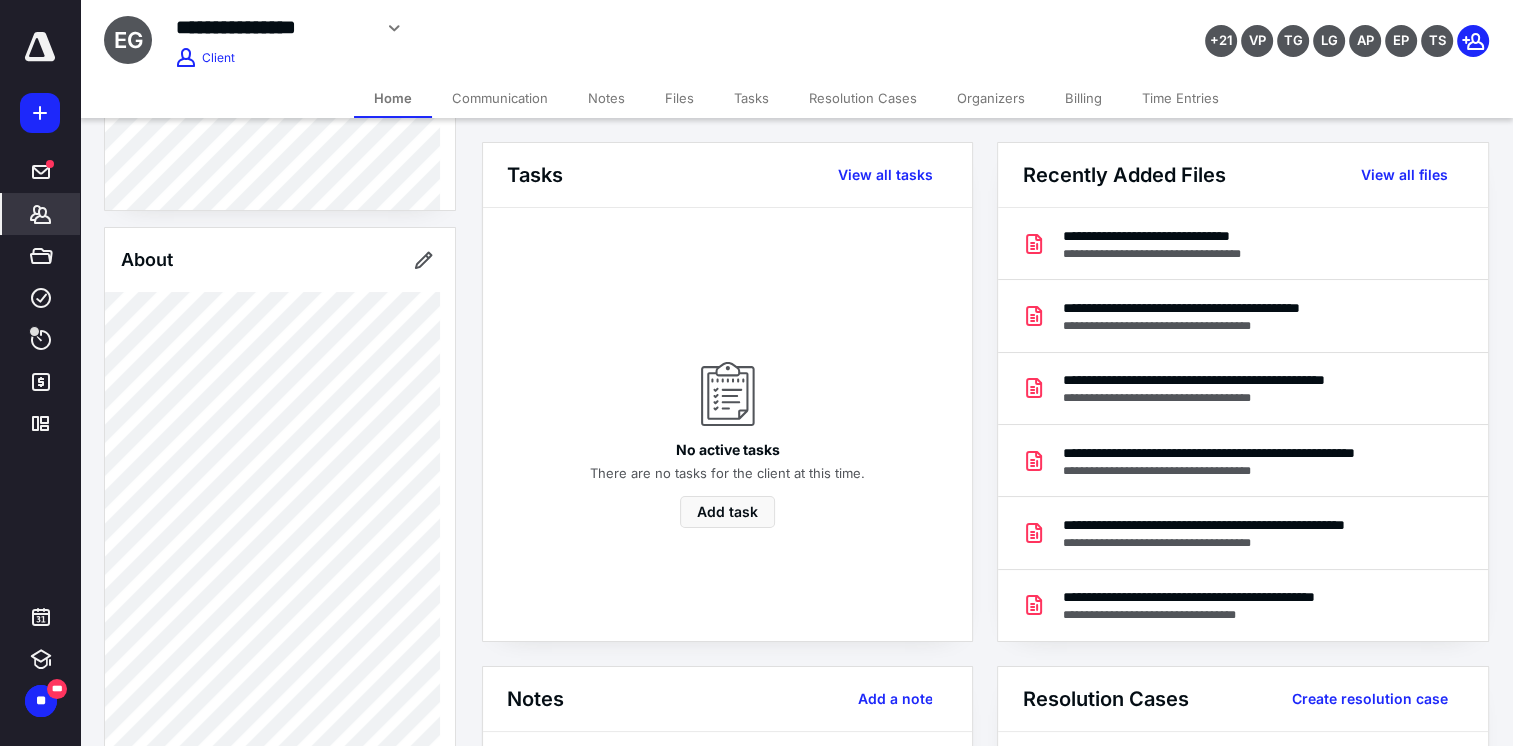 scroll, scrollTop: 727, scrollLeft: 0, axis: vertical 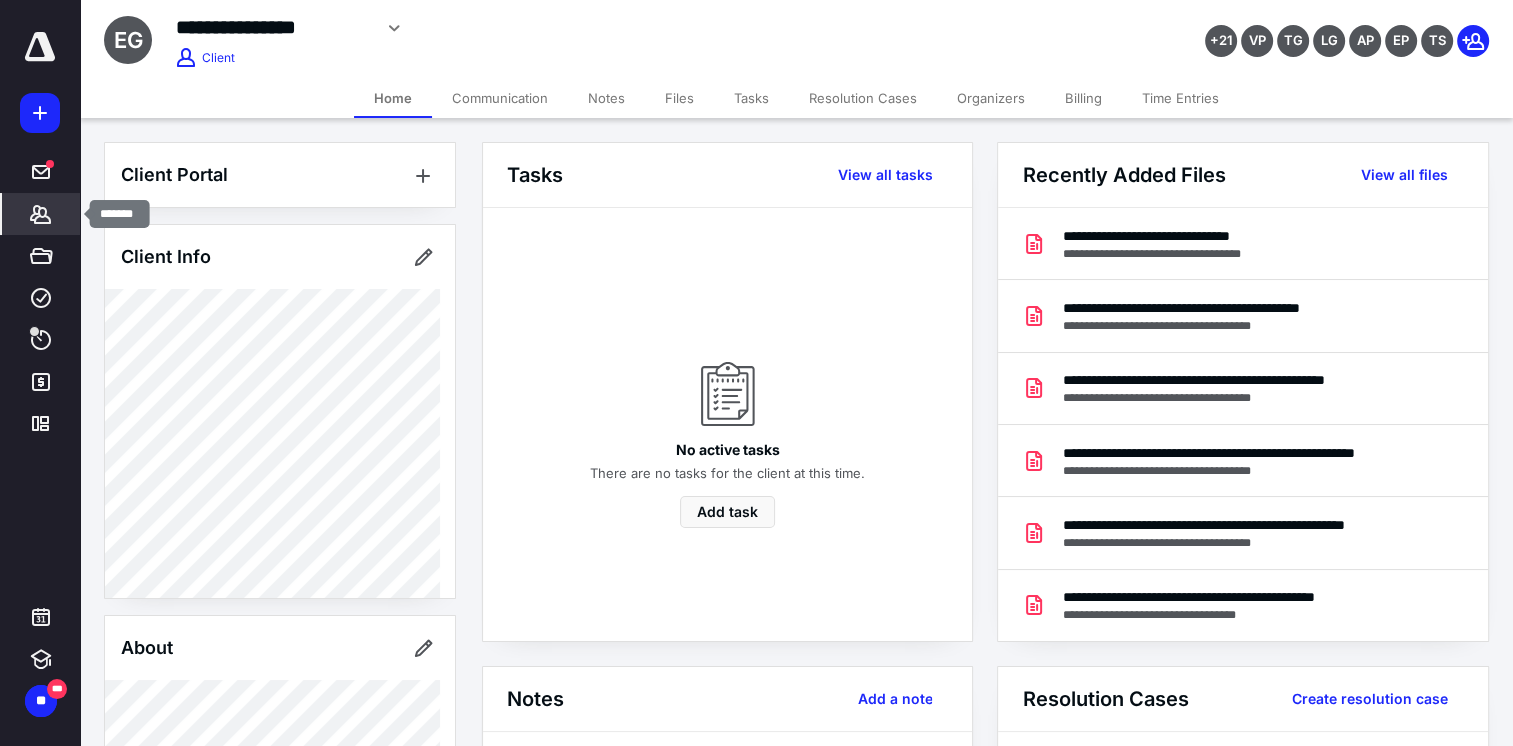 click on "*******" at bounding box center [41, 214] 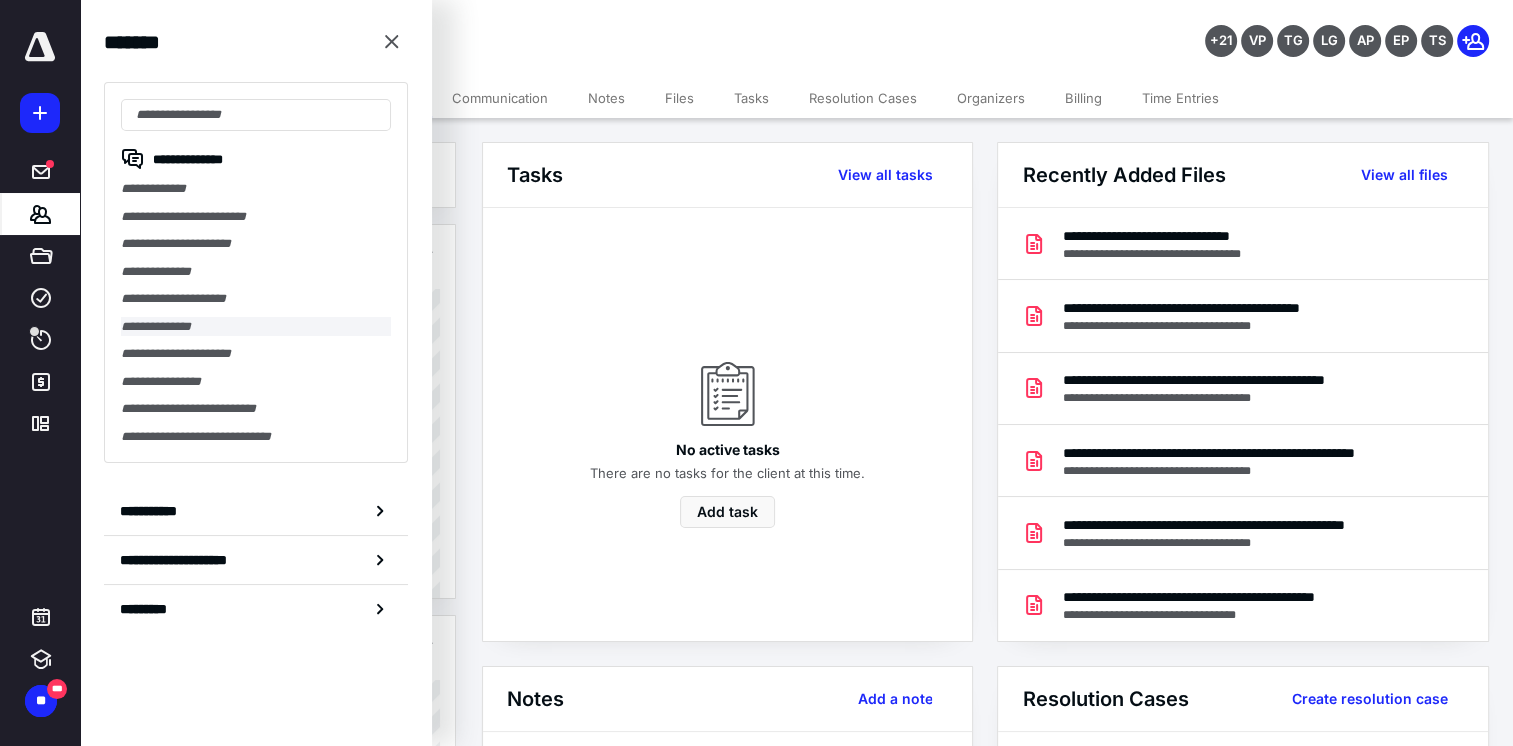 click on "**********" at bounding box center (256, 327) 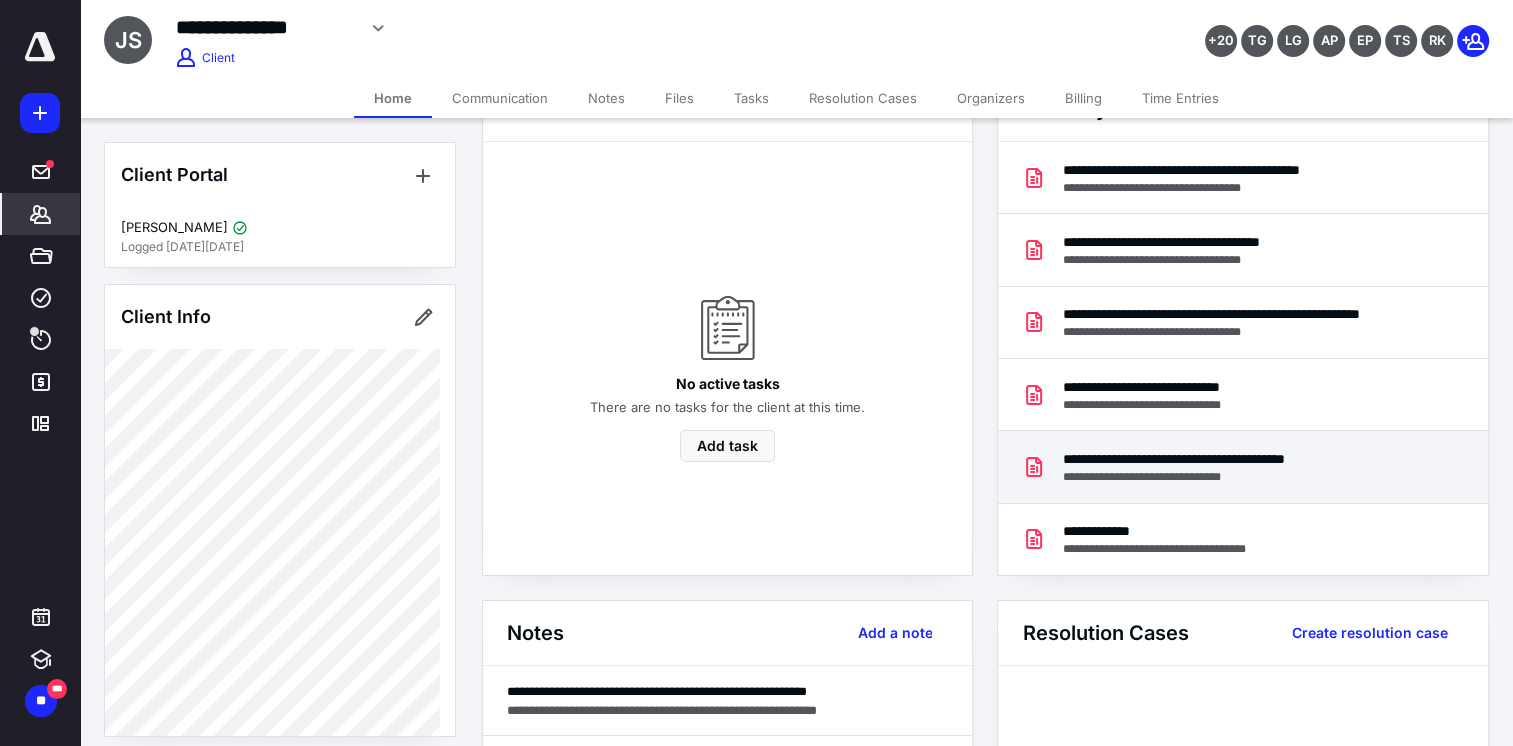 scroll, scrollTop: 100, scrollLeft: 0, axis: vertical 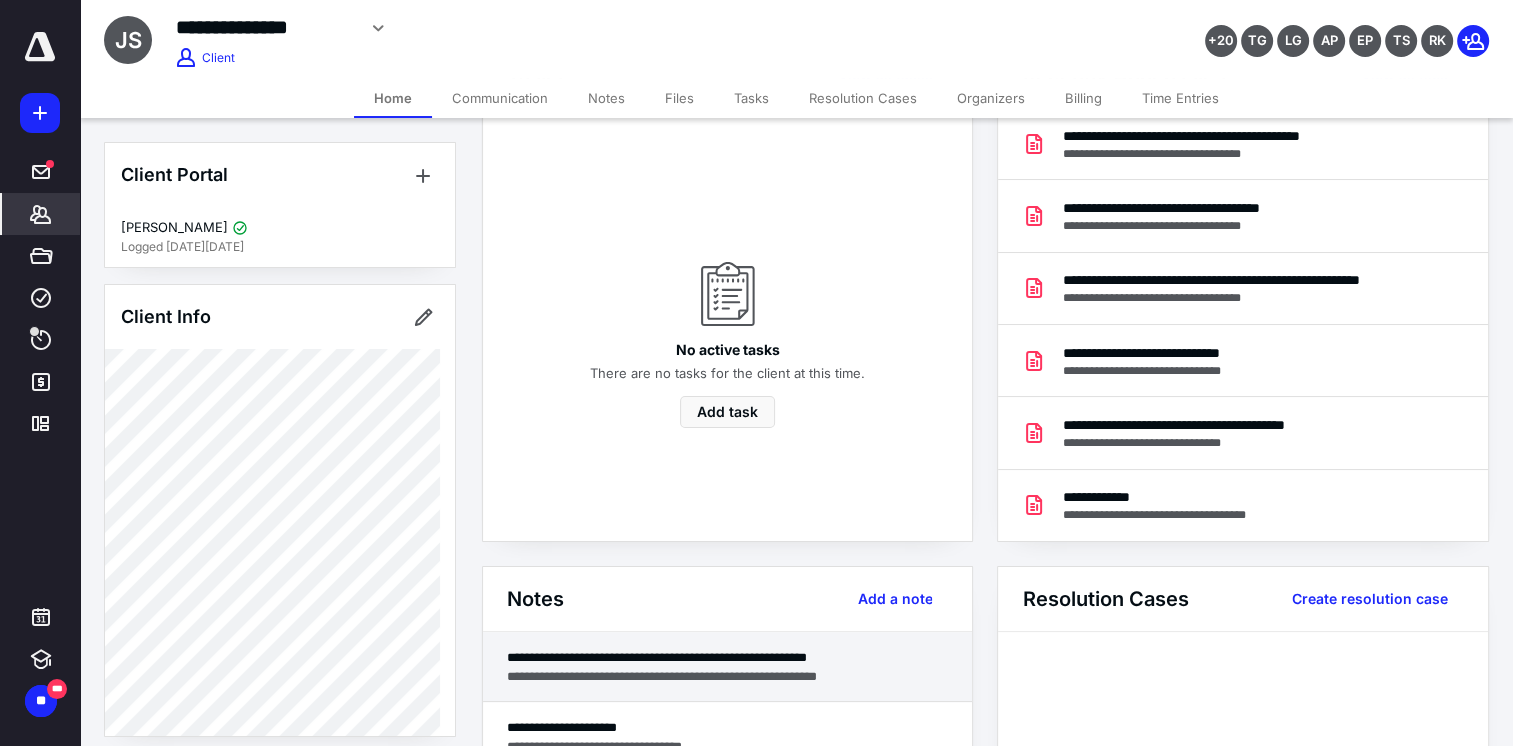 click on "**********" at bounding box center [728, 657] 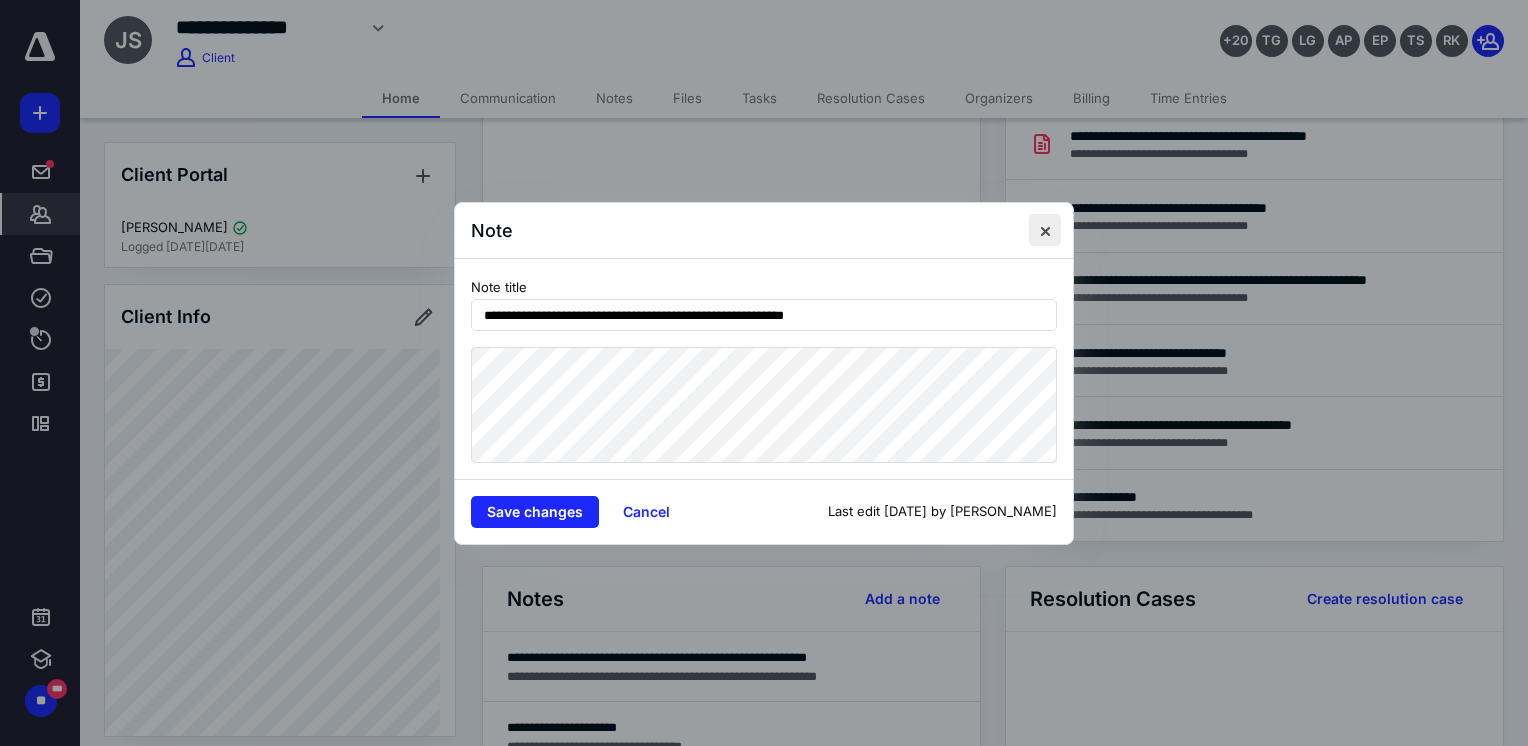 click at bounding box center [1045, 230] 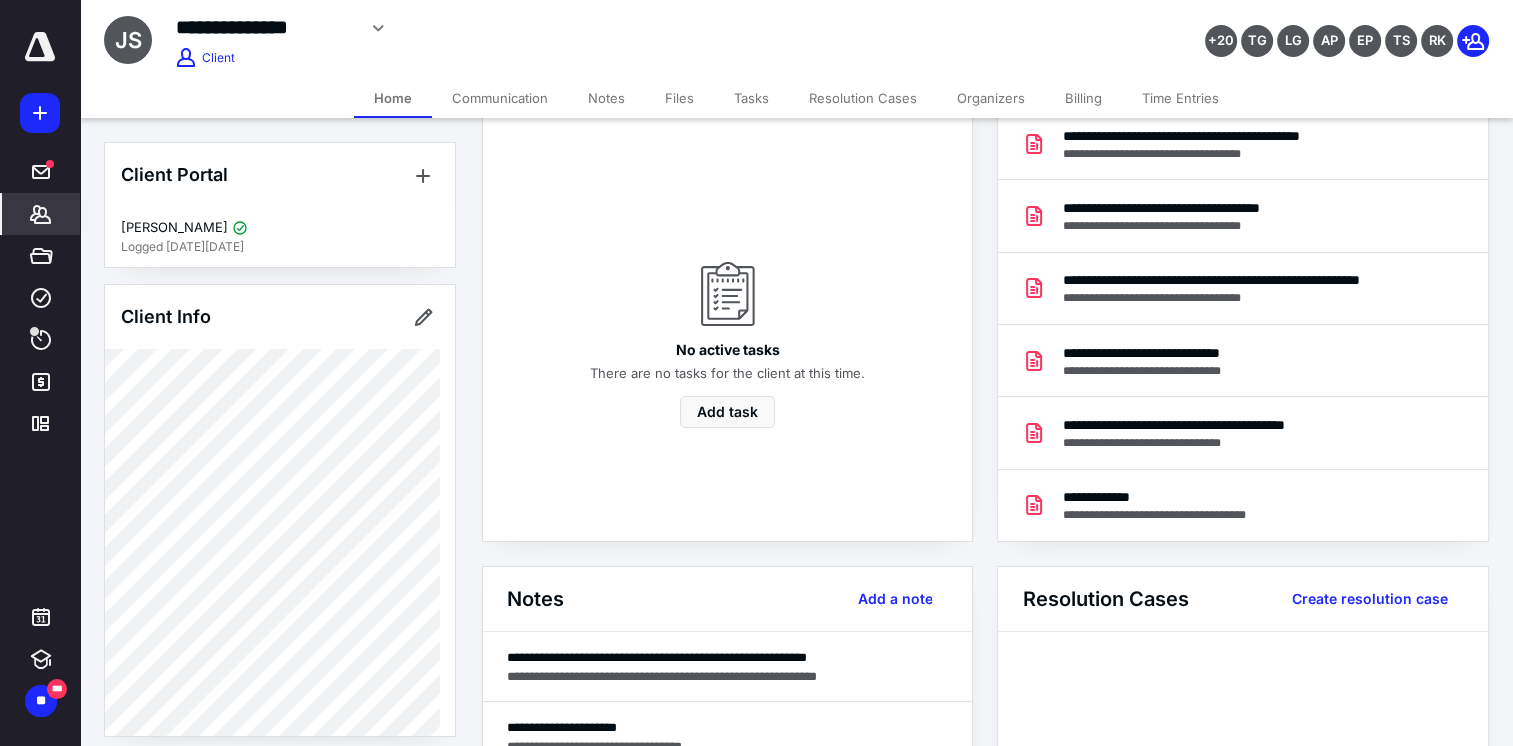 scroll, scrollTop: 200, scrollLeft: 0, axis: vertical 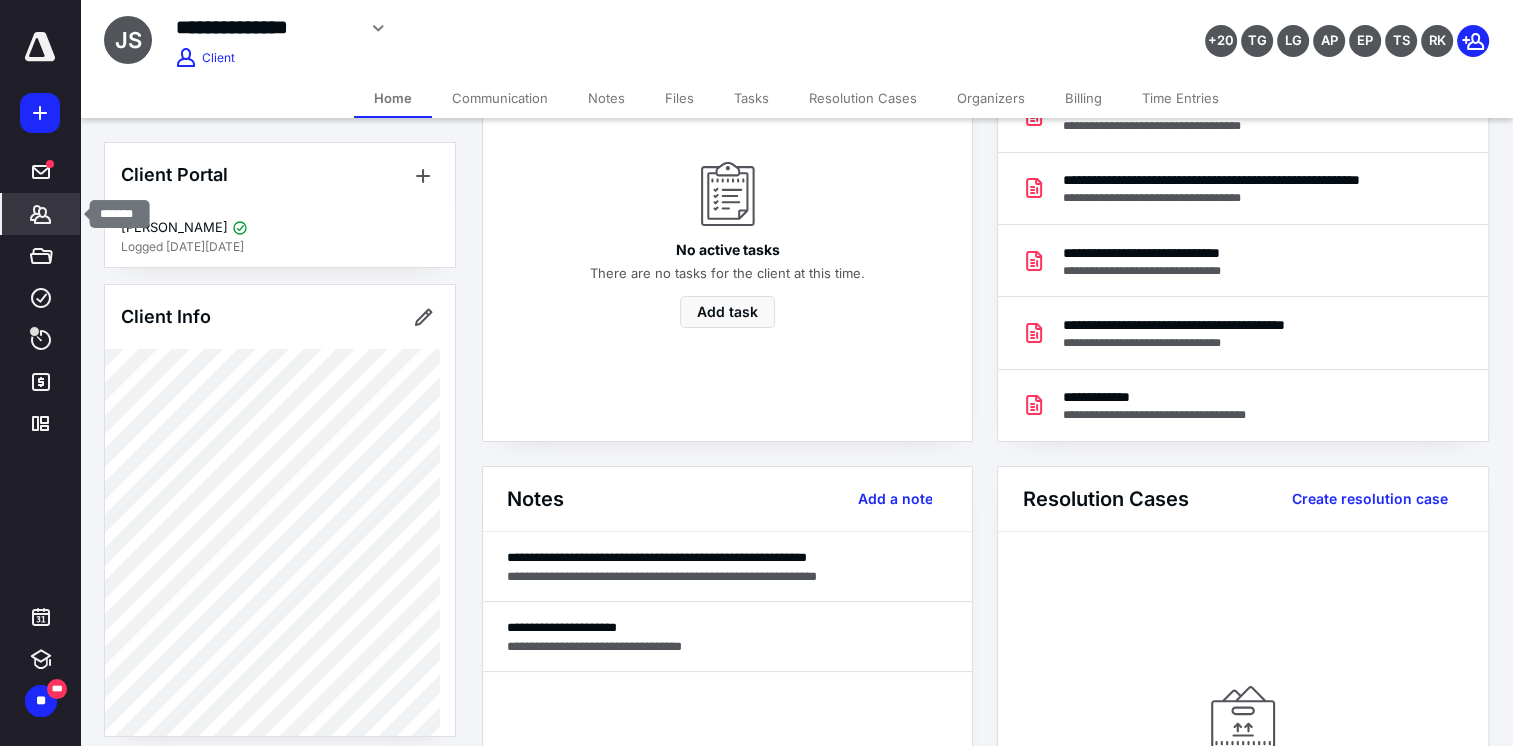 click 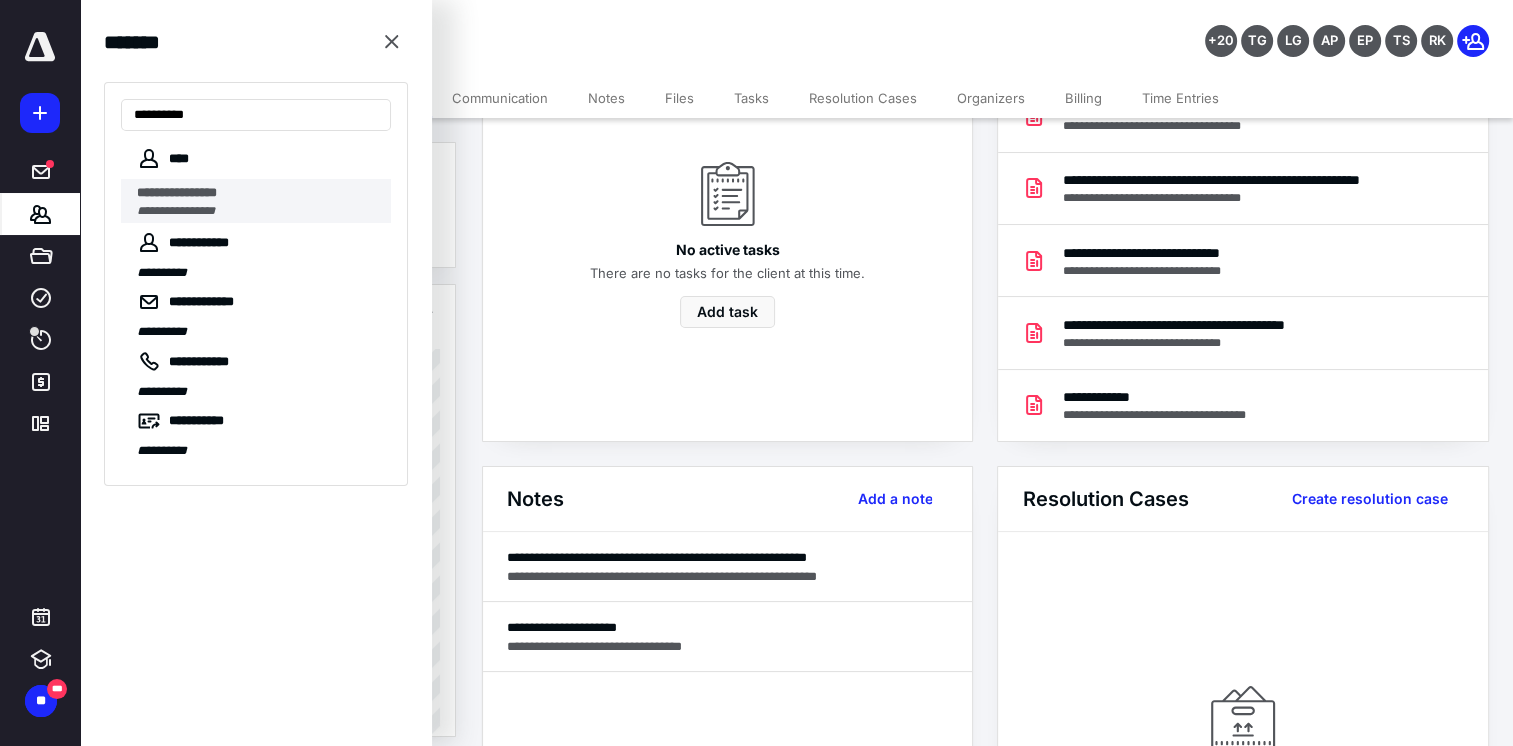 type on "**********" 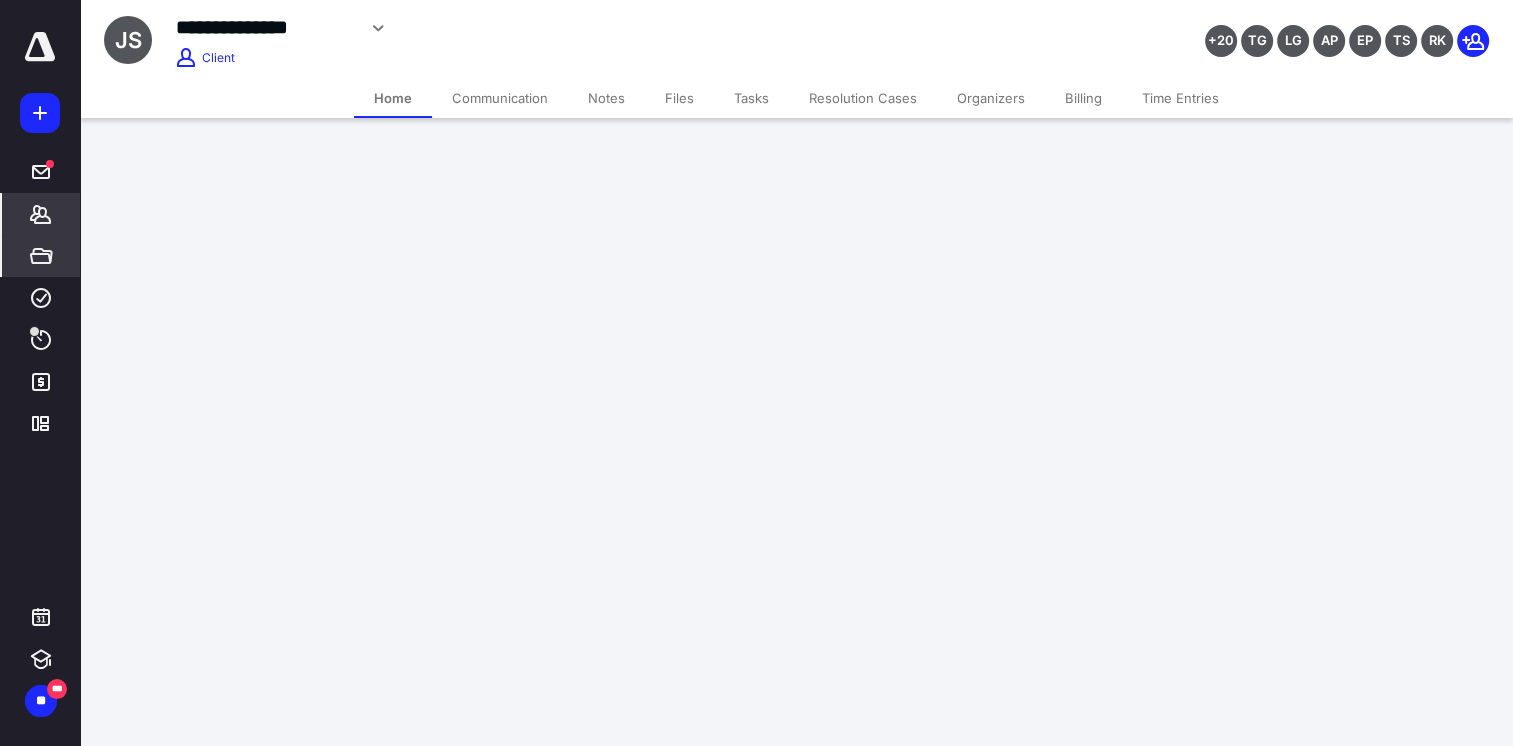 scroll, scrollTop: 0, scrollLeft: 0, axis: both 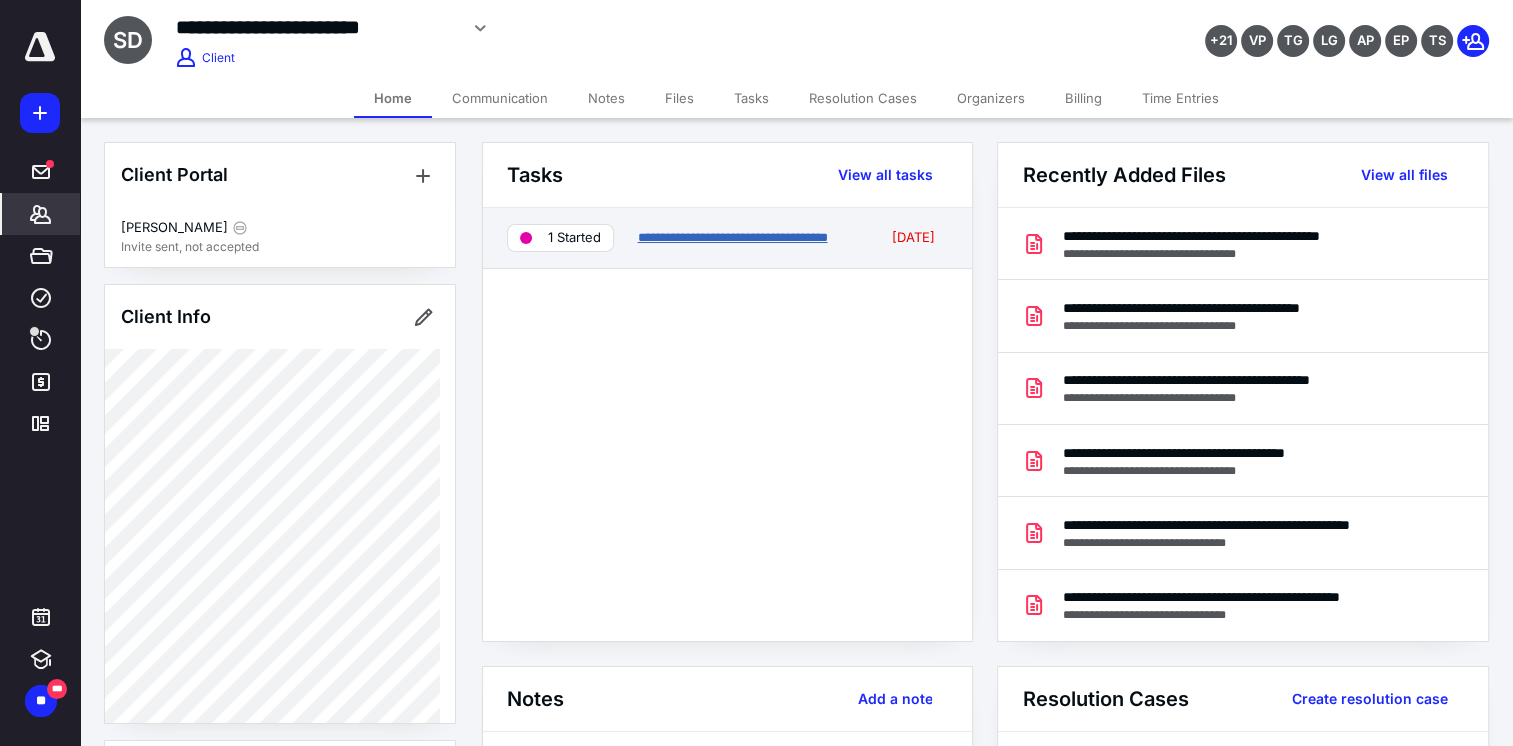 click on "**********" at bounding box center (732, 237) 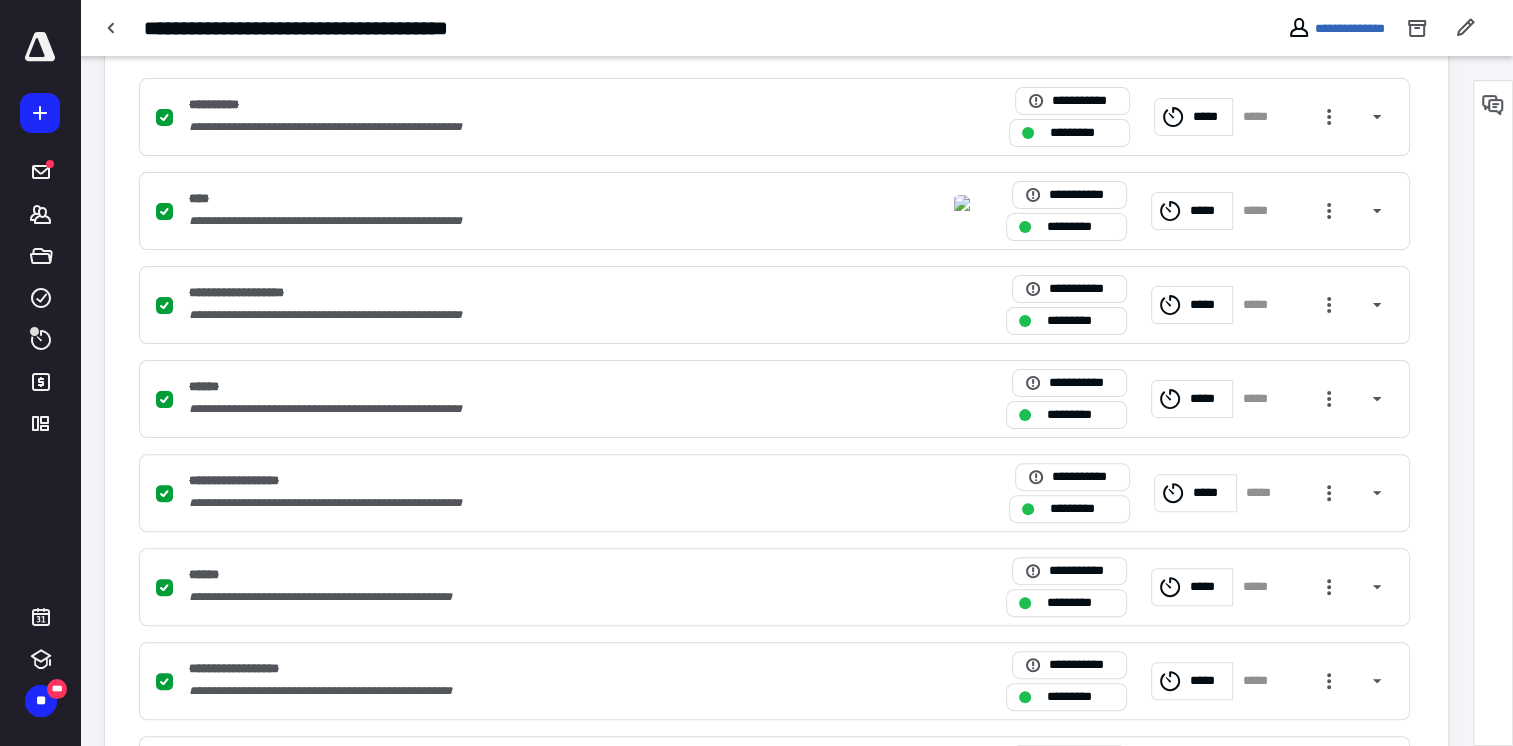scroll, scrollTop: 1000, scrollLeft: 0, axis: vertical 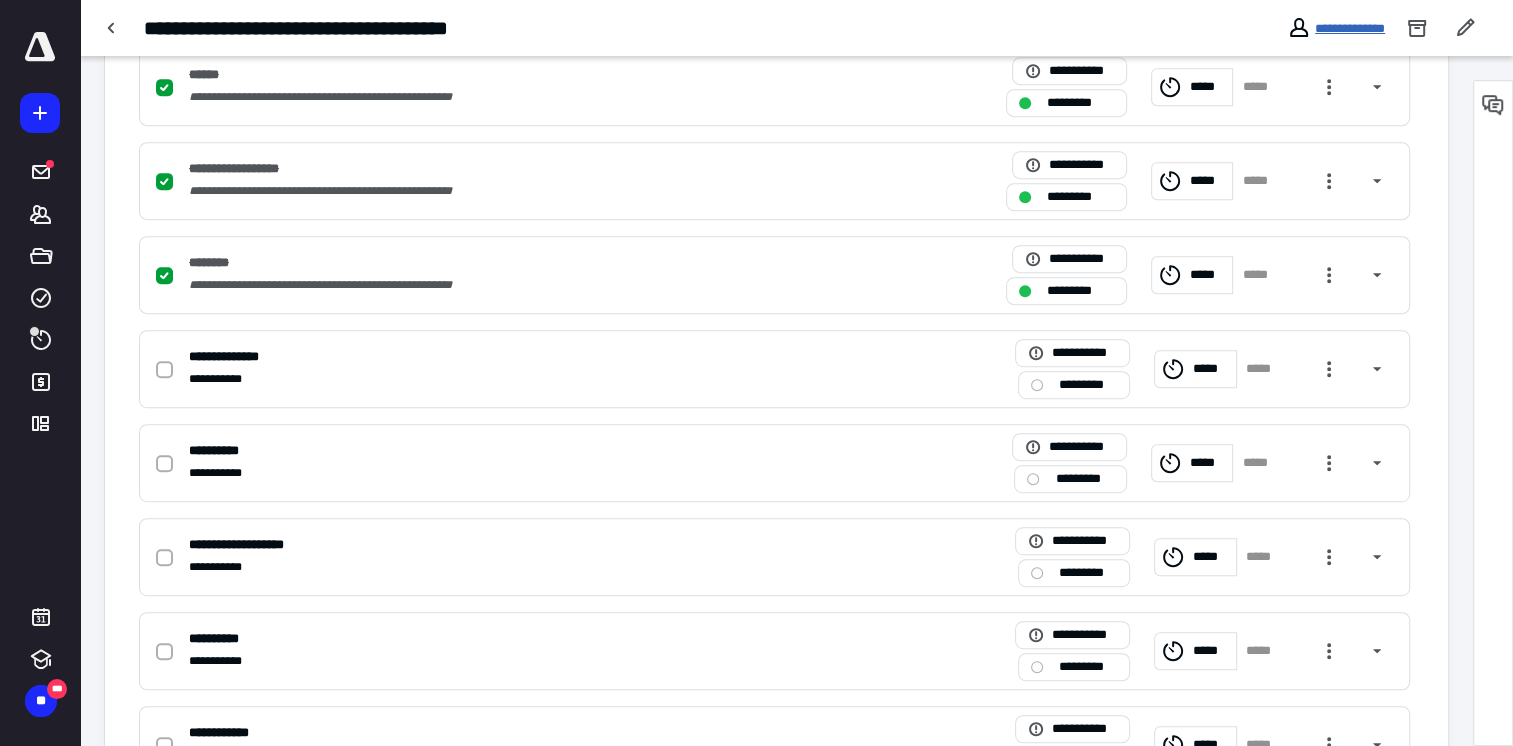 click on "**********" at bounding box center (1350, 28) 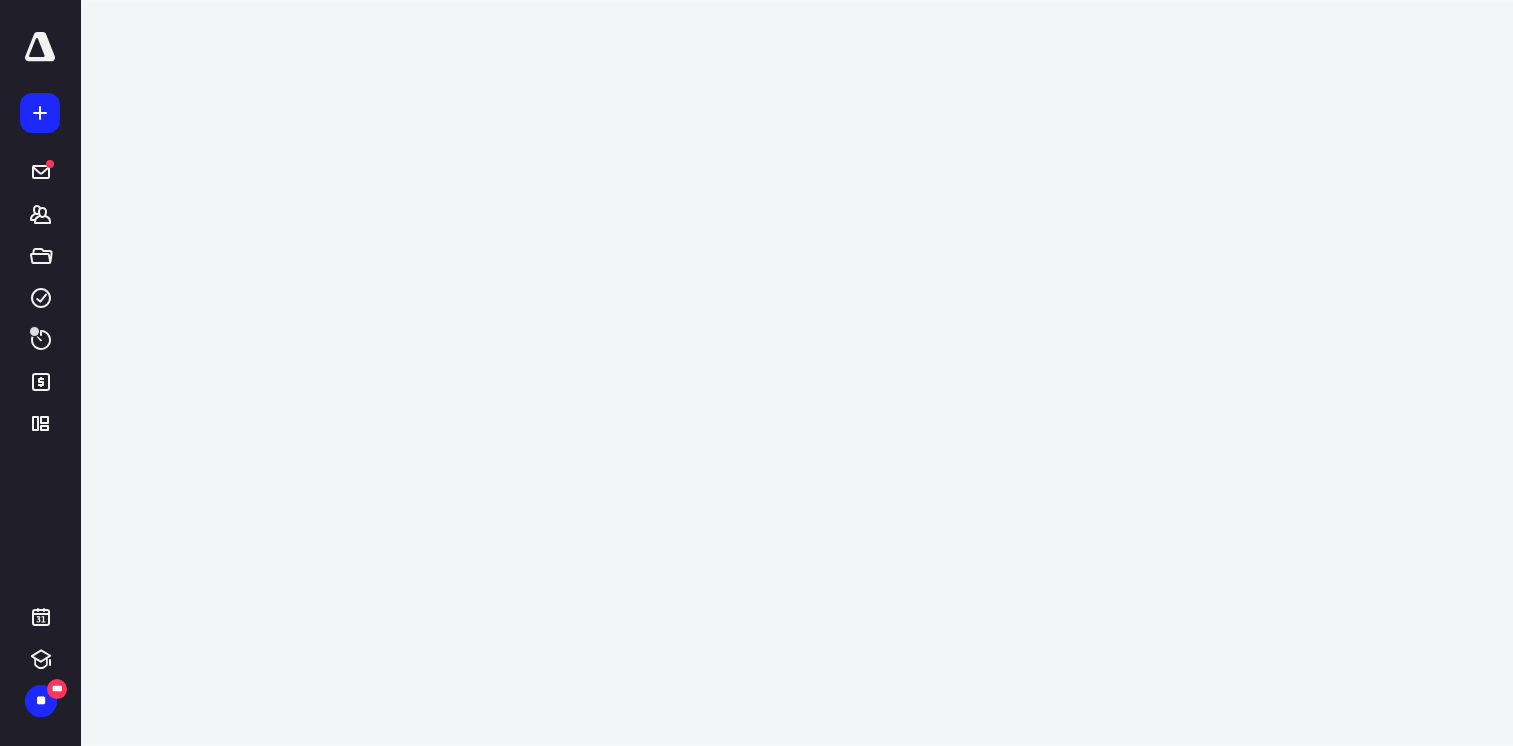scroll, scrollTop: 0, scrollLeft: 0, axis: both 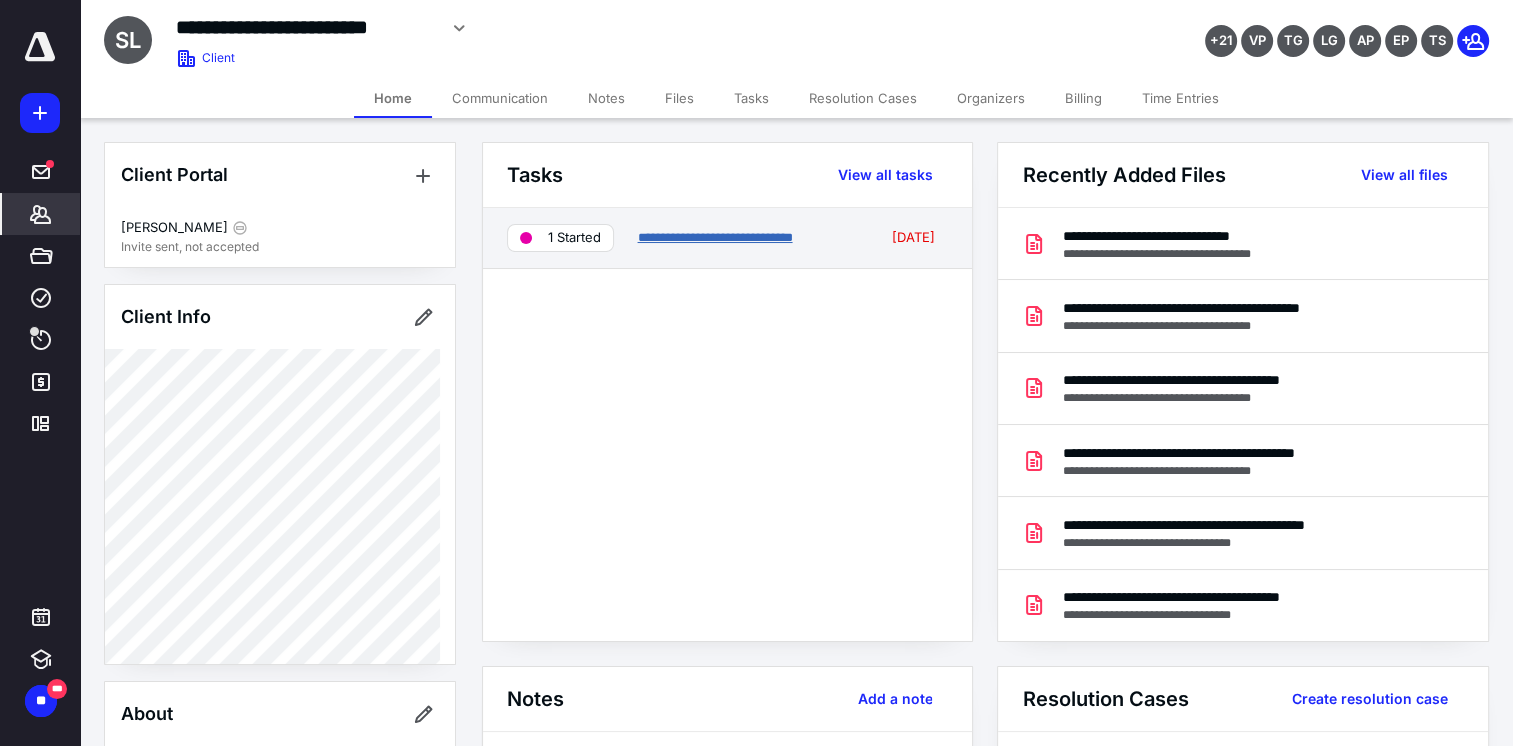 click on "**********" at bounding box center [714, 237] 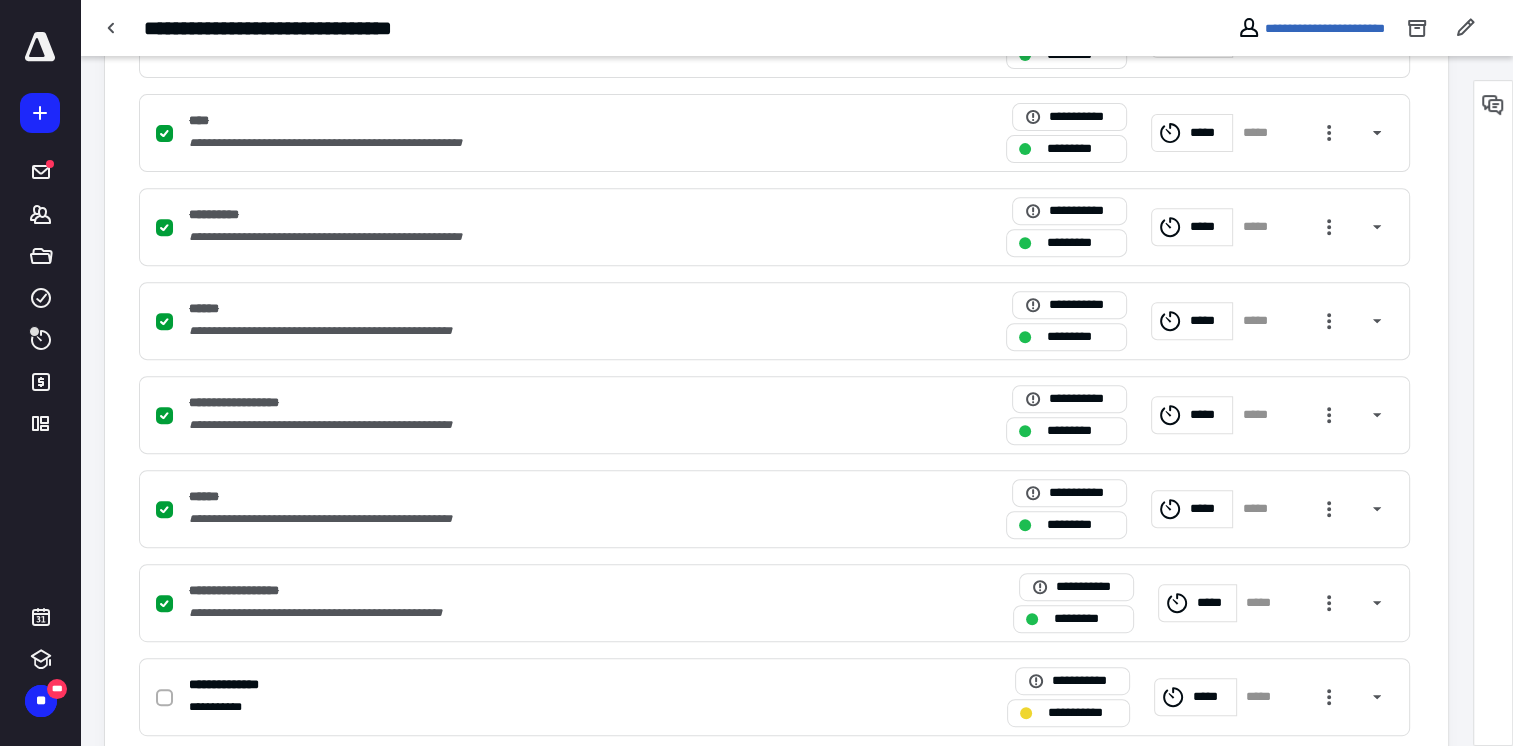 scroll, scrollTop: 1000, scrollLeft: 0, axis: vertical 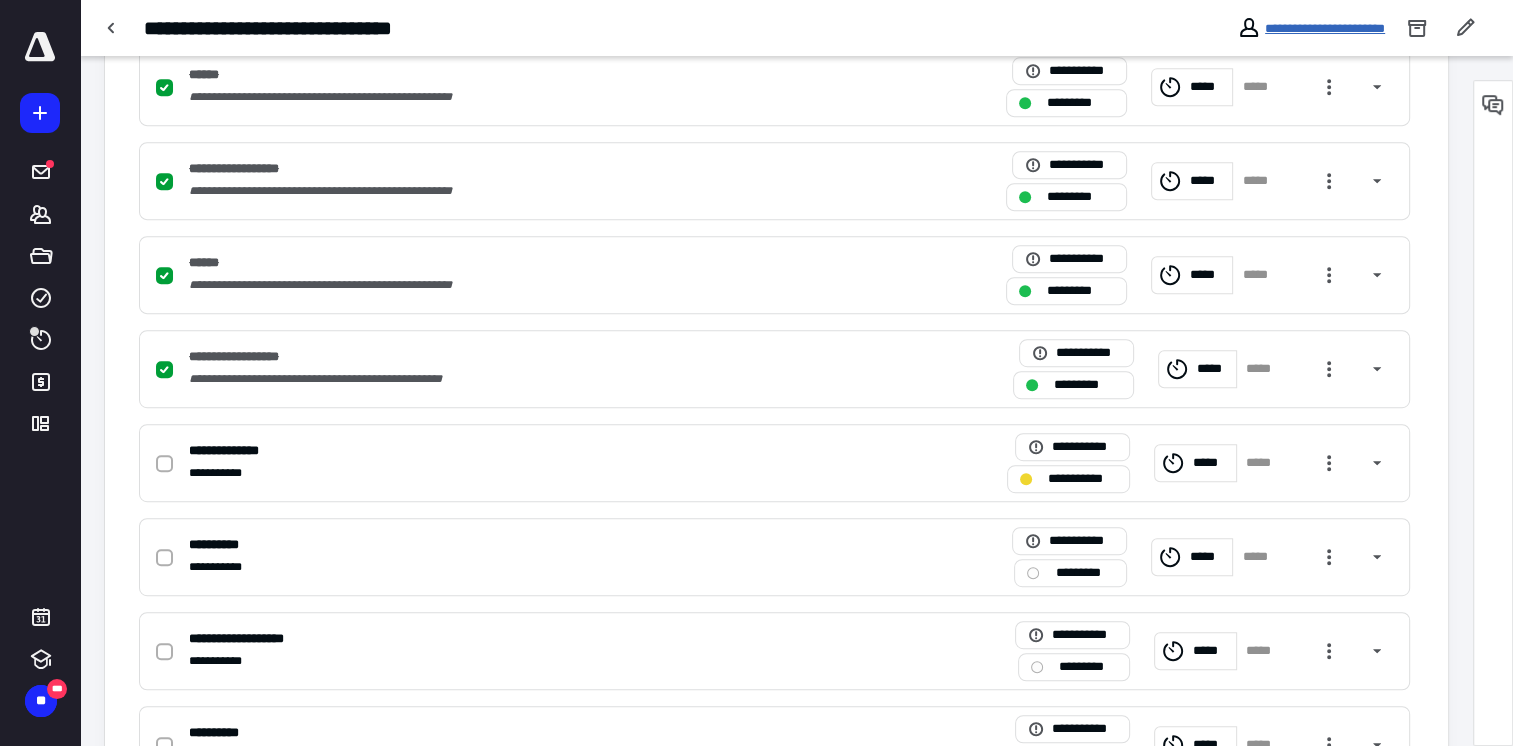 click on "**********" at bounding box center [1325, 28] 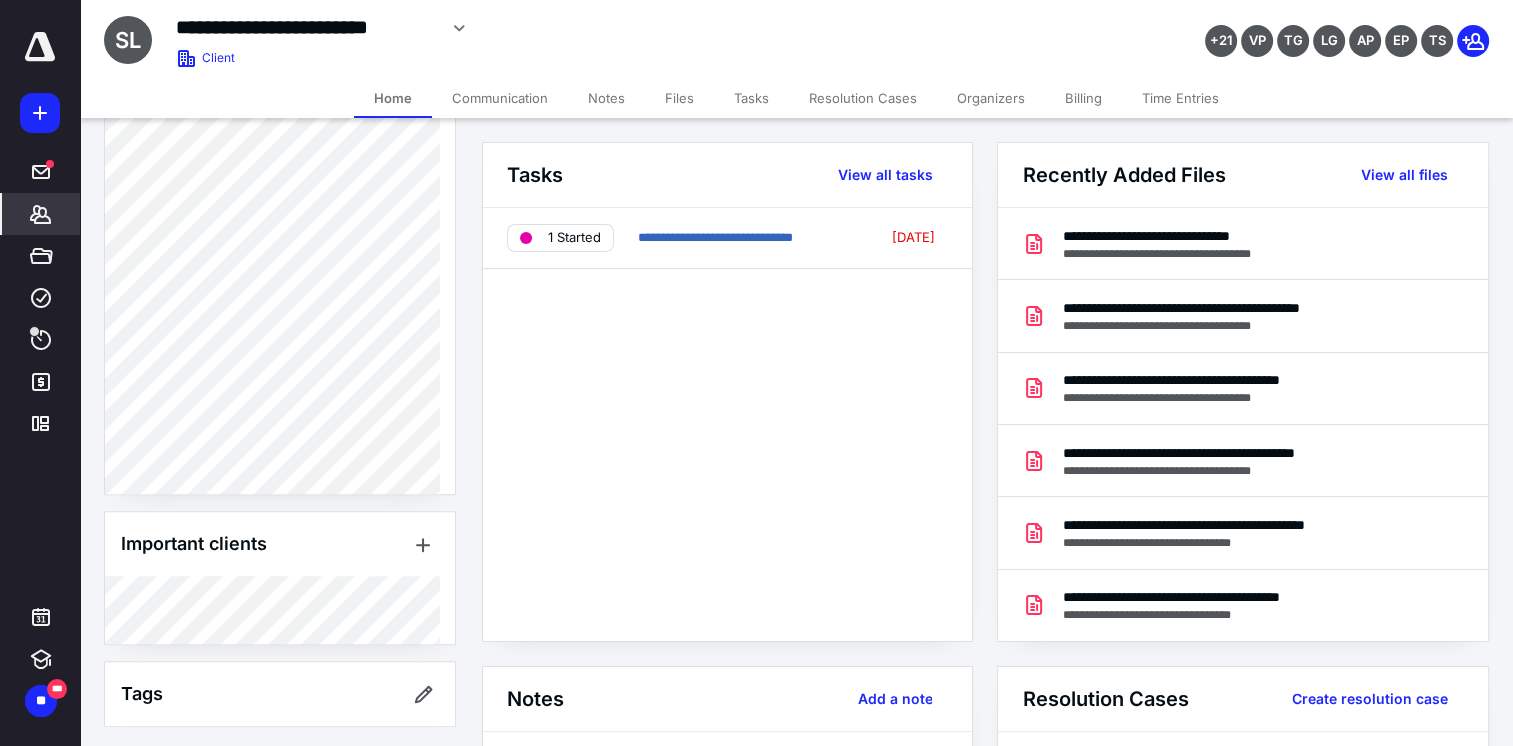 scroll, scrollTop: 1821, scrollLeft: 0, axis: vertical 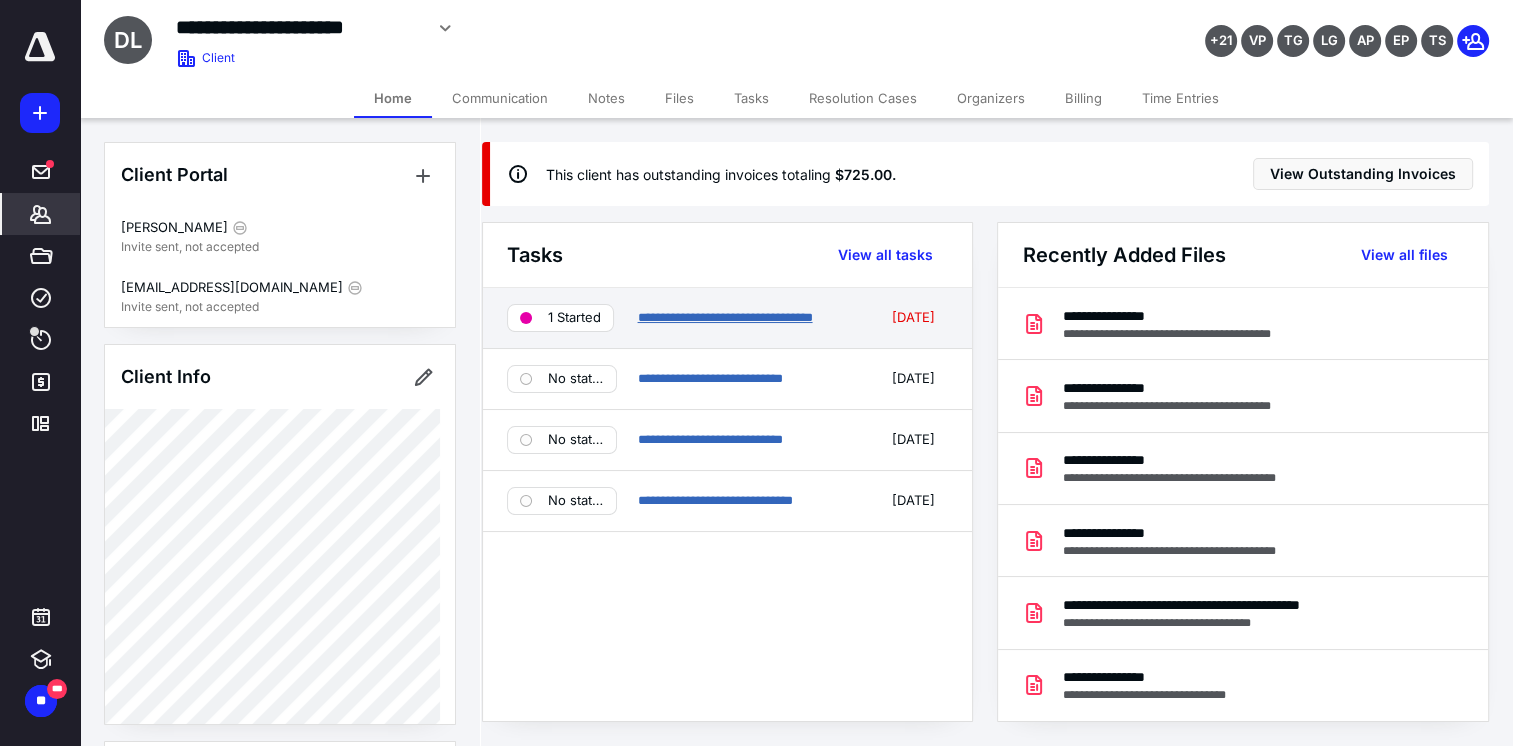click on "**********" at bounding box center [724, 317] 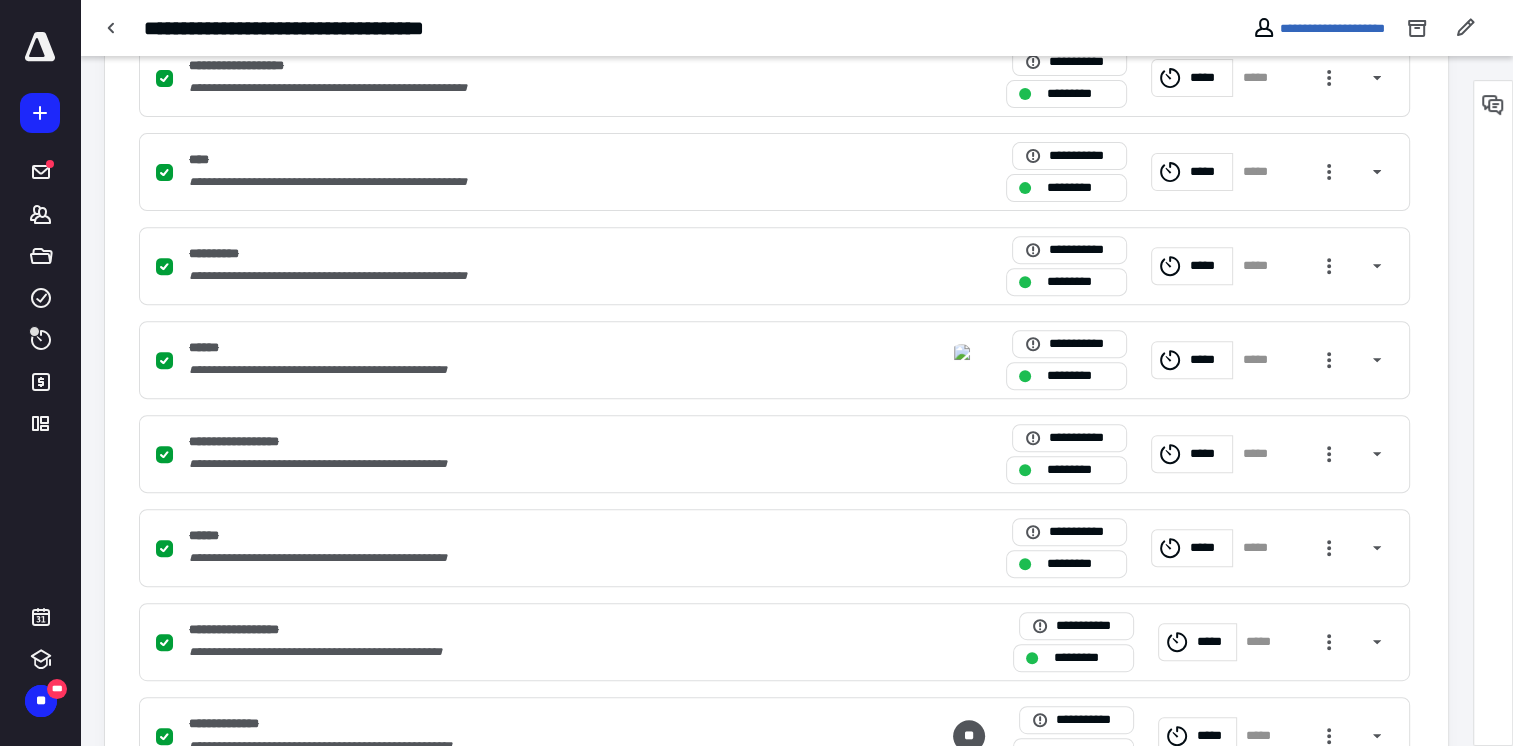 scroll, scrollTop: 1000, scrollLeft: 0, axis: vertical 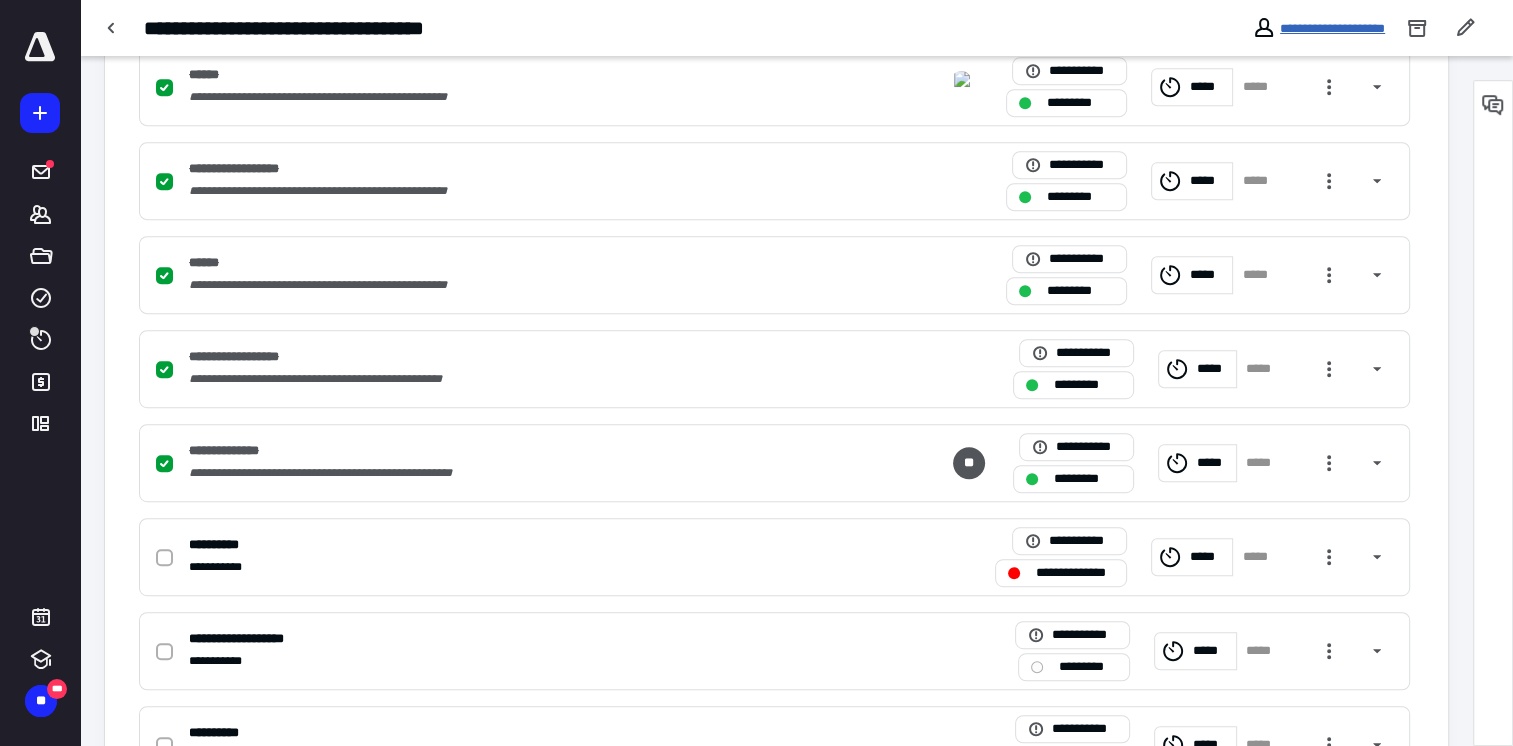 click on "**********" at bounding box center (1332, 28) 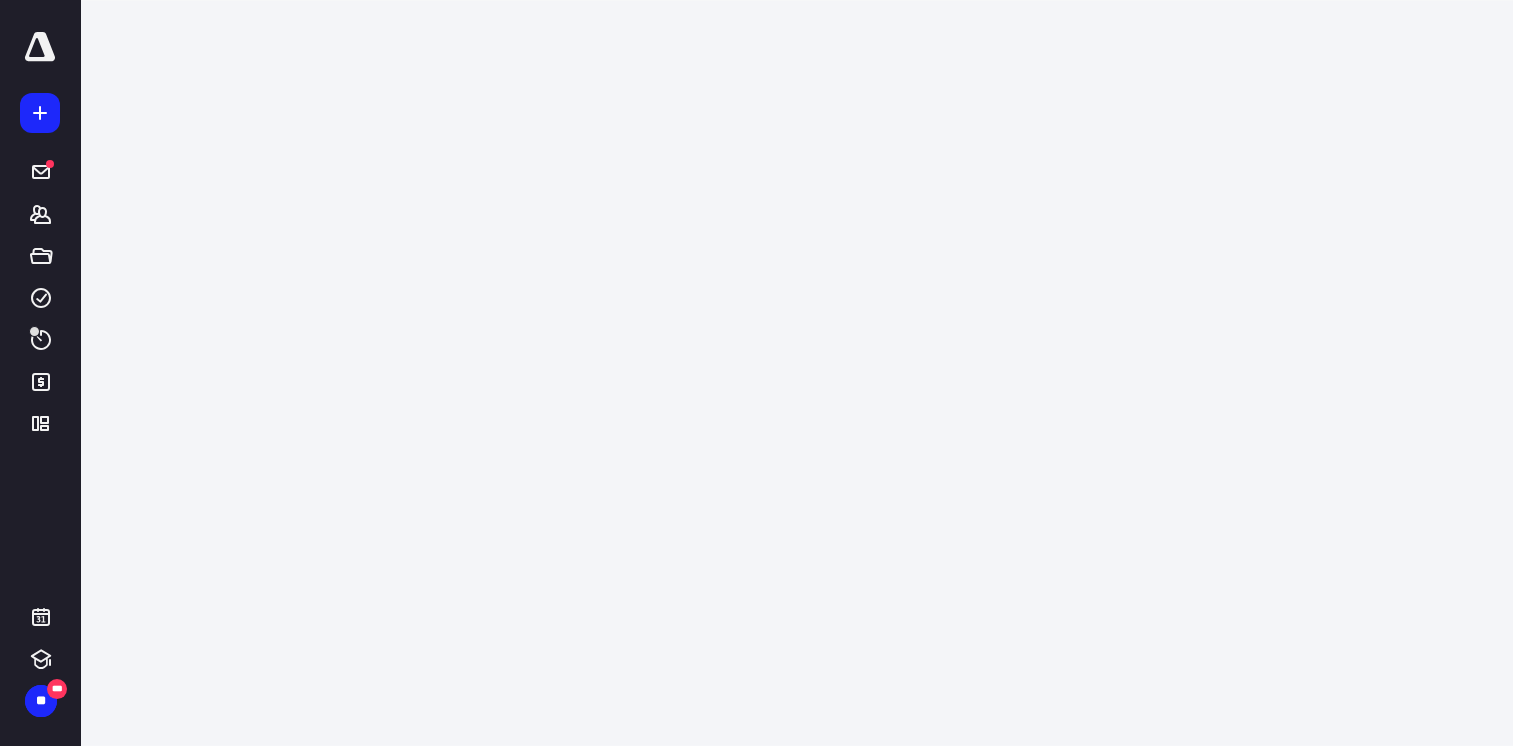 scroll, scrollTop: 0, scrollLeft: 0, axis: both 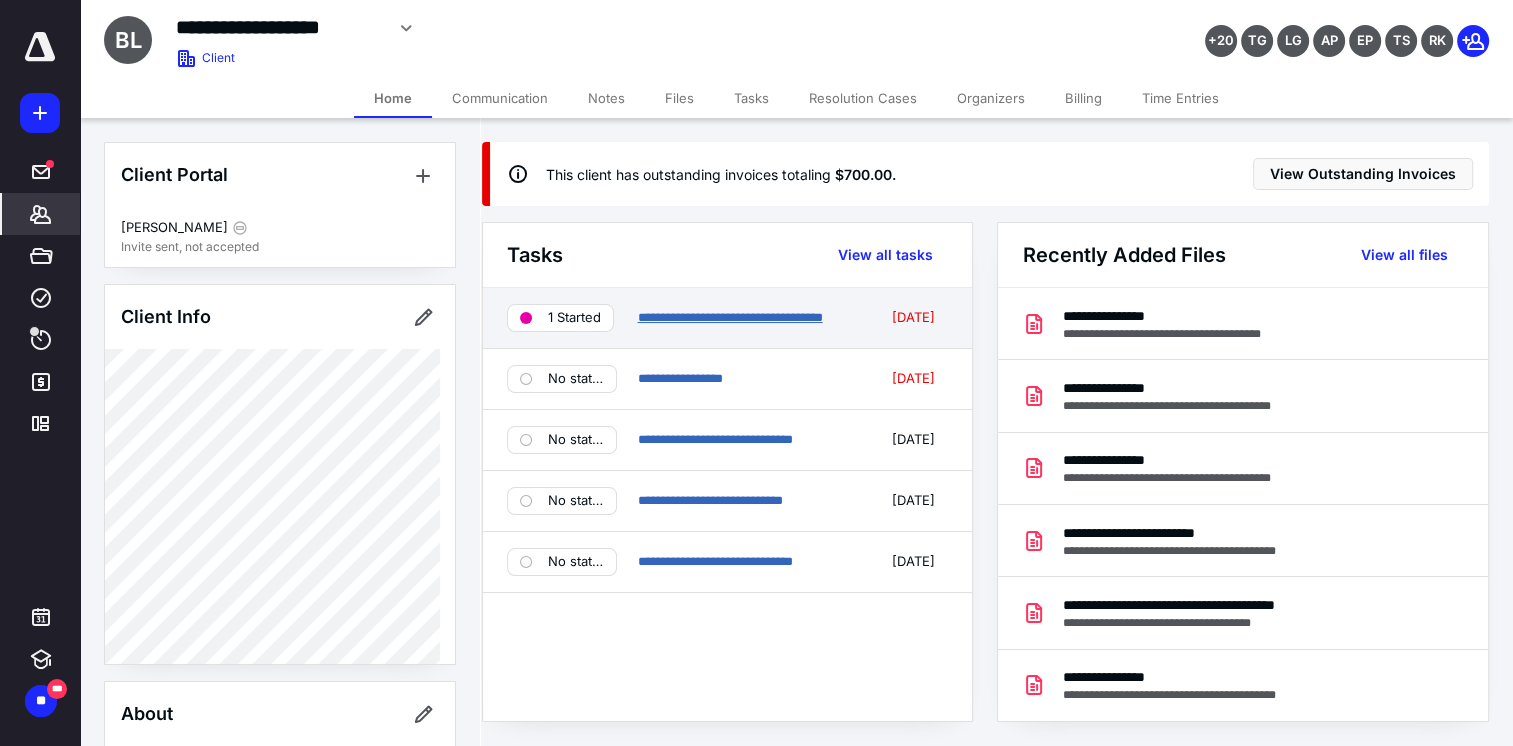 click on "**********" at bounding box center (729, 317) 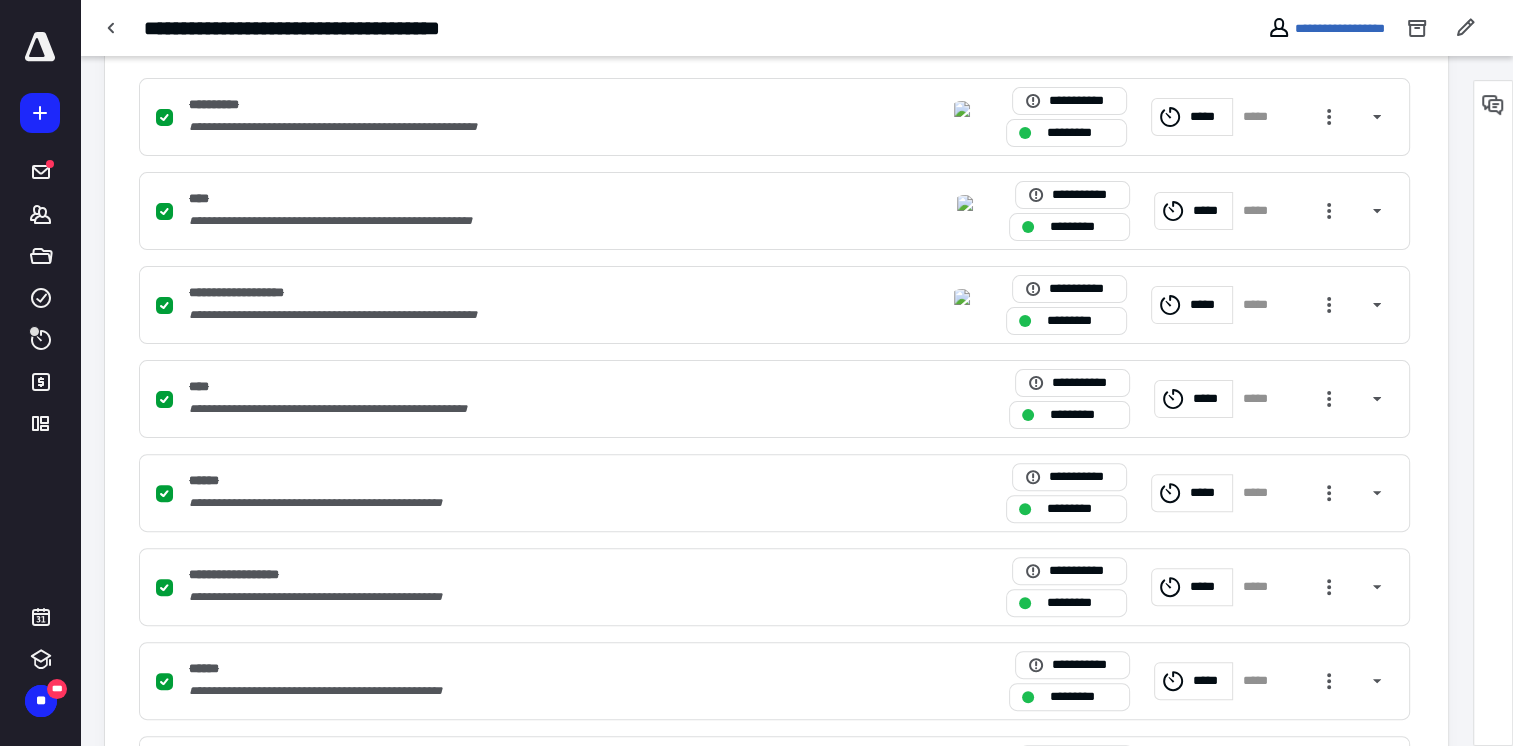 scroll, scrollTop: 900, scrollLeft: 0, axis: vertical 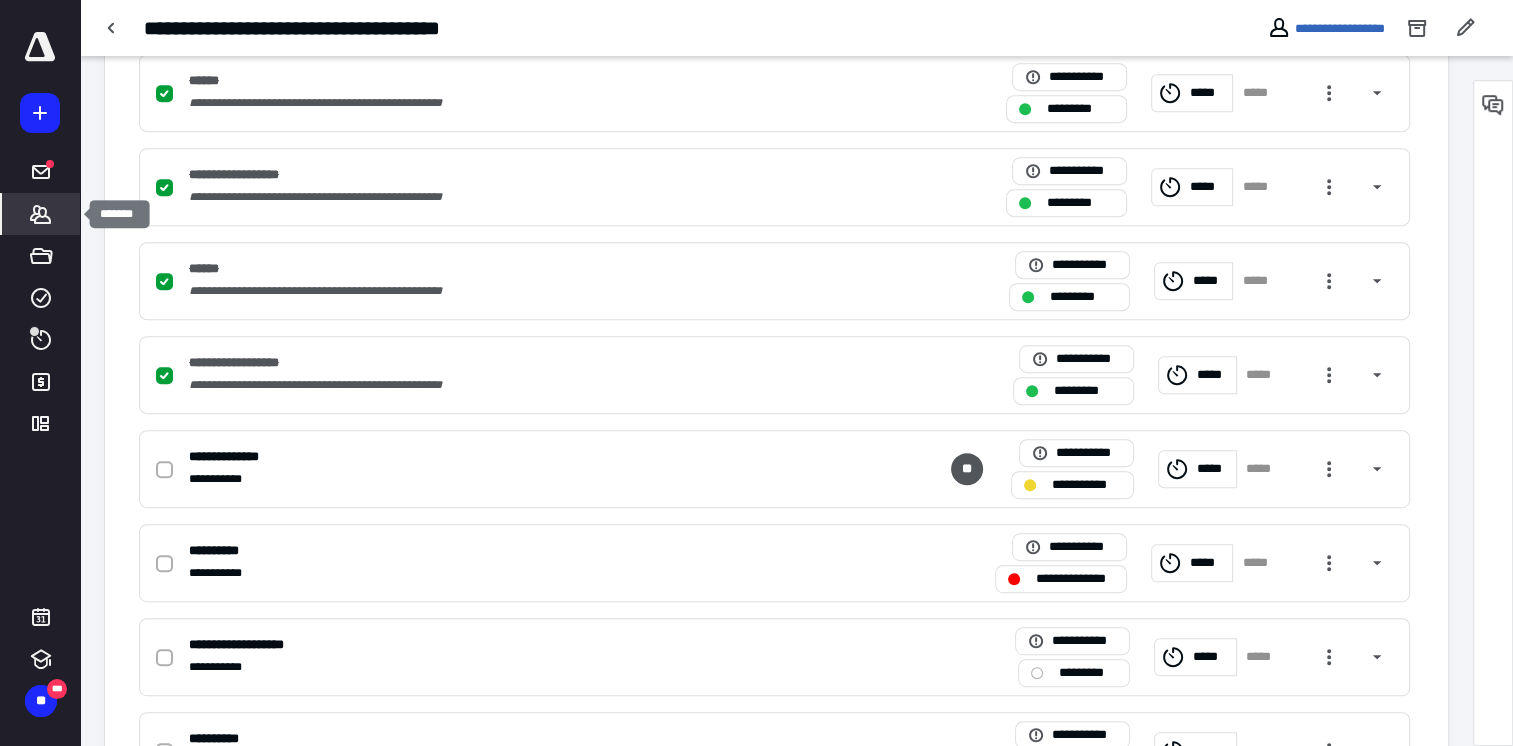 click 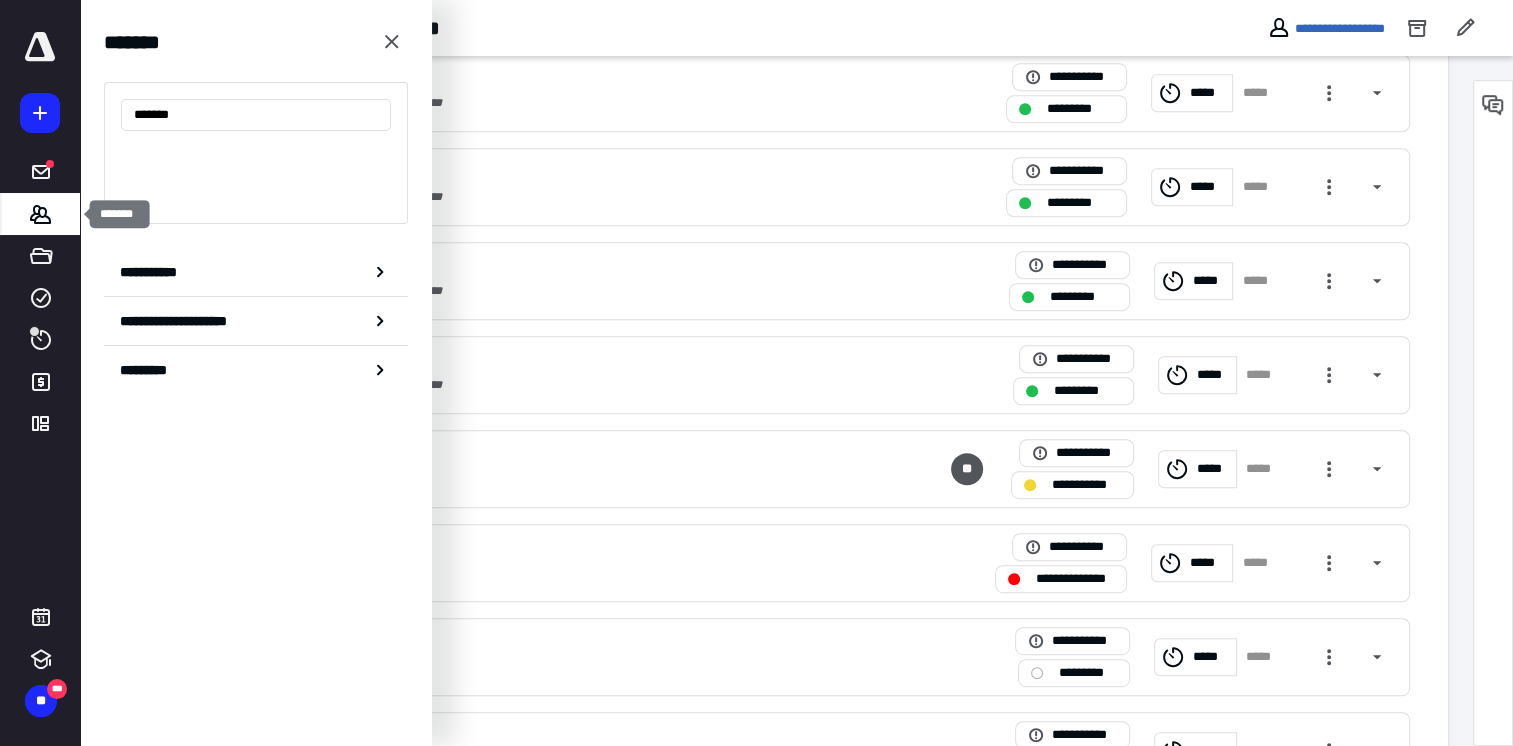 type on "********" 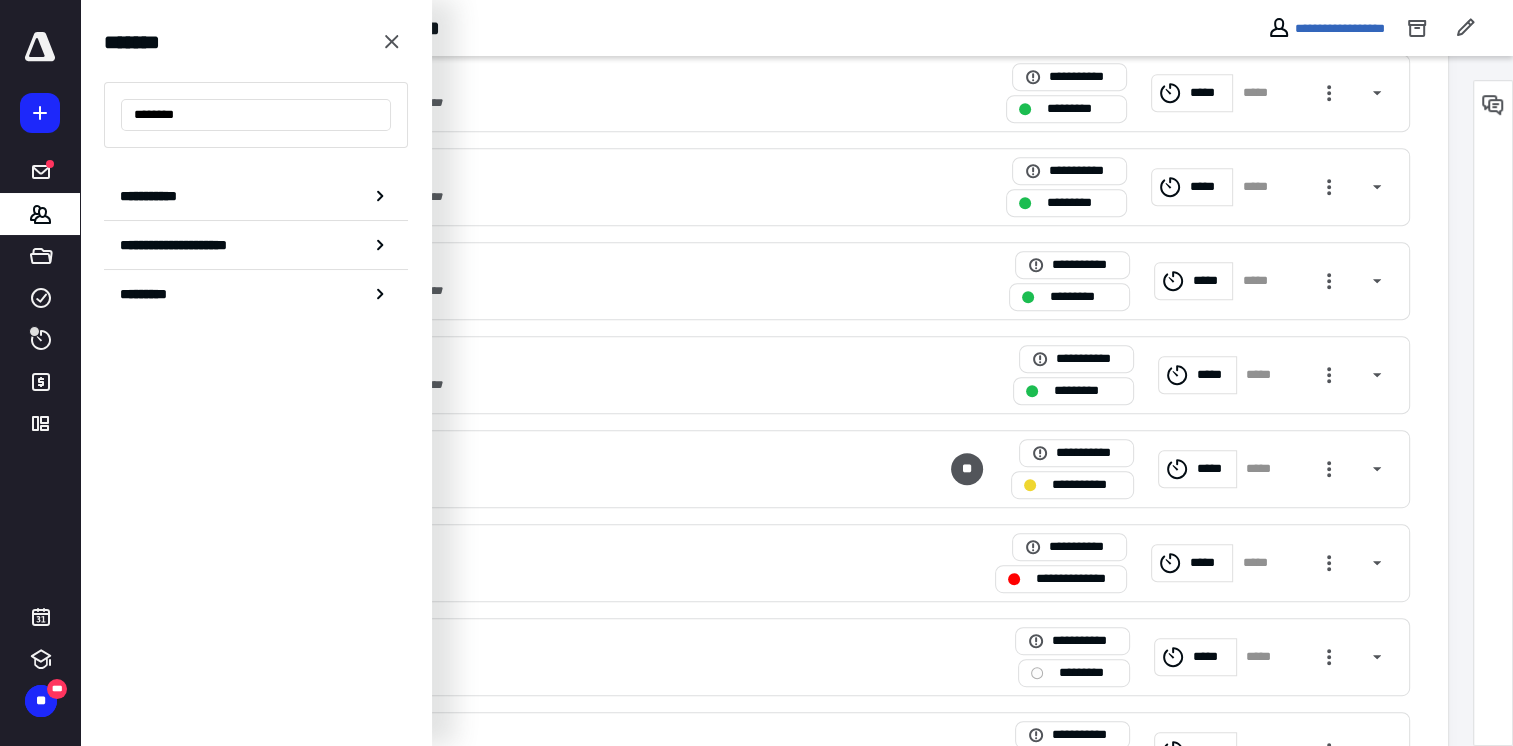 drag, startPoint x: 208, startPoint y: 114, endPoint x: 48, endPoint y: 110, distance: 160.04999 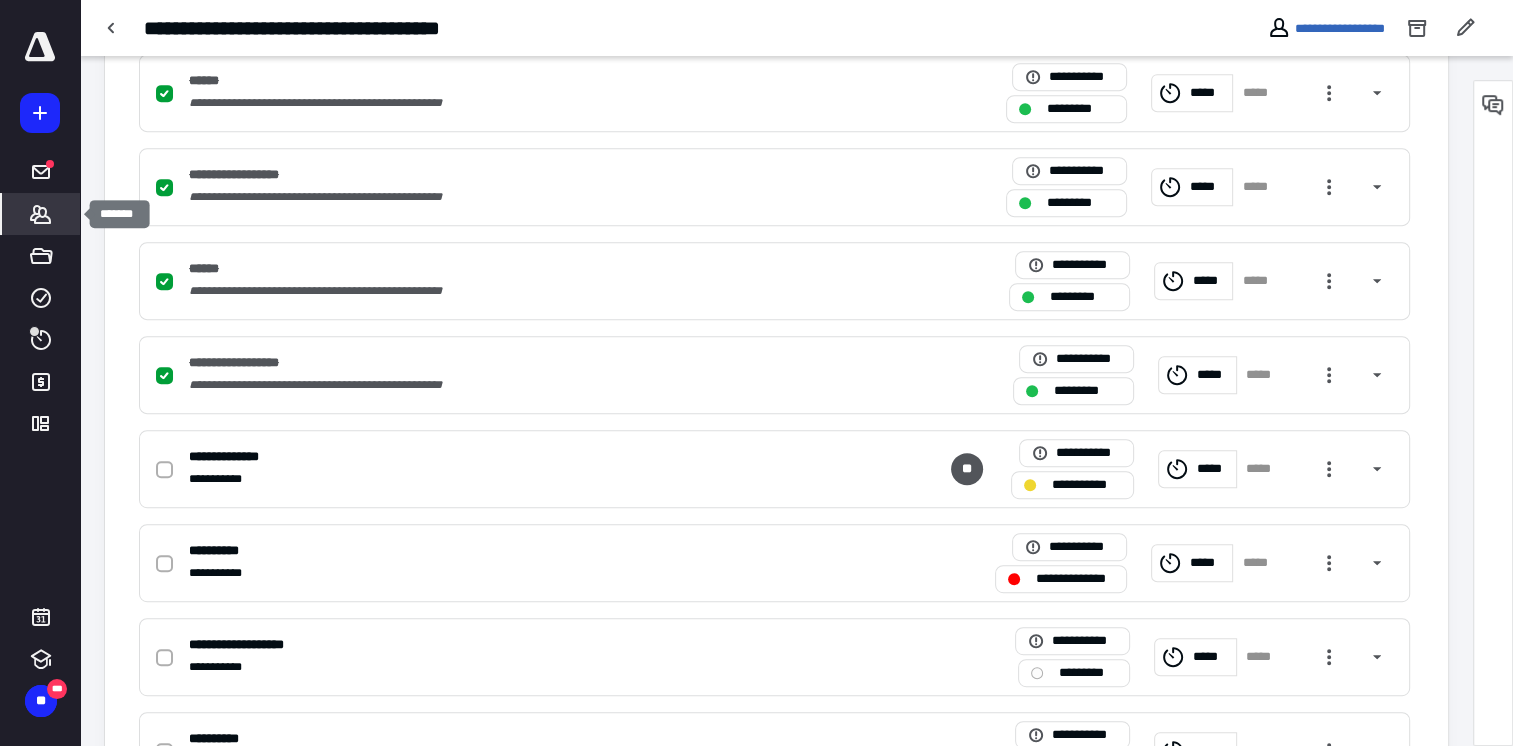 click 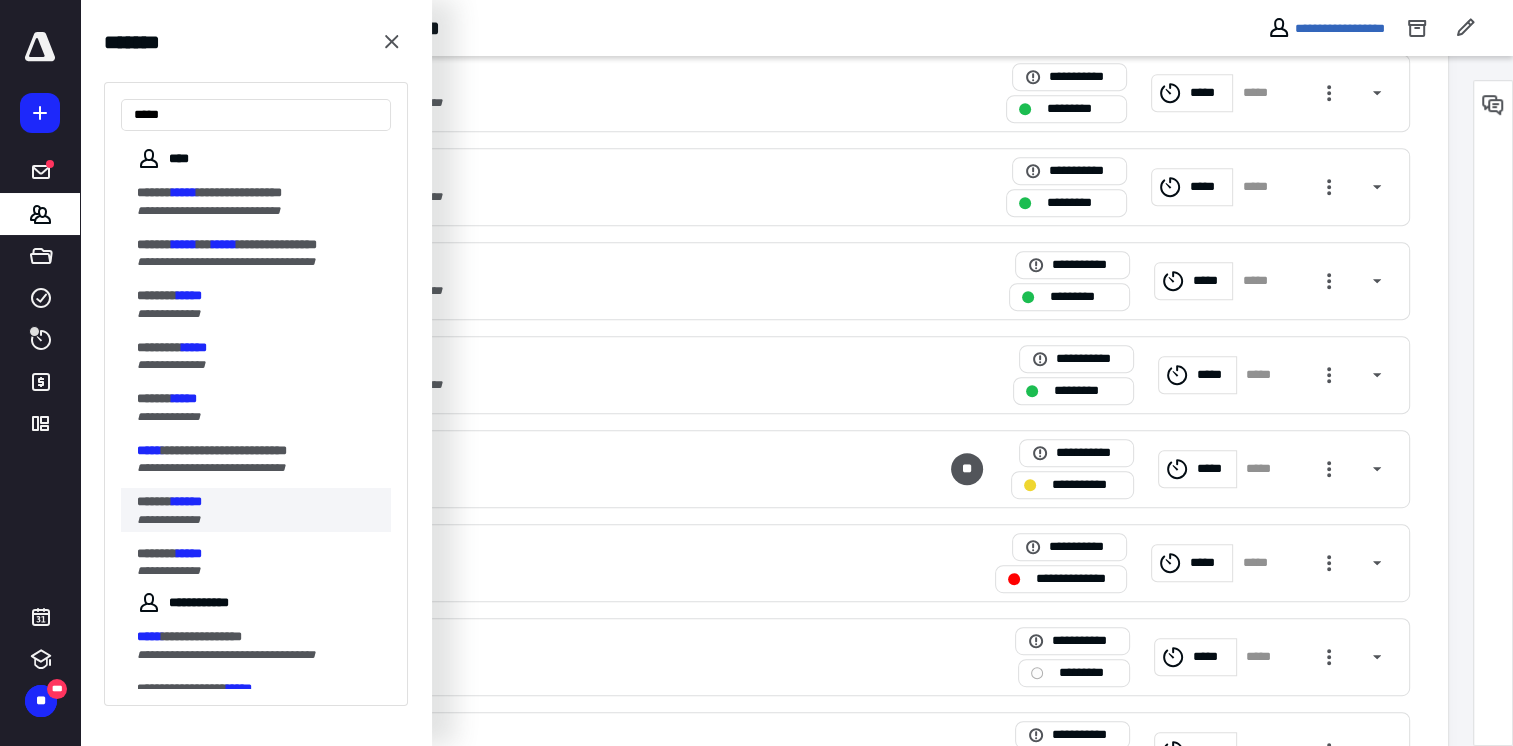 type on "*****" 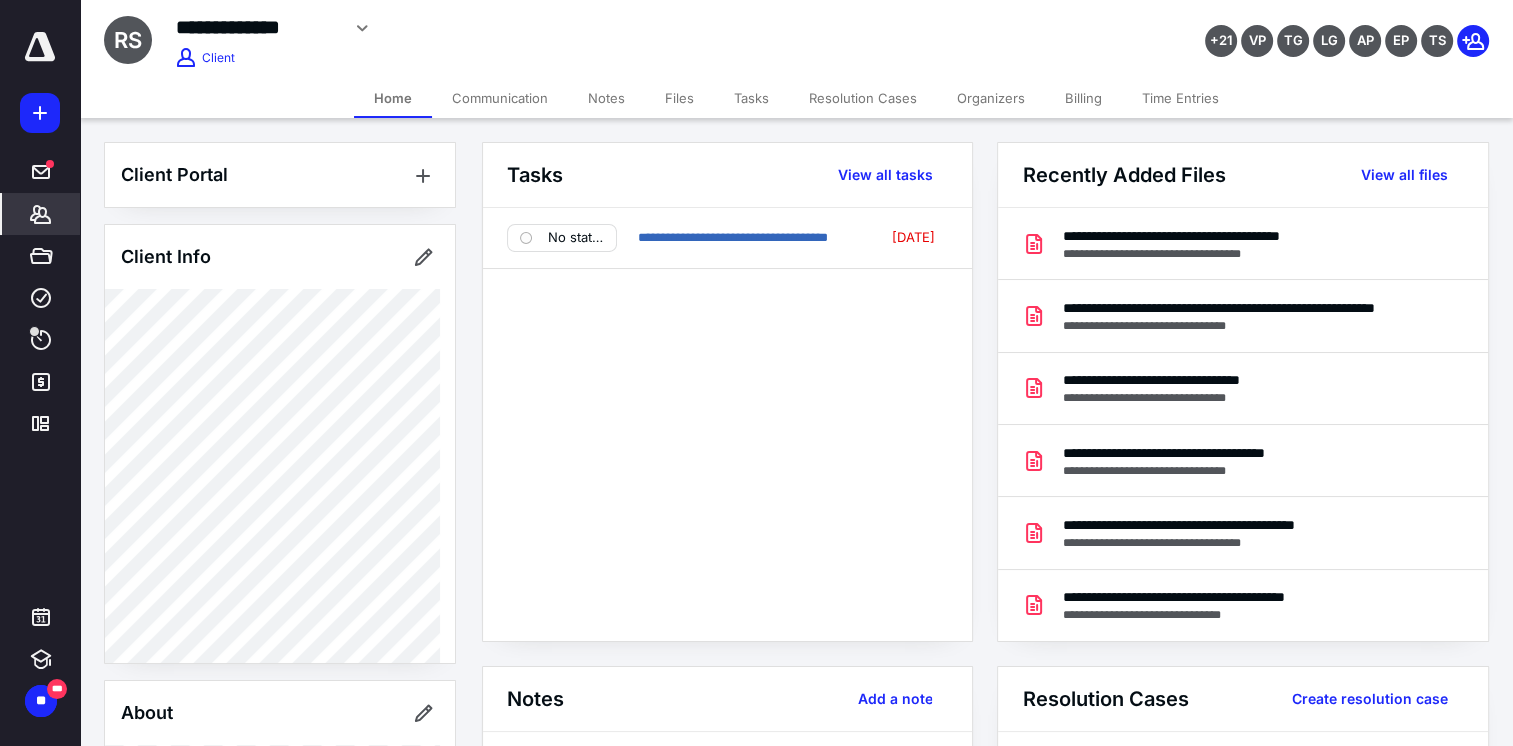 scroll, scrollTop: 500, scrollLeft: 0, axis: vertical 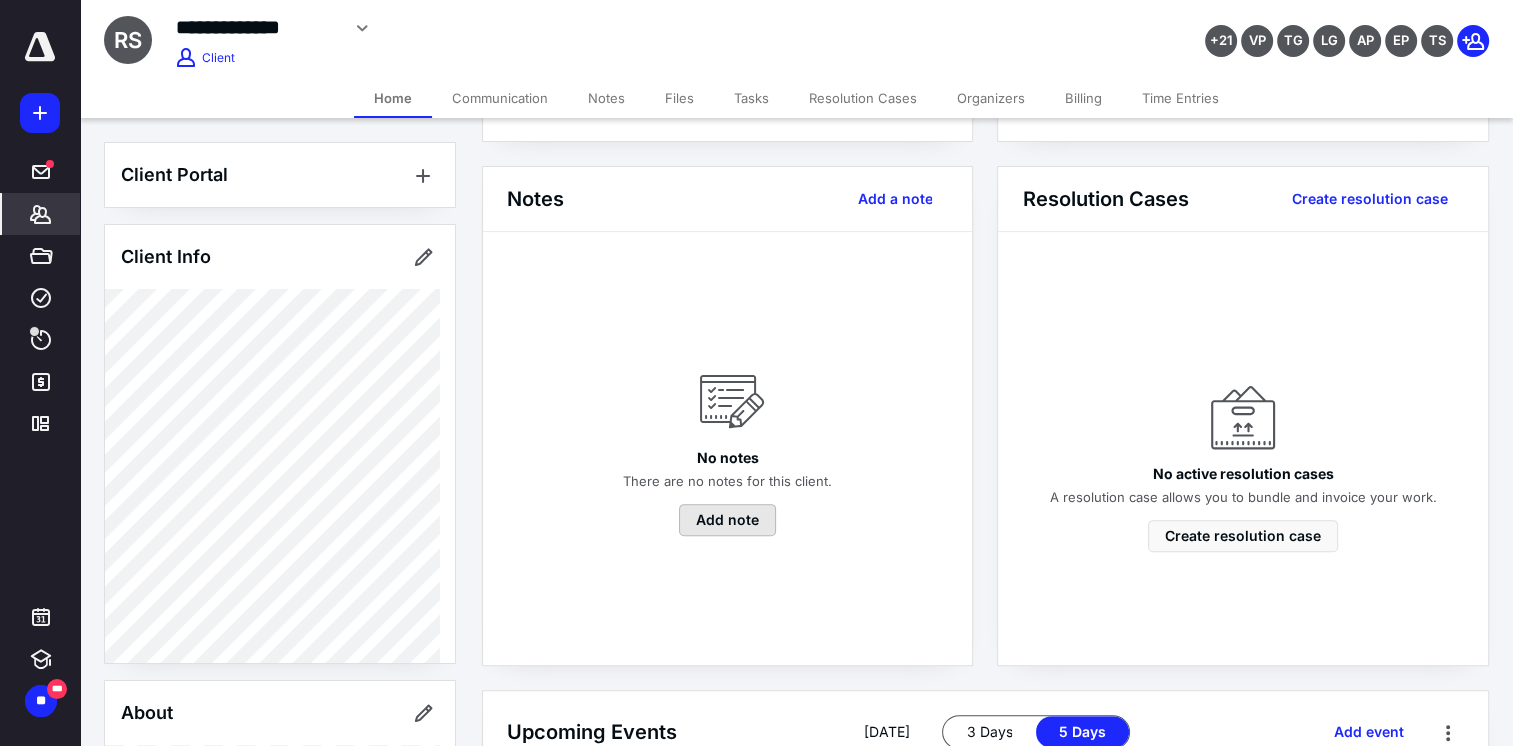 click on "Add note" at bounding box center [727, 520] 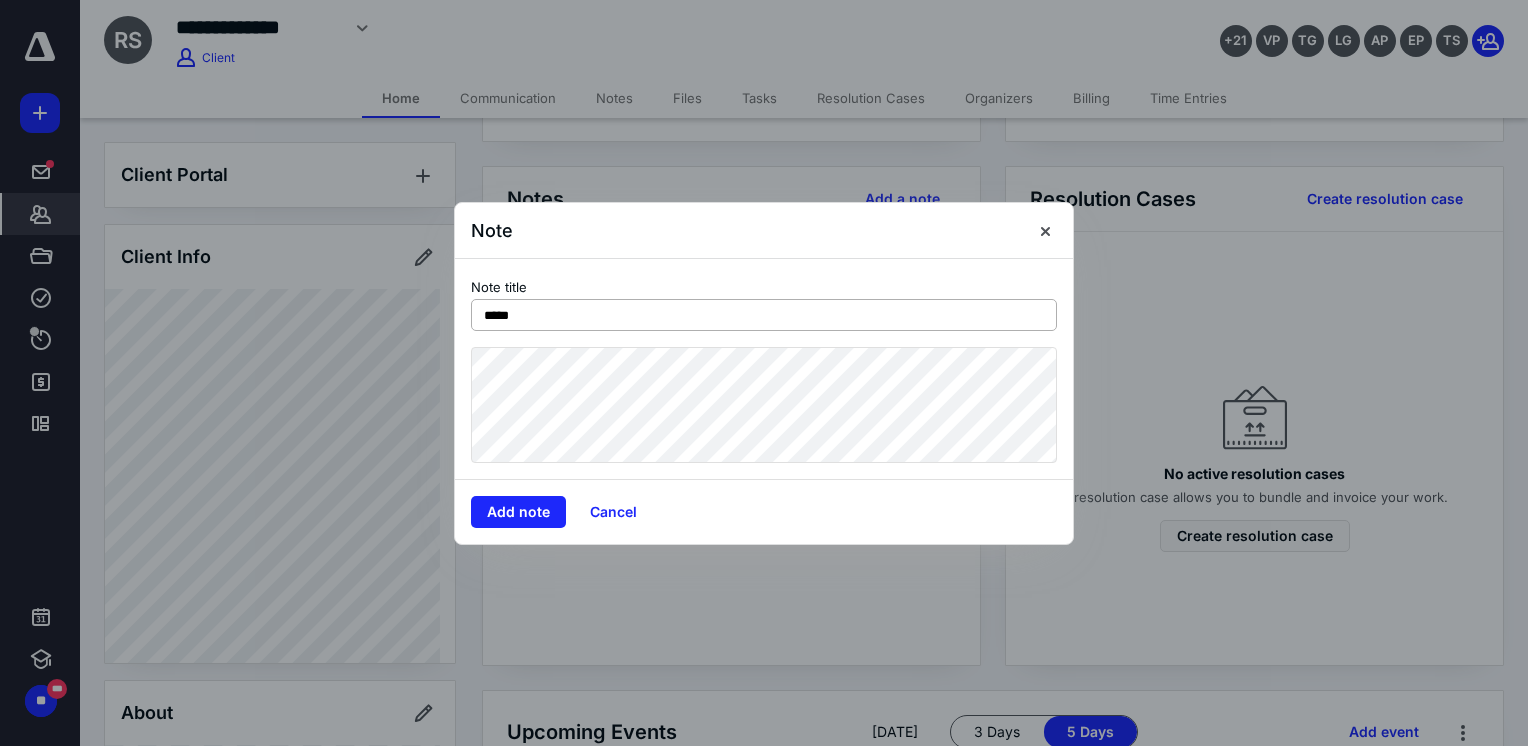 type on "*****" 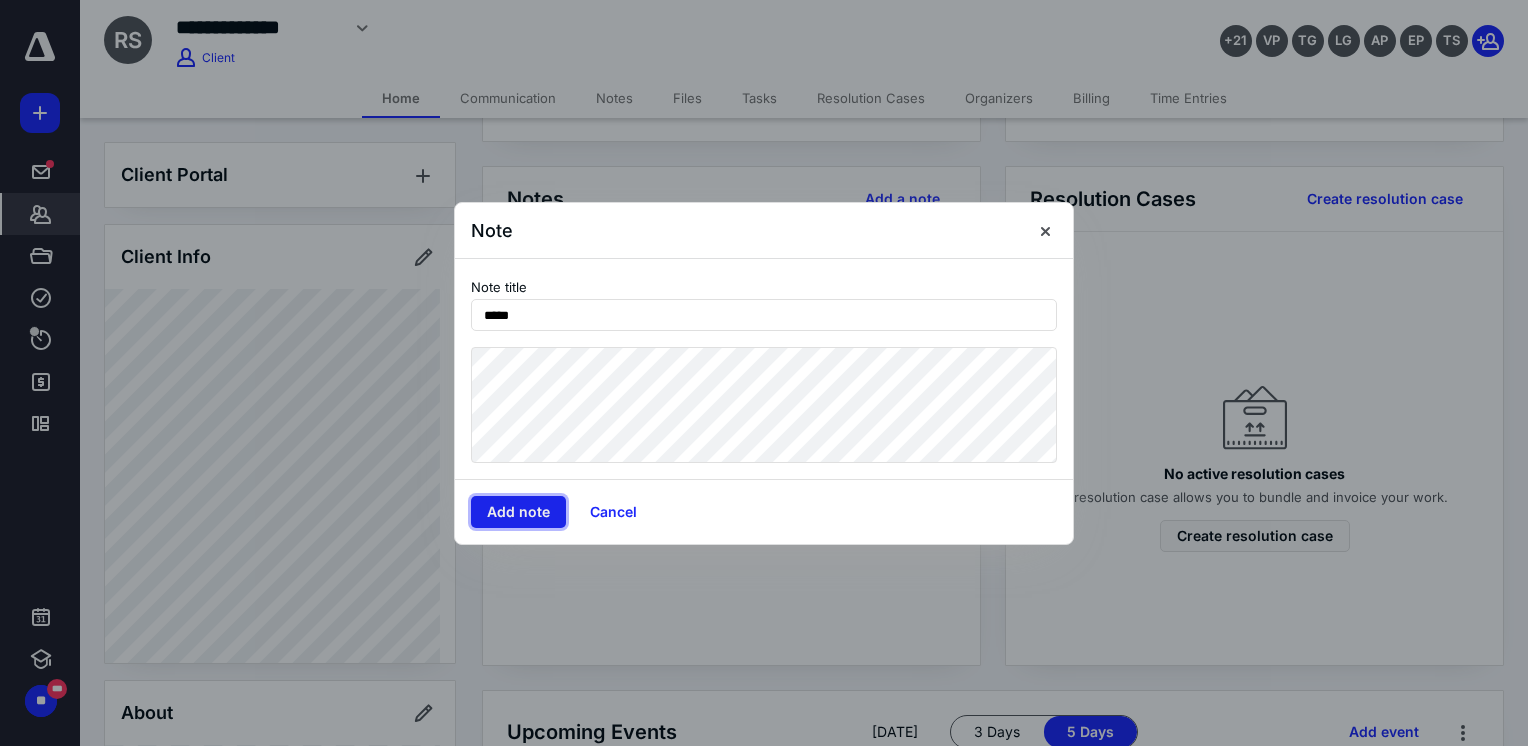 click on "Add note" at bounding box center [518, 512] 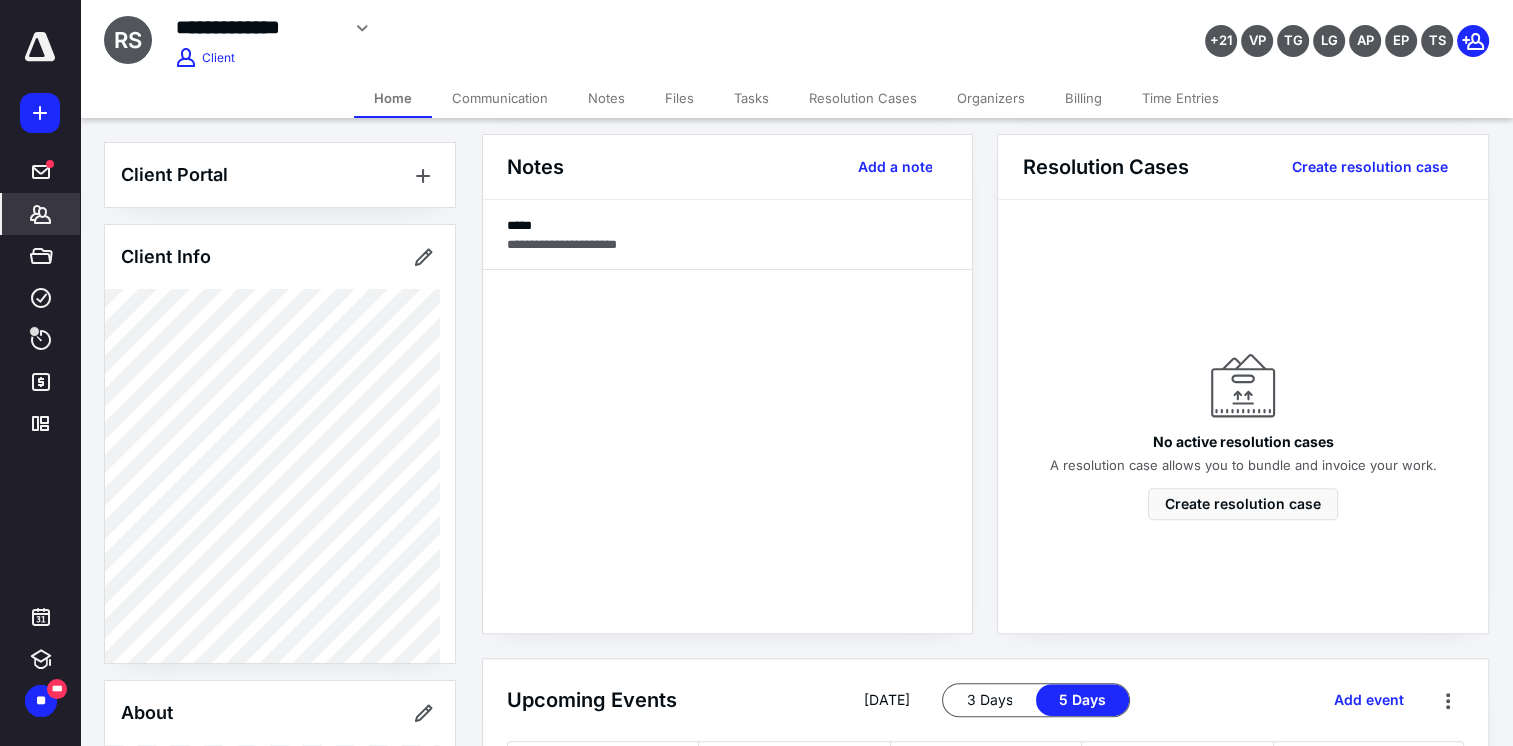 scroll, scrollTop: 500, scrollLeft: 0, axis: vertical 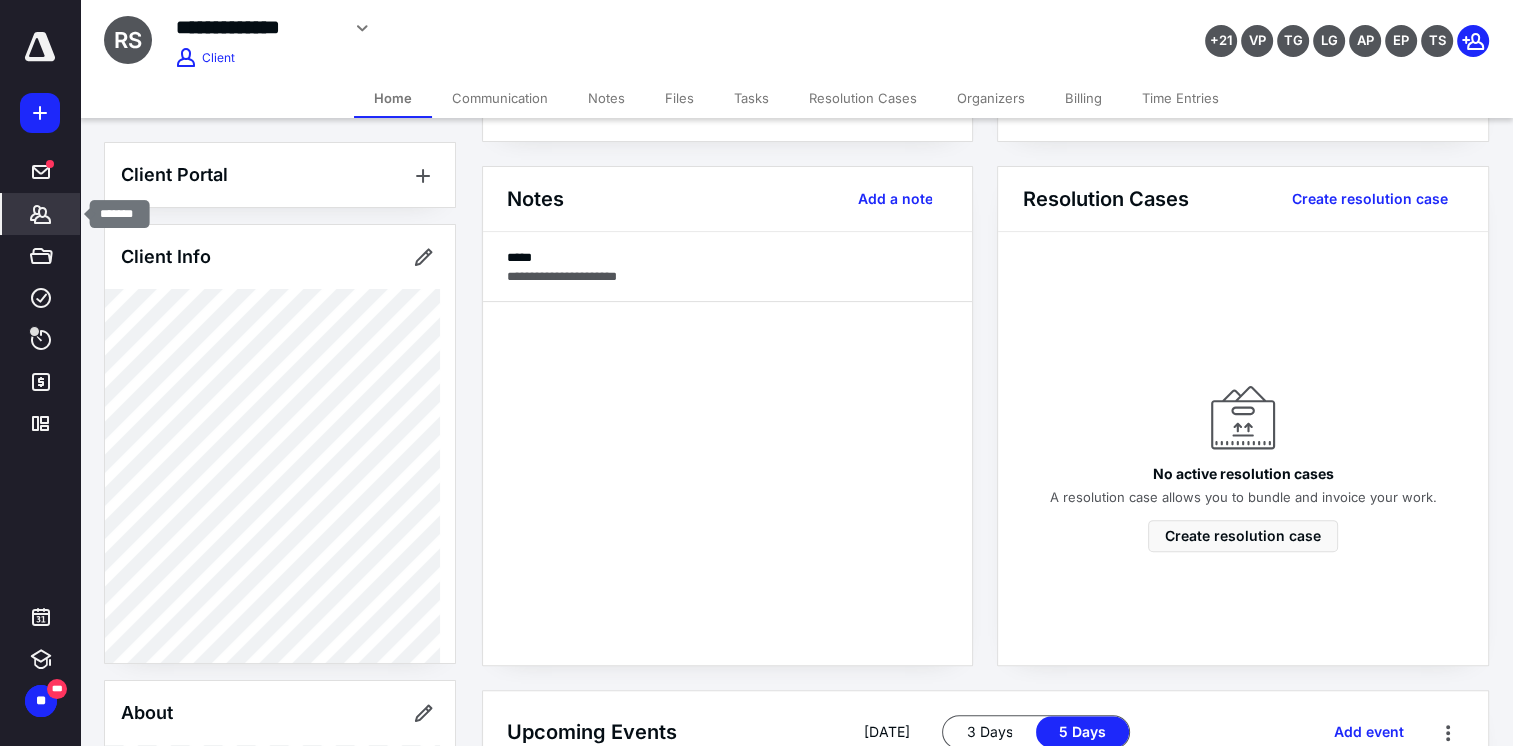 click 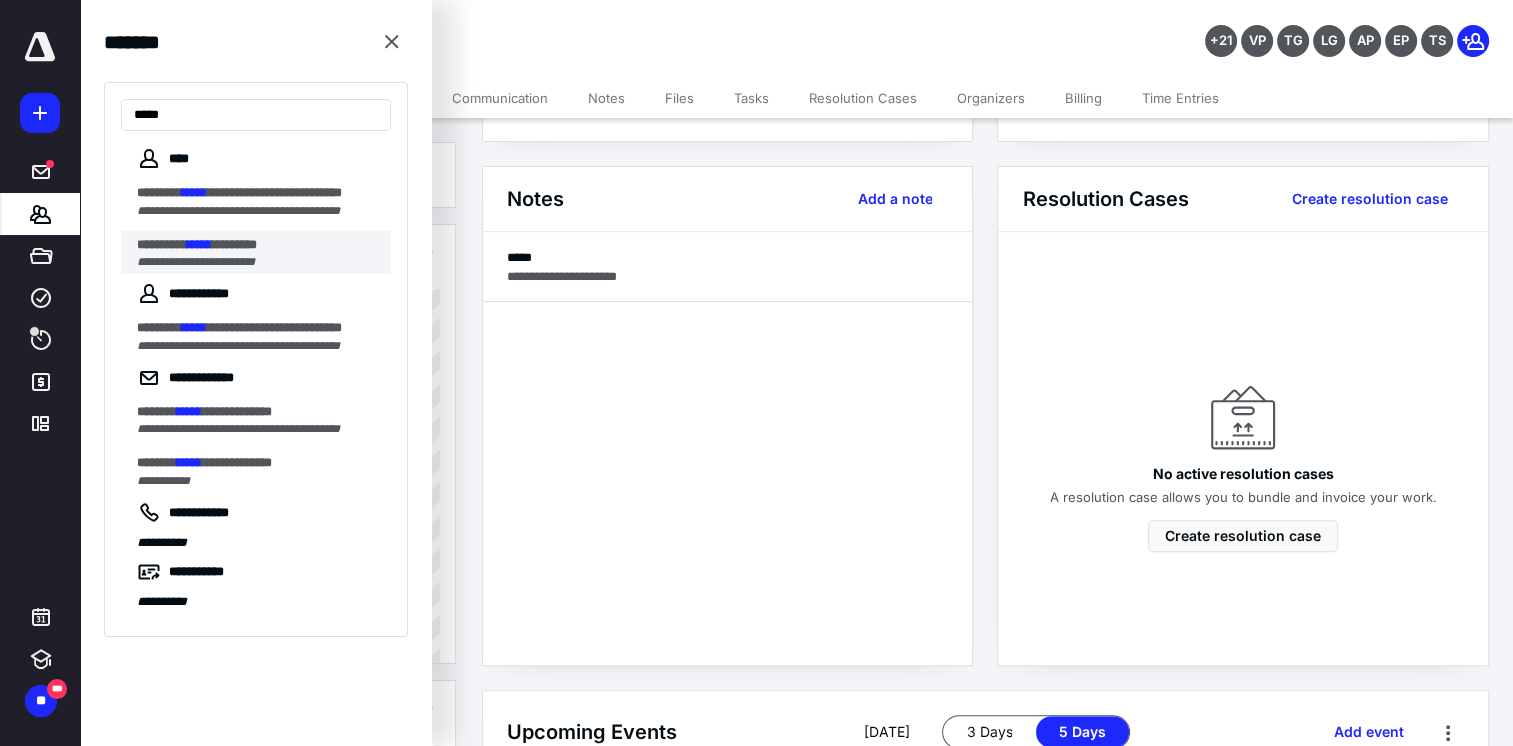 type on "*****" 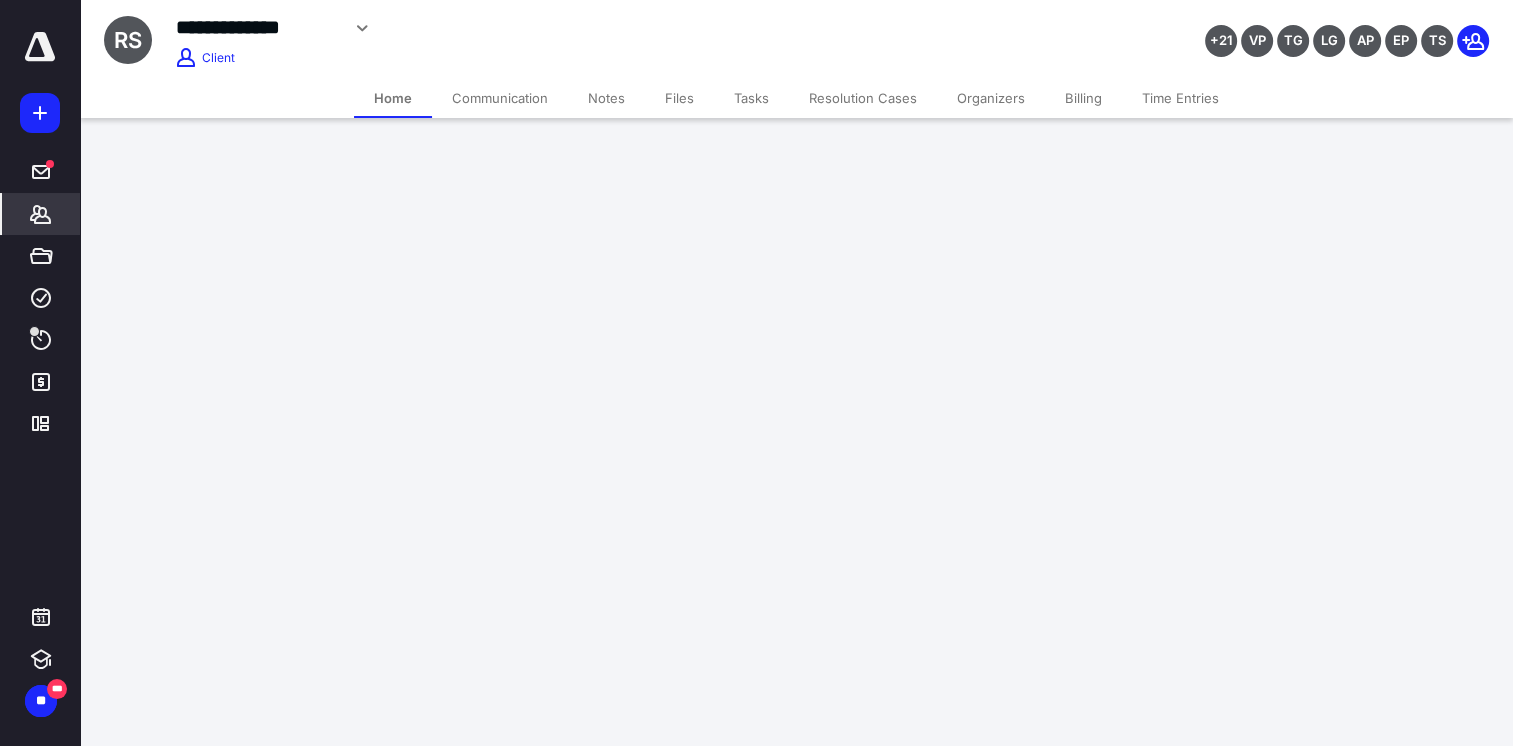 scroll, scrollTop: 0, scrollLeft: 0, axis: both 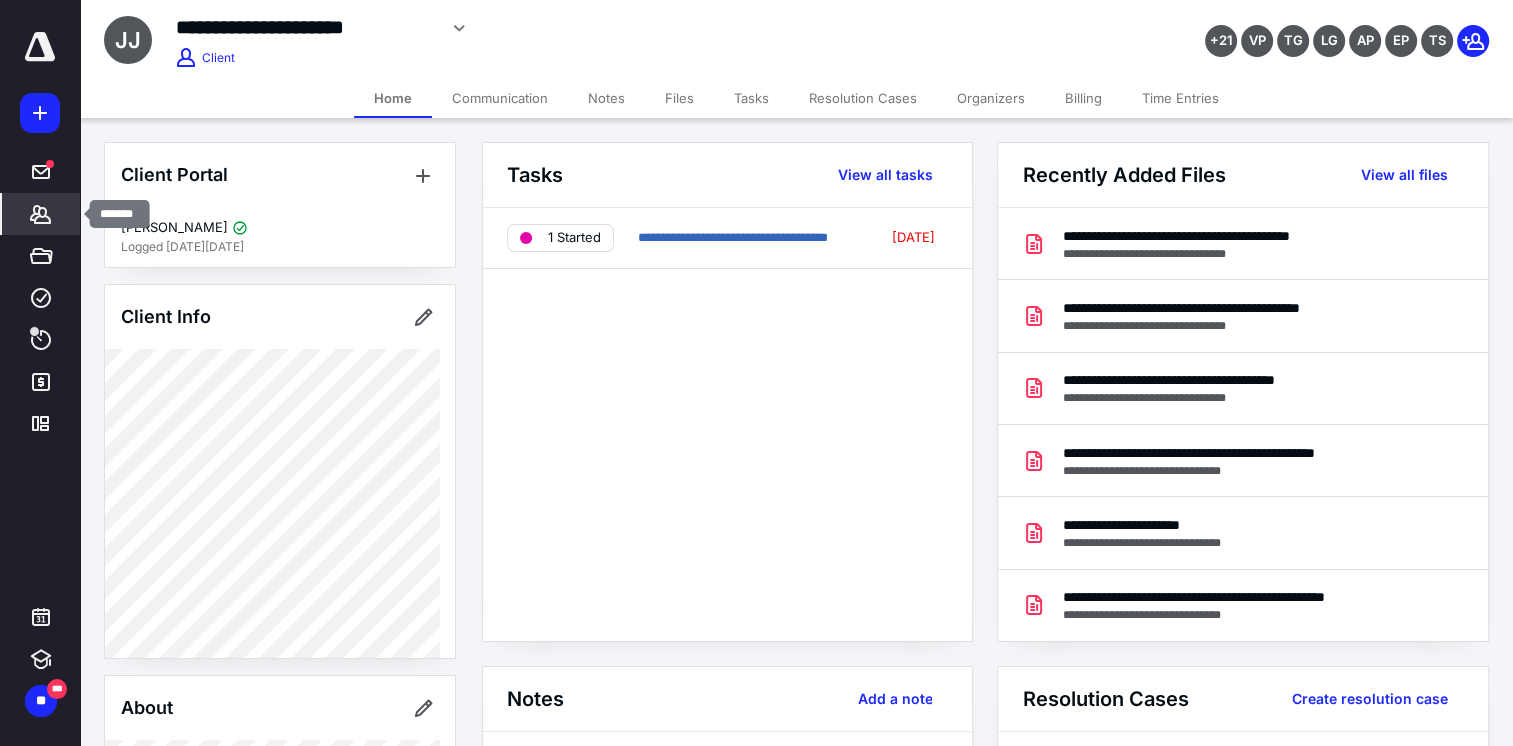 click on "*******" at bounding box center (41, 214) 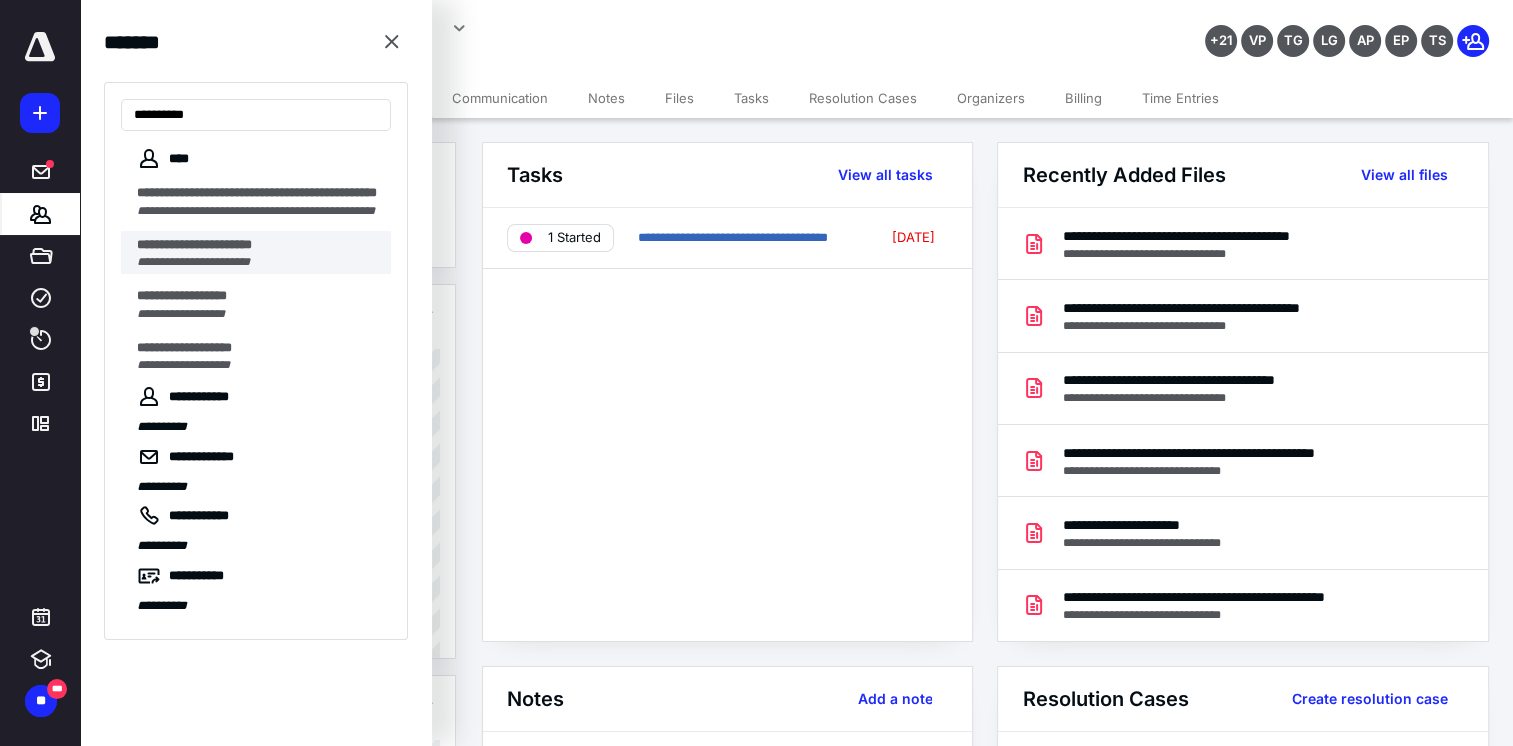 type on "**********" 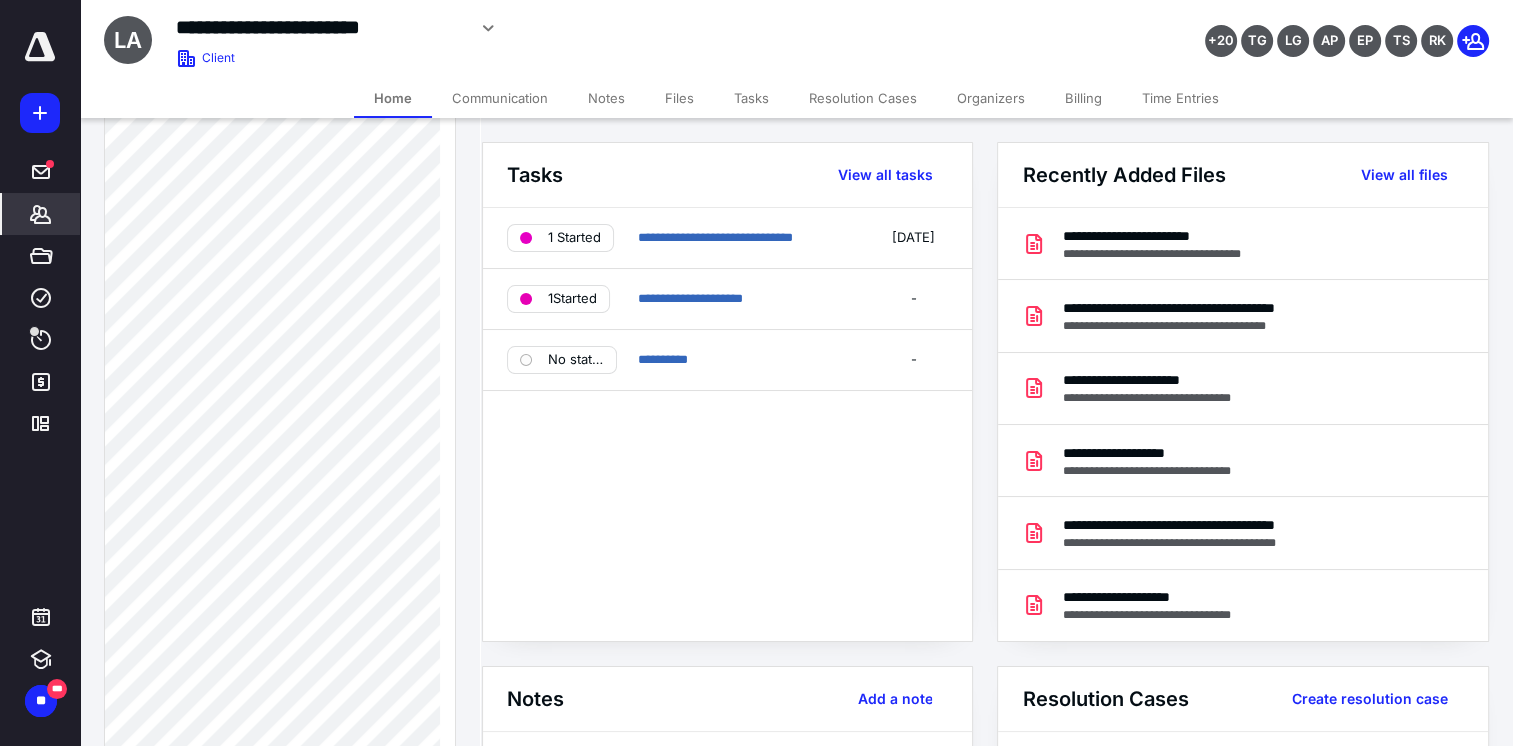 scroll, scrollTop: 1100, scrollLeft: 0, axis: vertical 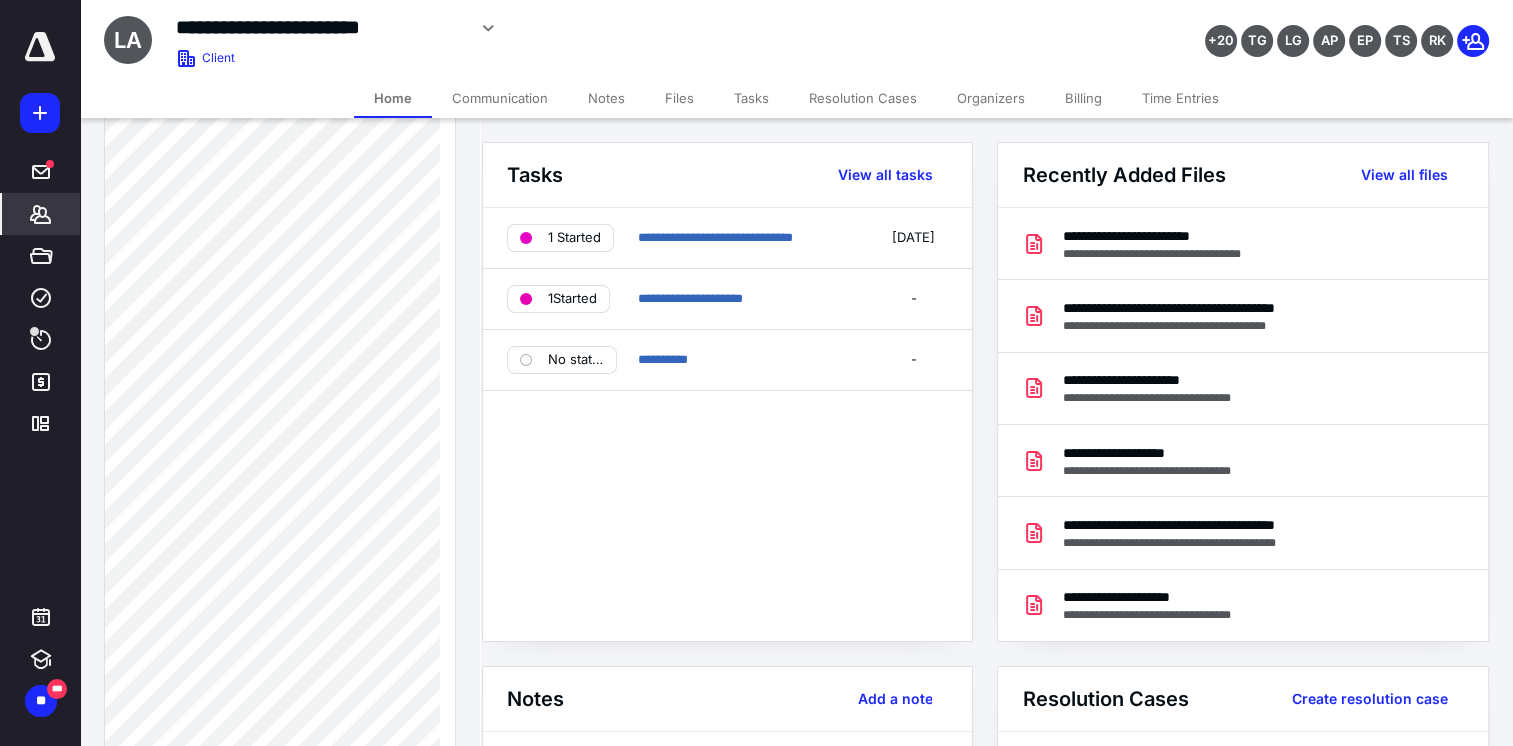 click on "Client Portal Client Info About Important clients Linked clients Tags Manage all tags" at bounding box center [280, 827] 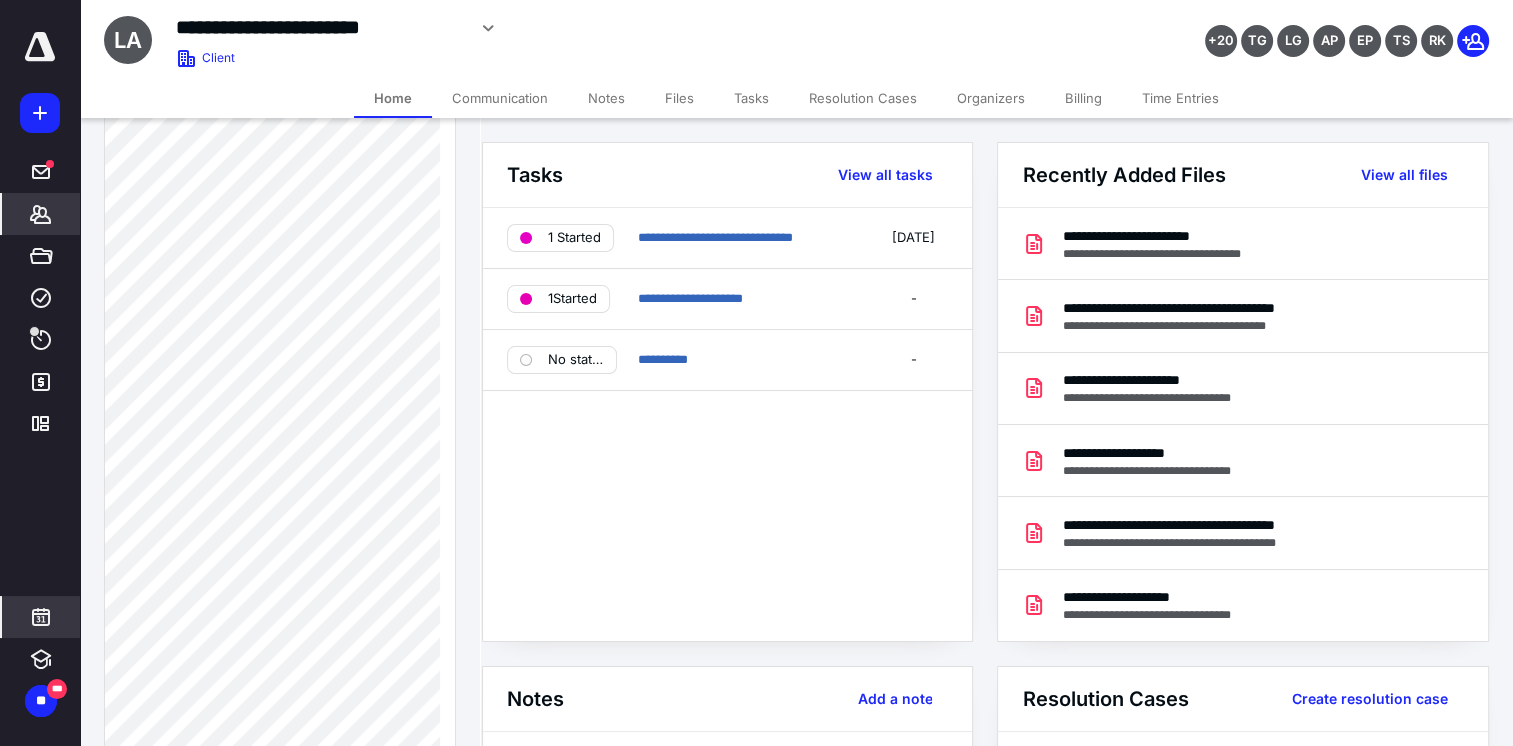 scroll, scrollTop: 1300, scrollLeft: 0, axis: vertical 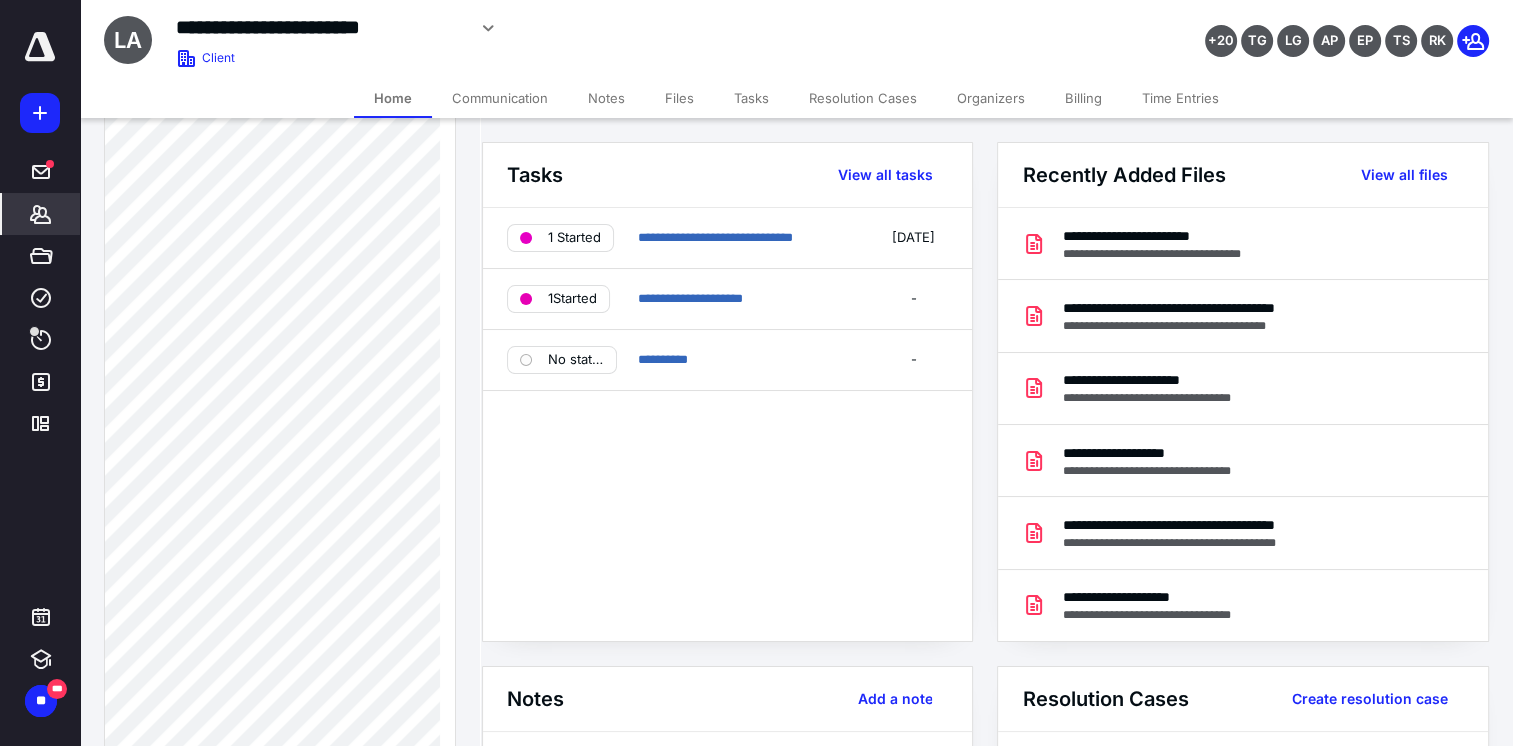 click on "Client Portal Client Info About Important clients Linked clients Tags Manage all tags" at bounding box center (280, 627) 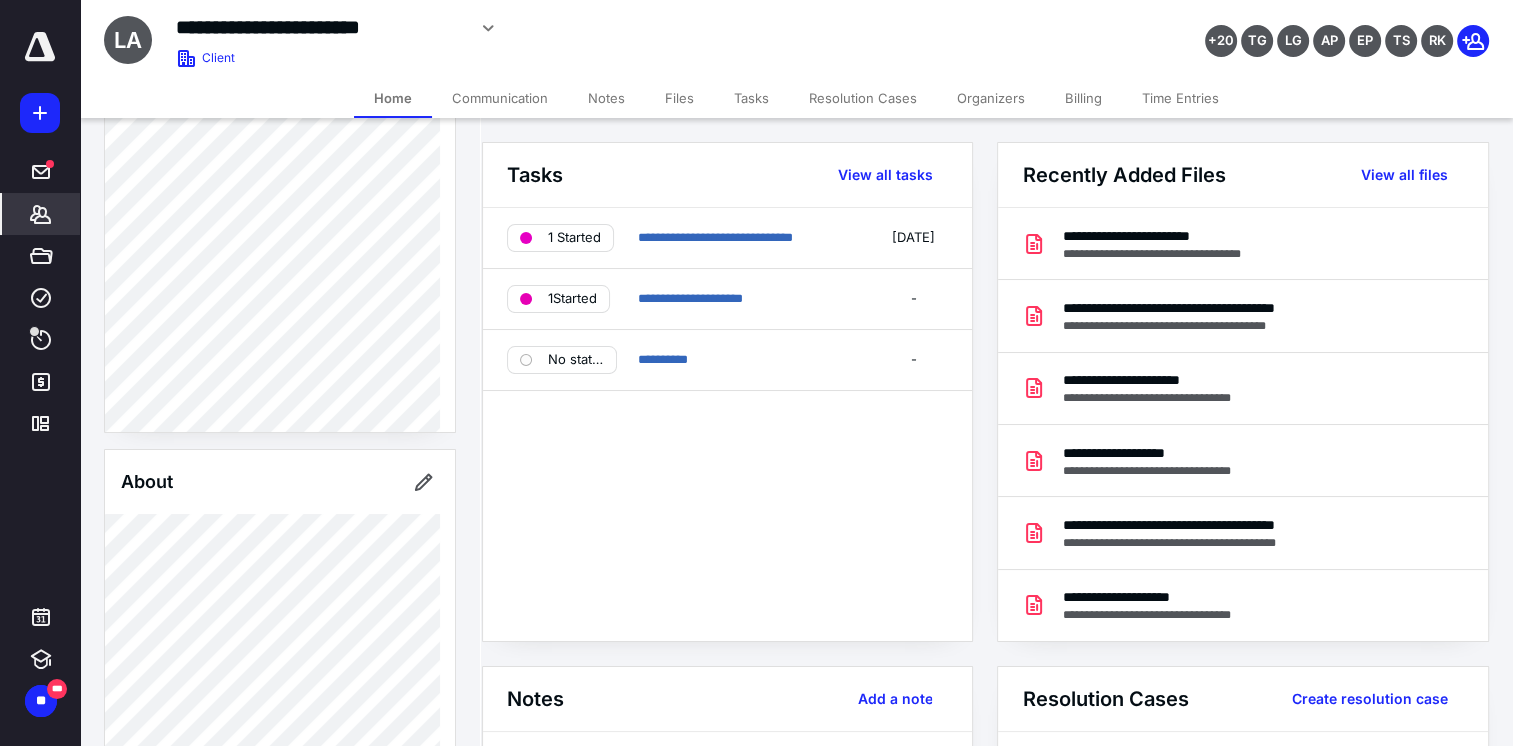 scroll, scrollTop: 100, scrollLeft: 0, axis: vertical 